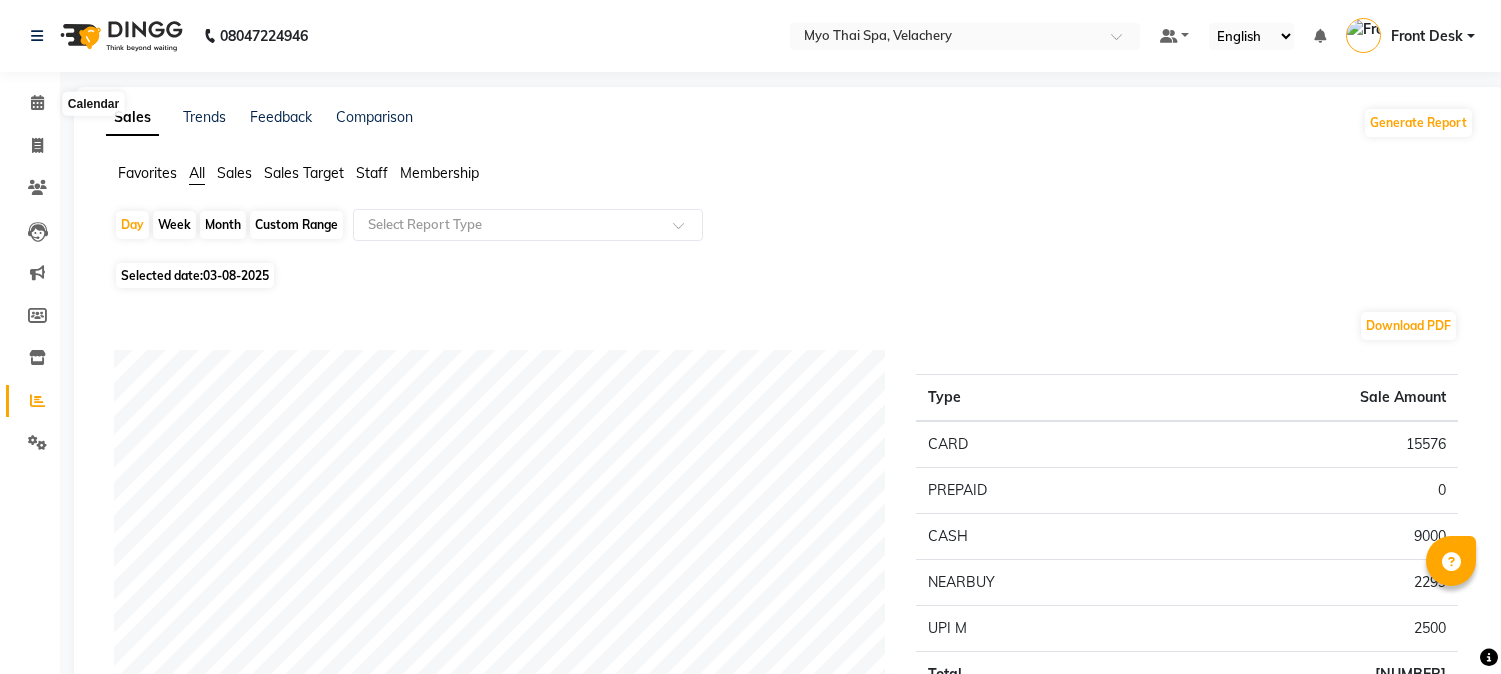 scroll, scrollTop: 0, scrollLeft: 0, axis: both 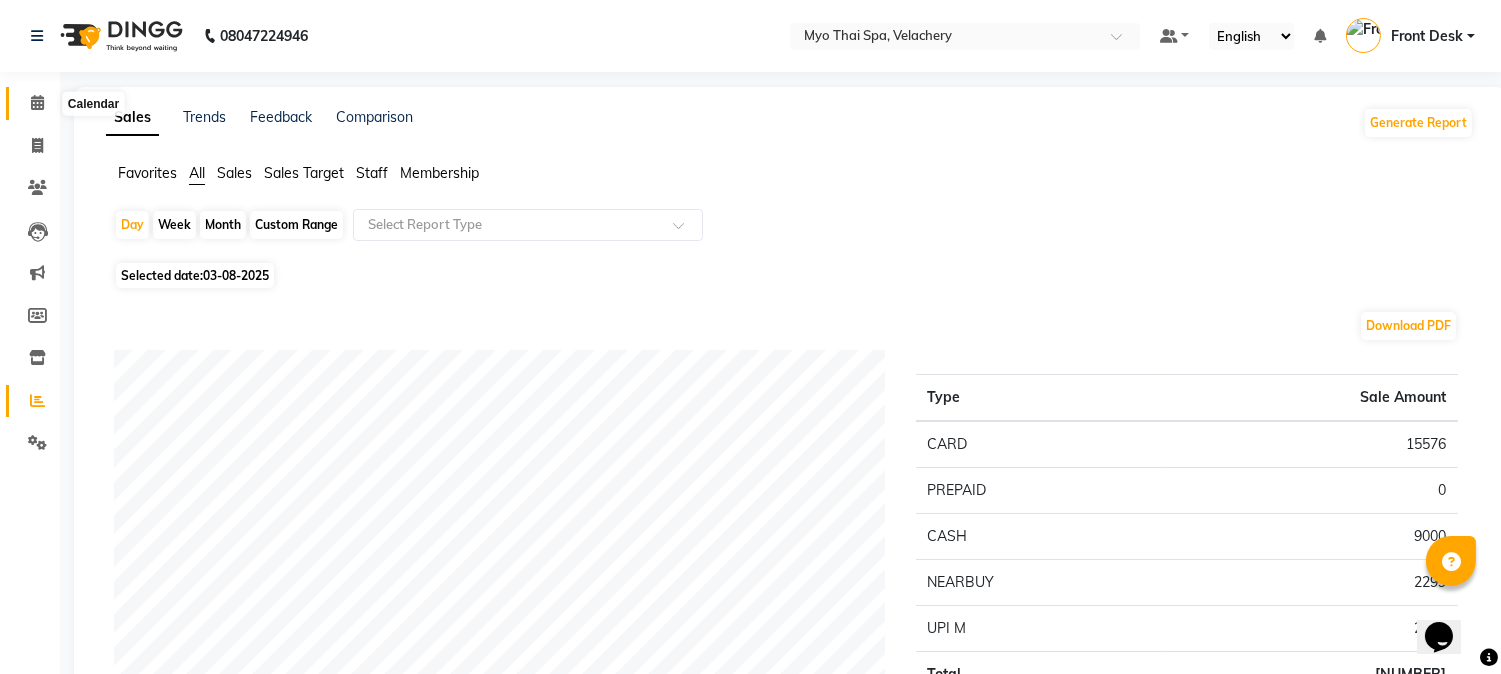 click 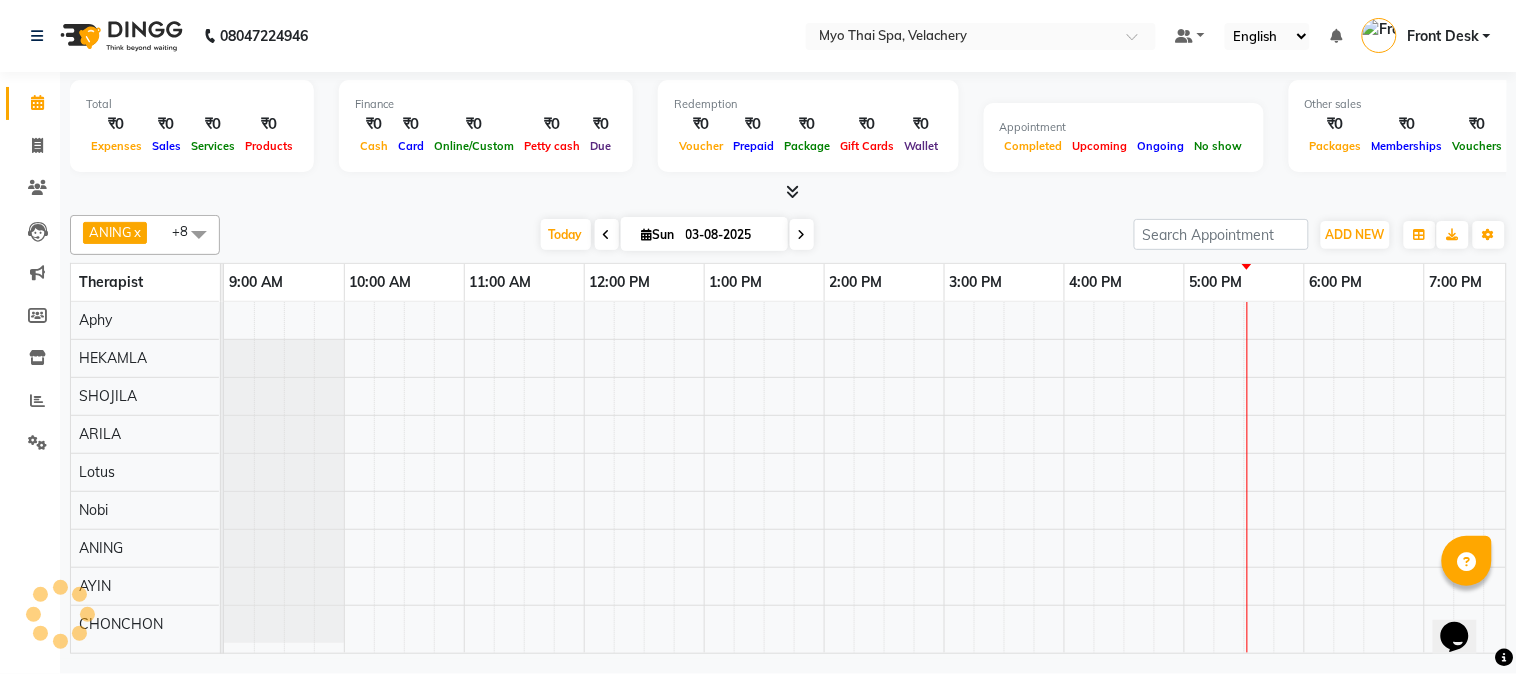 scroll, scrollTop: 0, scrollLeft: 517, axis: horizontal 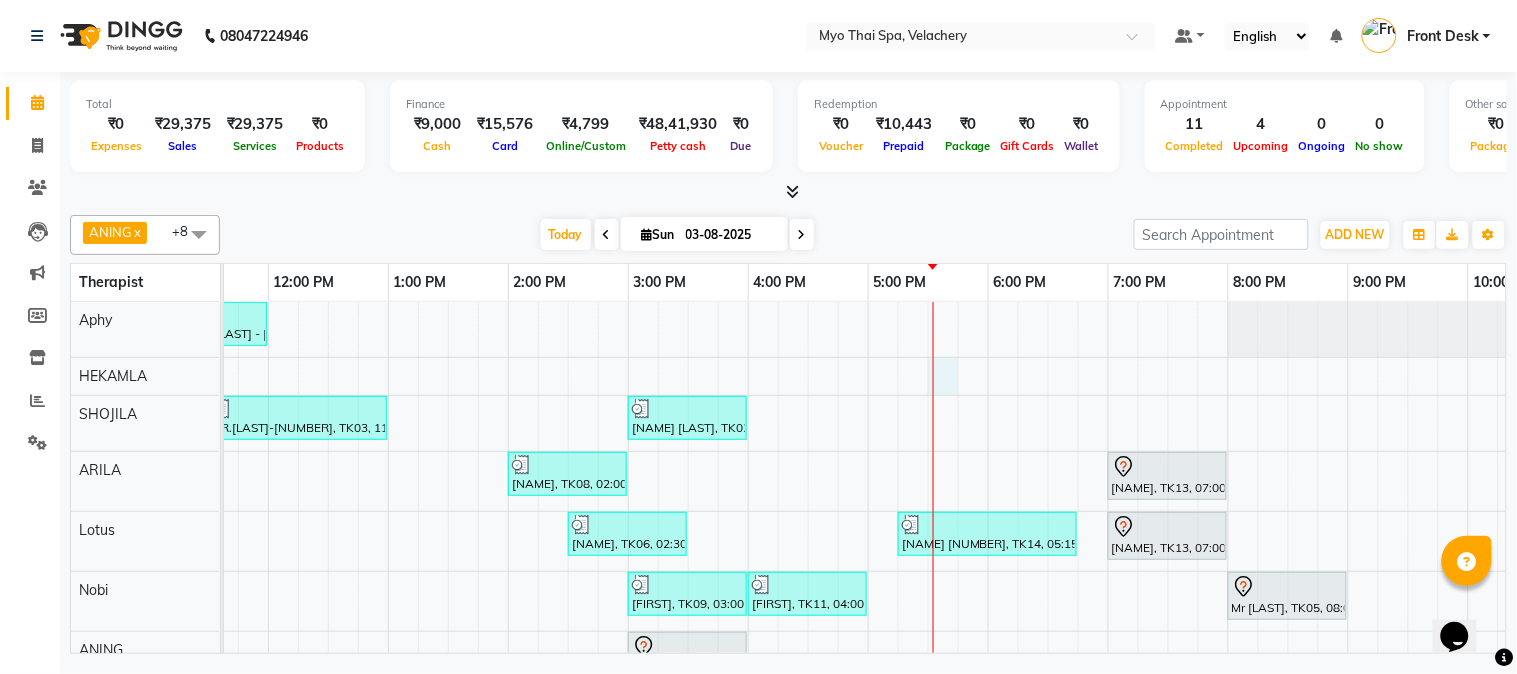 click at bounding box center (933, 552) 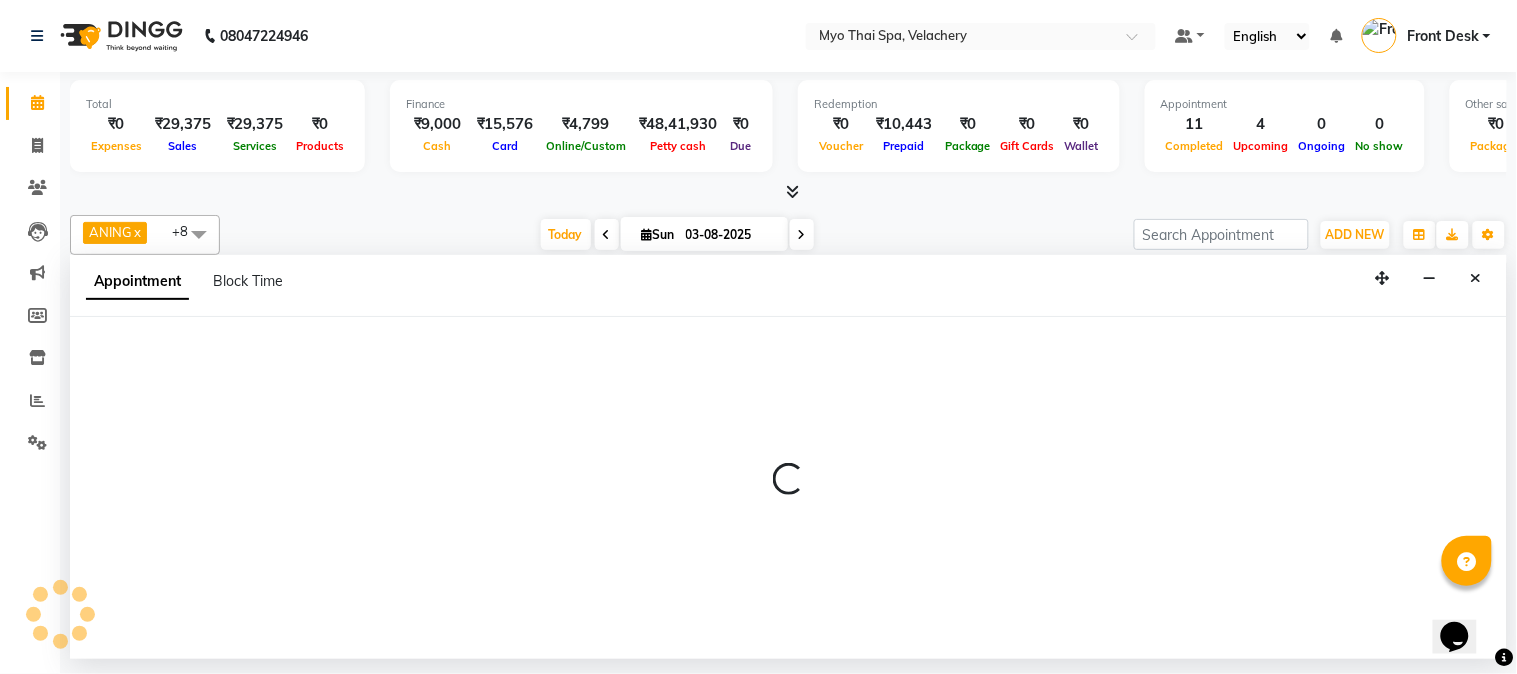 select on "37459" 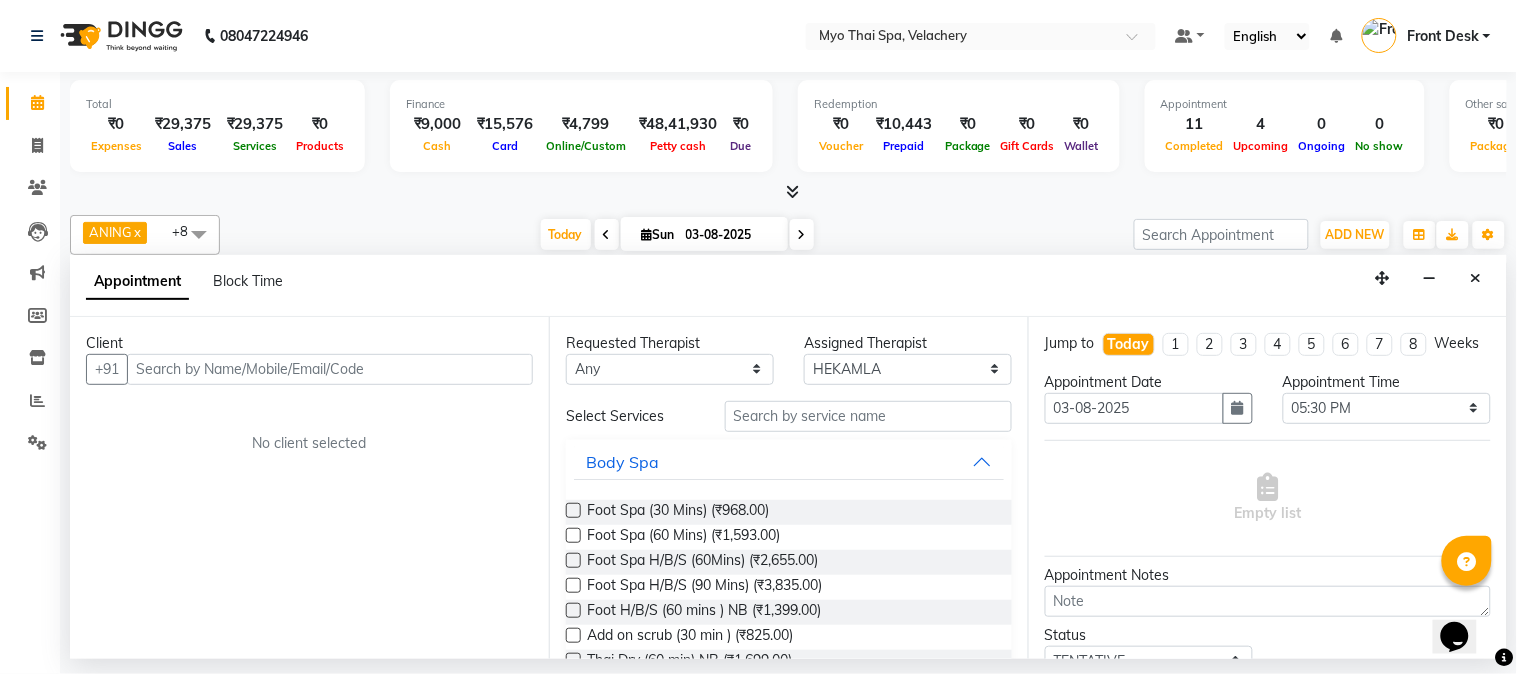 click at bounding box center (330, 369) 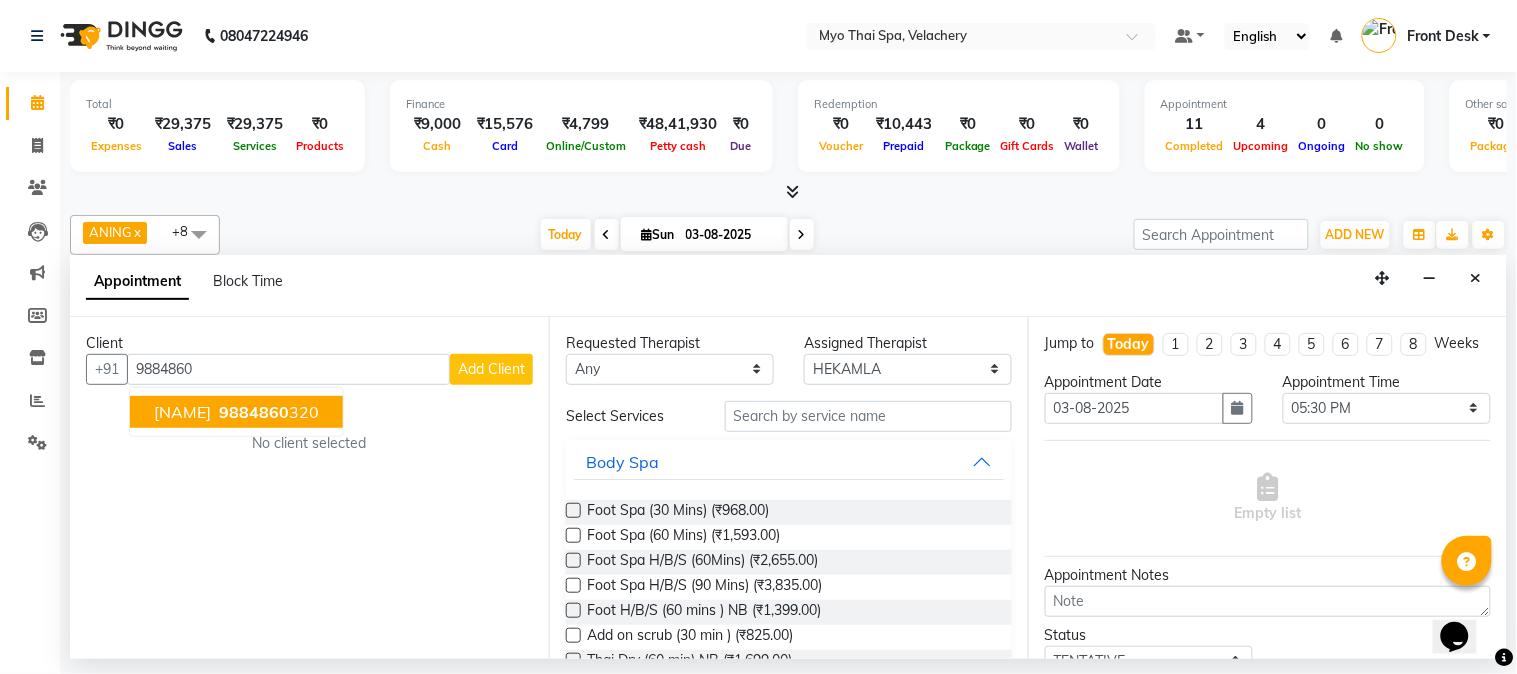 click on "9884860" at bounding box center [254, 412] 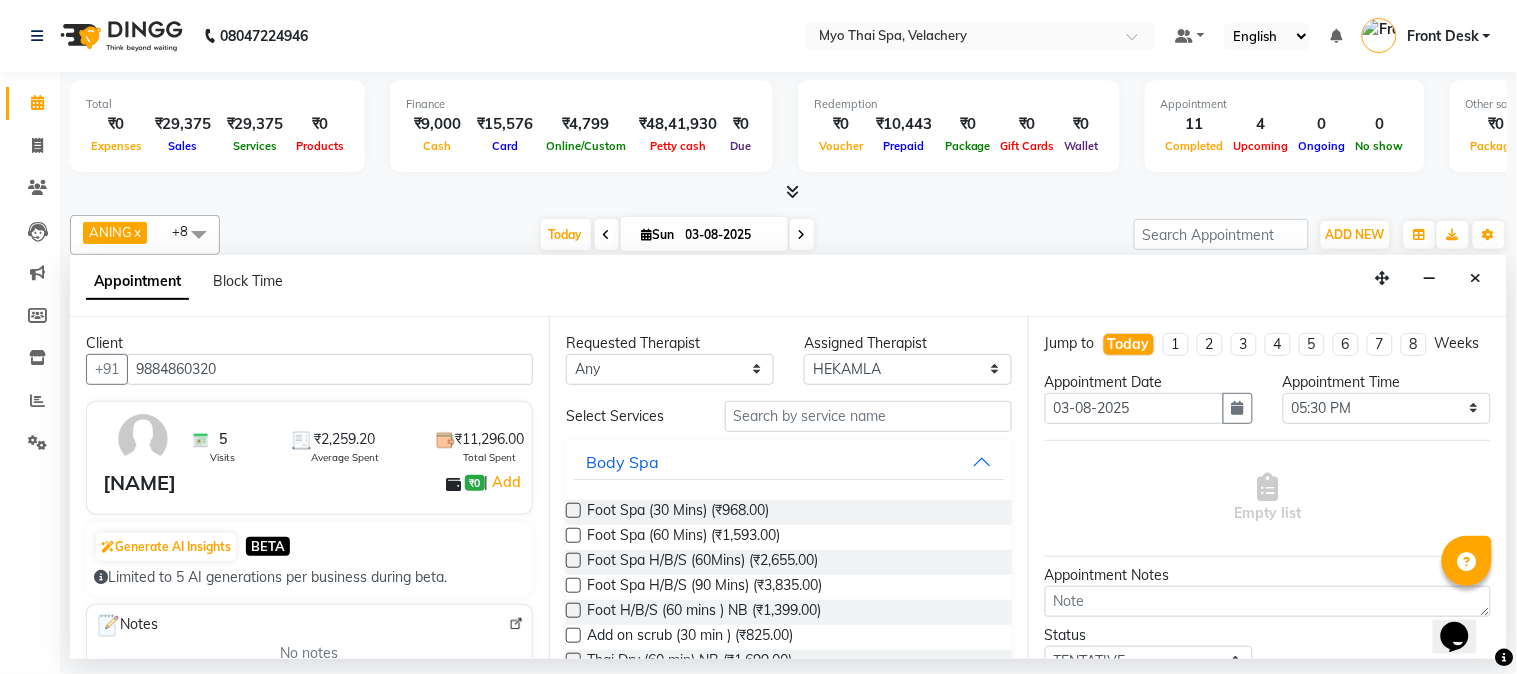 type on "9884860320" 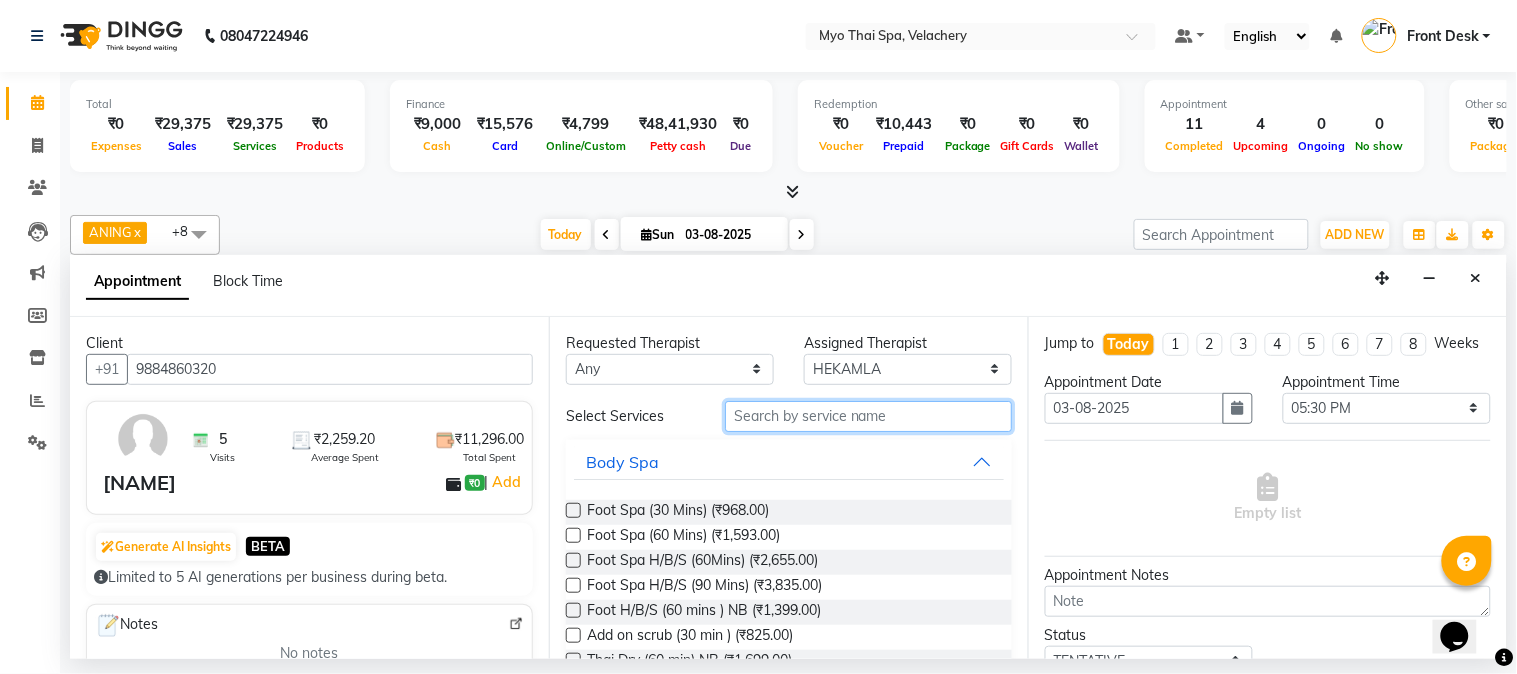 click at bounding box center (868, 416) 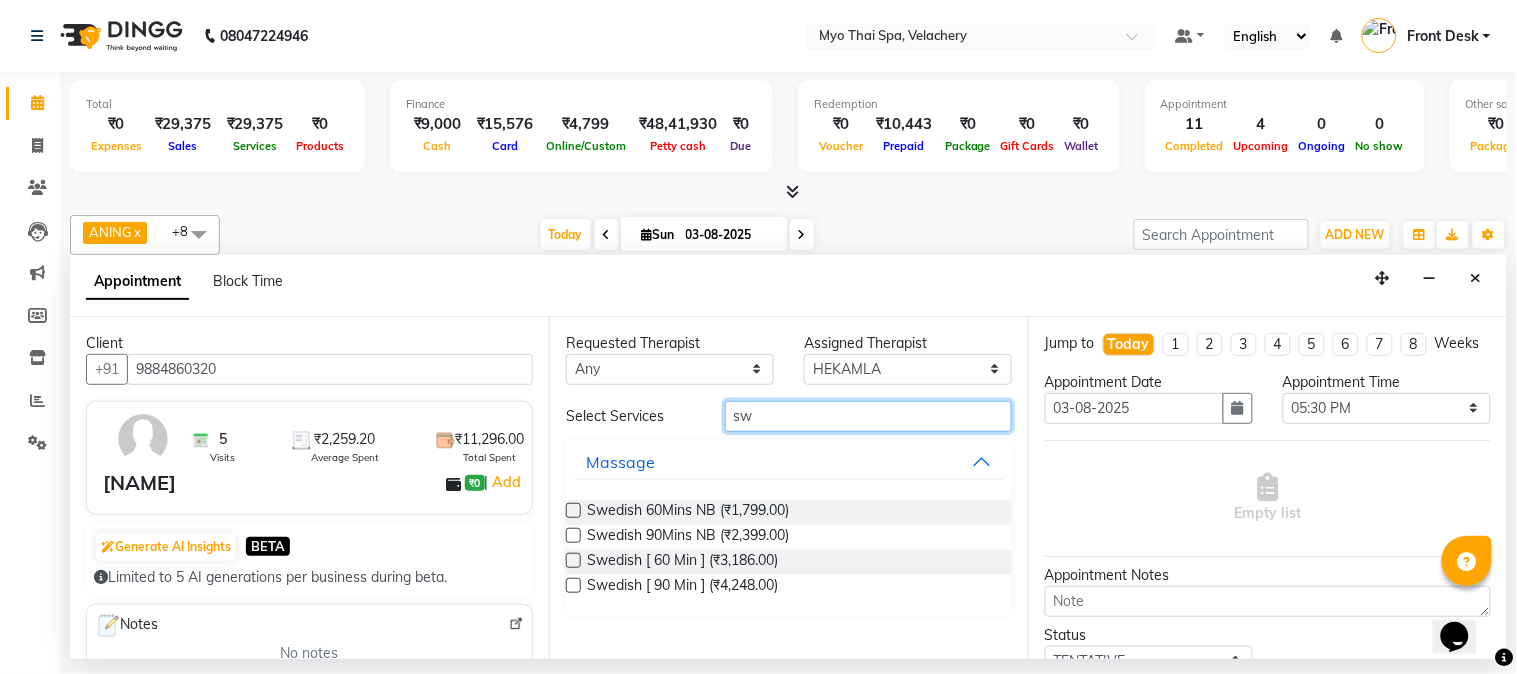 type on "sw" 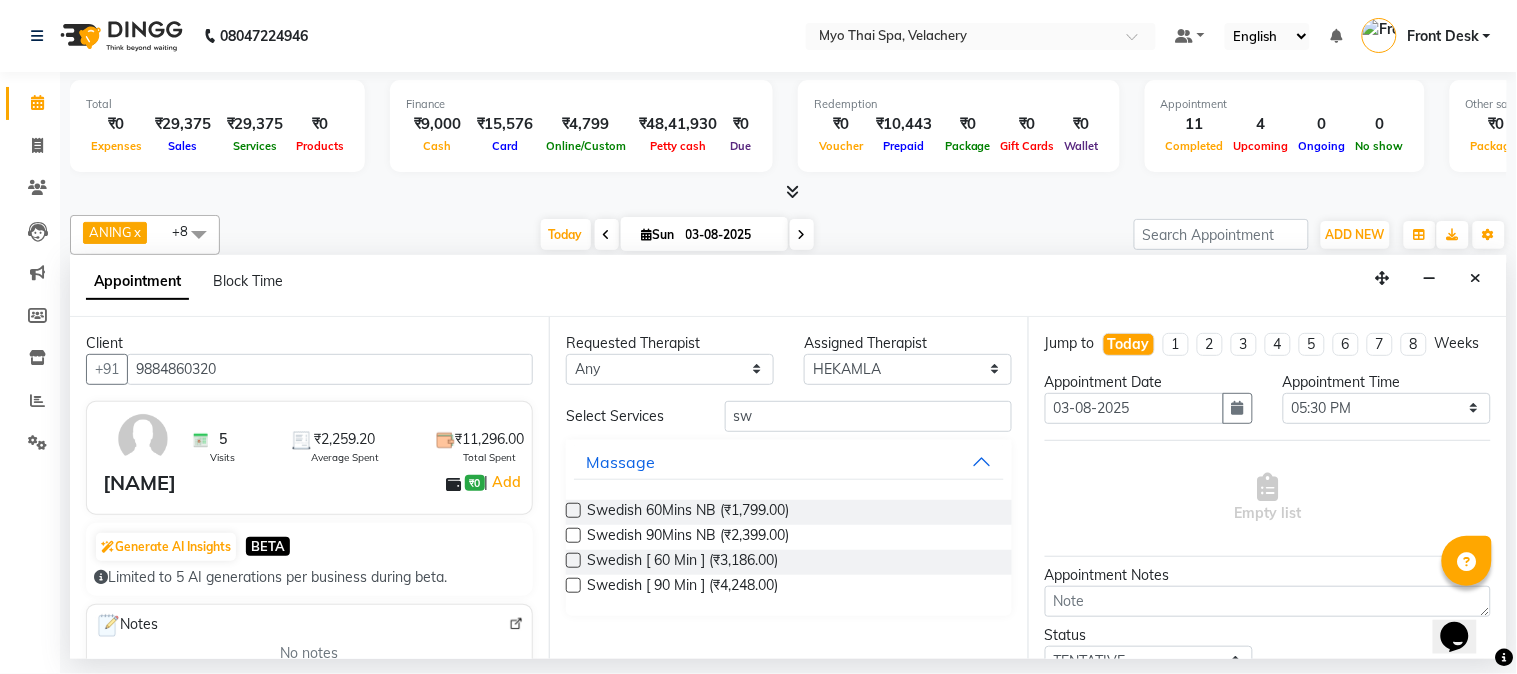 click at bounding box center (573, 535) 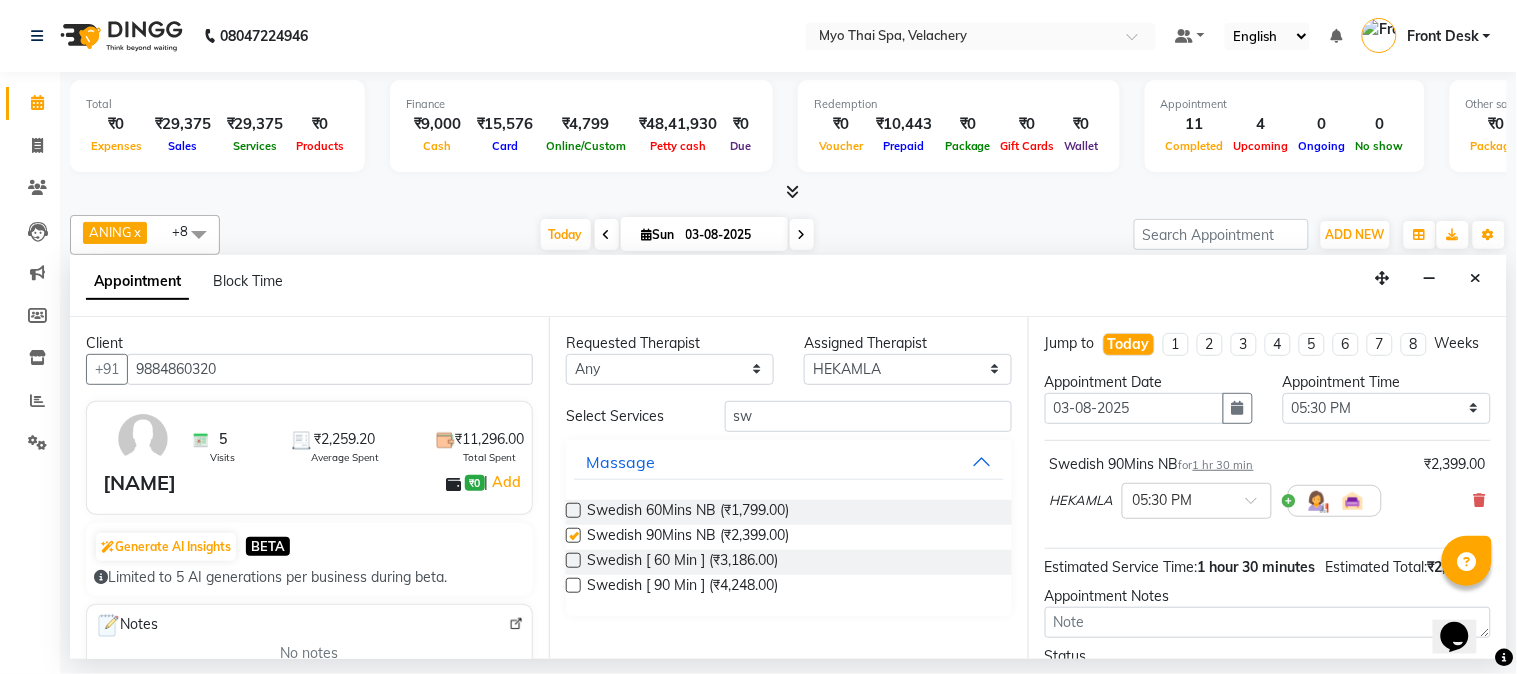 checkbox on "false" 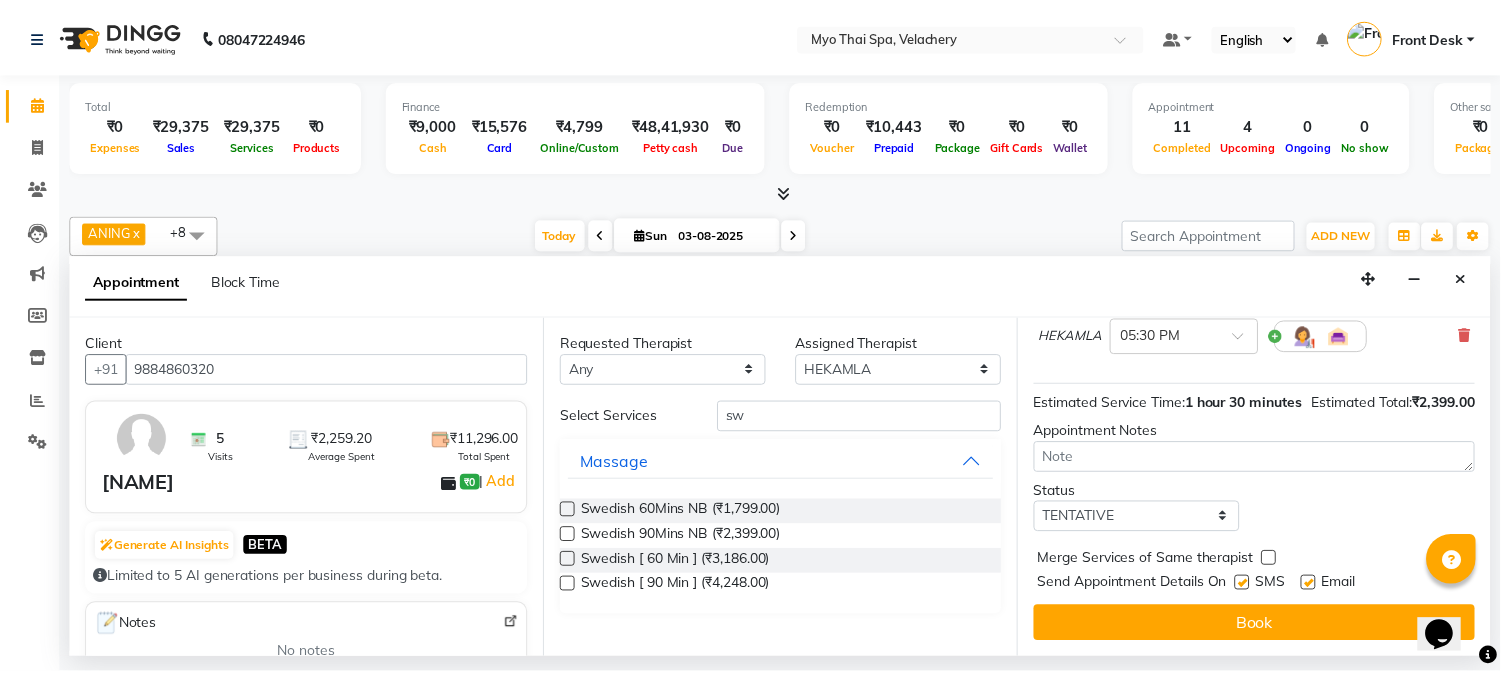 scroll, scrollTop: 204, scrollLeft: 0, axis: vertical 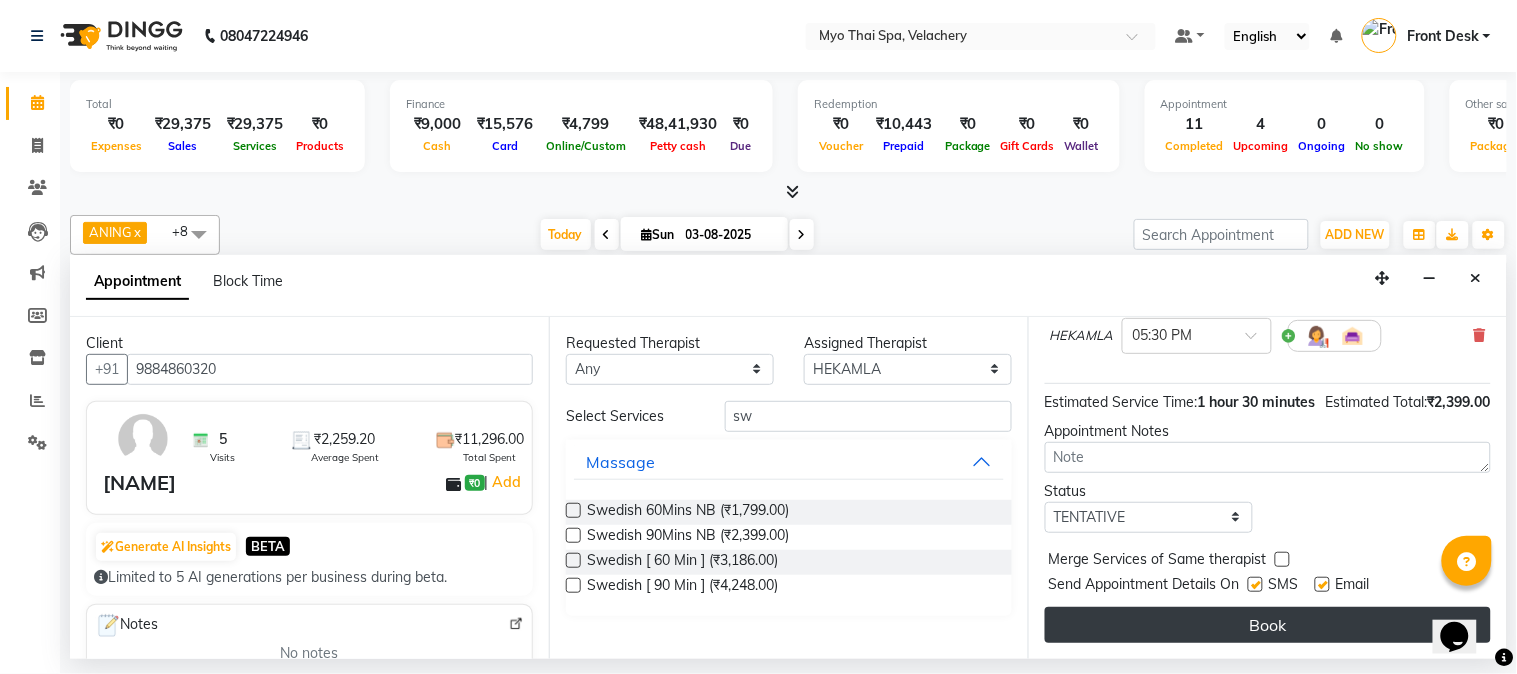 click on "Book" at bounding box center (1268, 625) 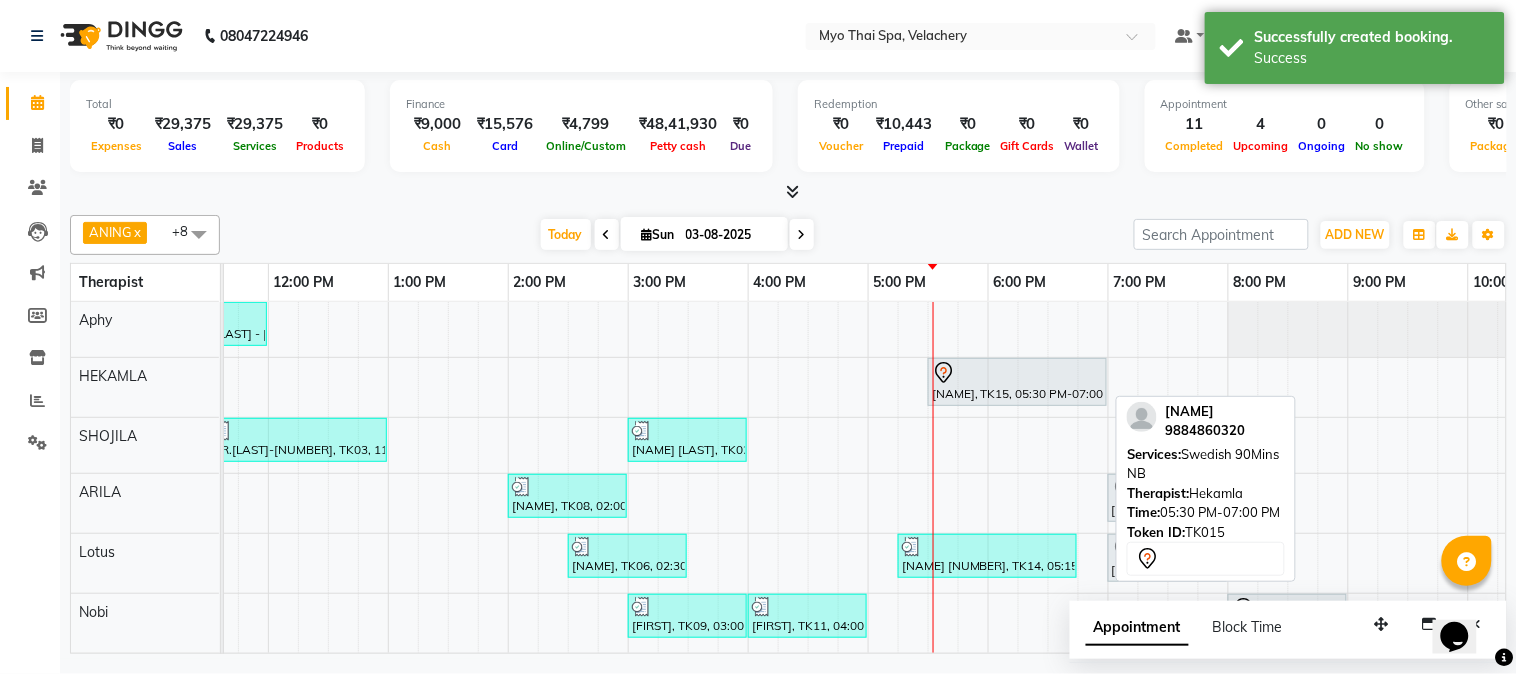 click on "[NAME], TK15, 05:30 PM-07:00 PM, Swedish 90Mins NB" at bounding box center (1017, 382) 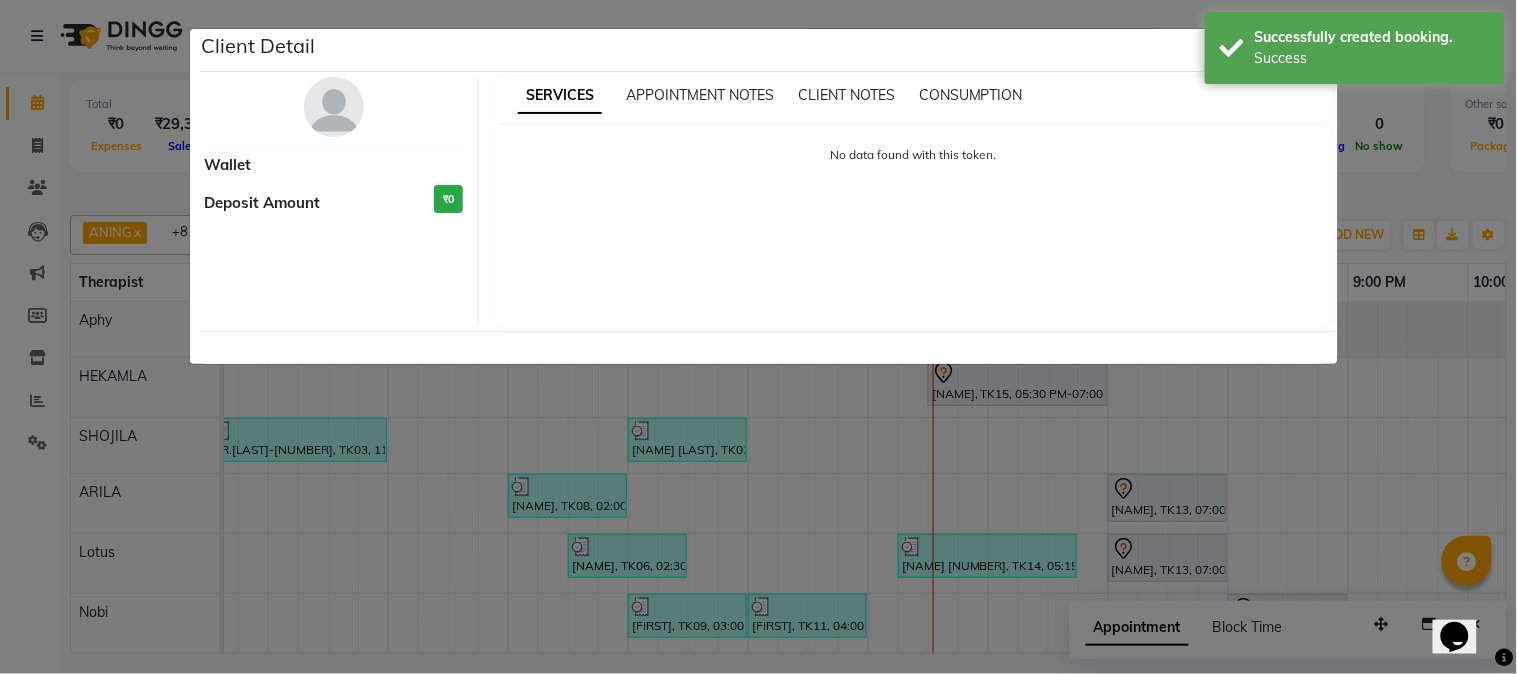 select on "7" 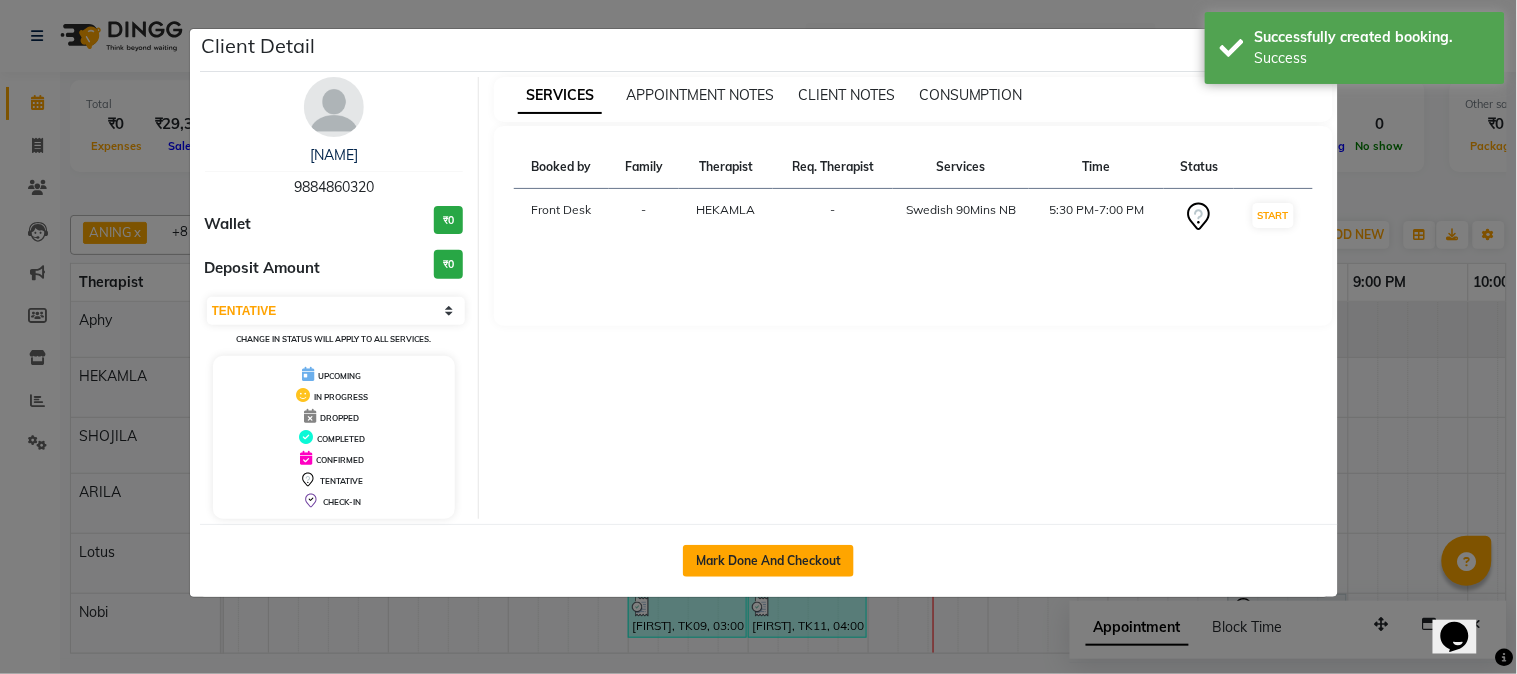 click on "Mark Done And Checkout" 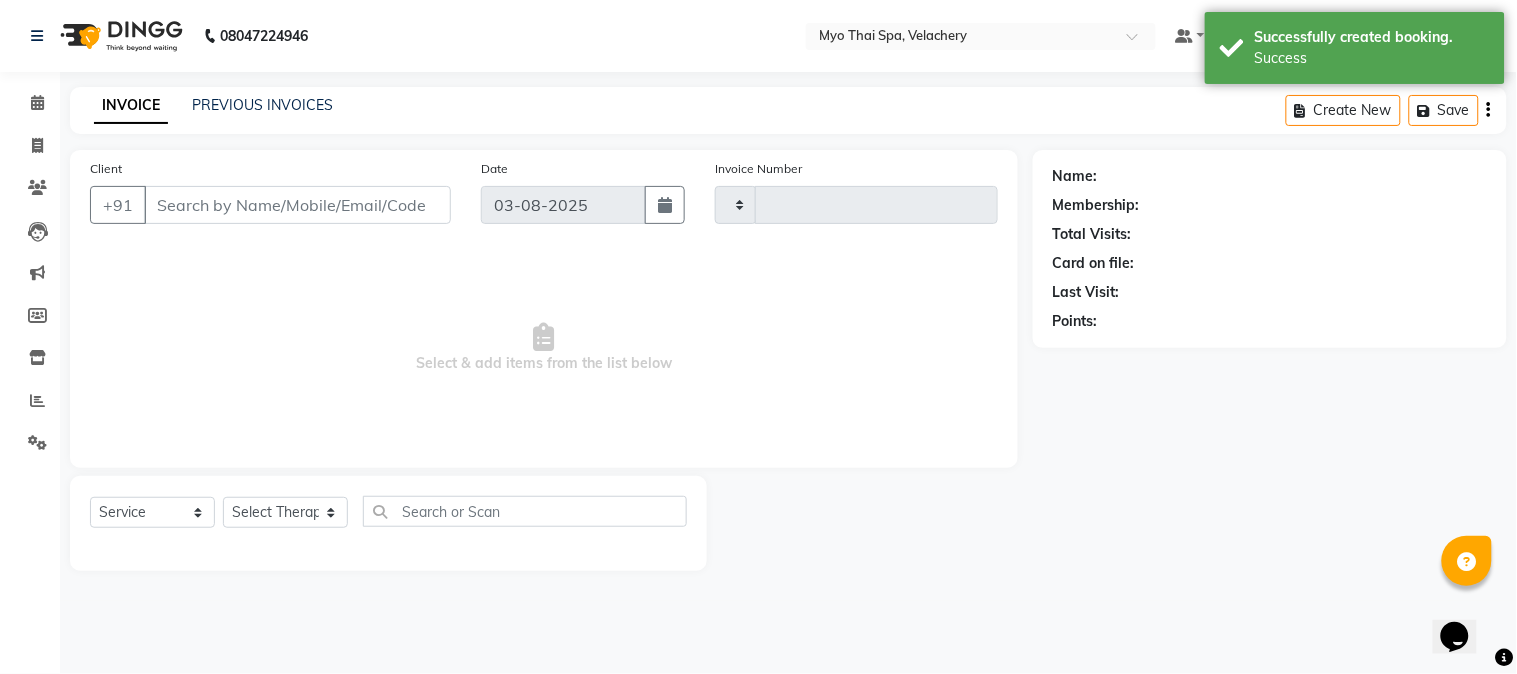 type on "1297" 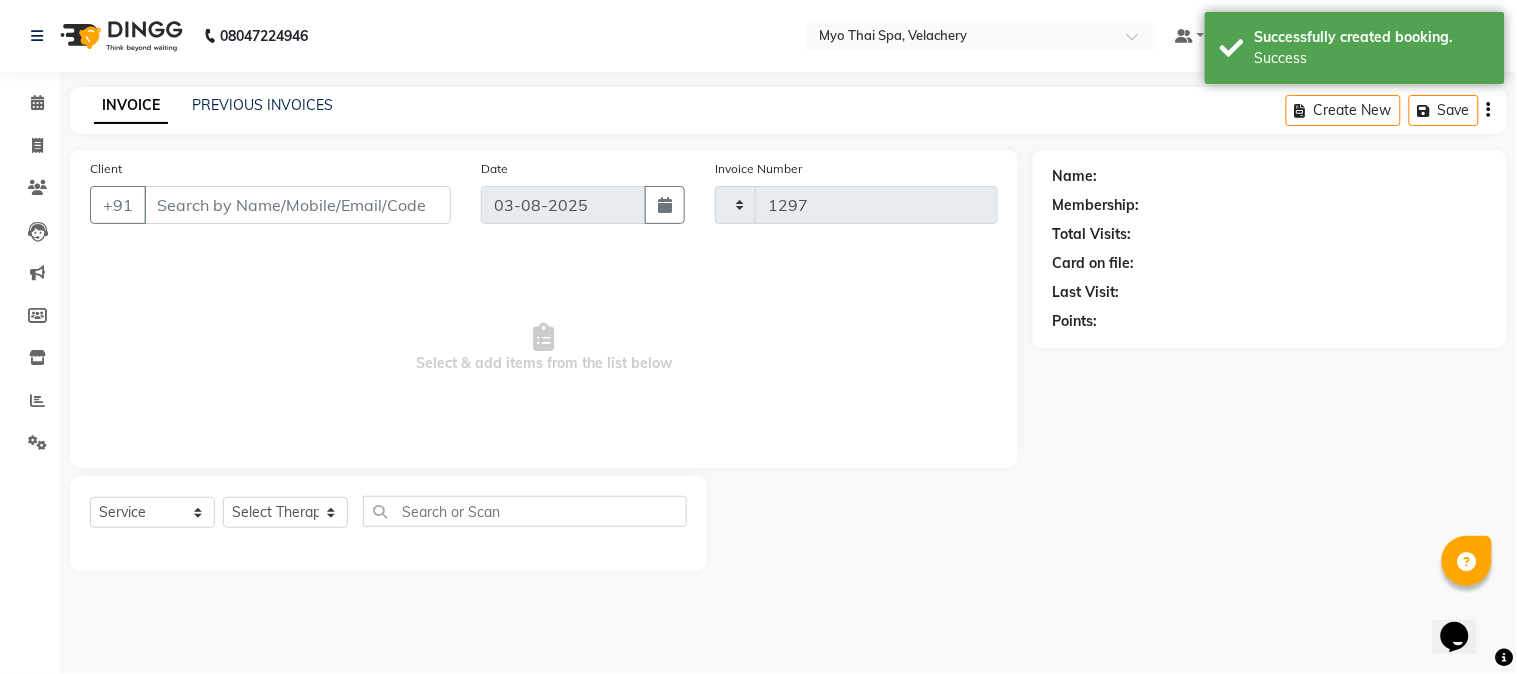select on "5554" 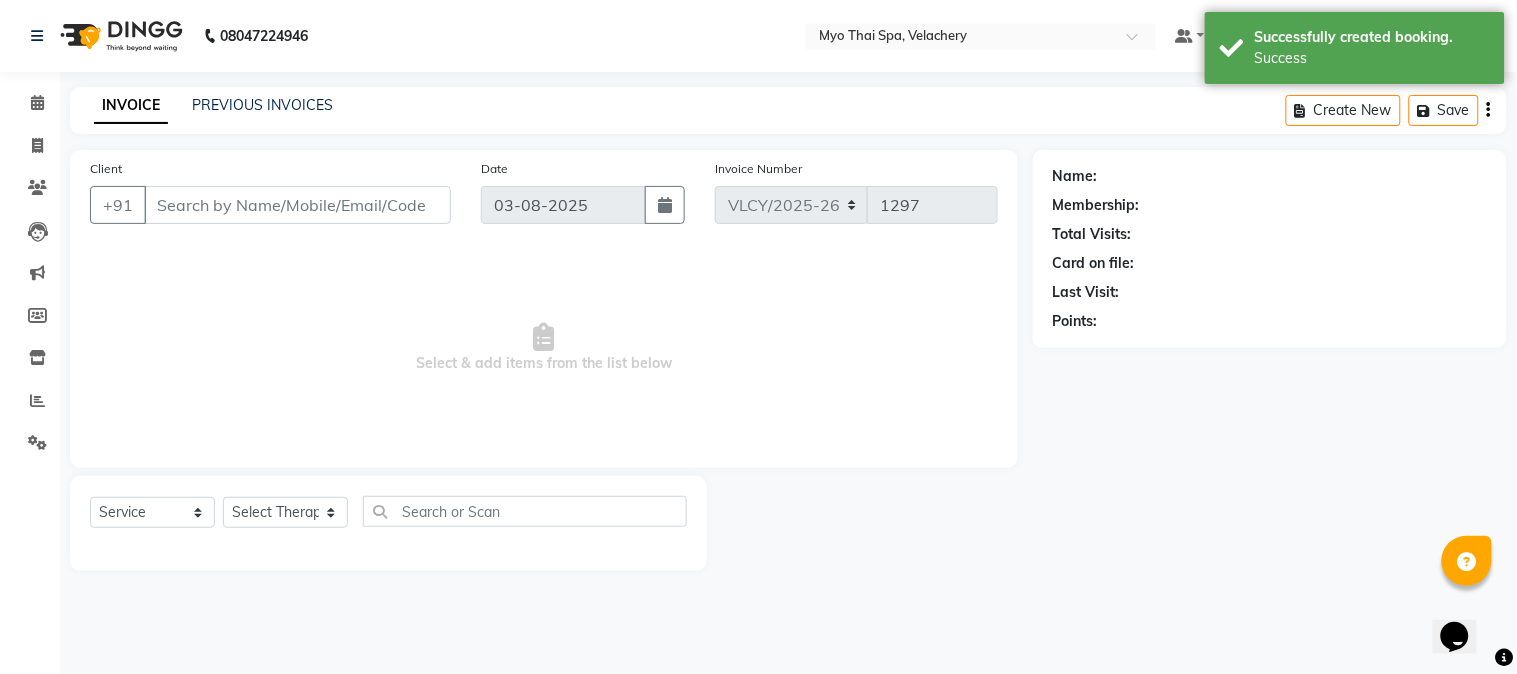 type on "9884860320" 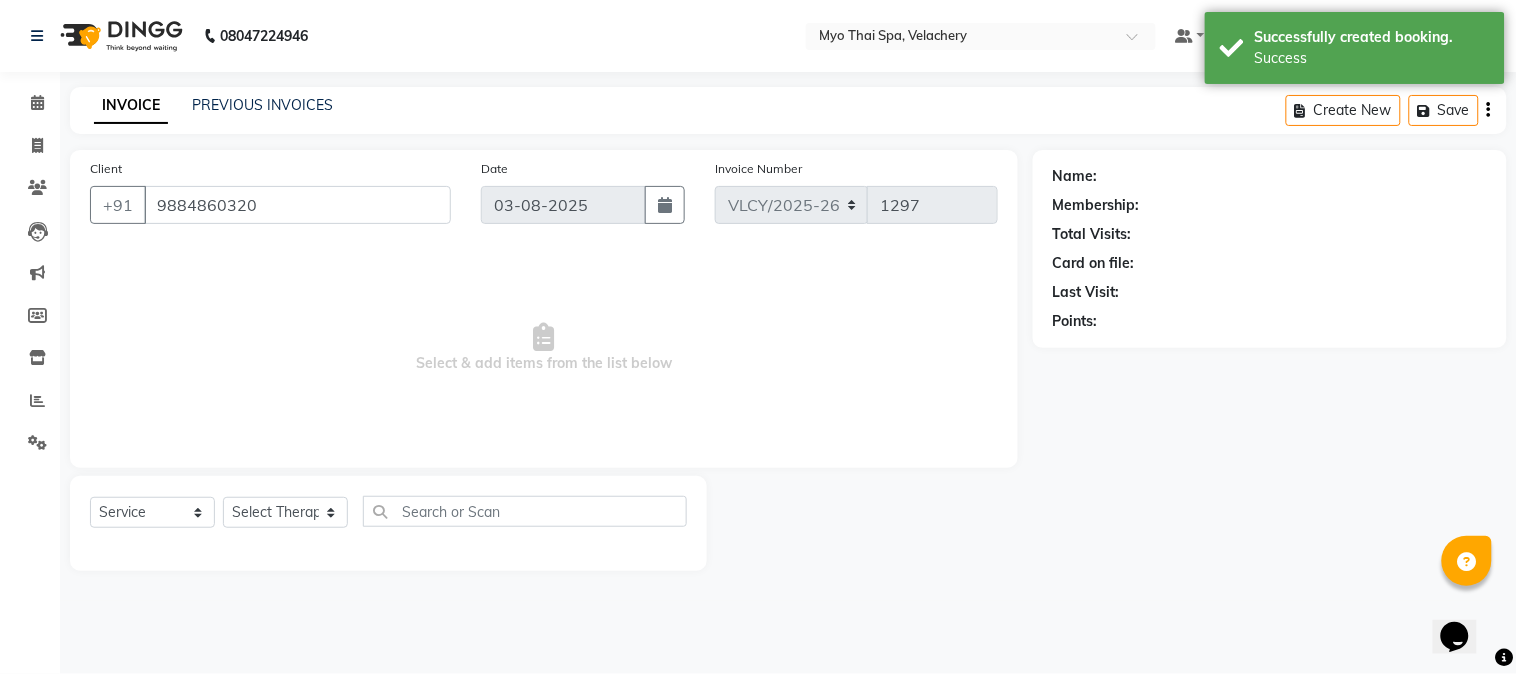 select on "37459" 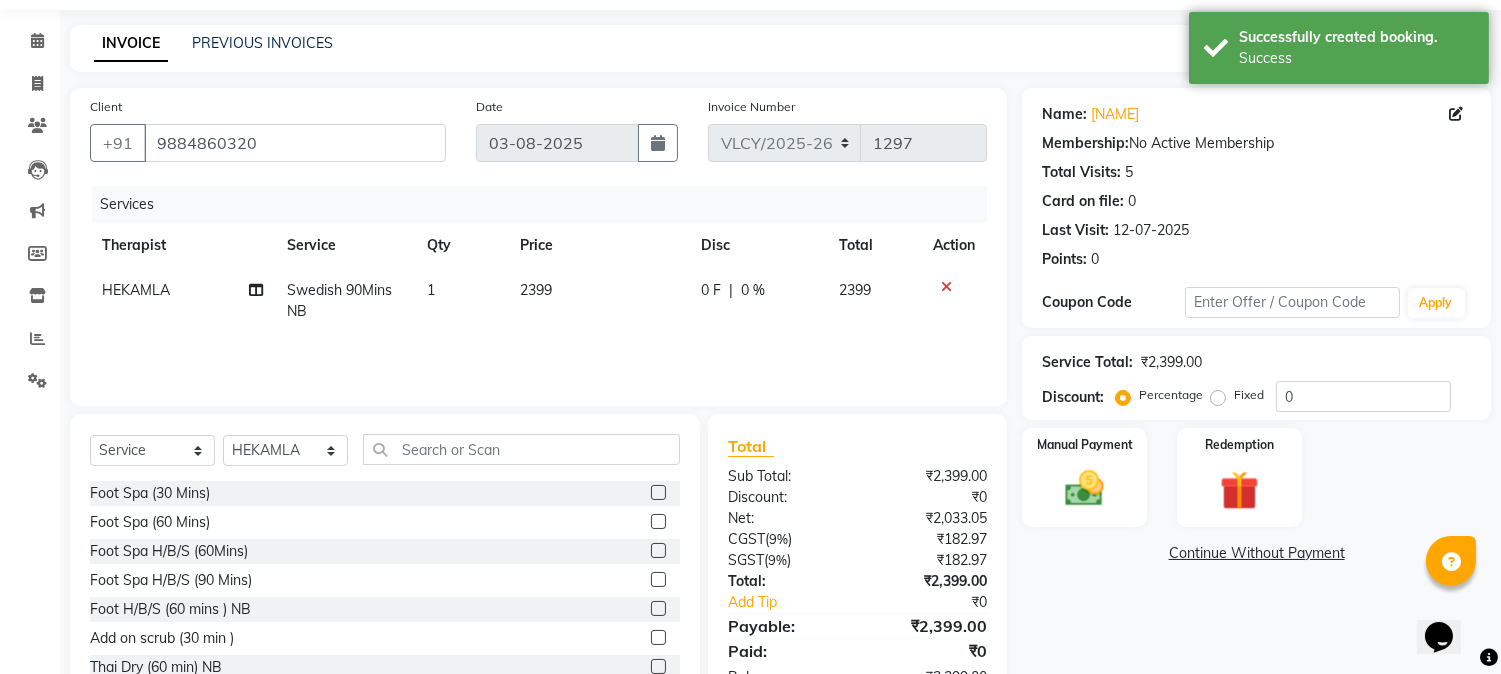 scroll, scrollTop: 126, scrollLeft: 0, axis: vertical 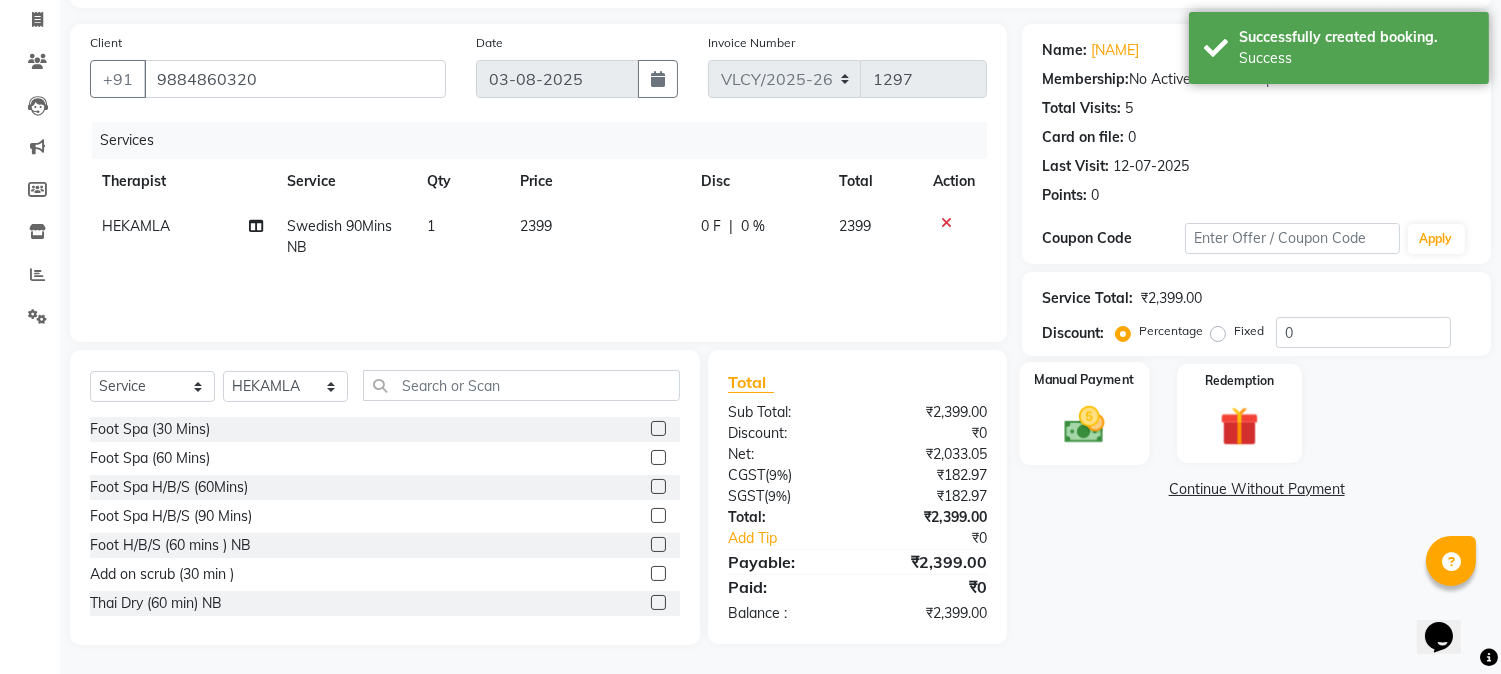 click 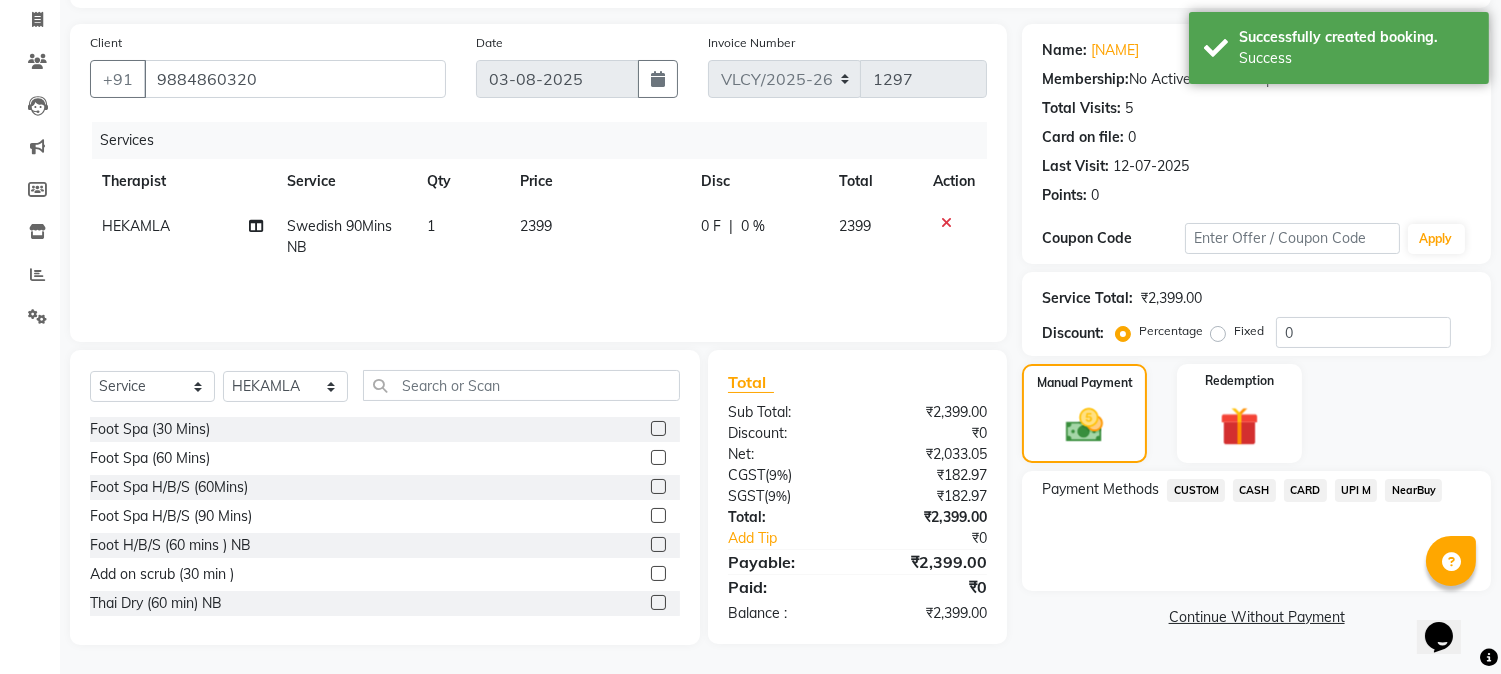 click on "UPI M" 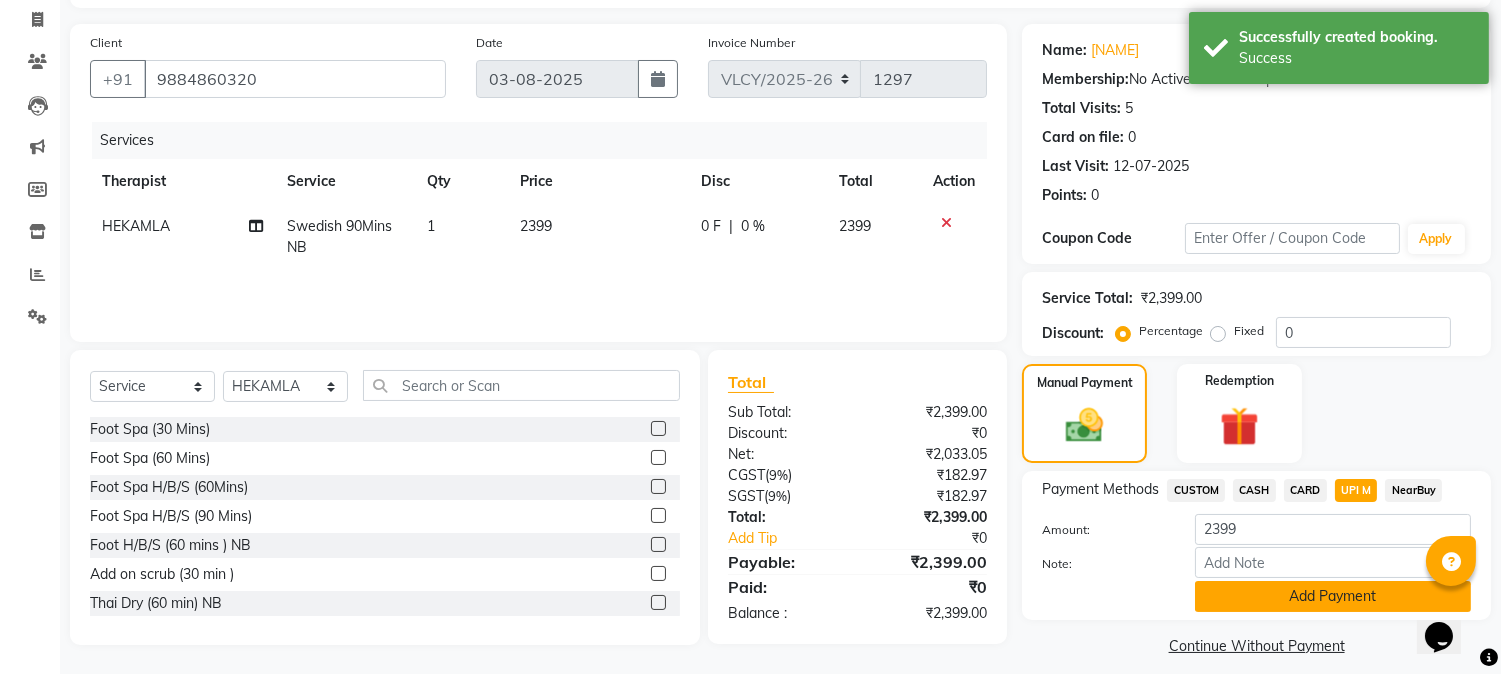 click on "Add Payment" 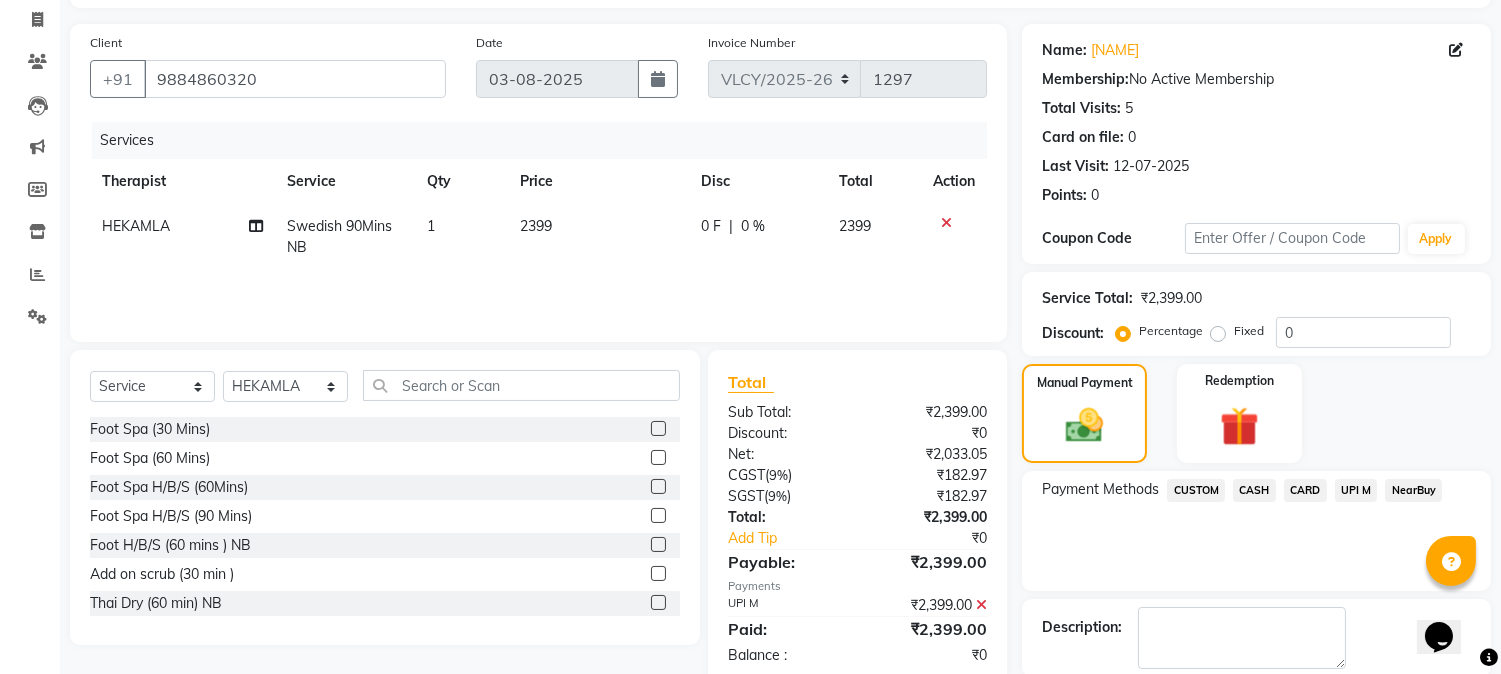 click on "UPI M" 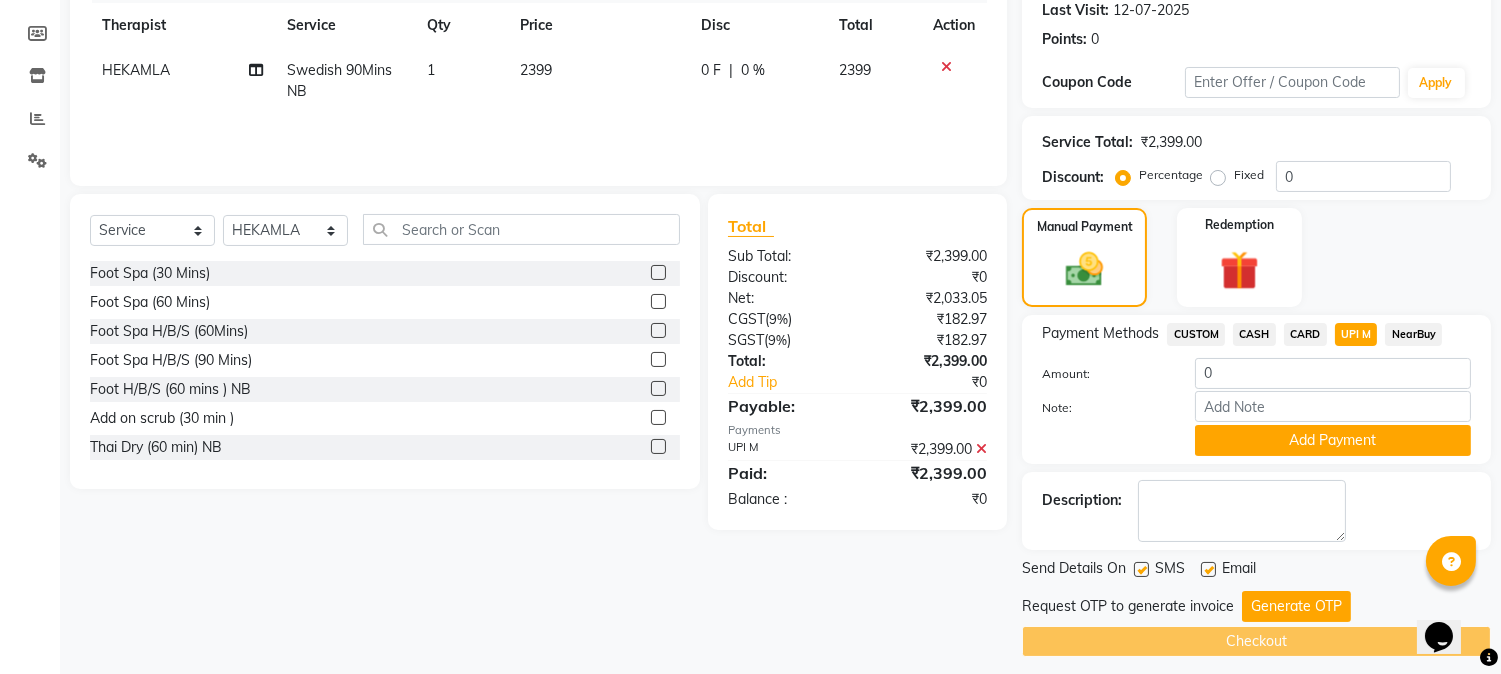 scroll, scrollTop: 295, scrollLeft: 0, axis: vertical 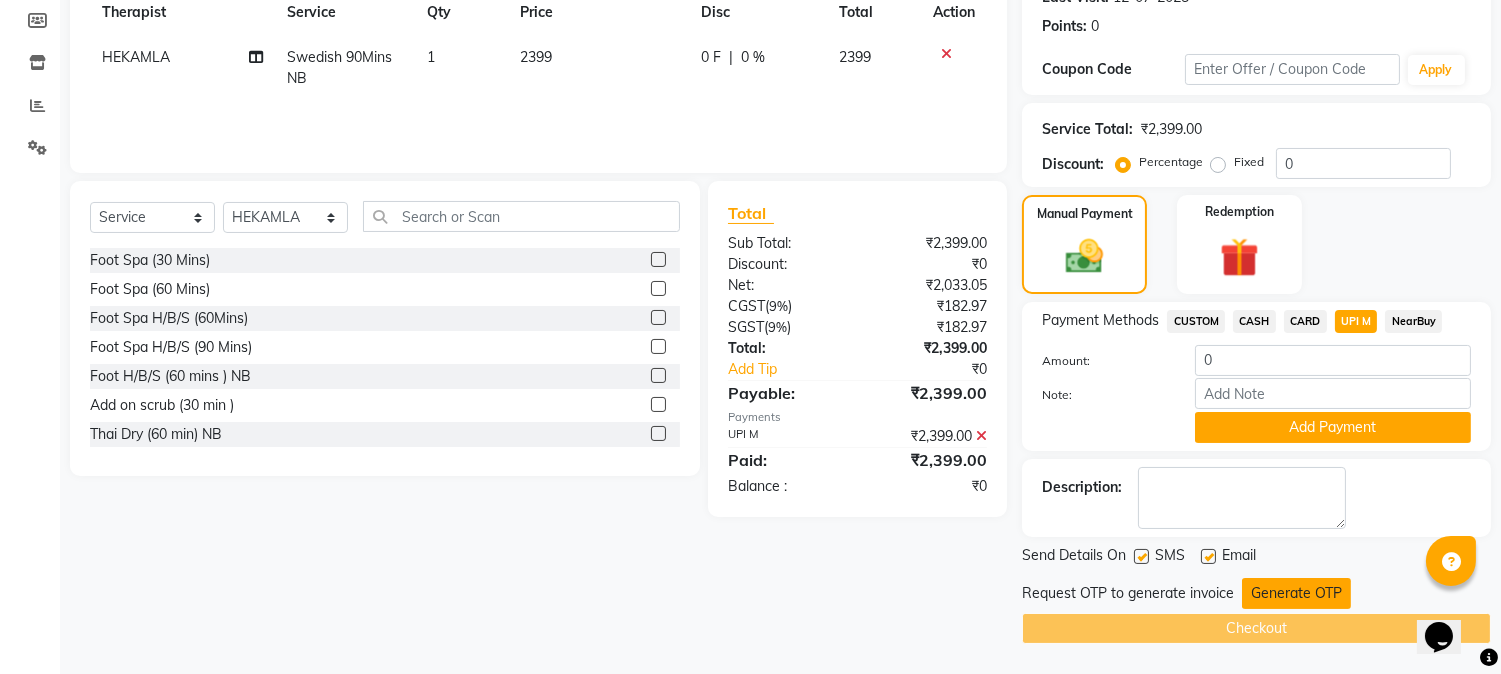 click on "Generate OTP" 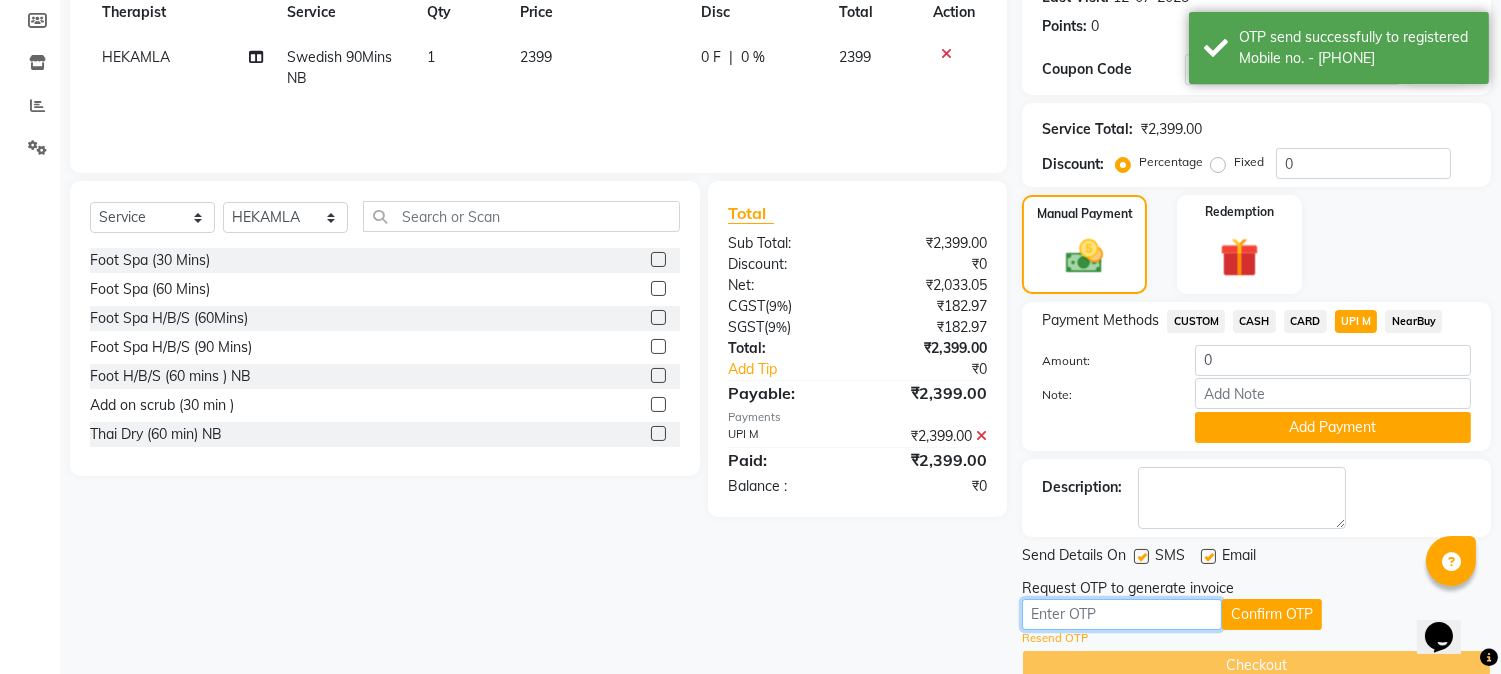 click on "Note:" at bounding box center (1122, 614) 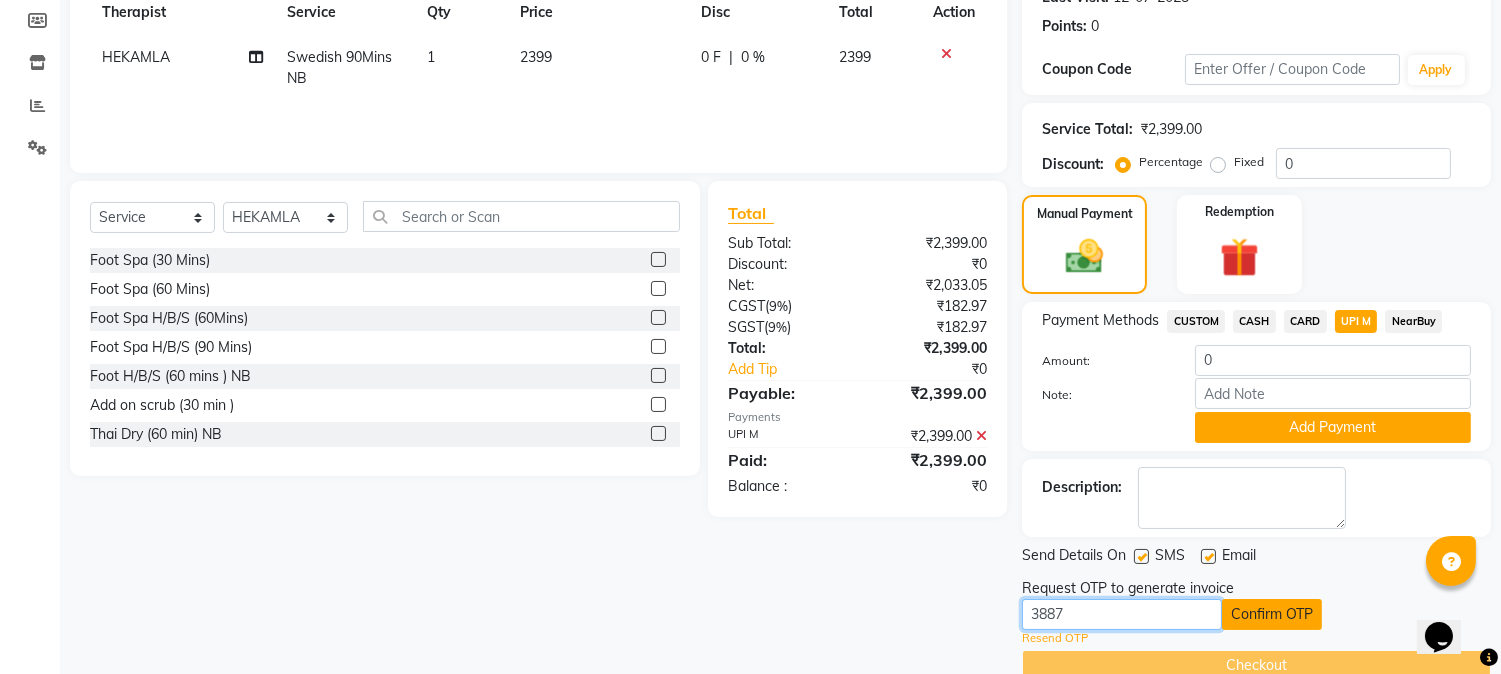 type on "3887" 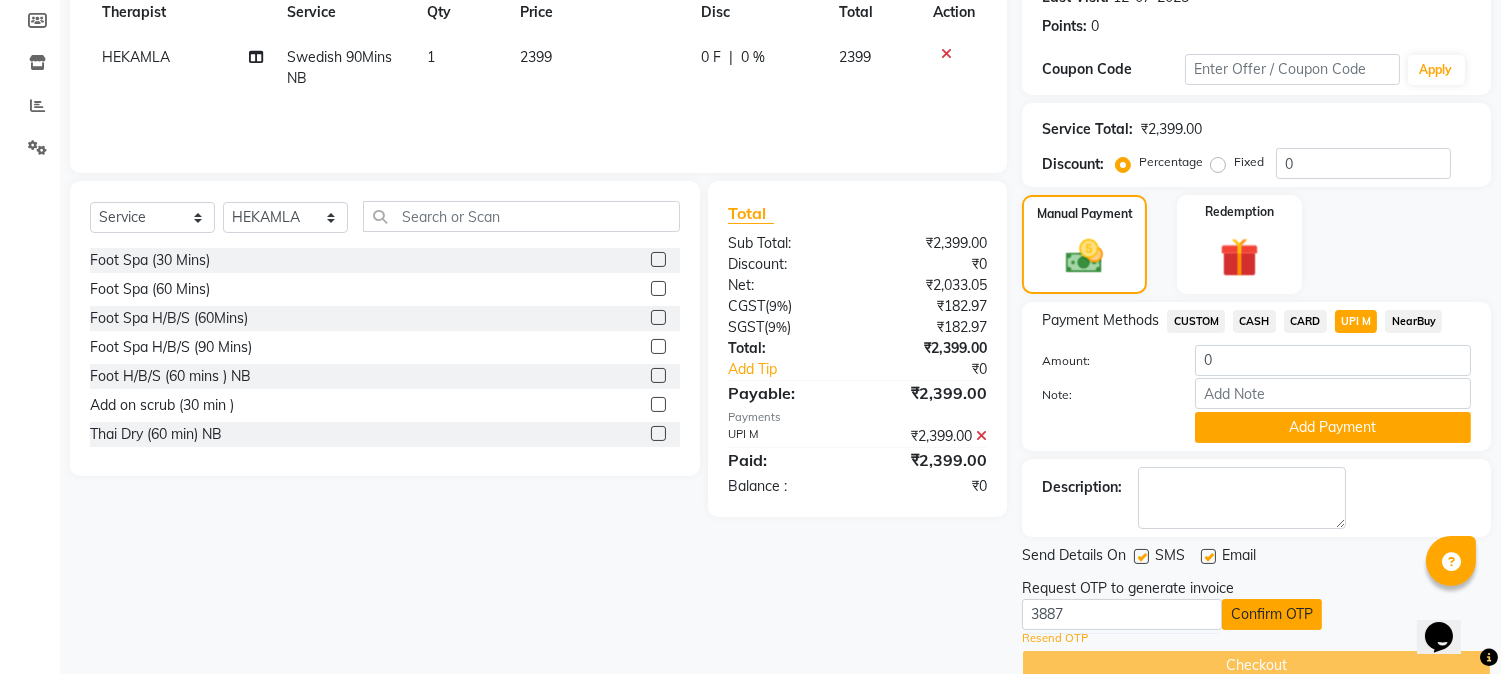 click on "Confirm OTP" 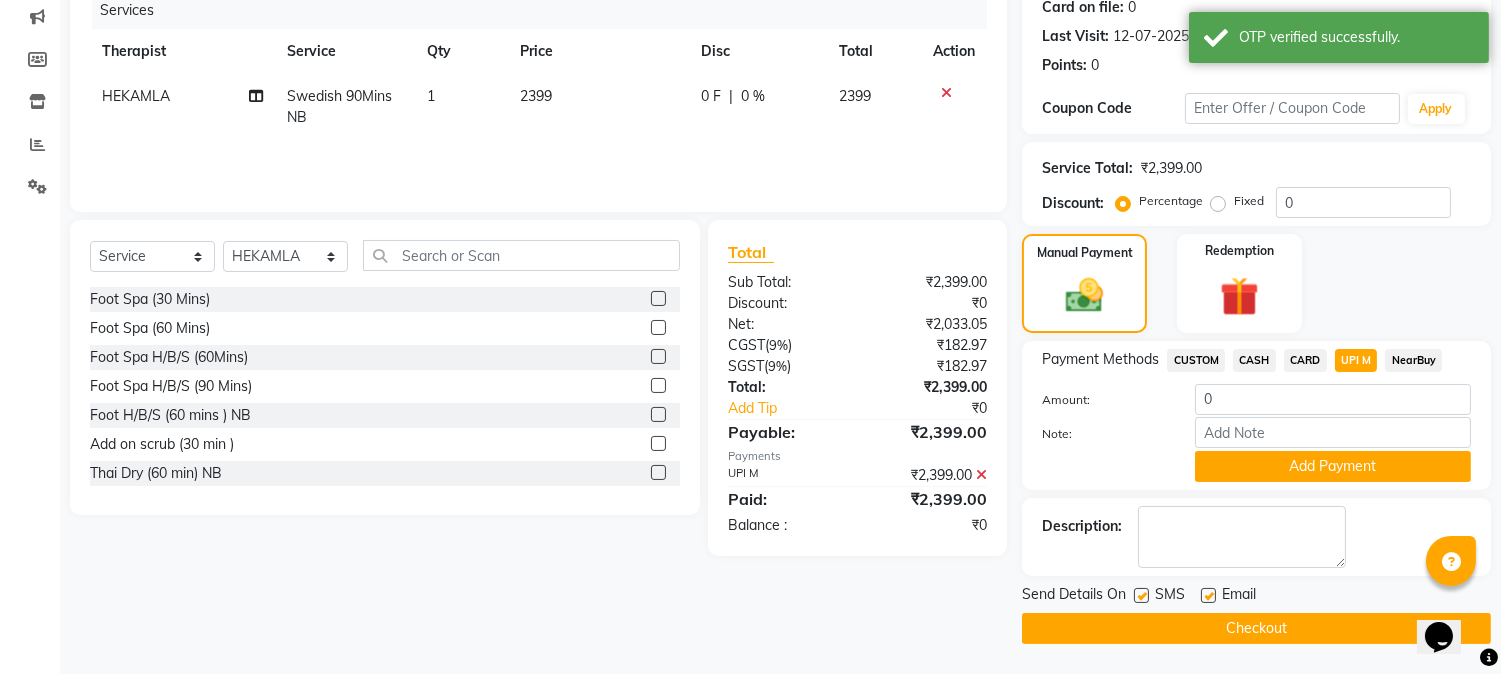 scroll, scrollTop: 255, scrollLeft: 0, axis: vertical 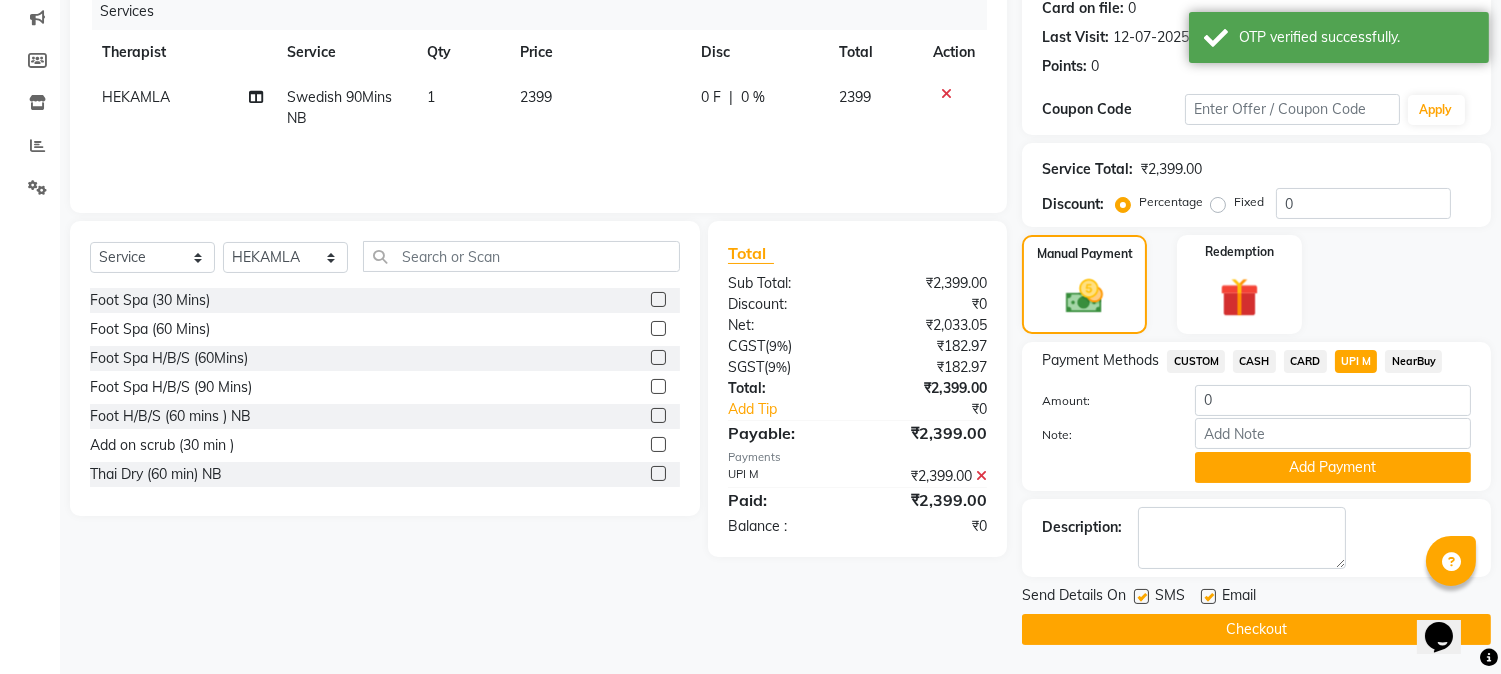 click on "Checkout" 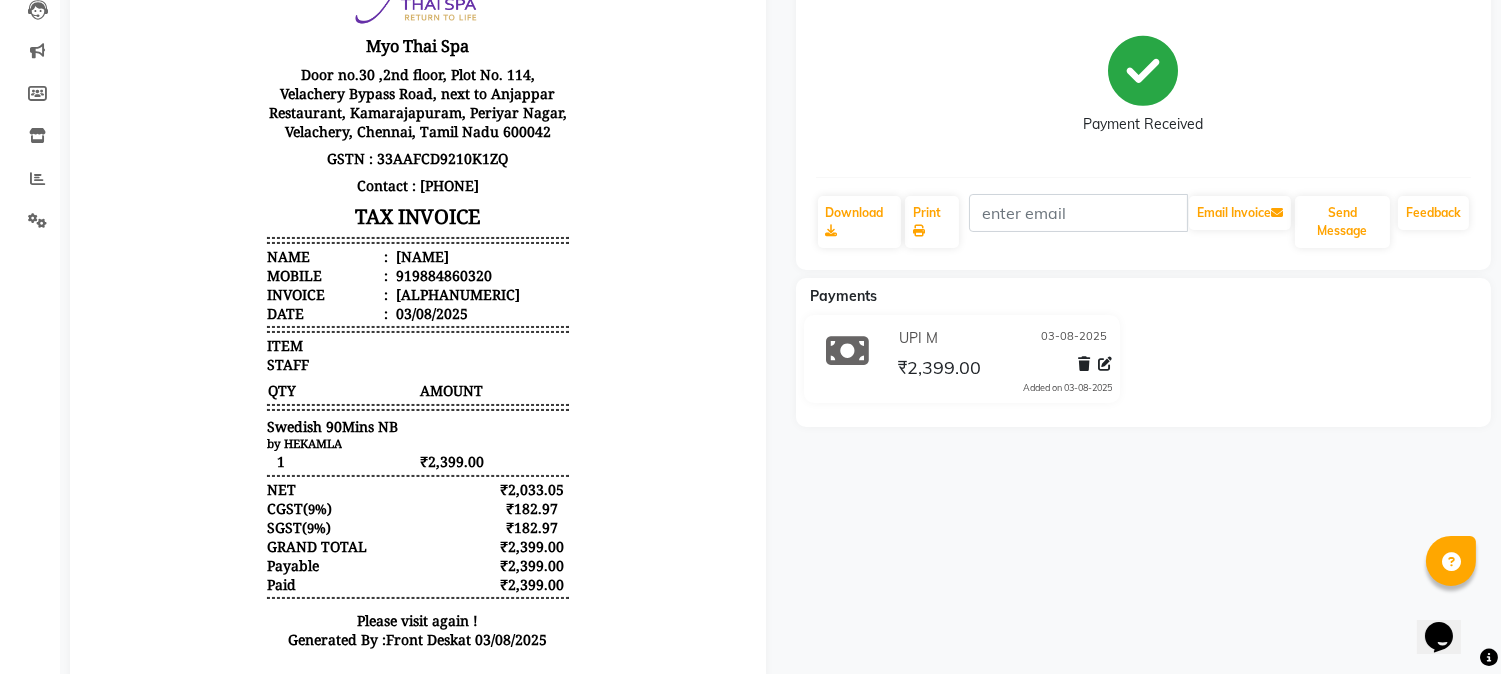 scroll, scrollTop: 0, scrollLeft: 0, axis: both 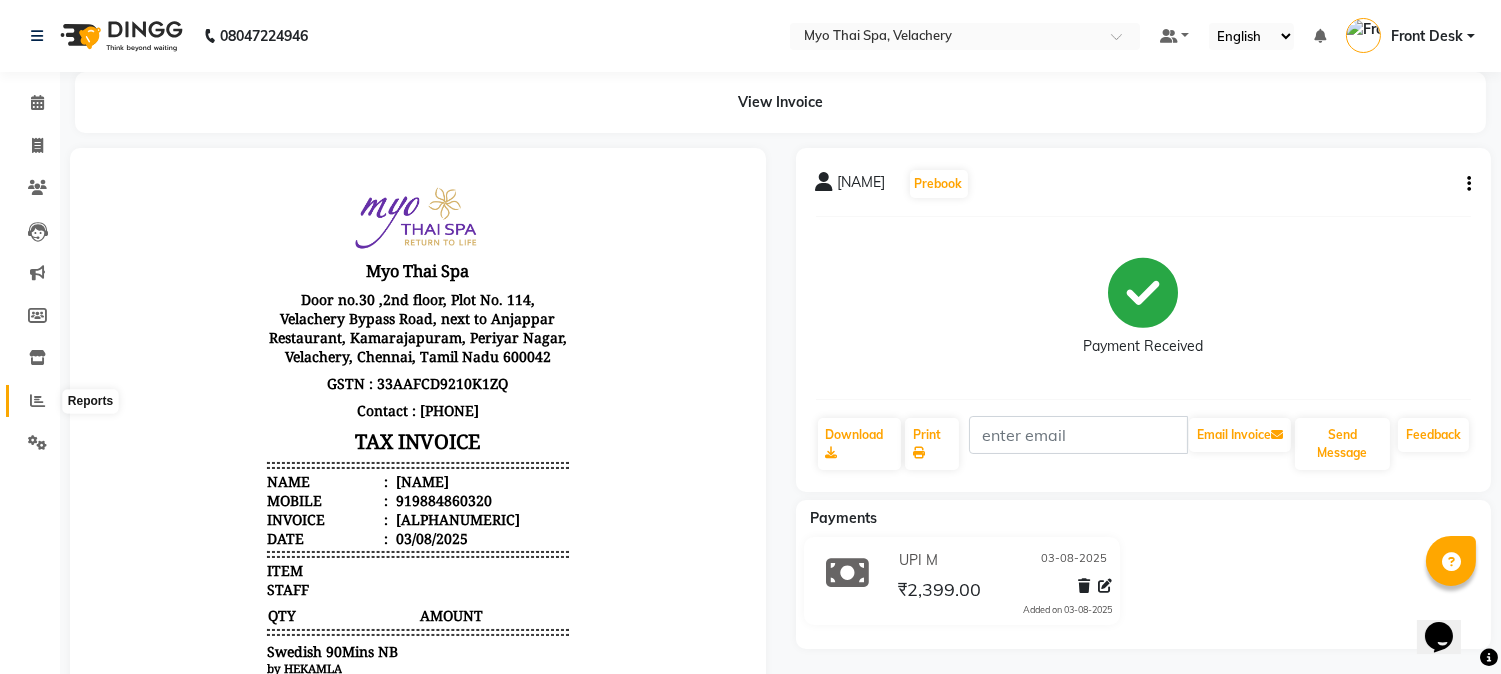 click 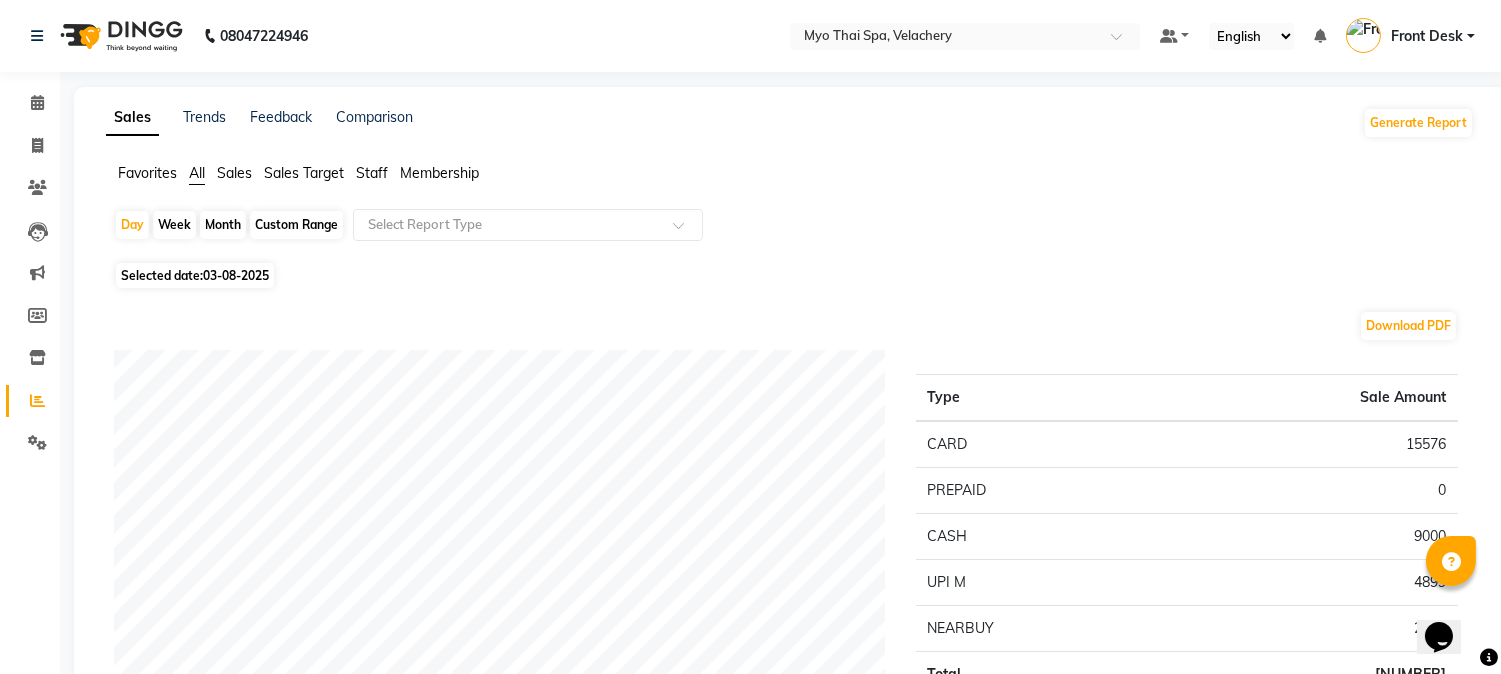 scroll, scrollTop: 222, scrollLeft: 0, axis: vertical 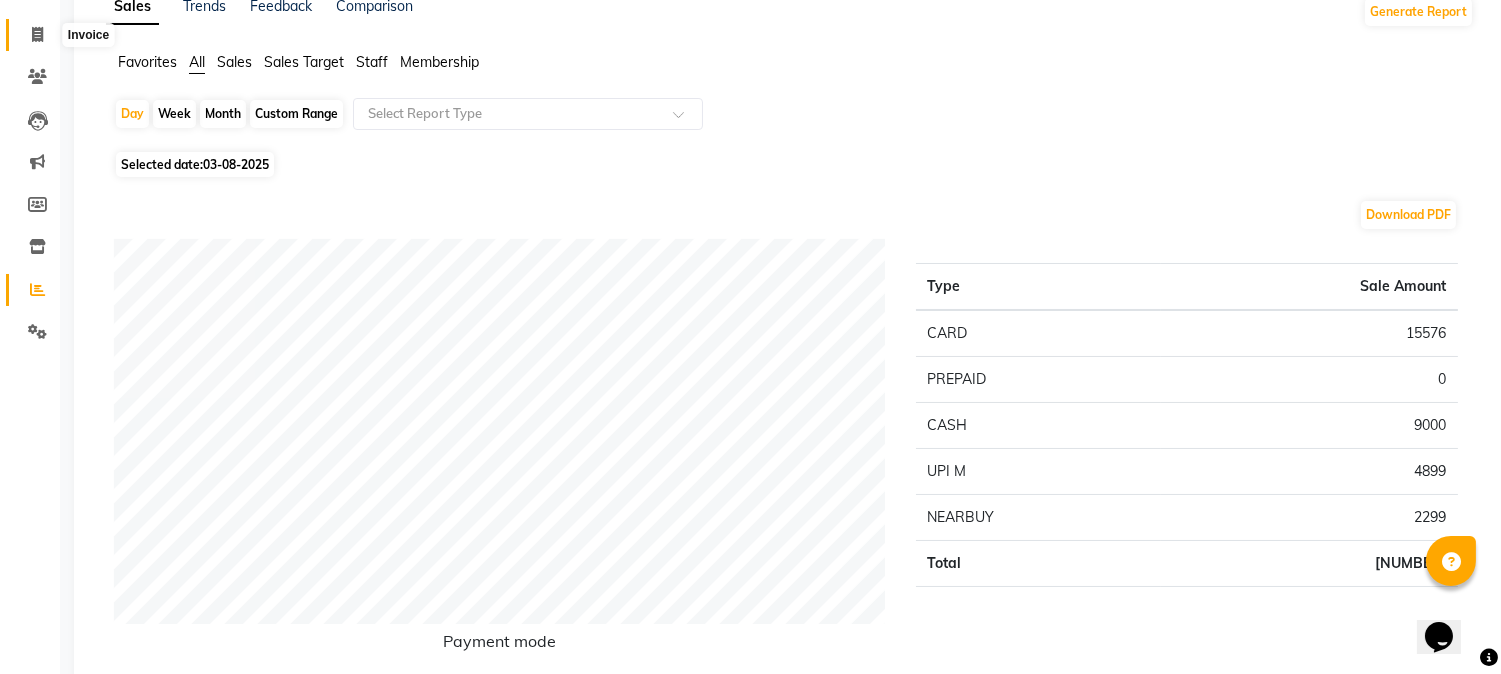 click 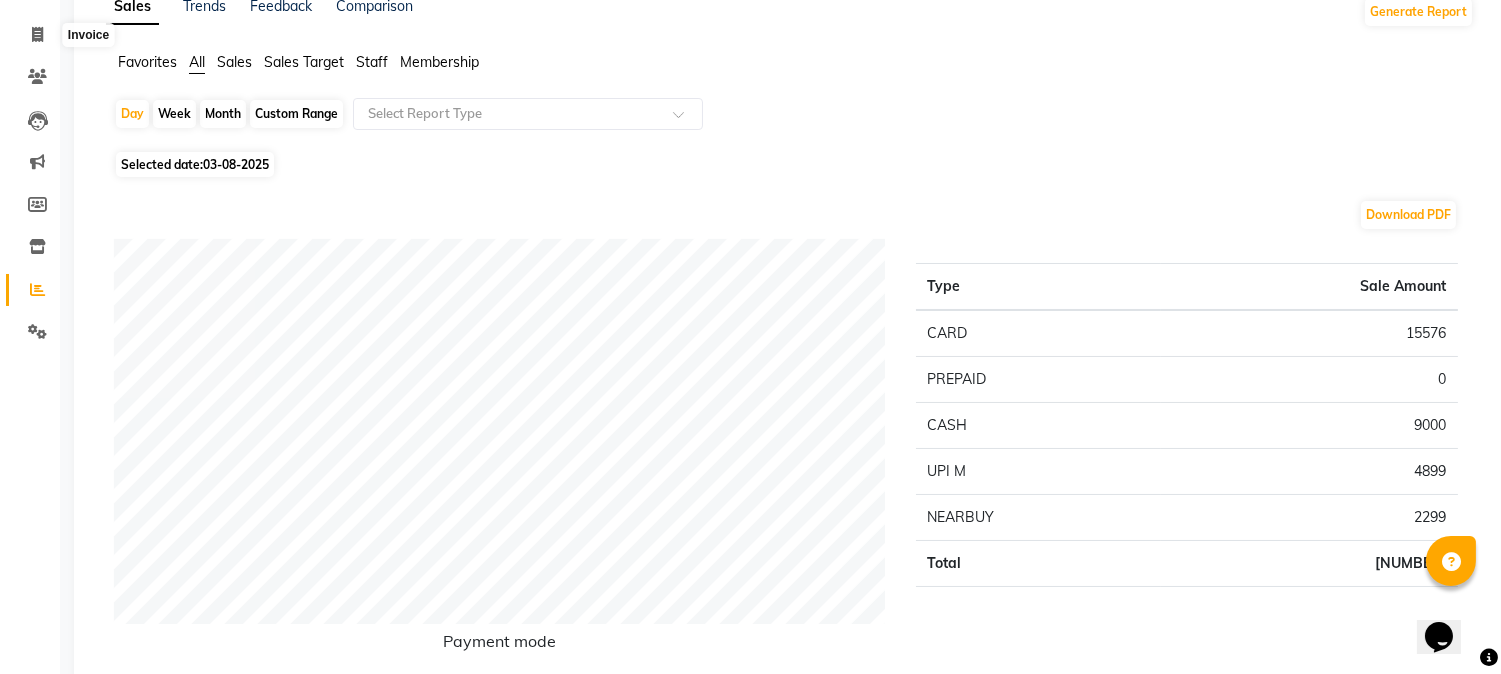 select on "service" 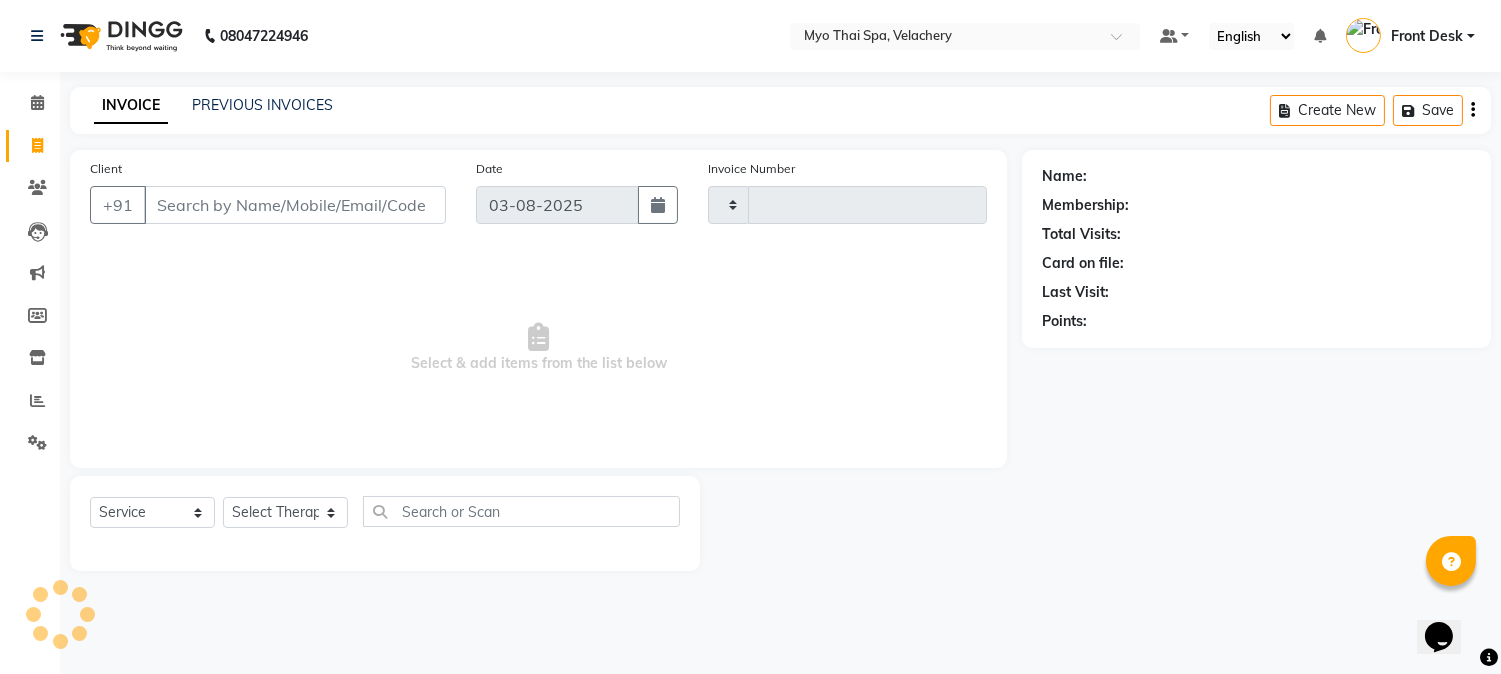 type on "1298" 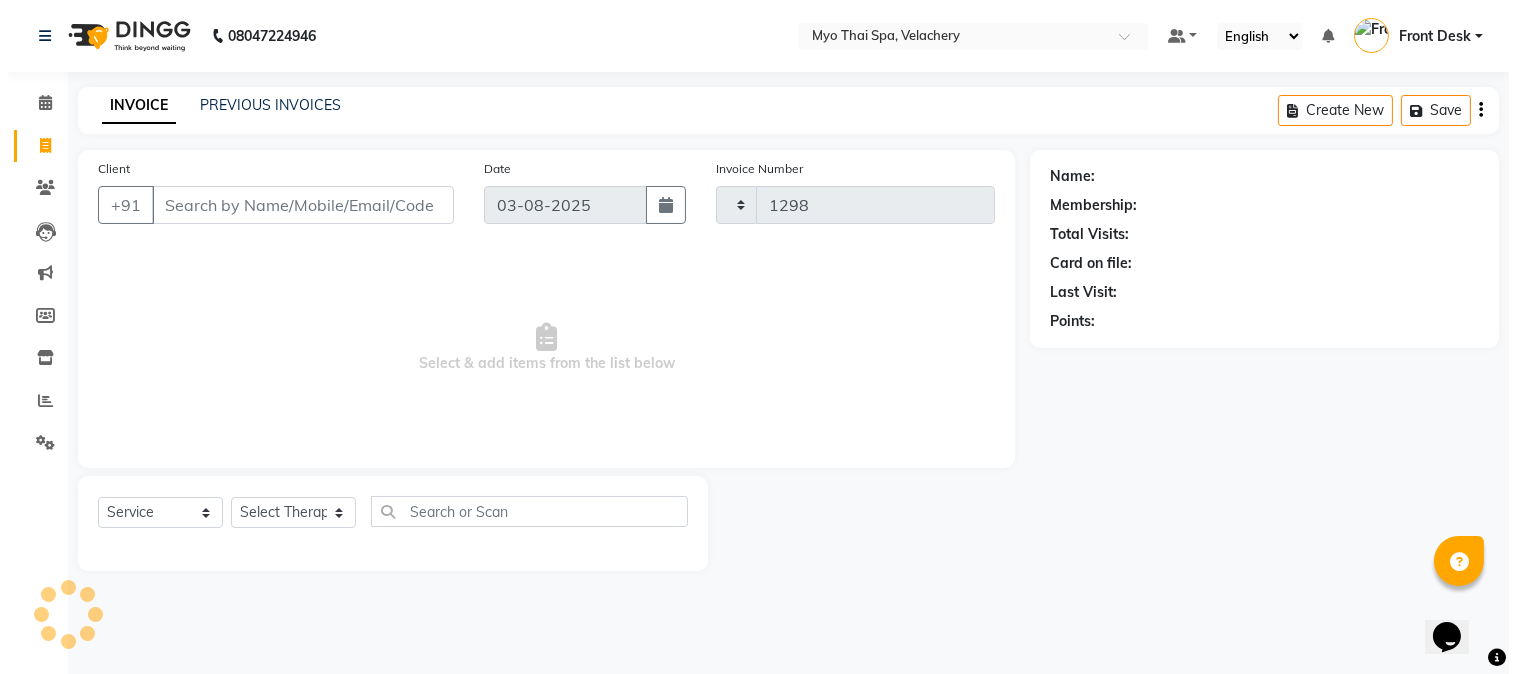 scroll, scrollTop: 0, scrollLeft: 0, axis: both 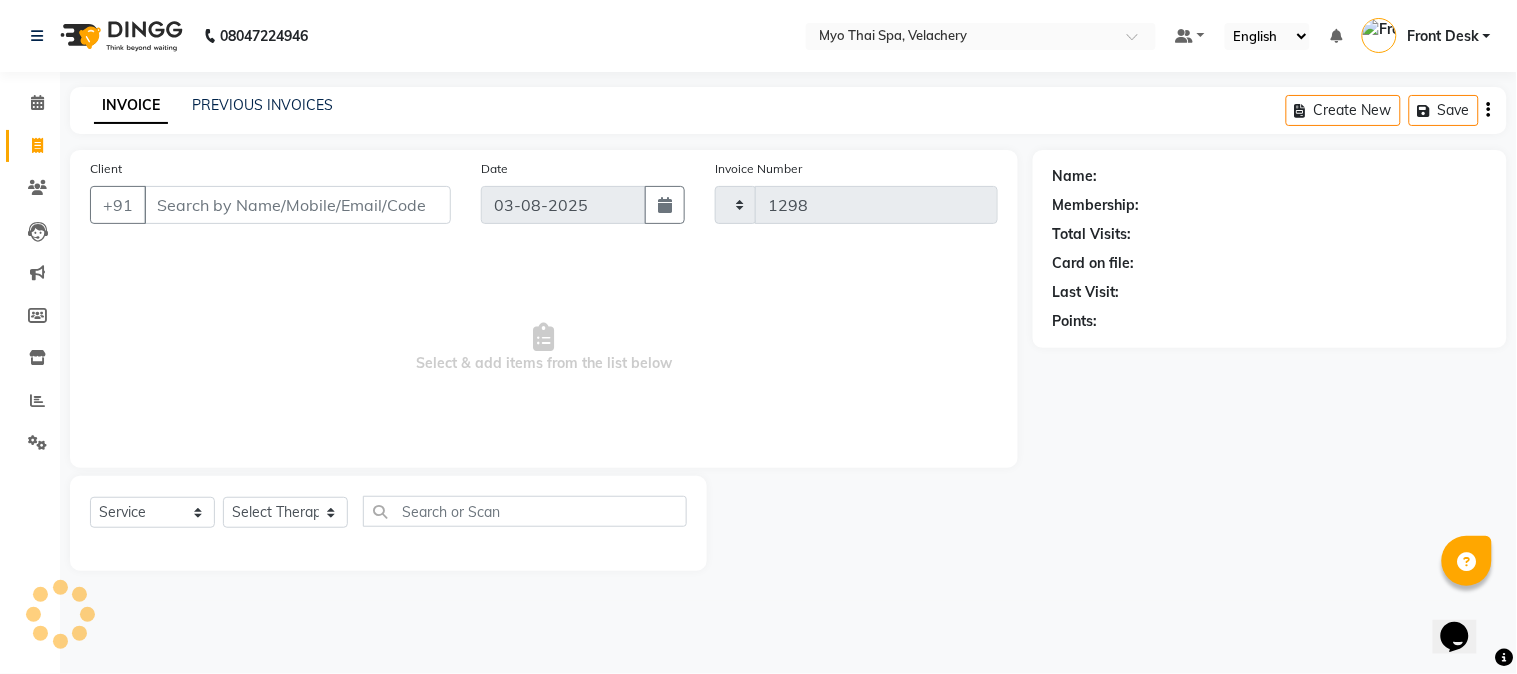 select on "5554" 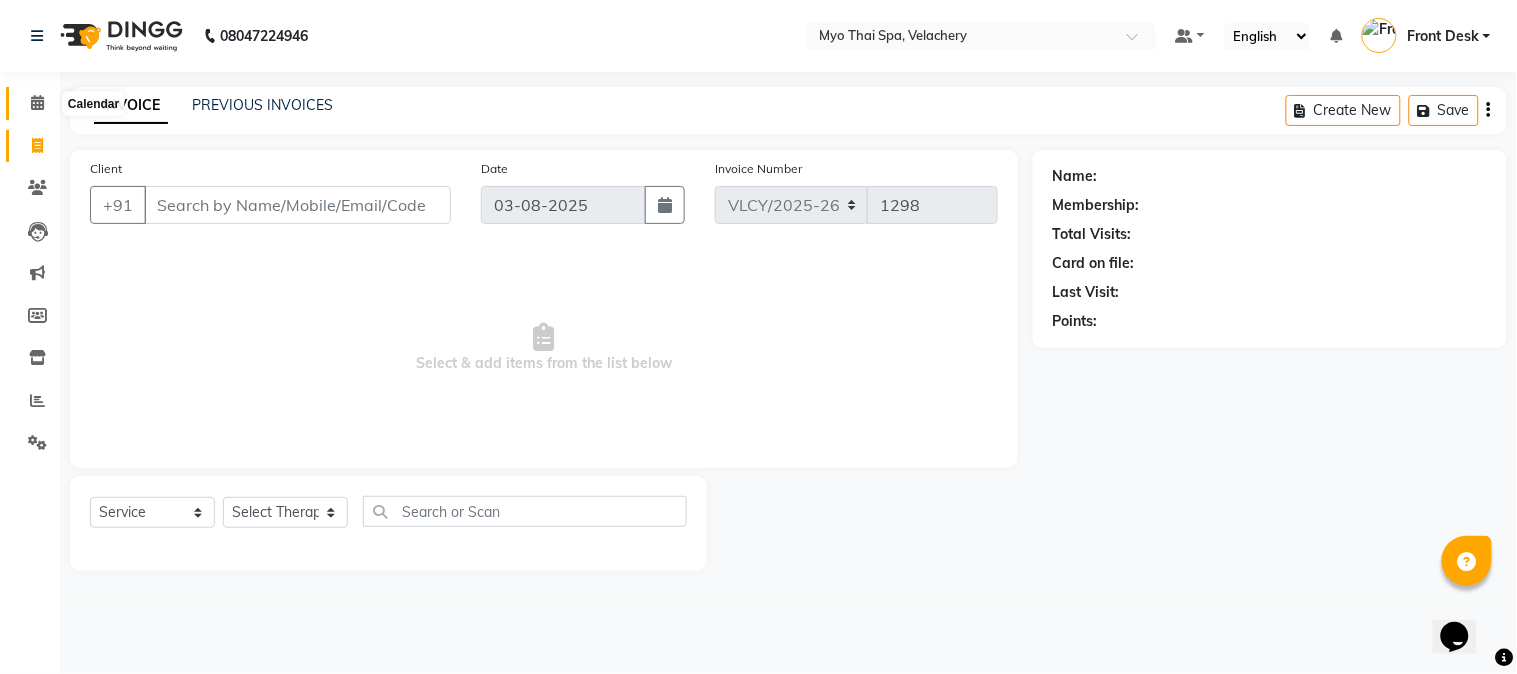 click 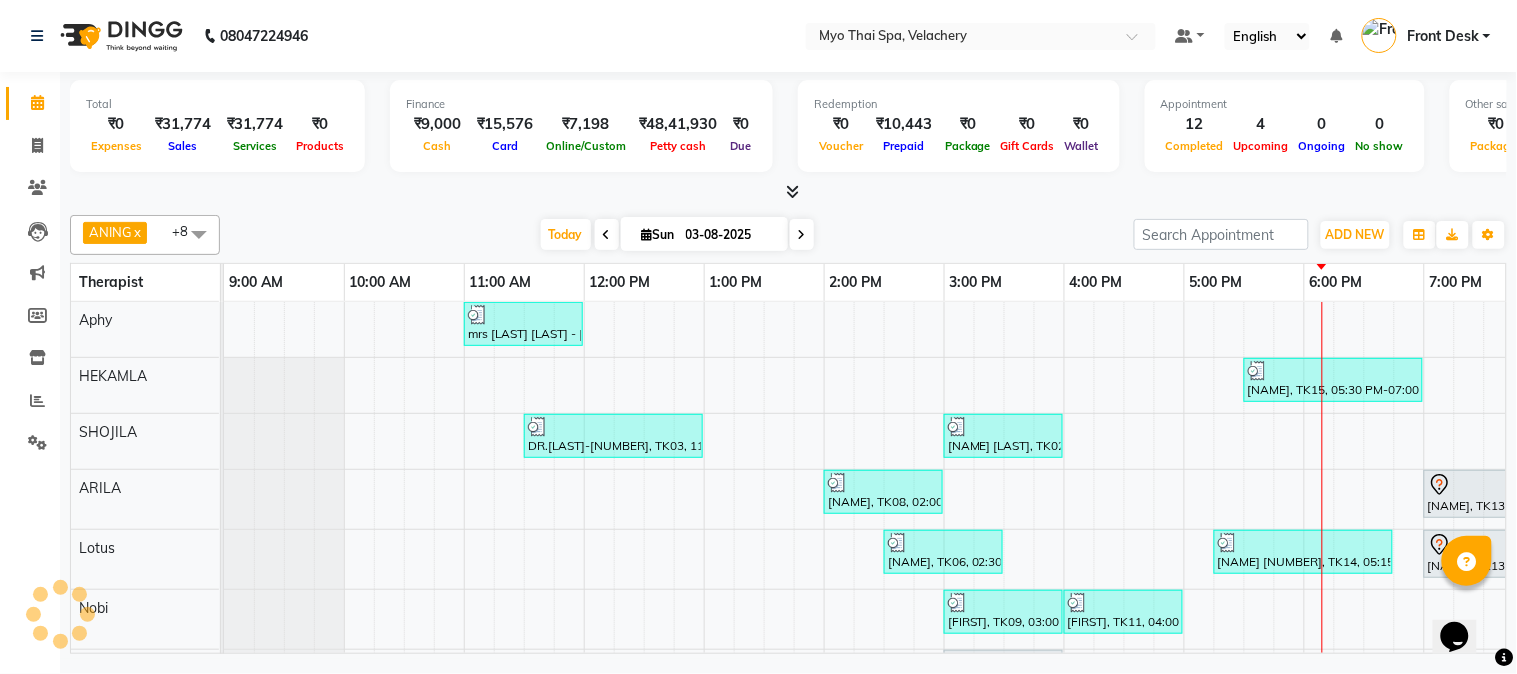 scroll, scrollTop: 0, scrollLeft: 0, axis: both 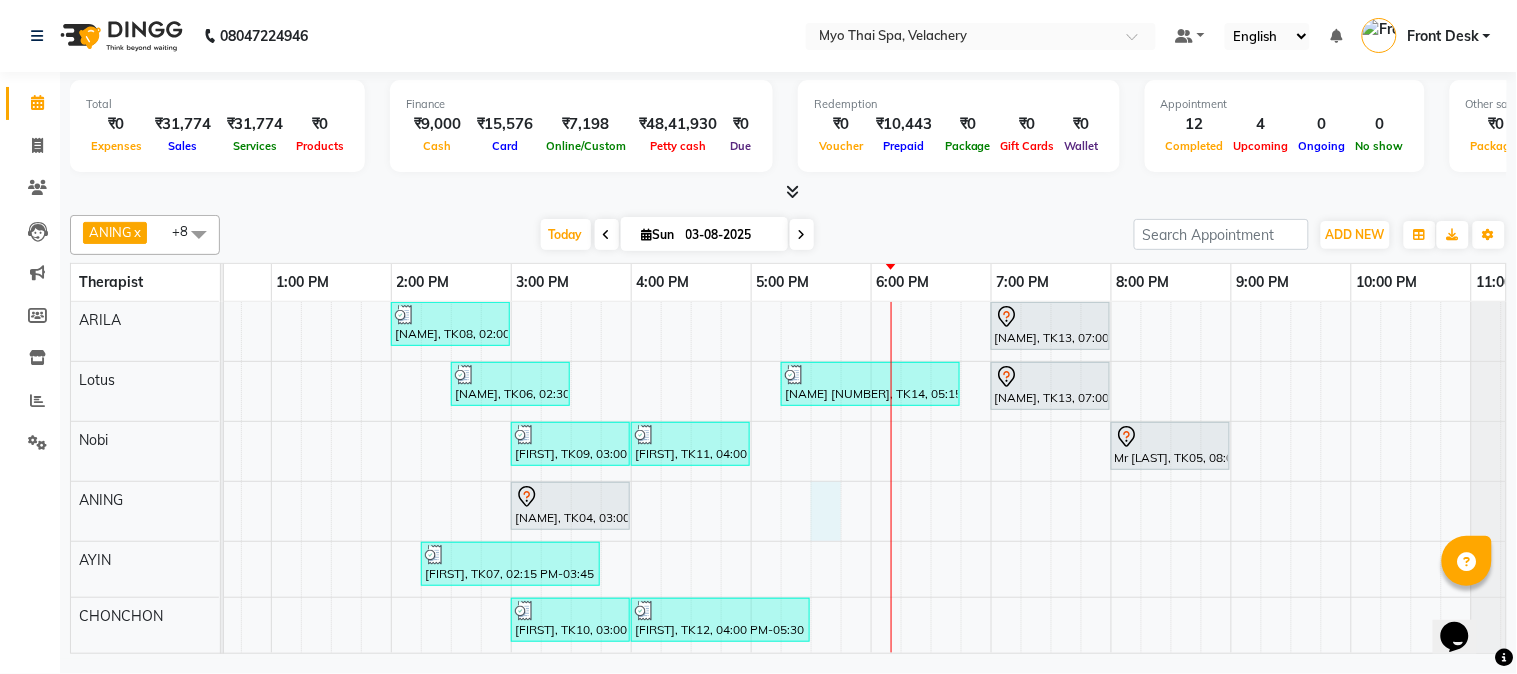 click on "mrs [LAST] [LAST] - [NUMBER], TK01, 11:00 AM-12:00 PM, Swedish [ 60 Min ]     [NAME], TK15, 05:30 PM-07:00 PM, Swedish 90Mins NB     DR.[LAST]-[NUMBER], TK03, 11:30 AM-01:00 PM, Twin Body Work [ 90 Min ]     [NAME] [LAST], TK02, 03:00 PM-04:00 PM, Traditional Thai Dry Spa-60Mins     [NAME], TK08, 02:00 PM-03:00 PM, Balinese [ 60 Min ]             [NAME], TK13, 07:00 PM-08:00 PM, Foot Spa (60 Mins)     [NAME], TK06, 02:30 PM-03:30 PM, Balinese [ 60 Min ]     [NAME] [NUMBER], TK14, 05:15 PM-06:45 PM, Traditional Thai Dry Spa -90Mins             [NAME], TK13, 07:00 PM-08:00 PM, Balinese [ 60 Min ]     [NAME], TK09, 03:00 PM-04:00 PM, Swedish [ 60 Min ]     [NAME], TK11, 04:00 PM-05:00 PM, Aroma Thai [ 60 Min ]             Mr [LAST], TK05, 08:00 PM-09:00 PM, Swedish 60Mins NB             [NAME], TK04, 03:00 PM-04:00 PM, Swedish [ 60 Min ]     [NAME], TK07, 02:15 PM-03:45 PM, Swedish [ 90 Min ]     [NAME], TK10, 03:00 PM-04:00 PM, Twin Body Work [ 60 Min ]     [NAME], TK12, 04:00 PM-05:30 PM, Aroma 90mins NB" at bounding box center [691, 393] 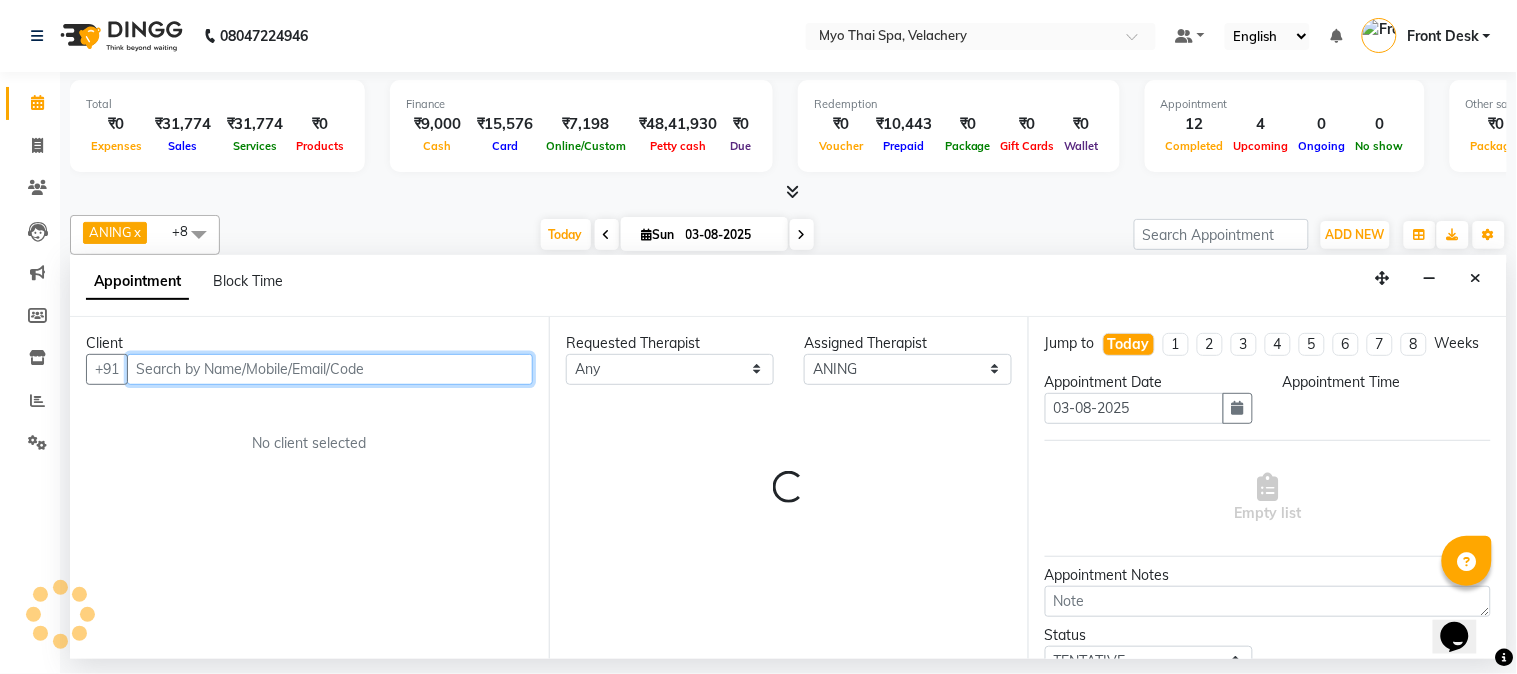 select on "1050" 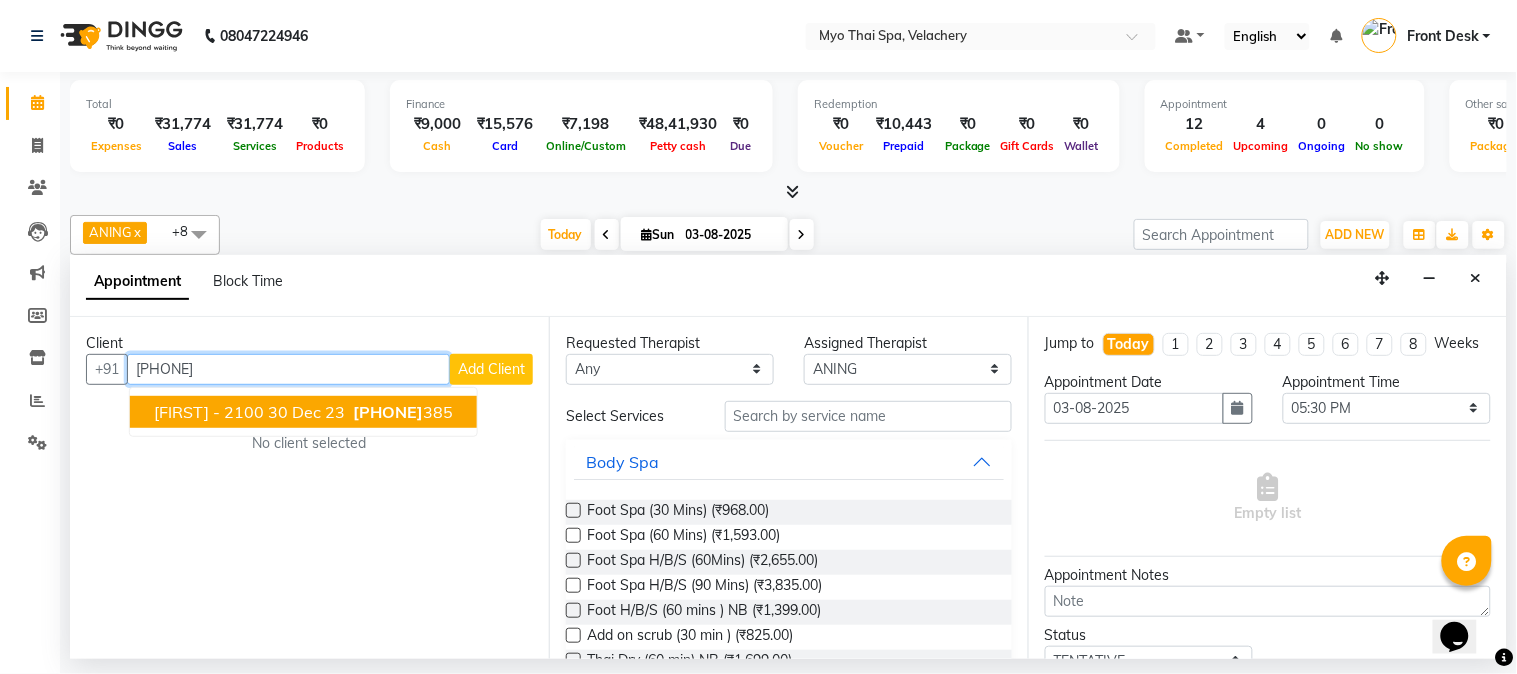 click on "[FIRST] - 2100 30 dec 23" at bounding box center [249, 412] 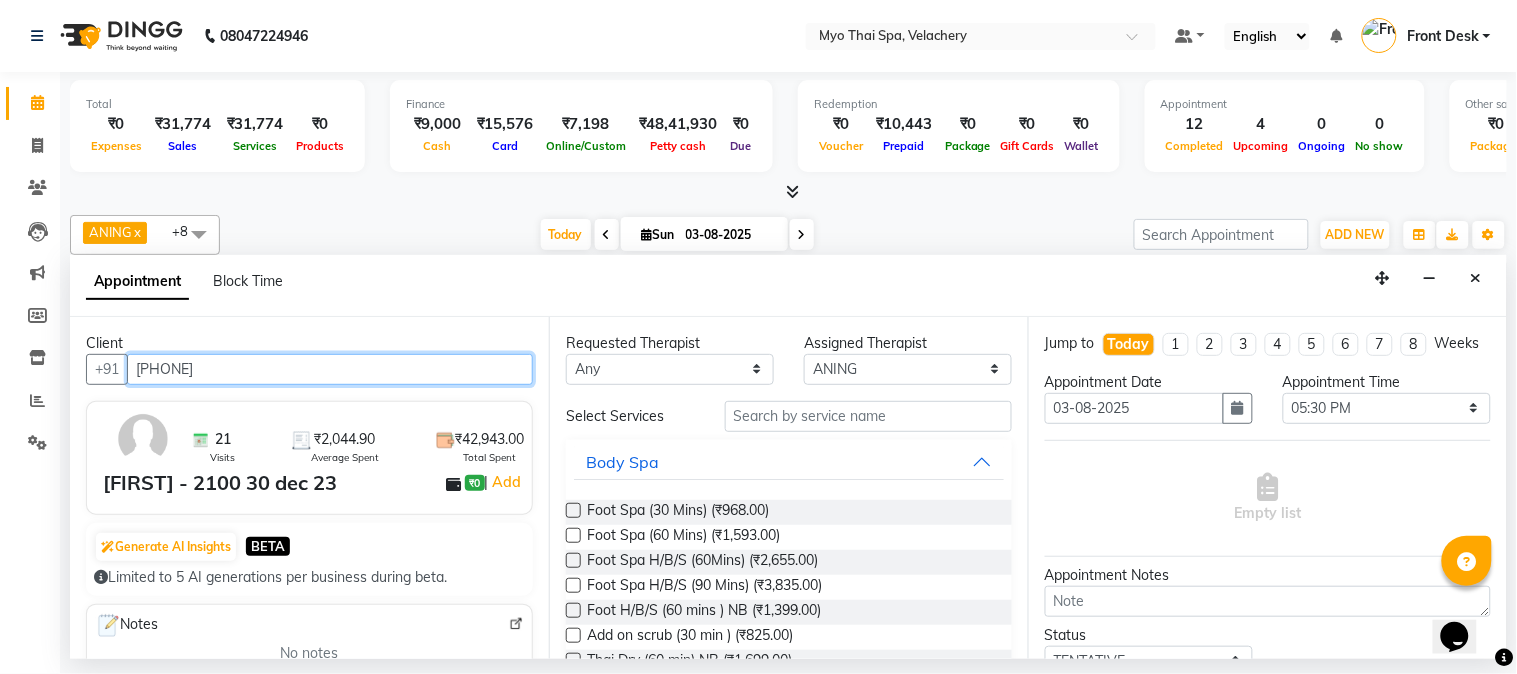 type on "[PHONE]" 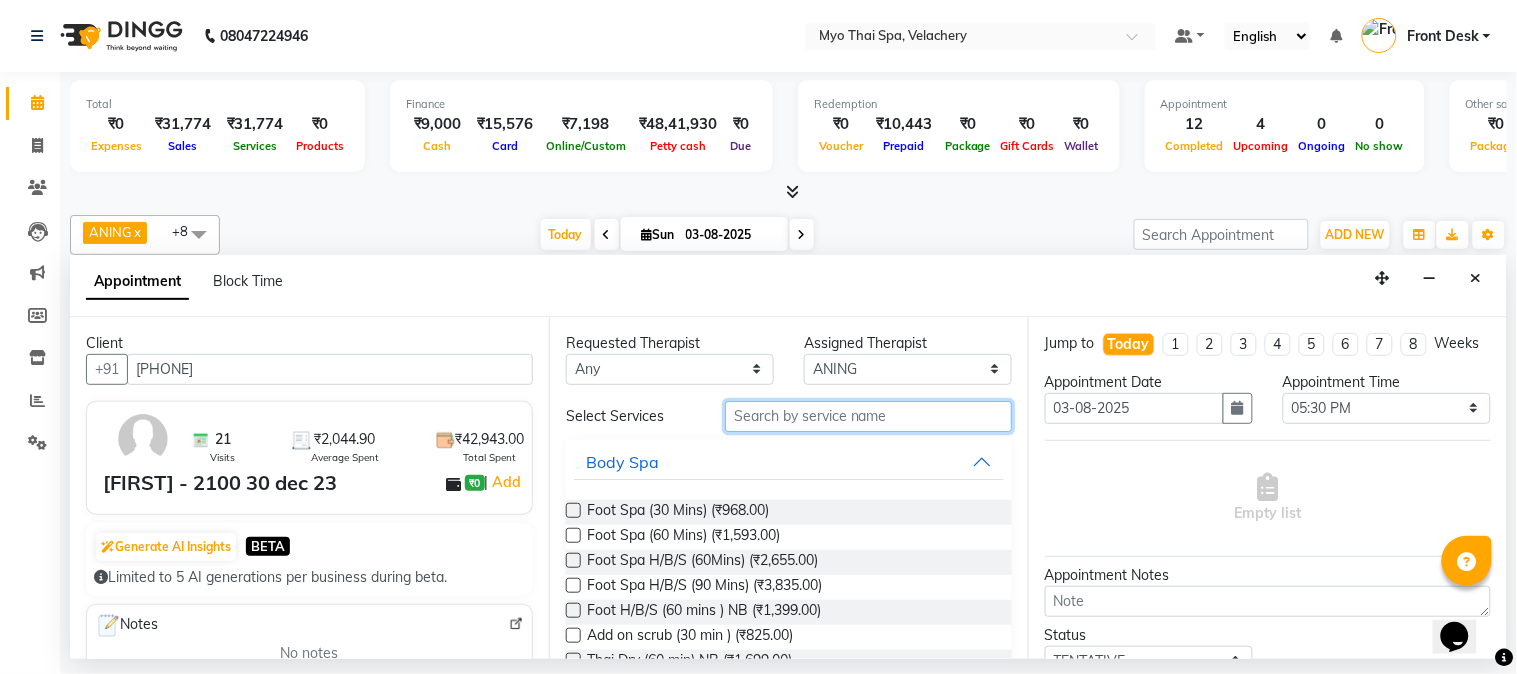 click at bounding box center (868, 416) 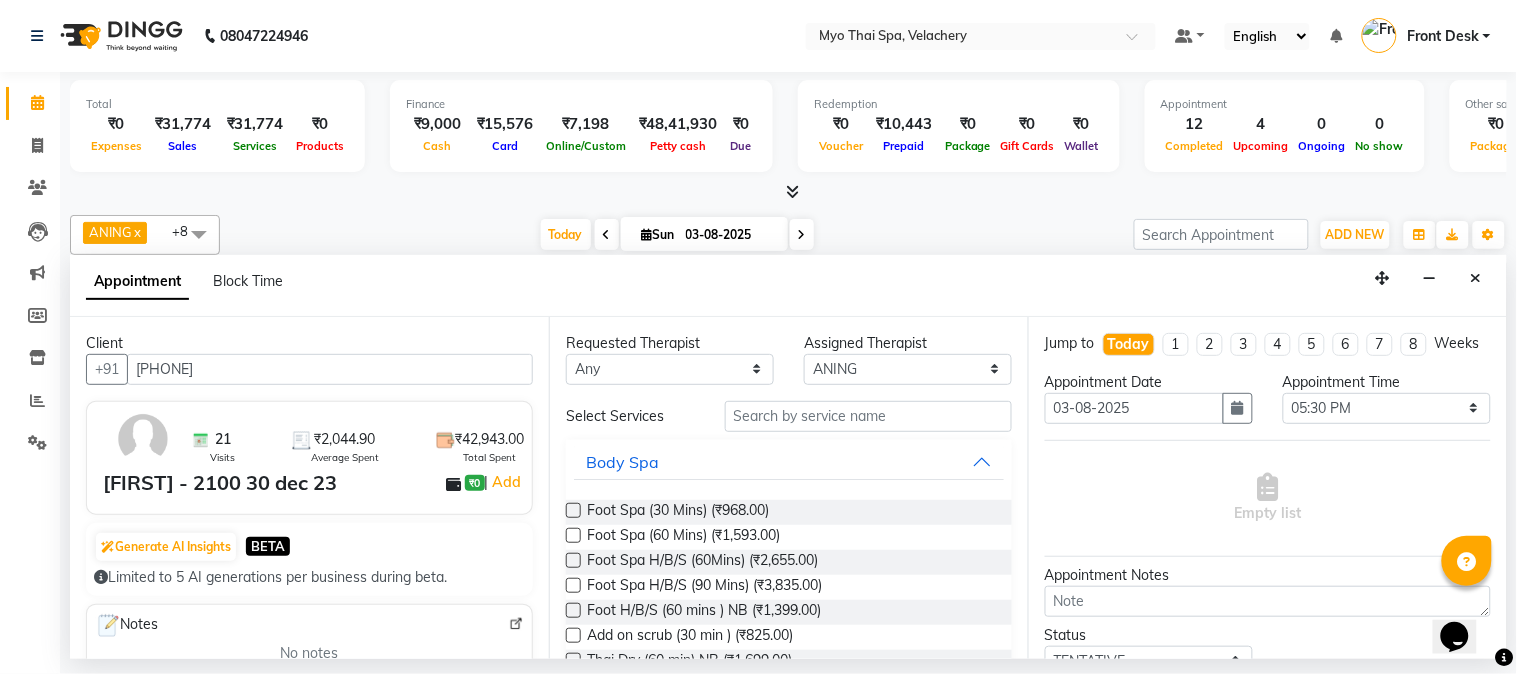 click at bounding box center [573, 535] 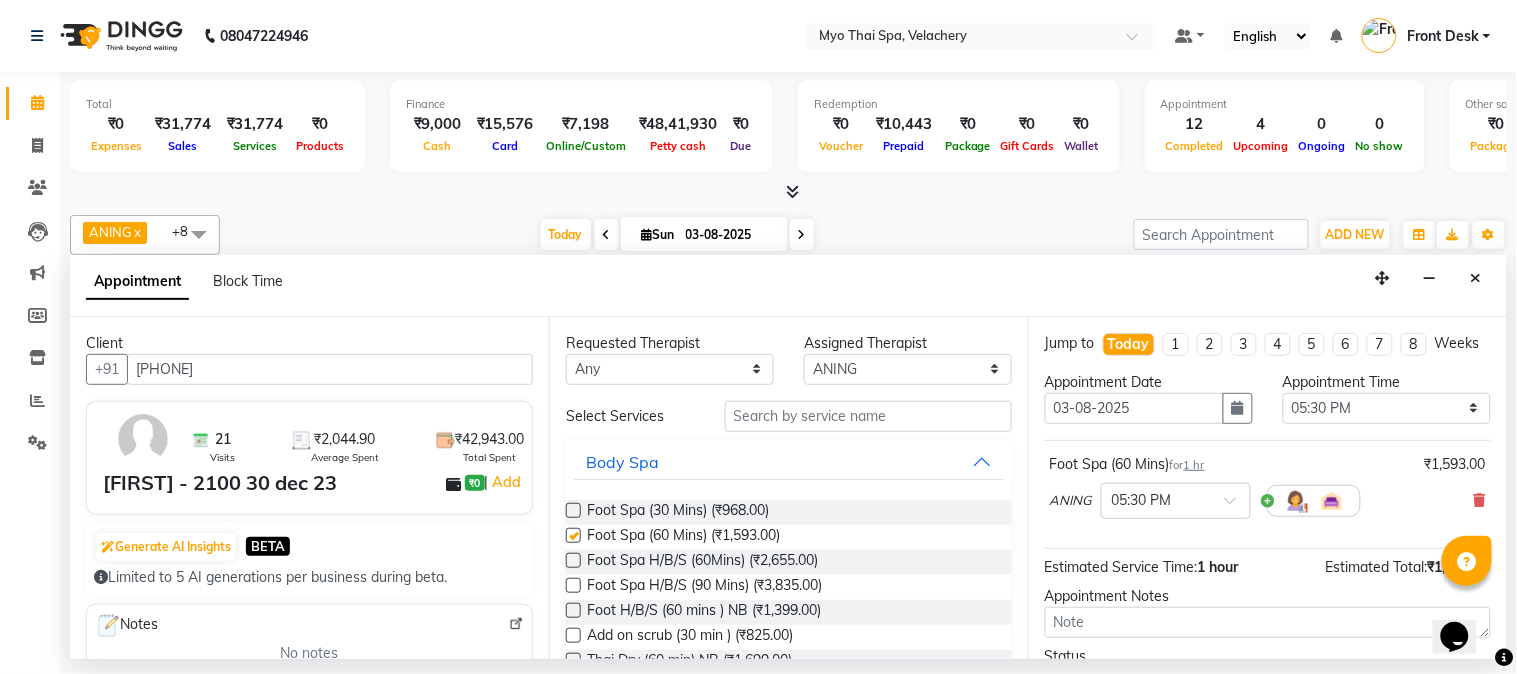 checkbox on "false" 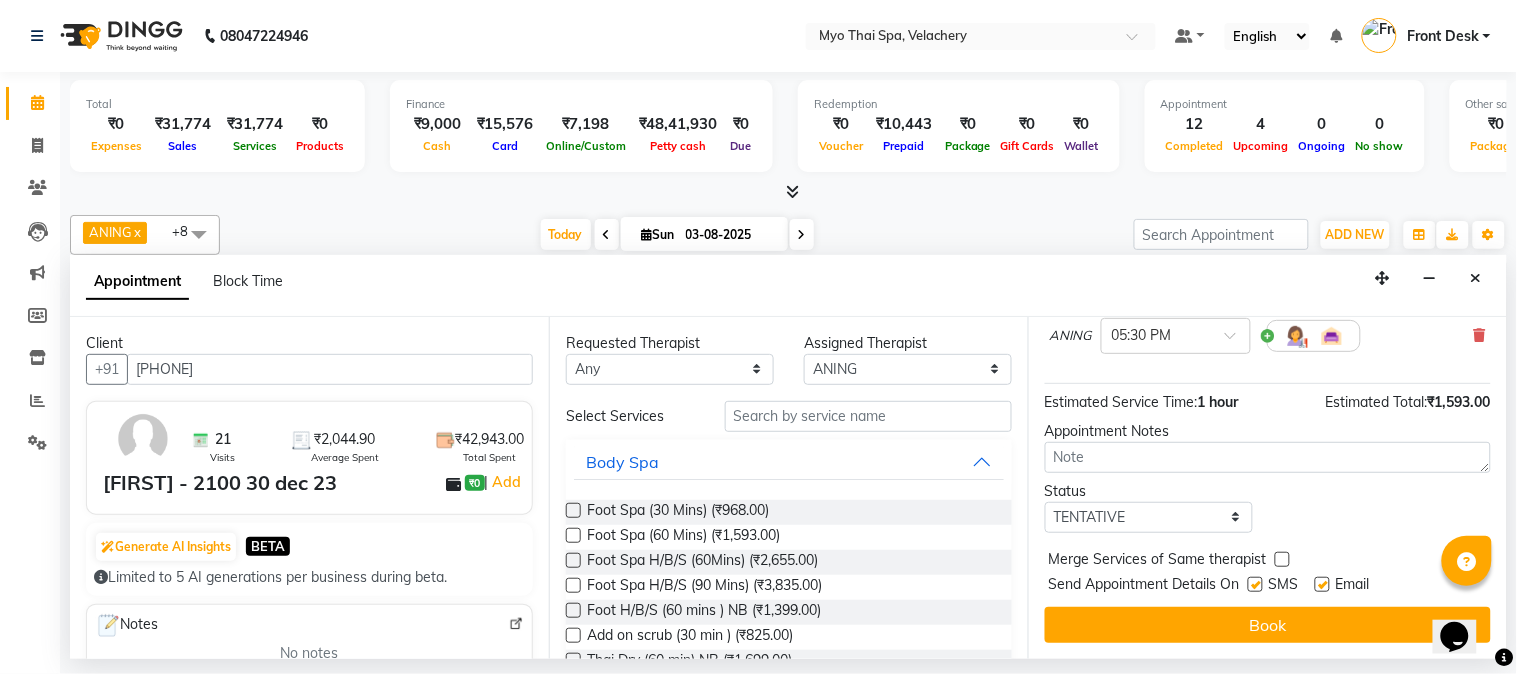scroll, scrollTop: 183, scrollLeft: 0, axis: vertical 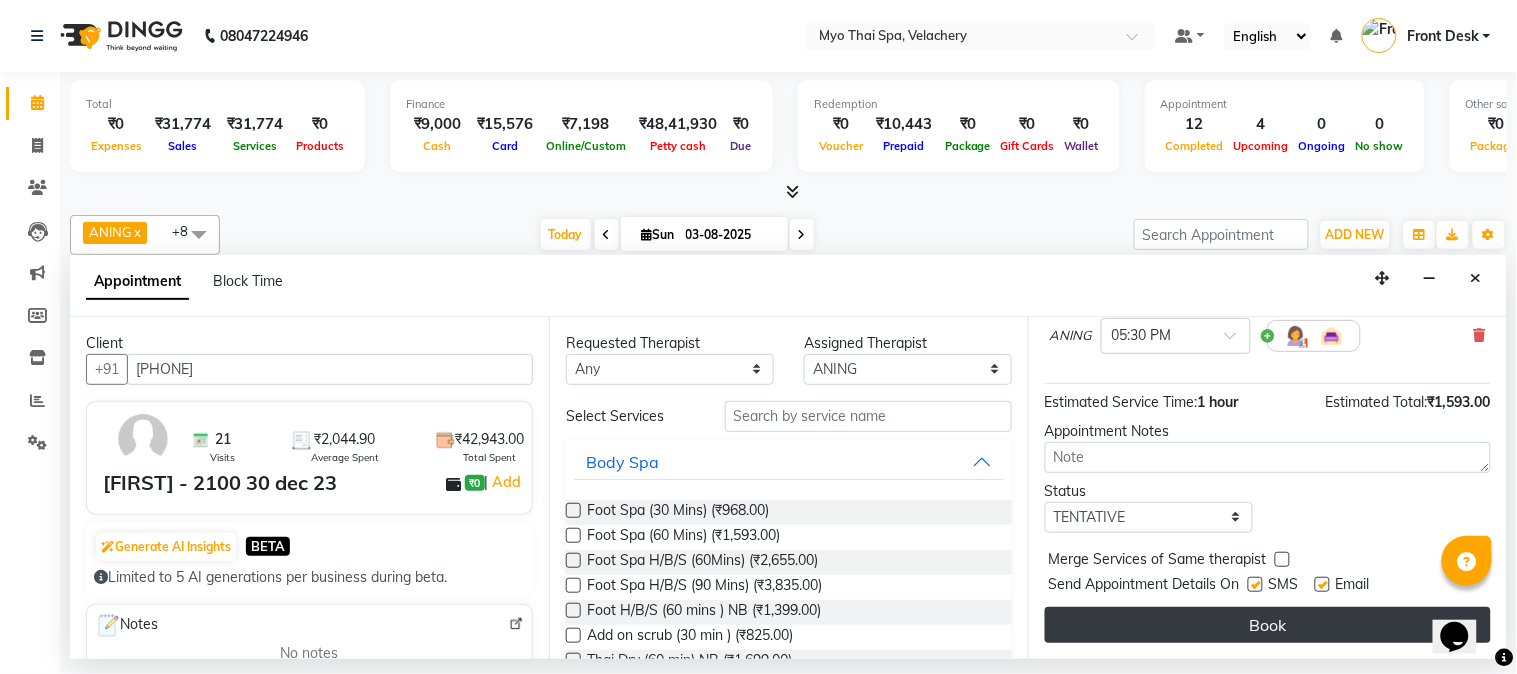 click on "Book" at bounding box center [1268, 625] 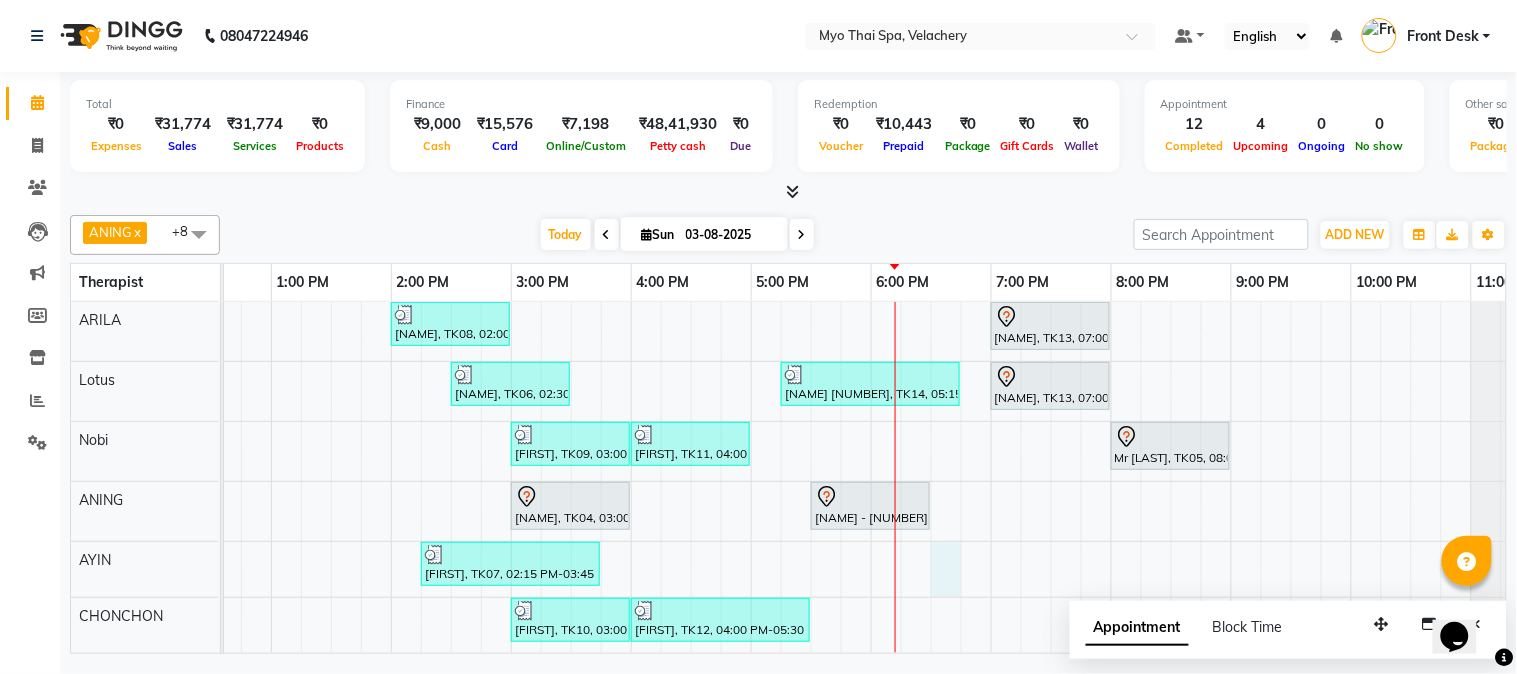 click on "mrs [LAST] [LAST] - [NUMBER], TK01, 11:00 AM-12:00 PM, Swedish [ 60 Min ]     [NAME], TK15, 05:30 PM-07:00 PM, Swedish 90Mins NB     DR.[LAST]-[NUMBER], TK03, 11:30 AM-01:00 PM, Twin Body Work [ 90 Min ]     [NAME] [LAST], TK02, 03:00 PM-04:00 PM, Traditional Thai Dry Spa-60Mins     [NAME], TK08, 02:00 PM-03:00 PM, Balinese [ 60 Min ]             [NAME], TK13, 07:00 PM-08:00 PM, Foot Spa (60 Mins)     [NAME], TK06, 02:30 PM-03:30 PM, Balinese [ 60 Min ]     [NAME] [NUMBER], TK14, 05:15 PM-06:45 PM, Traditional Thai Dry Spa -90Mins             [NAME], TK13, 07:00 PM-08:00 PM, Balinese [ 60 Min ]     [NAME], TK09, 03:00 PM-04:00 PM, Swedish [ 60 Min ]     [NAME], TK11, 04:00 PM-05:00 PM, Aroma Thai [ 60 Min ]             Mr [LAST], TK05, 08:00 PM-09:00 PM, Swedish 60Mins NB             [NAME], TK04, 03:00 PM-04:00 PM, Swedish [ 60 Min ]     [NAME] - [NUMBER] [DATE], TK16, 05:30 PM-06:30 PM, Foot Spa (60 Mins)     [NAME], TK07, 02:15 PM-03:45 PM, Swedish [ 90 Min ]" at bounding box center (691, 393) 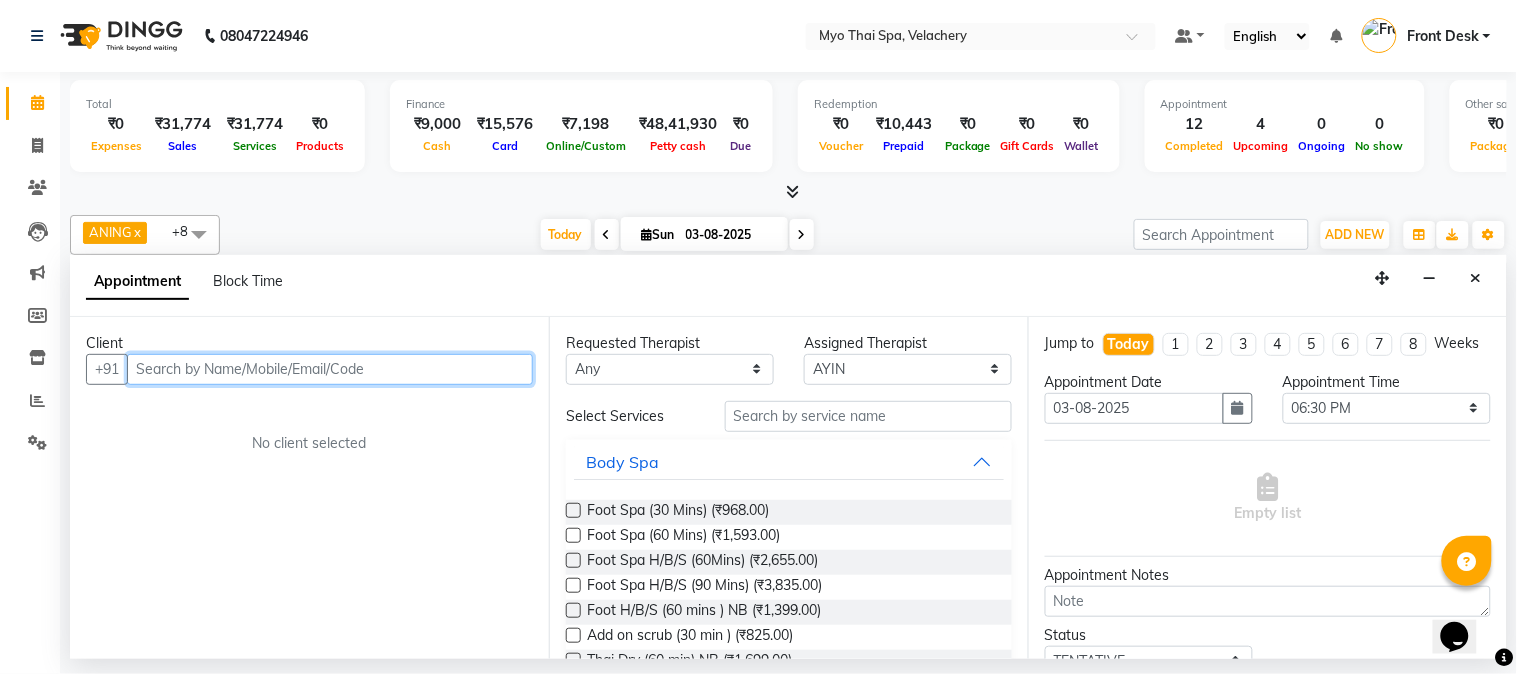 click at bounding box center [330, 369] 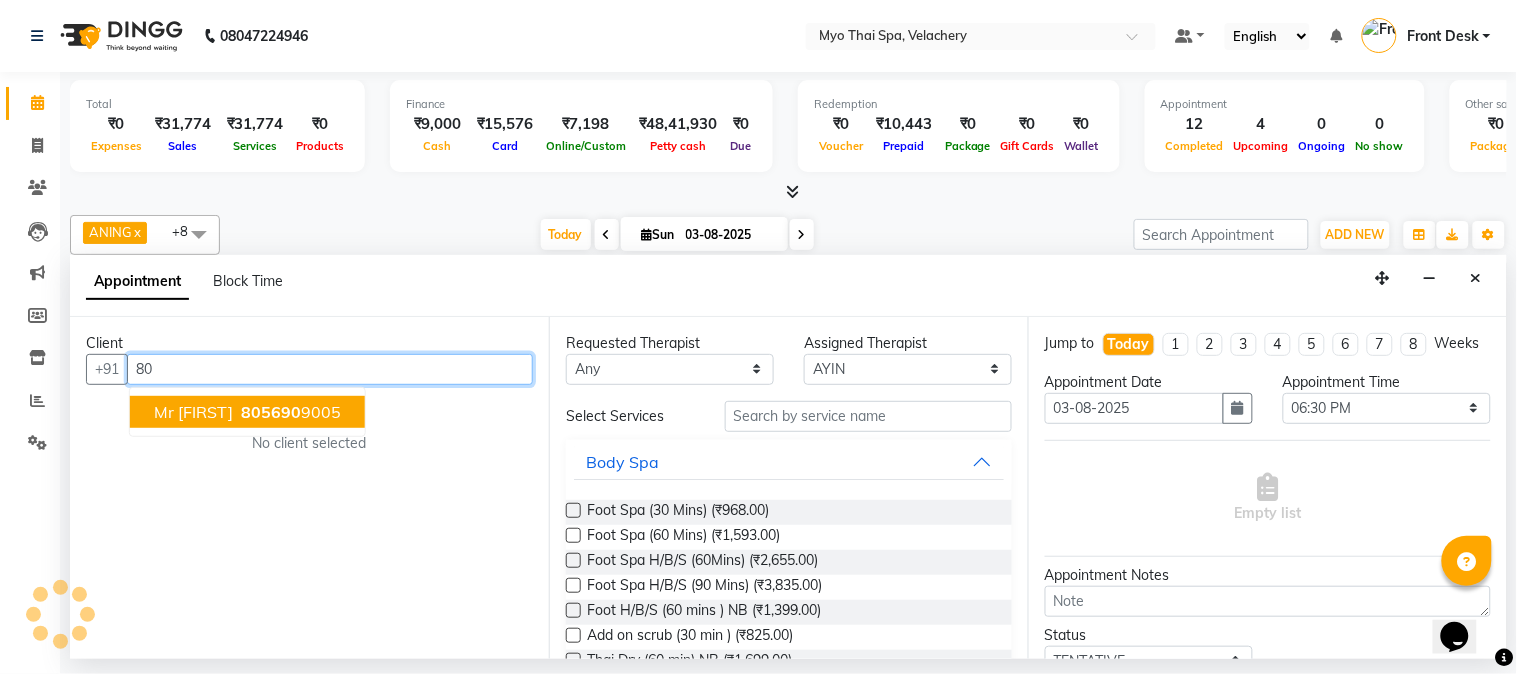 type on "8" 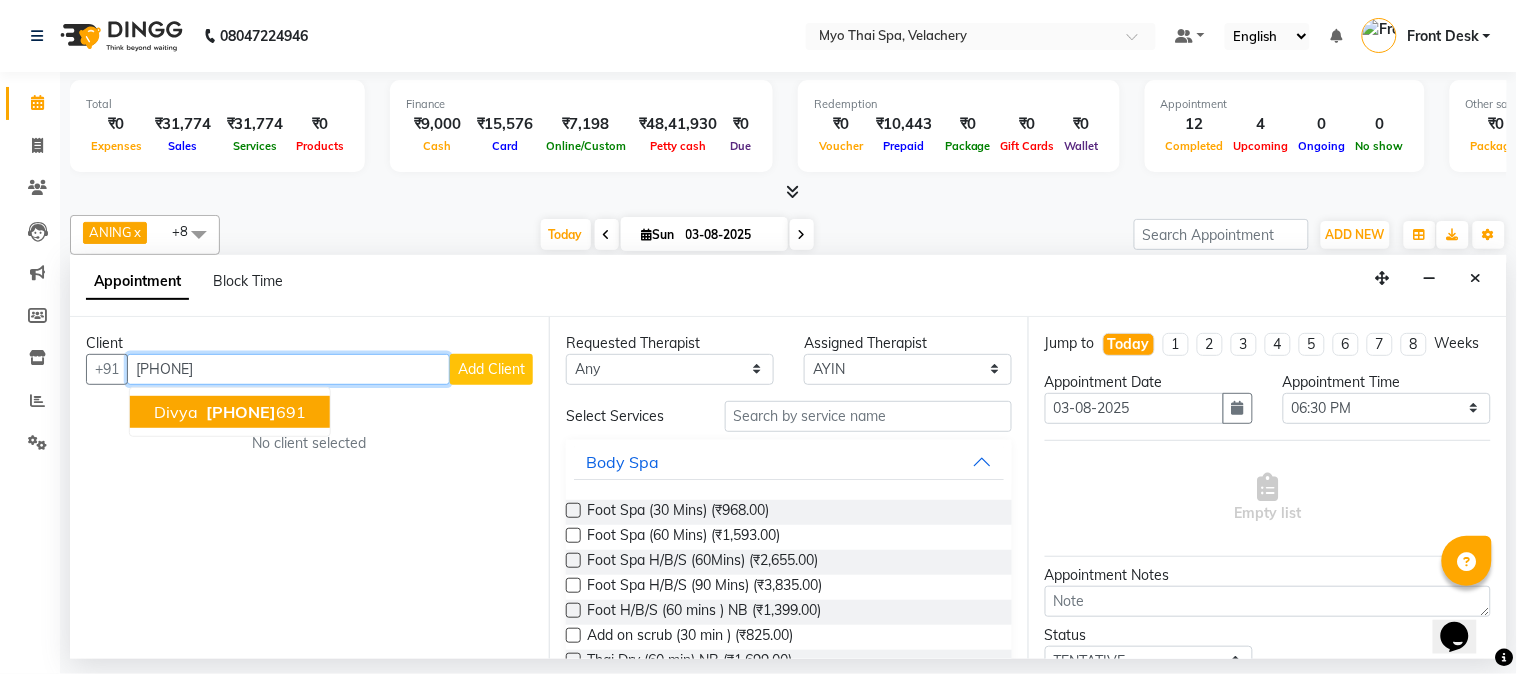 click on "[PHONE]" at bounding box center [241, 412] 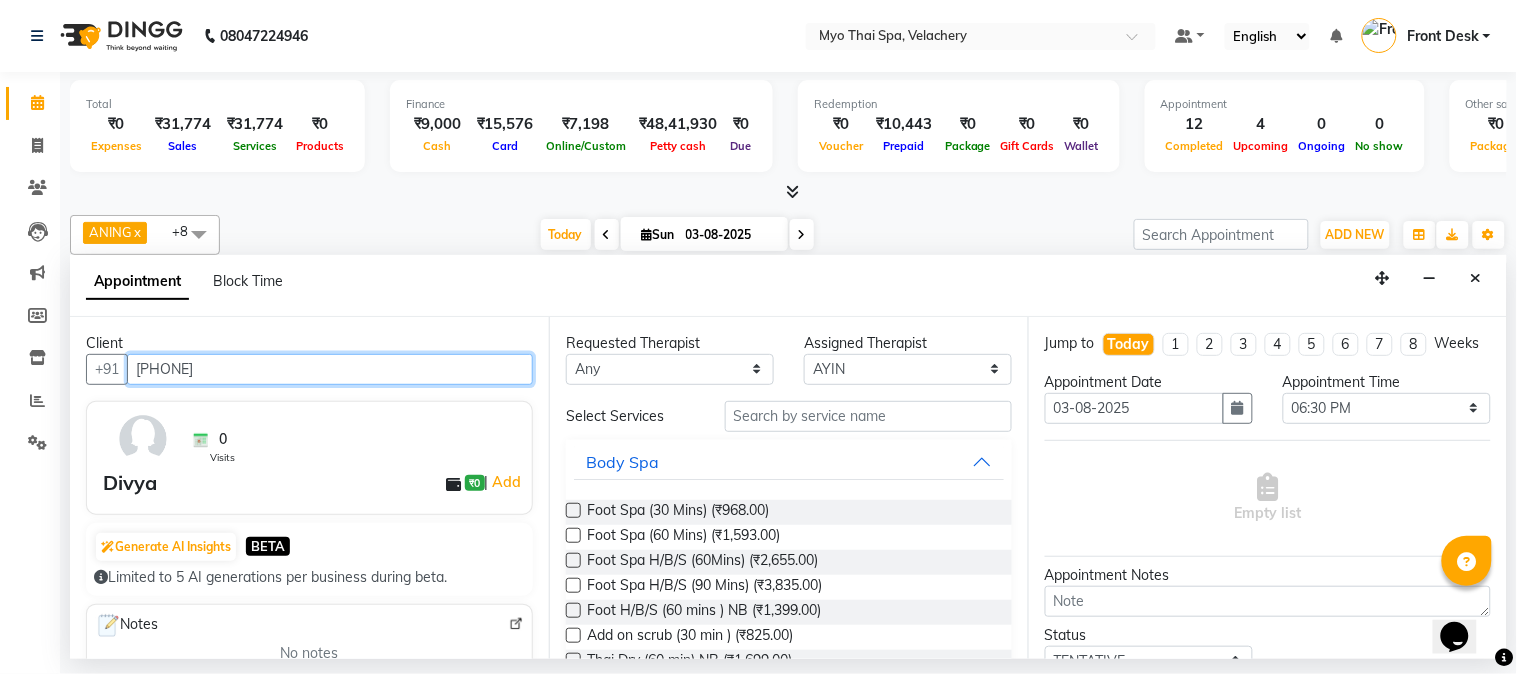 type on "[PHONE]" 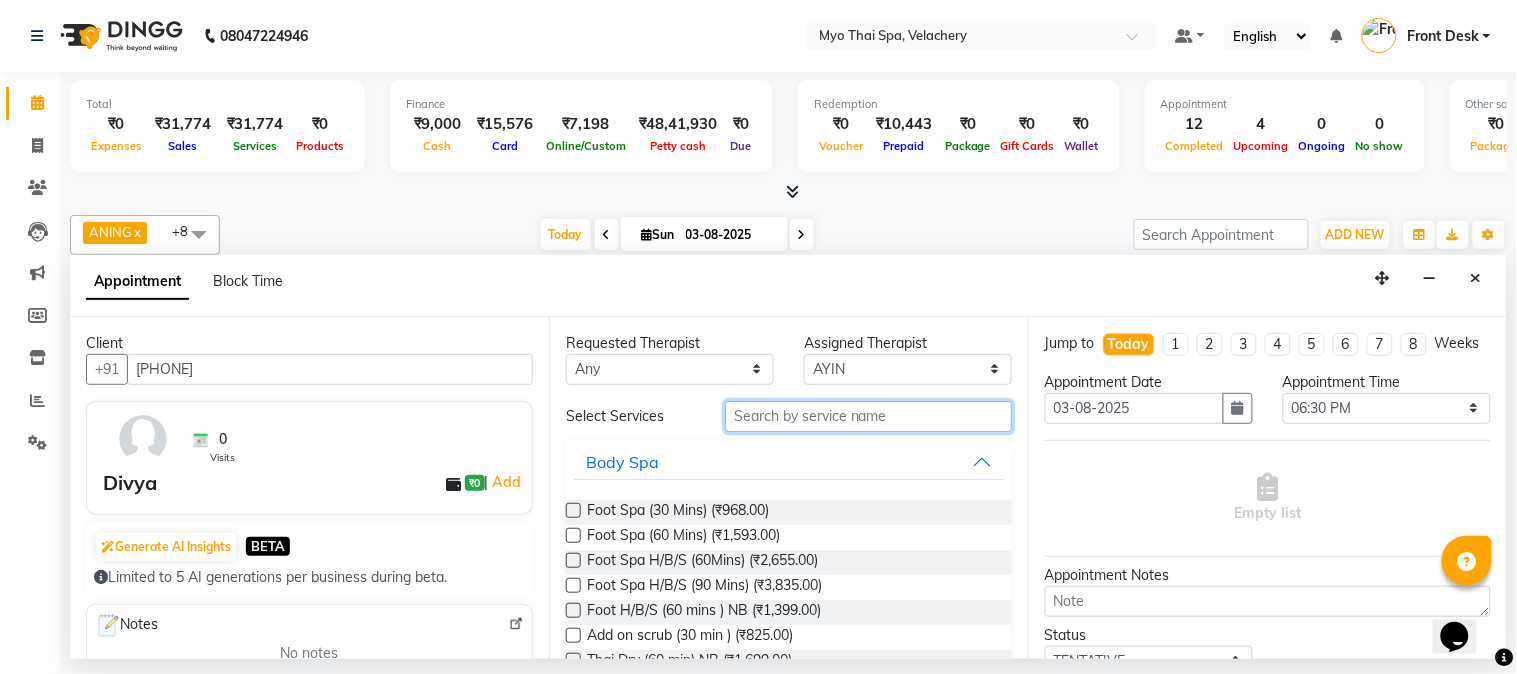 click at bounding box center (868, 416) 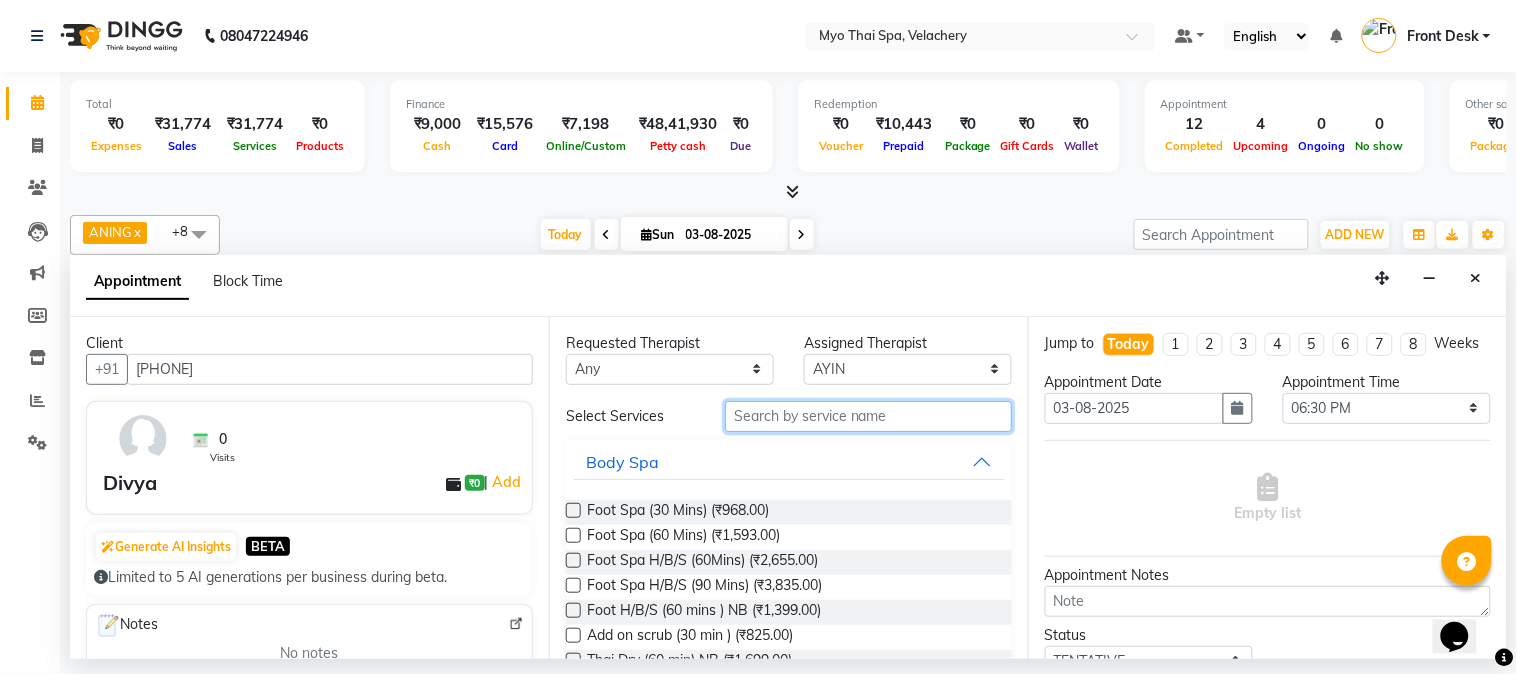 click at bounding box center [868, 416] 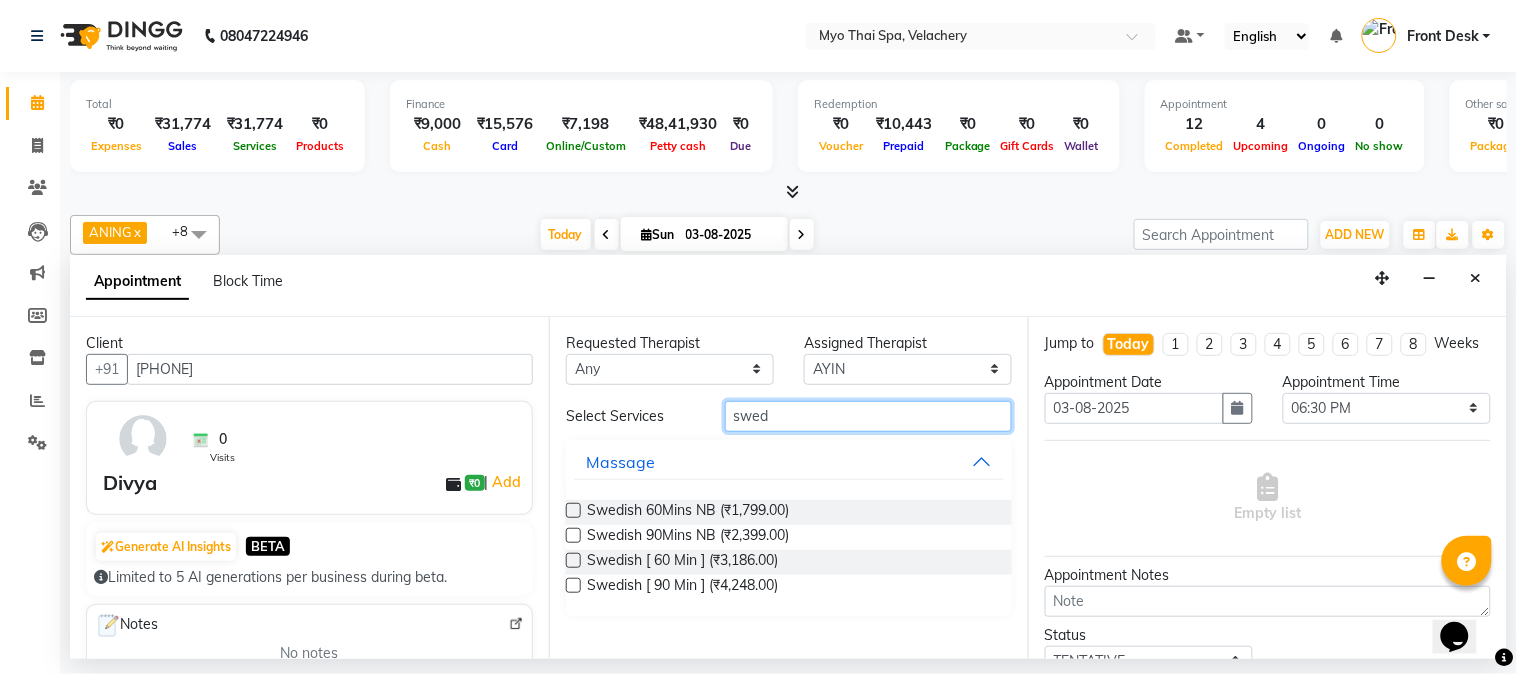 type on "swed" 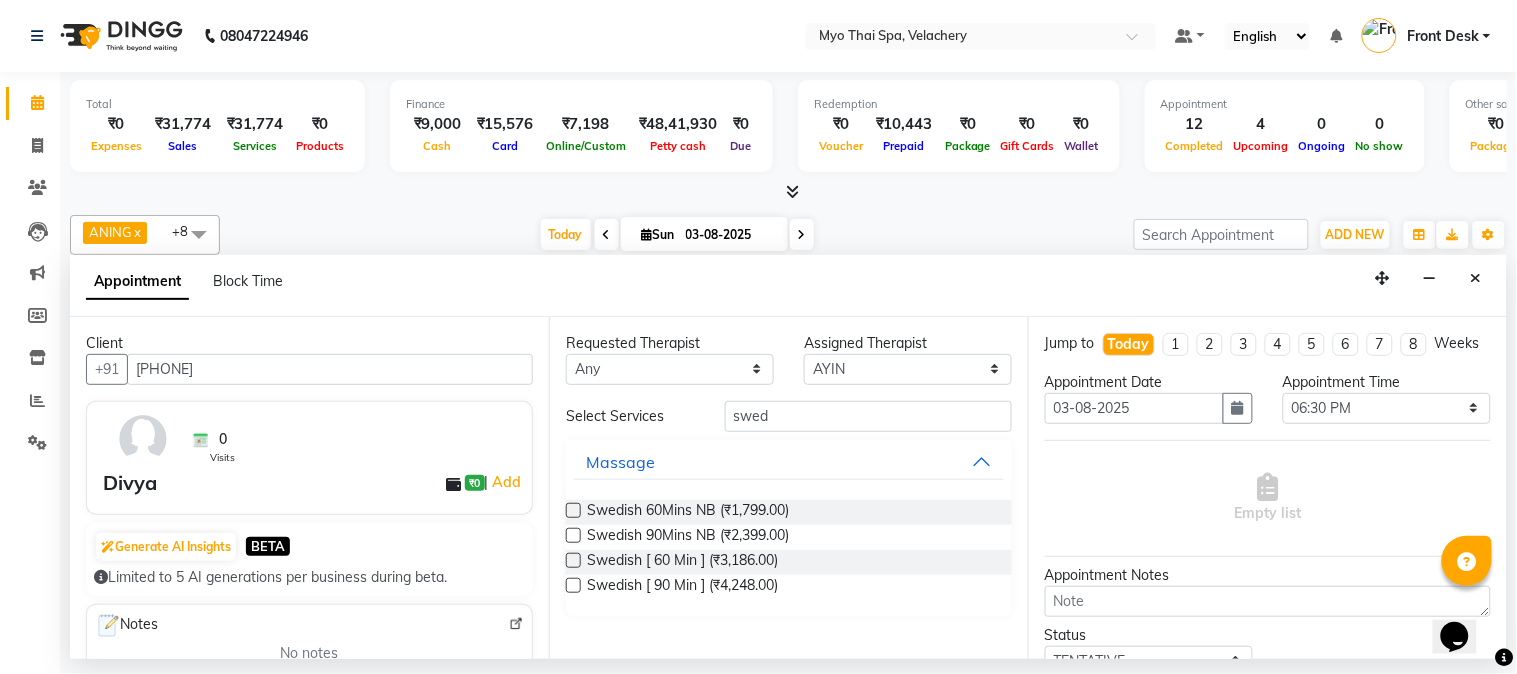 click at bounding box center (573, 560) 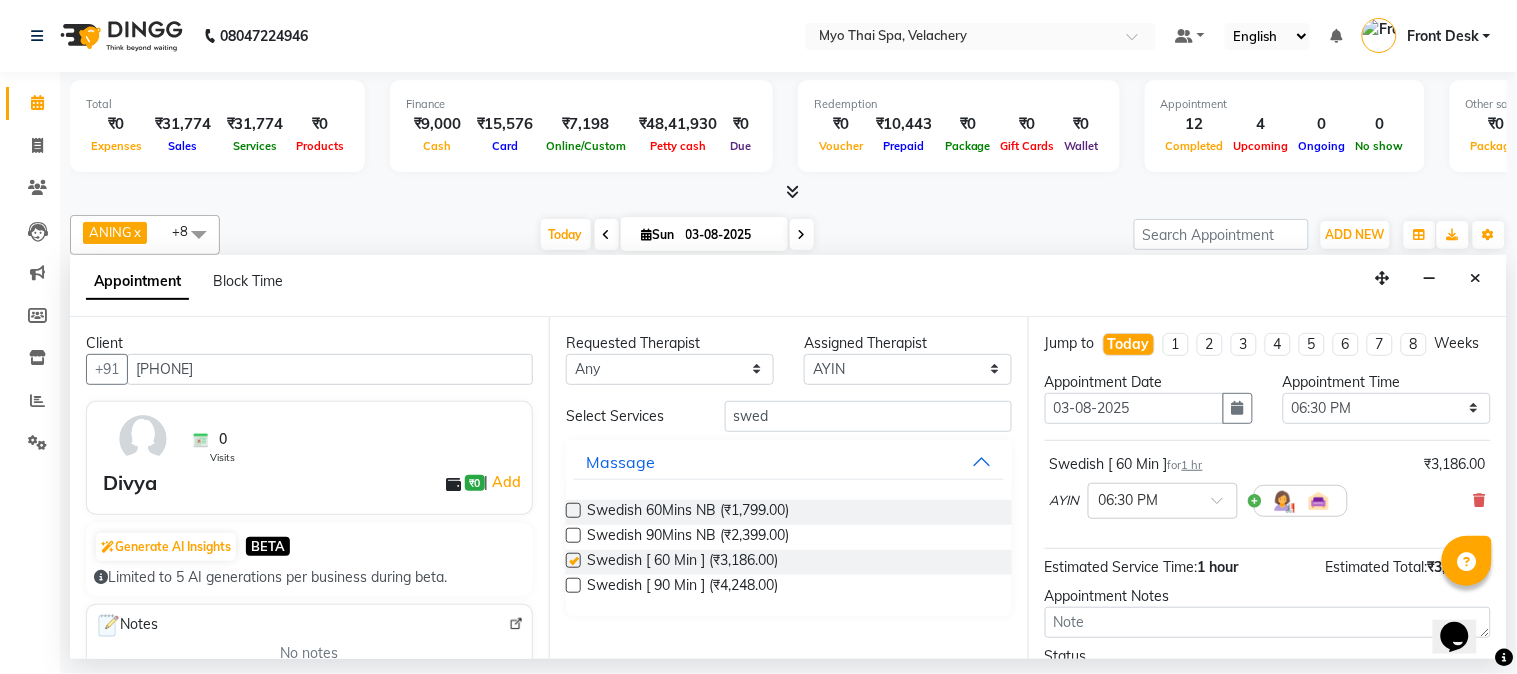 checkbox on "false" 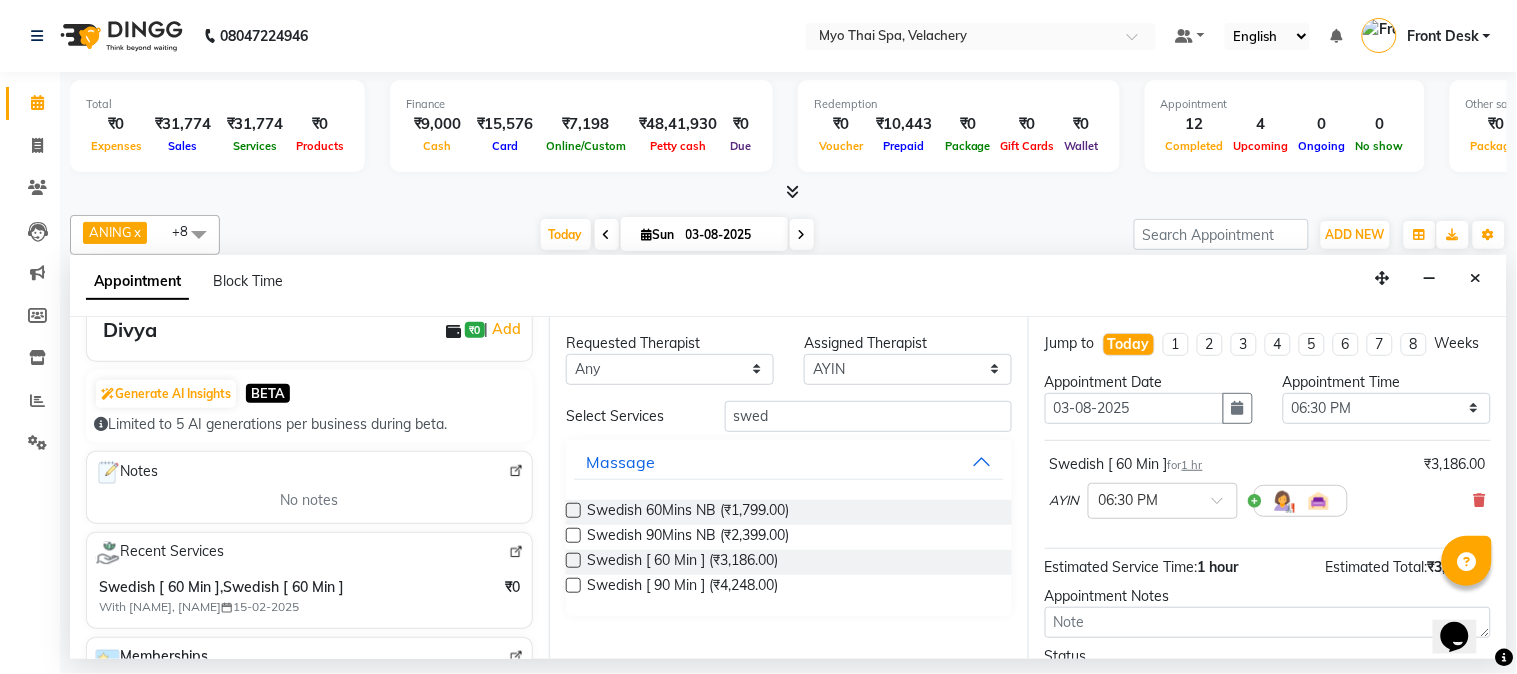 scroll, scrollTop: 67, scrollLeft: 0, axis: vertical 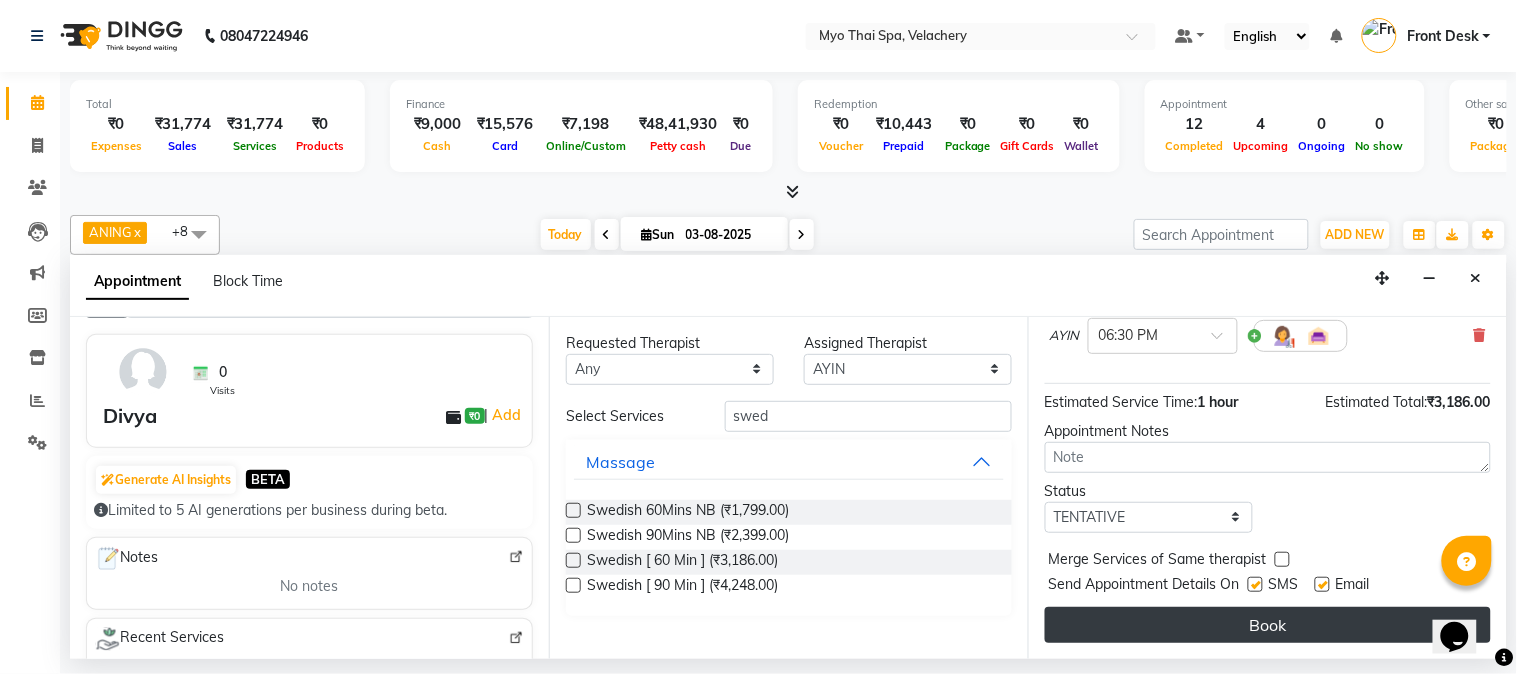 click on "Book" at bounding box center (1268, 625) 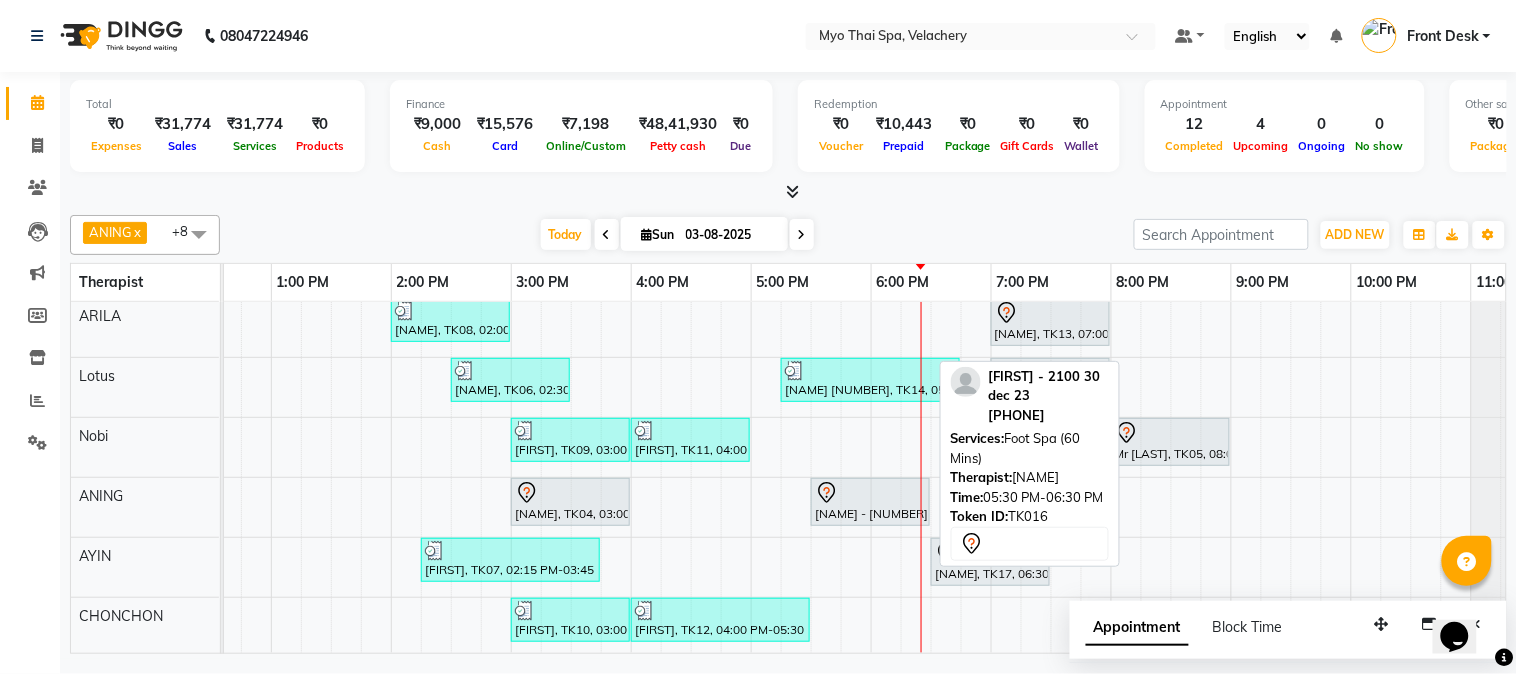 click on "[NAME] - [NUMBER] [DATE], TK16, 05:30 PM-06:30 PM, Foot Spa (60 Mins)" at bounding box center [870, 502] 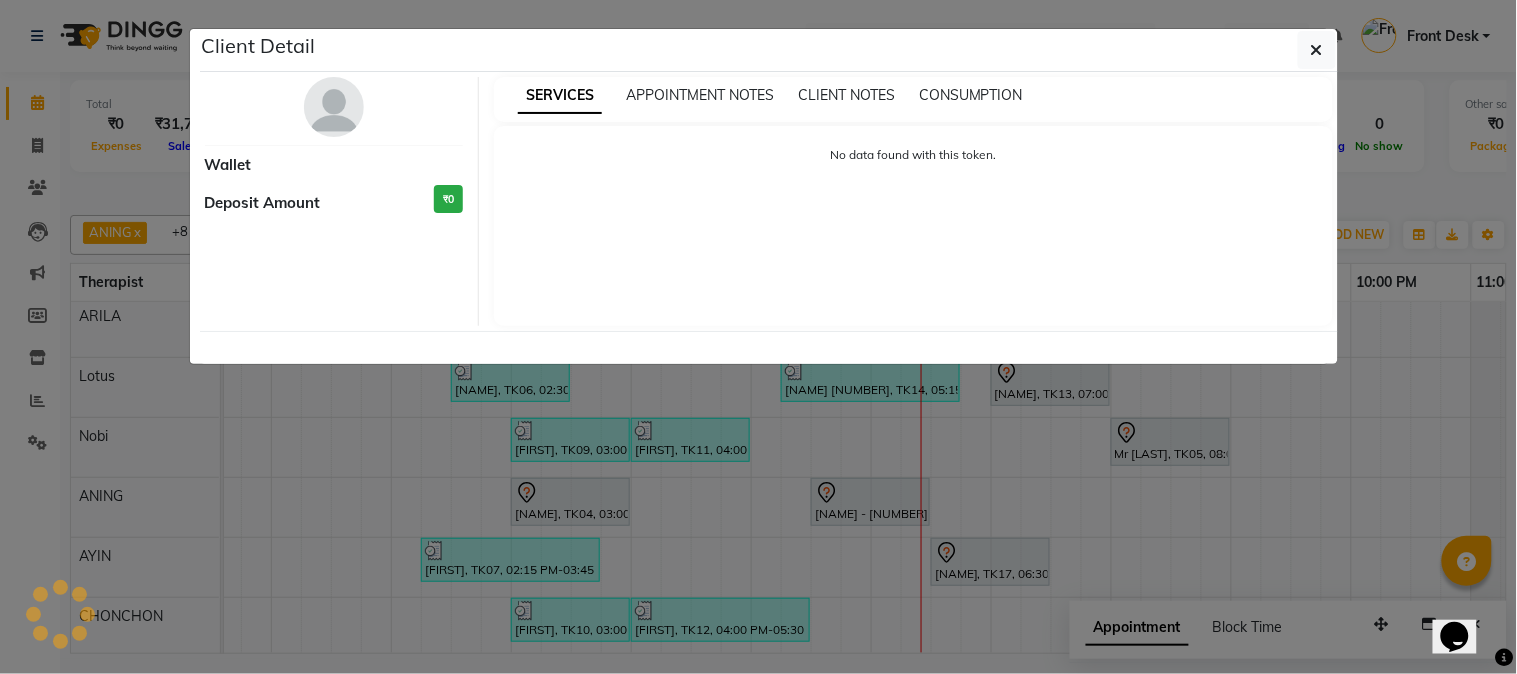 select on "7" 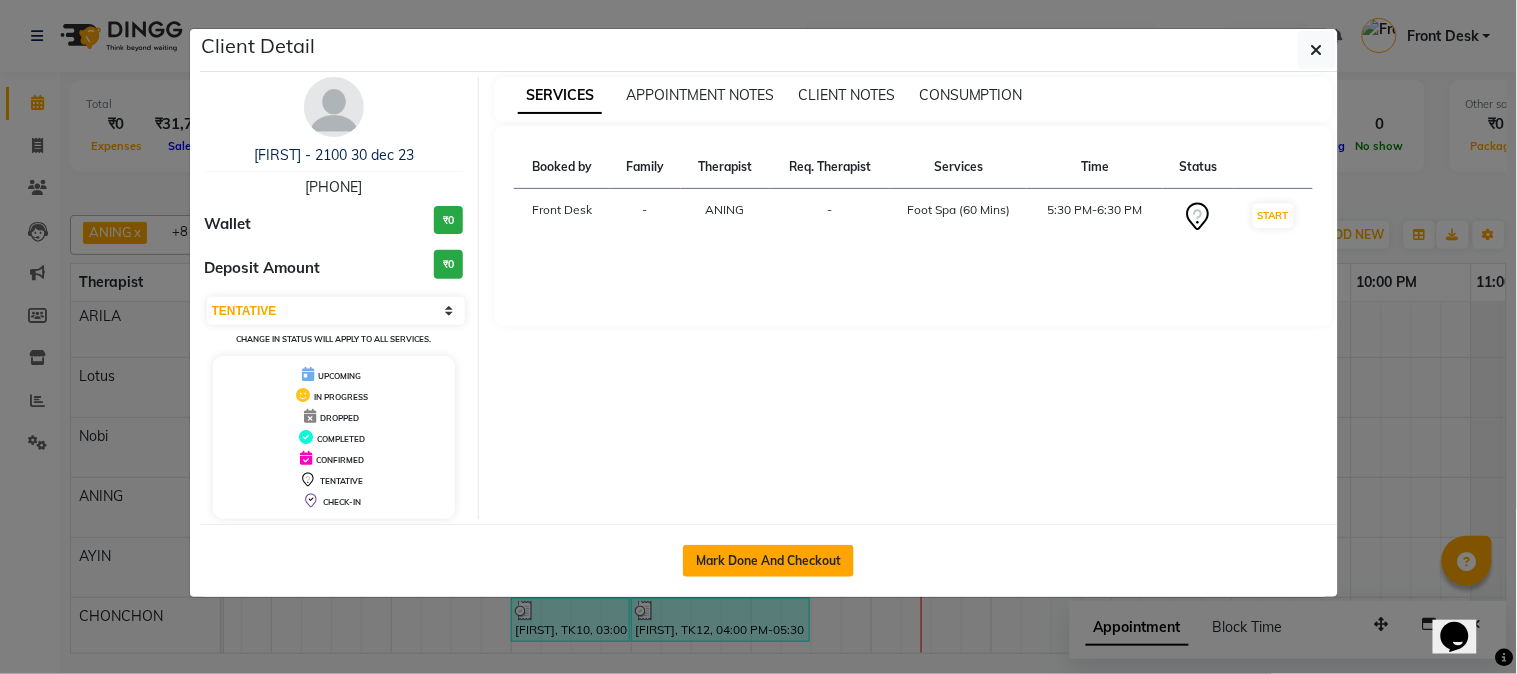 click on "Mark Done And Checkout" 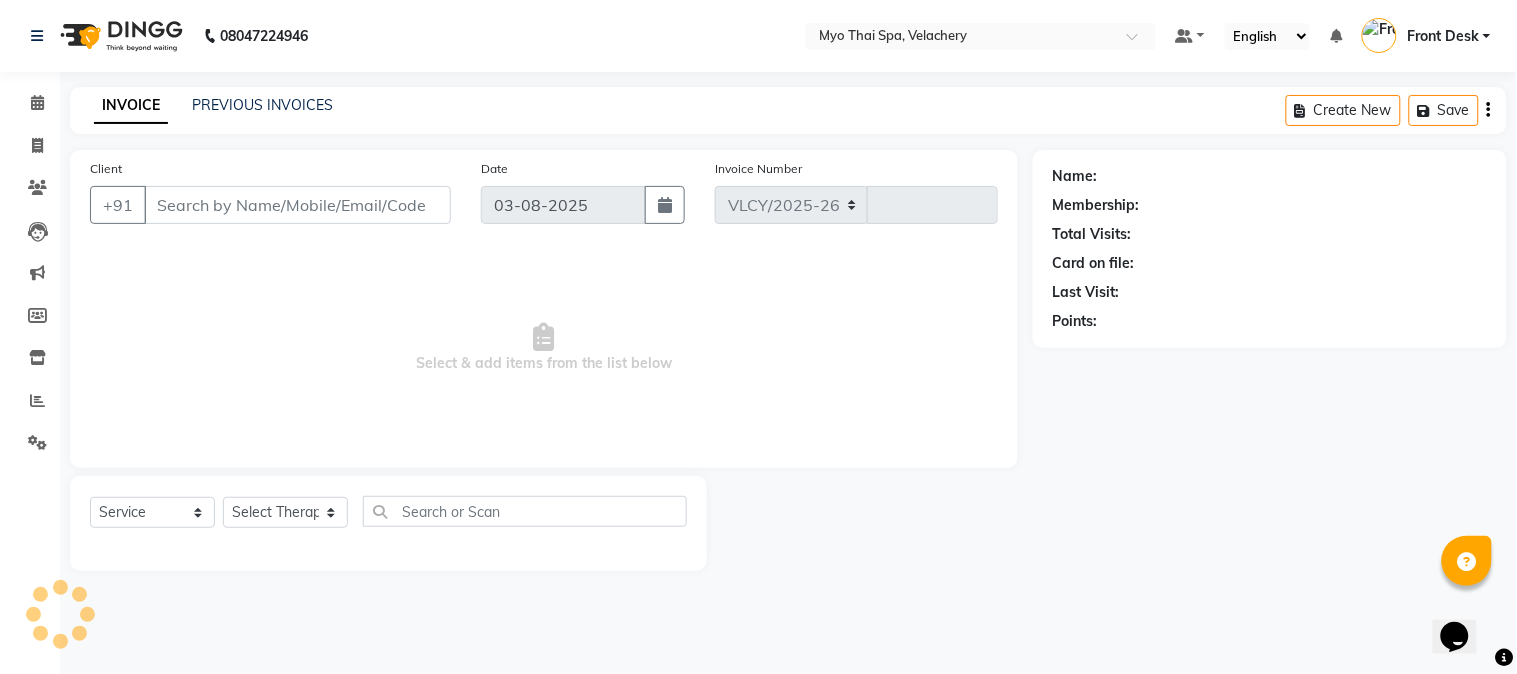 select on "3" 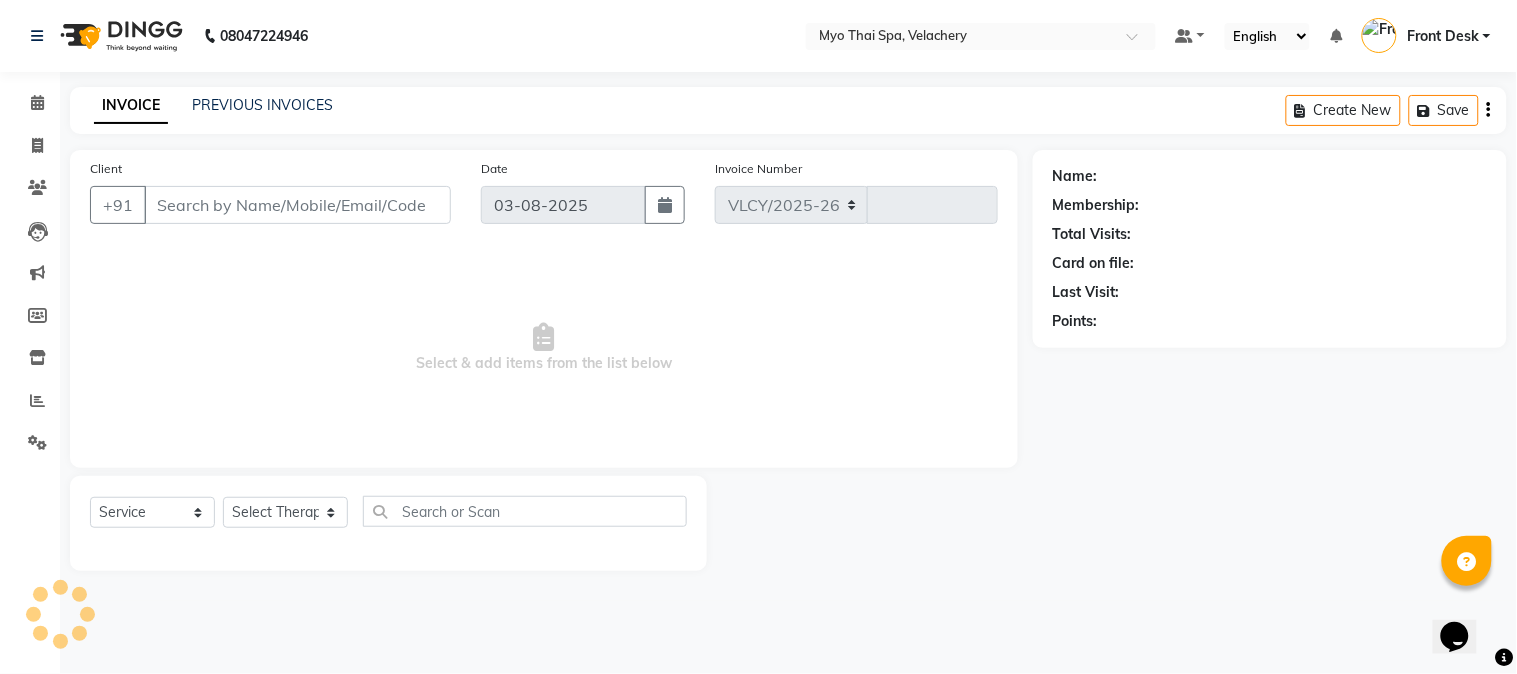 select on "5554" 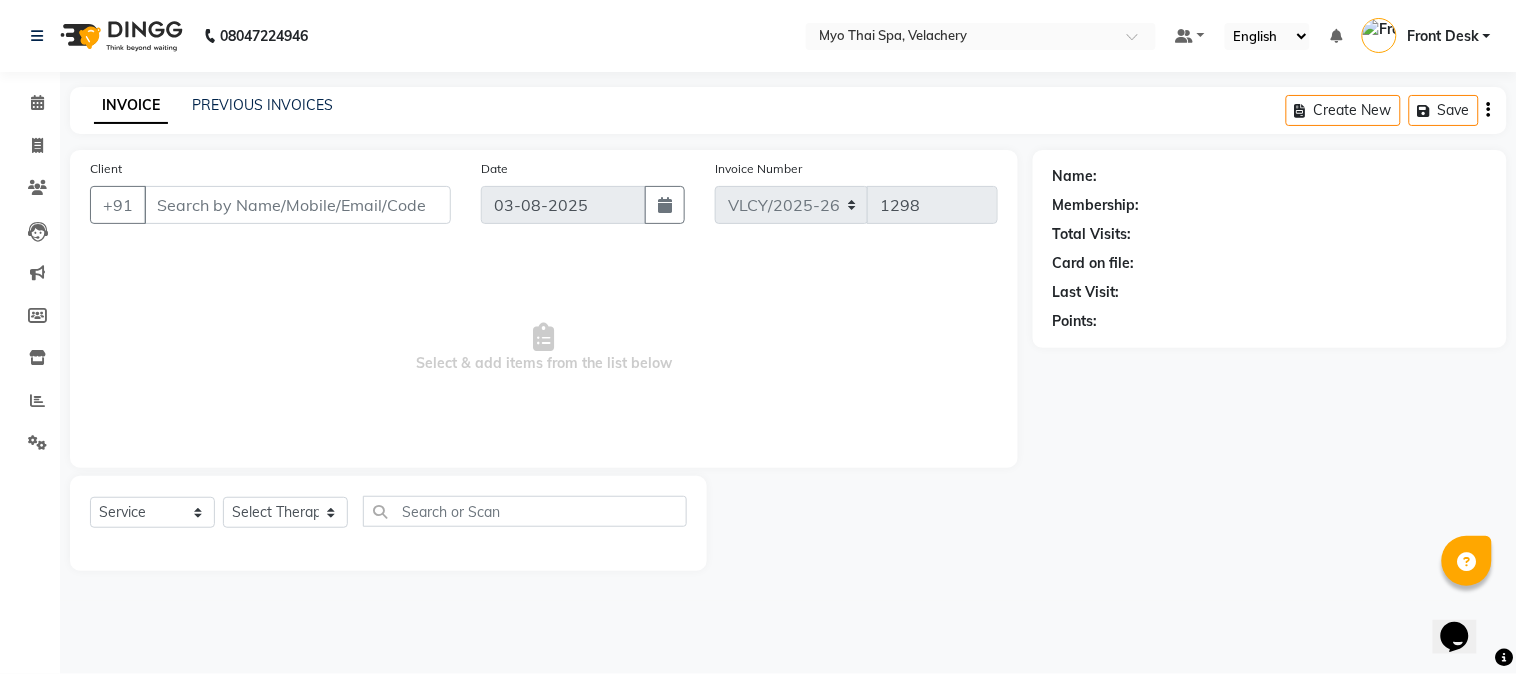 type on "[PHONE]" 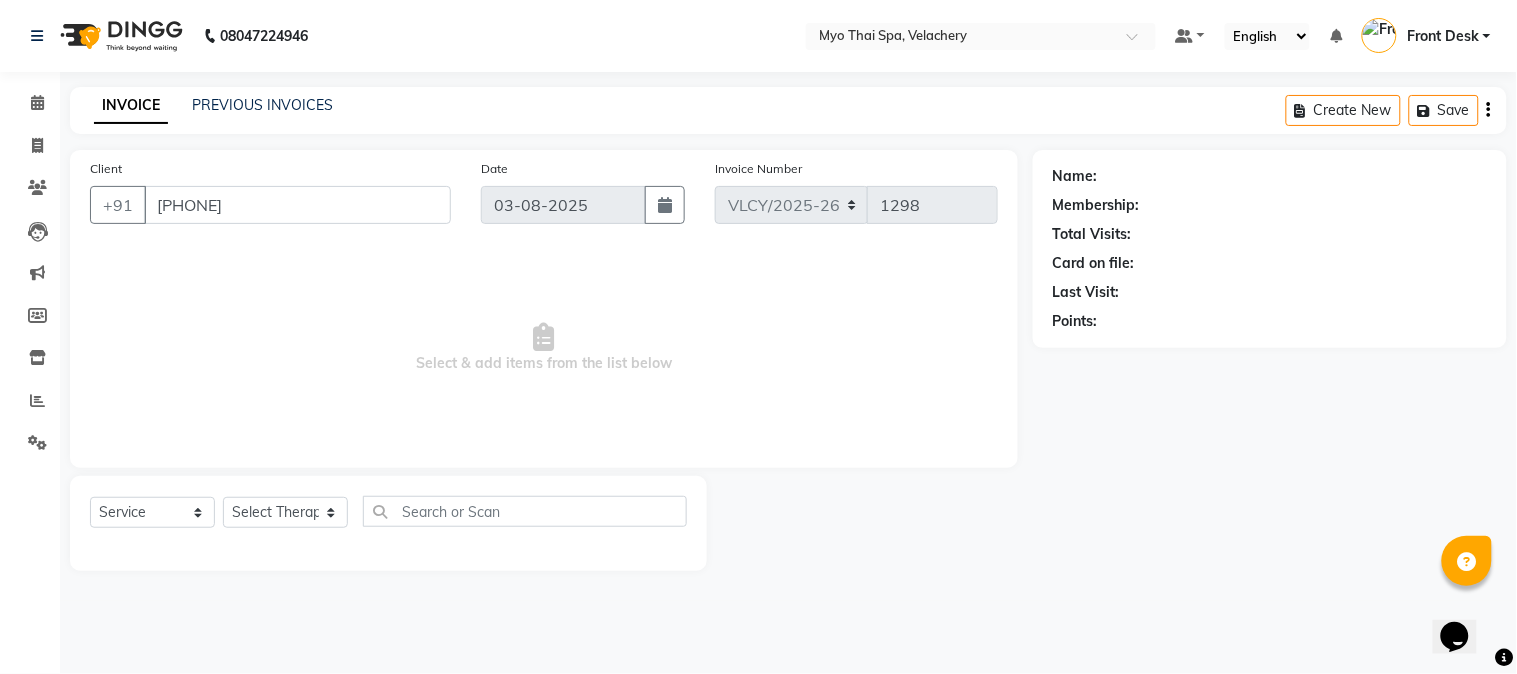 select on "83556" 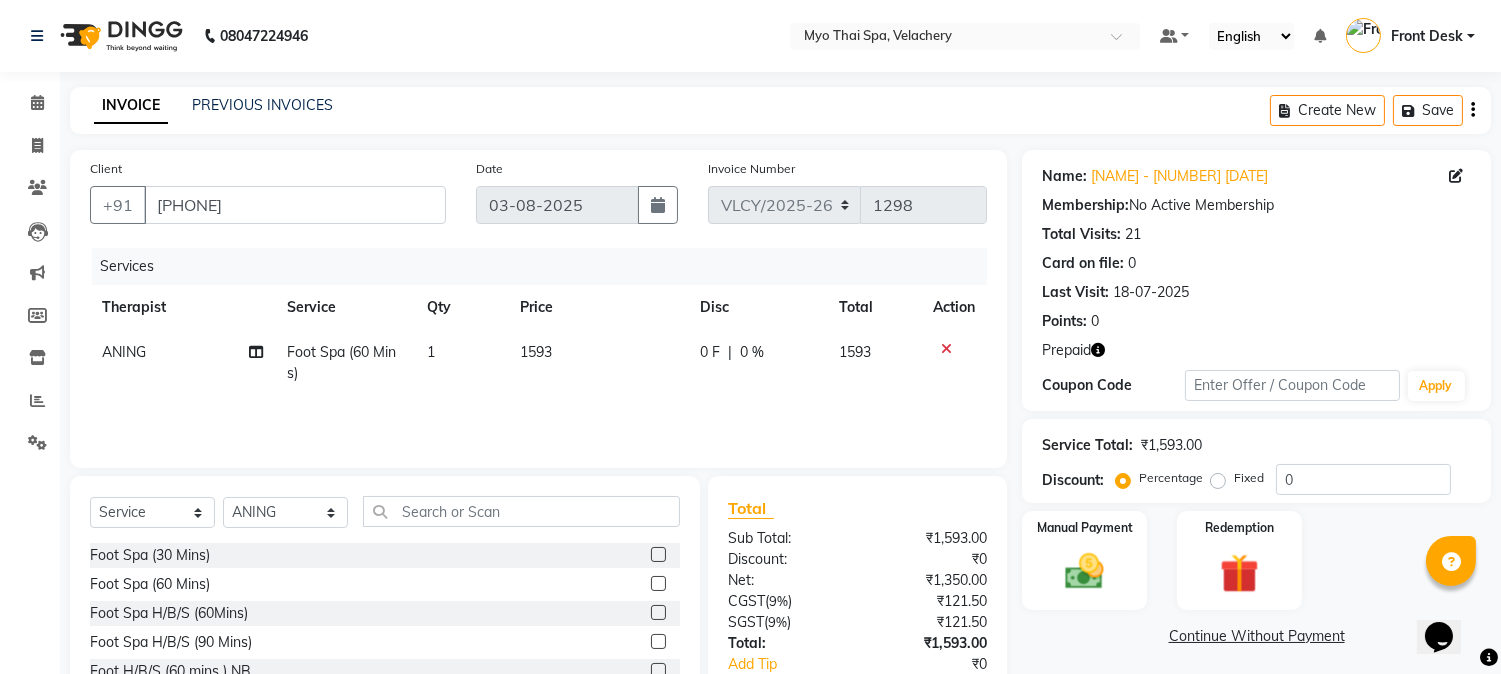 click on "ANING" 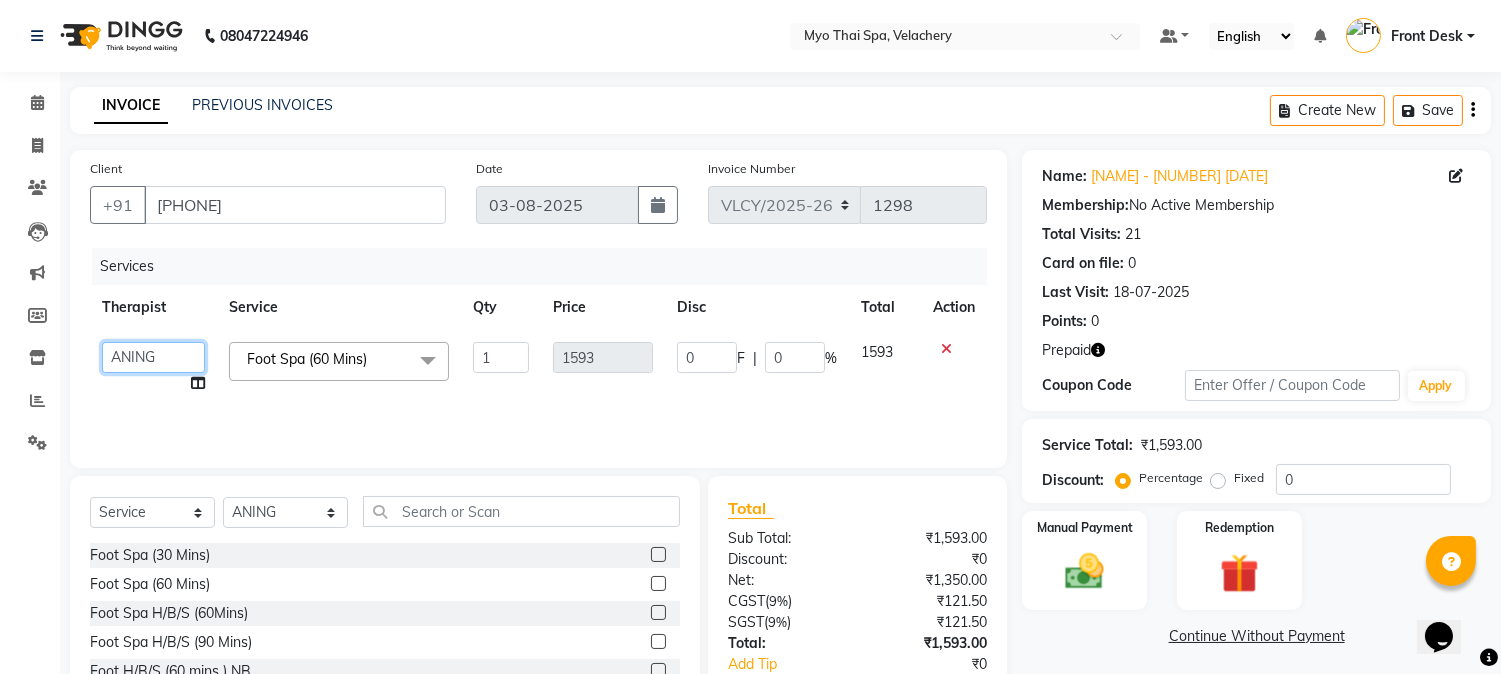 click on "ANING   Aphy   ARILA   AYIN   CHONCHON   Front Desk   HEKAMLA   Lotus   Nobi   SHOJILA" 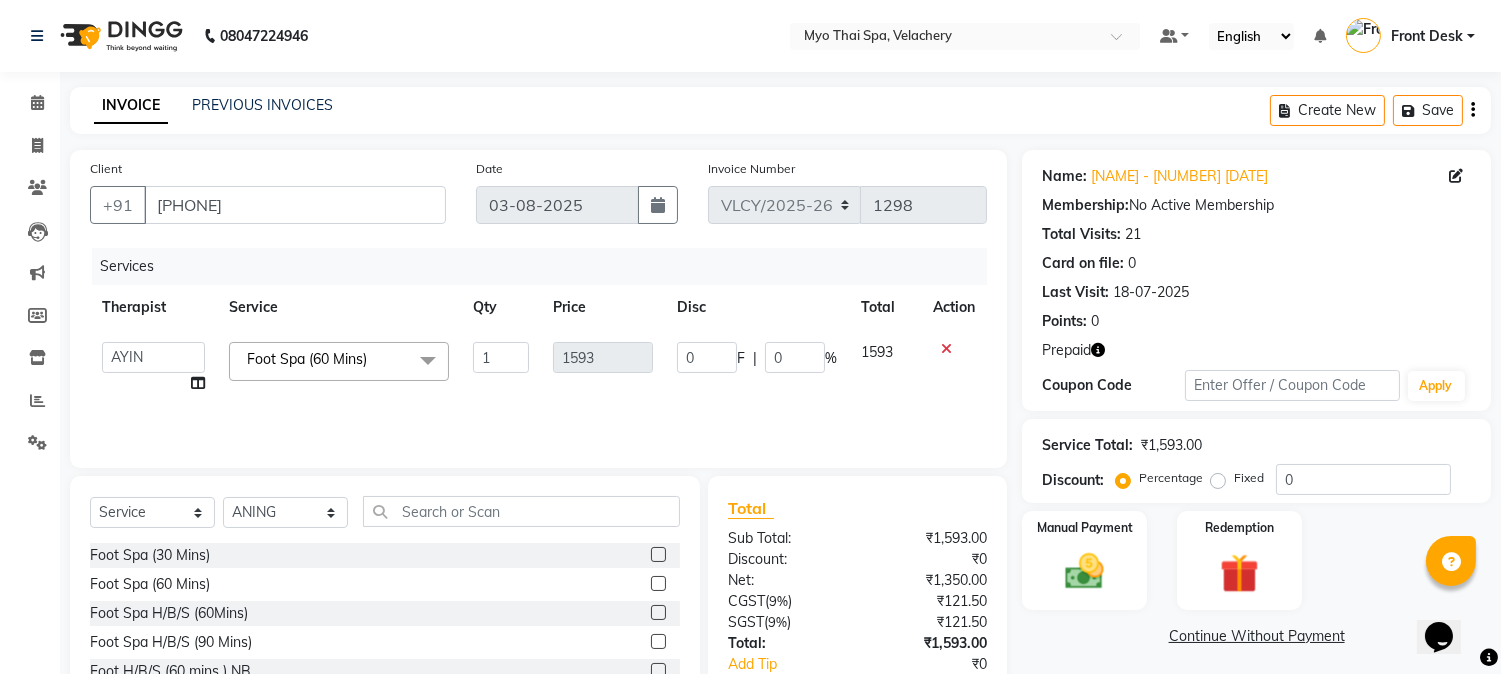 select on "84844" 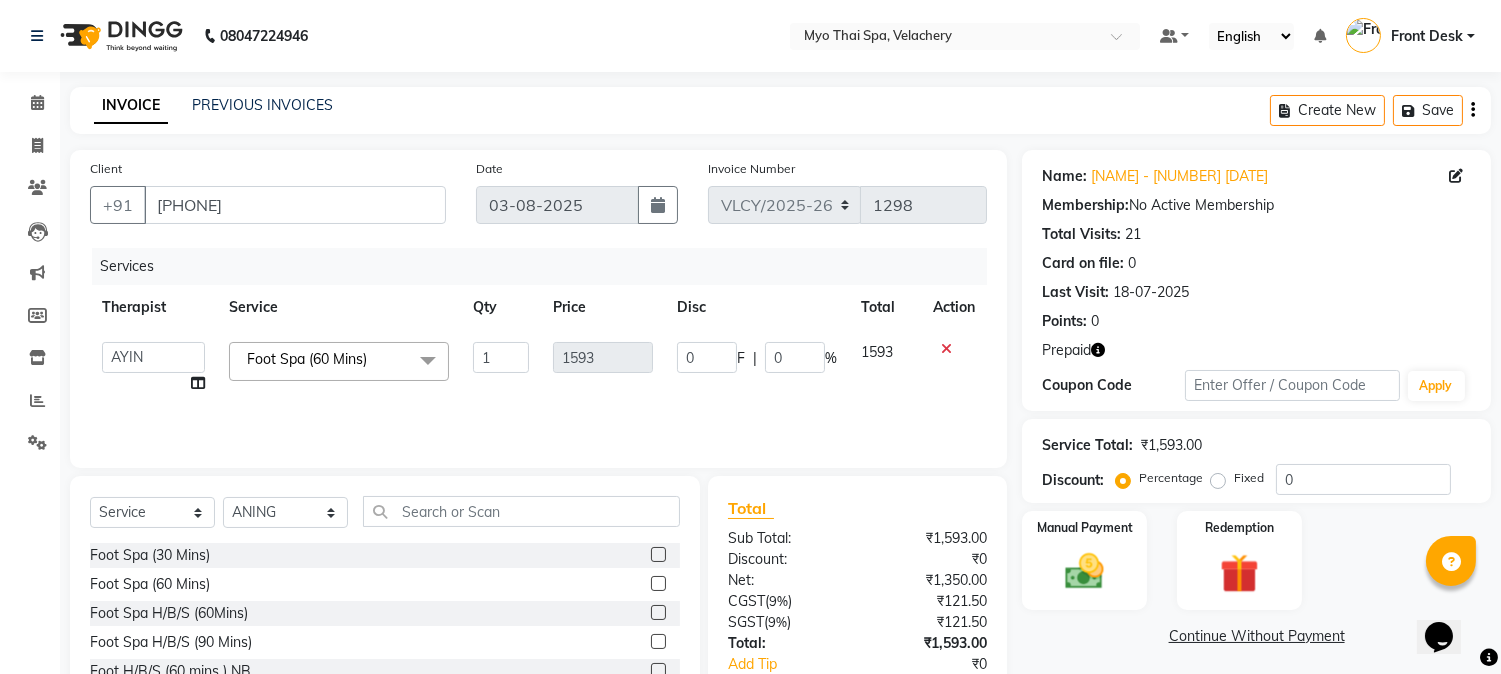 click on "Foot Spa (60 Mins)  x" 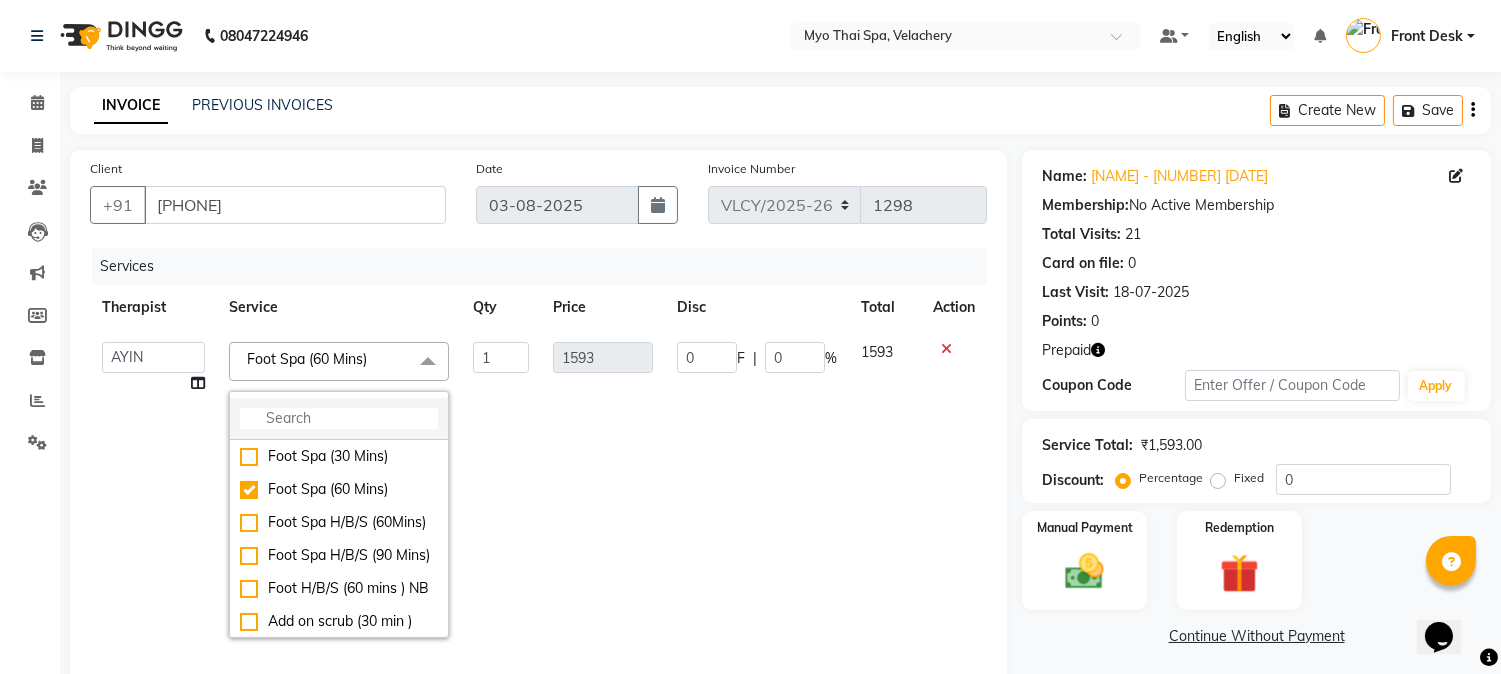 click 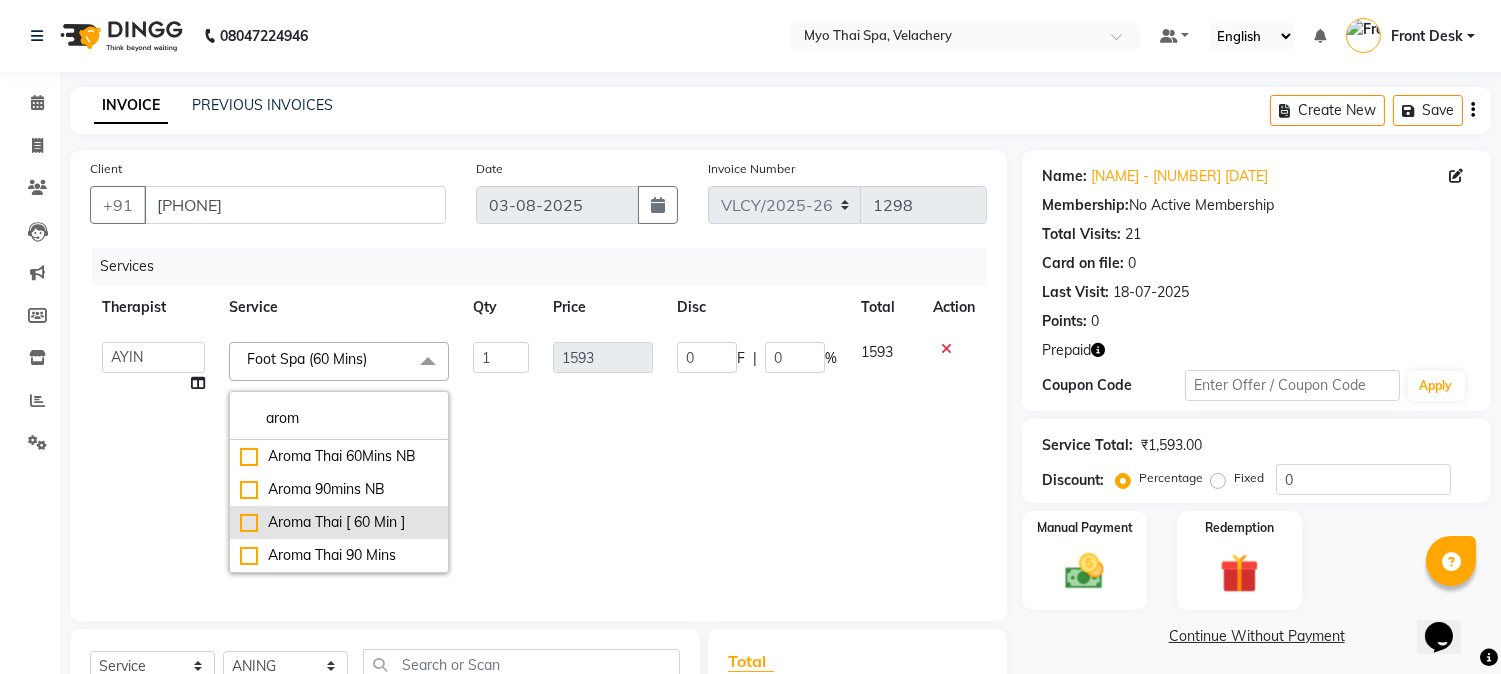 type on "arom" 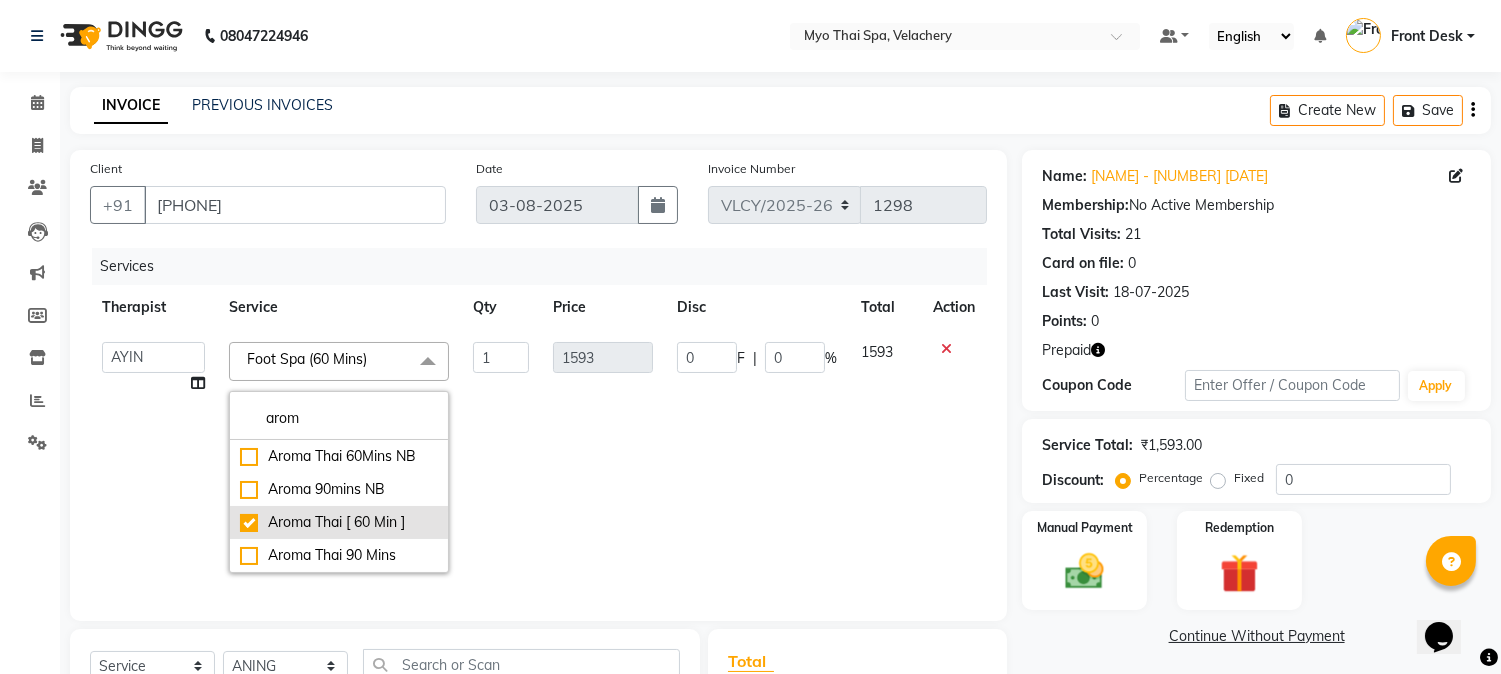 checkbox on "true" 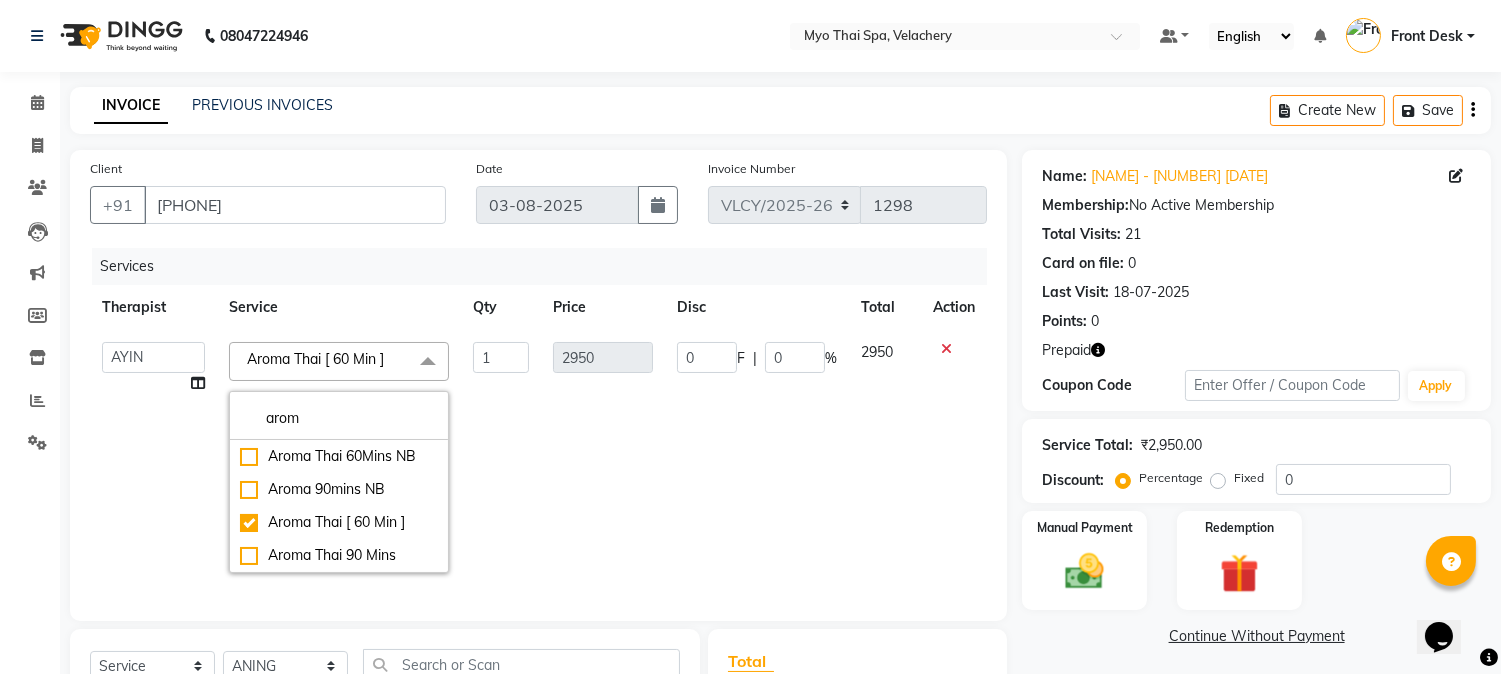 click on "Service" 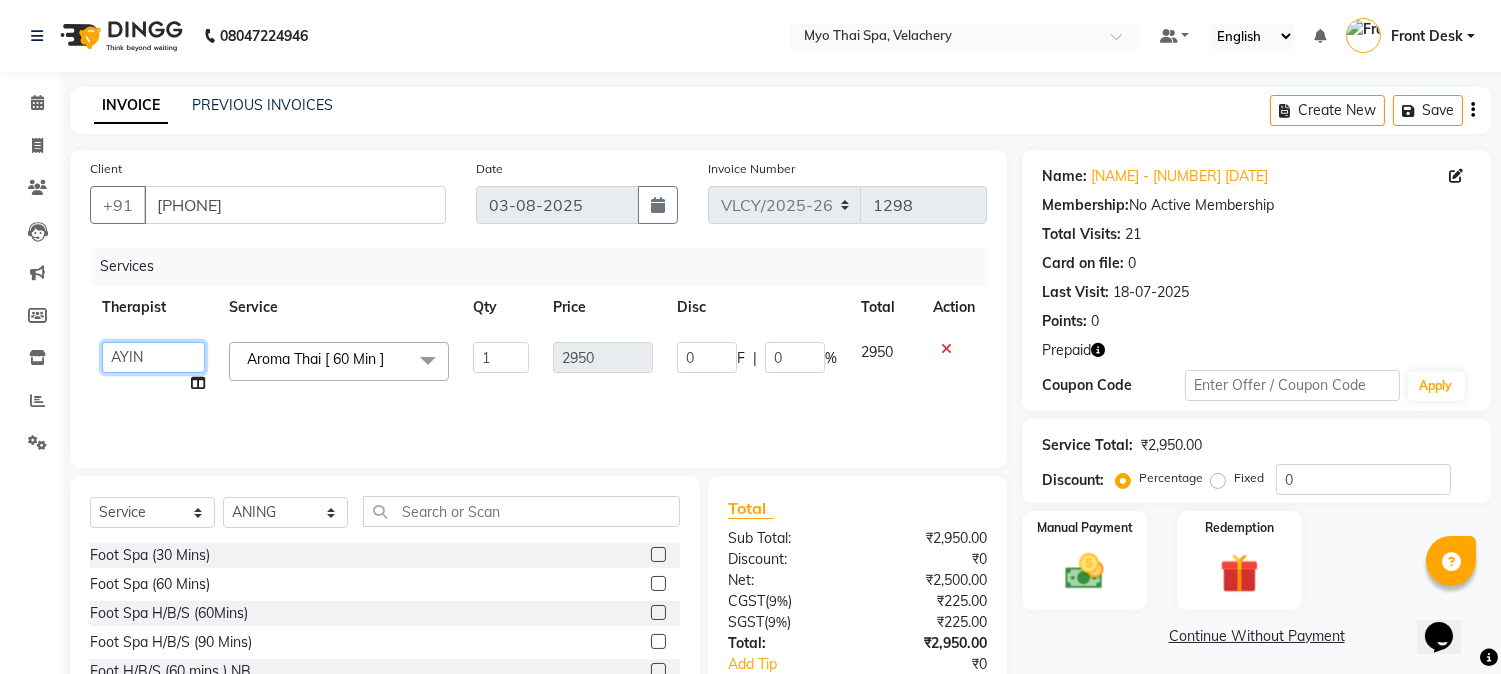 click on "ANING   Aphy   ARILA   AYIN   CHONCHON   Front Desk   HEKAMLA   Lotus   Nobi   SHOJILA" 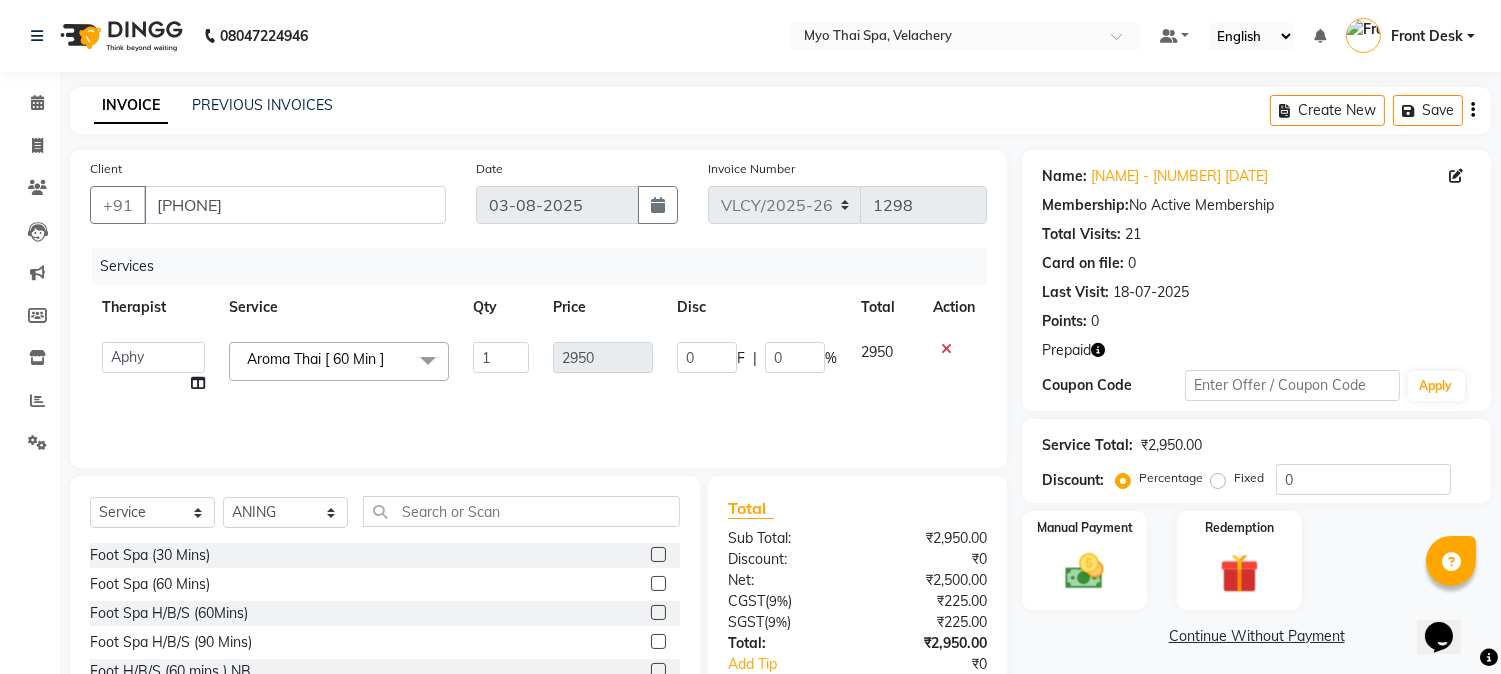 select on "13474" 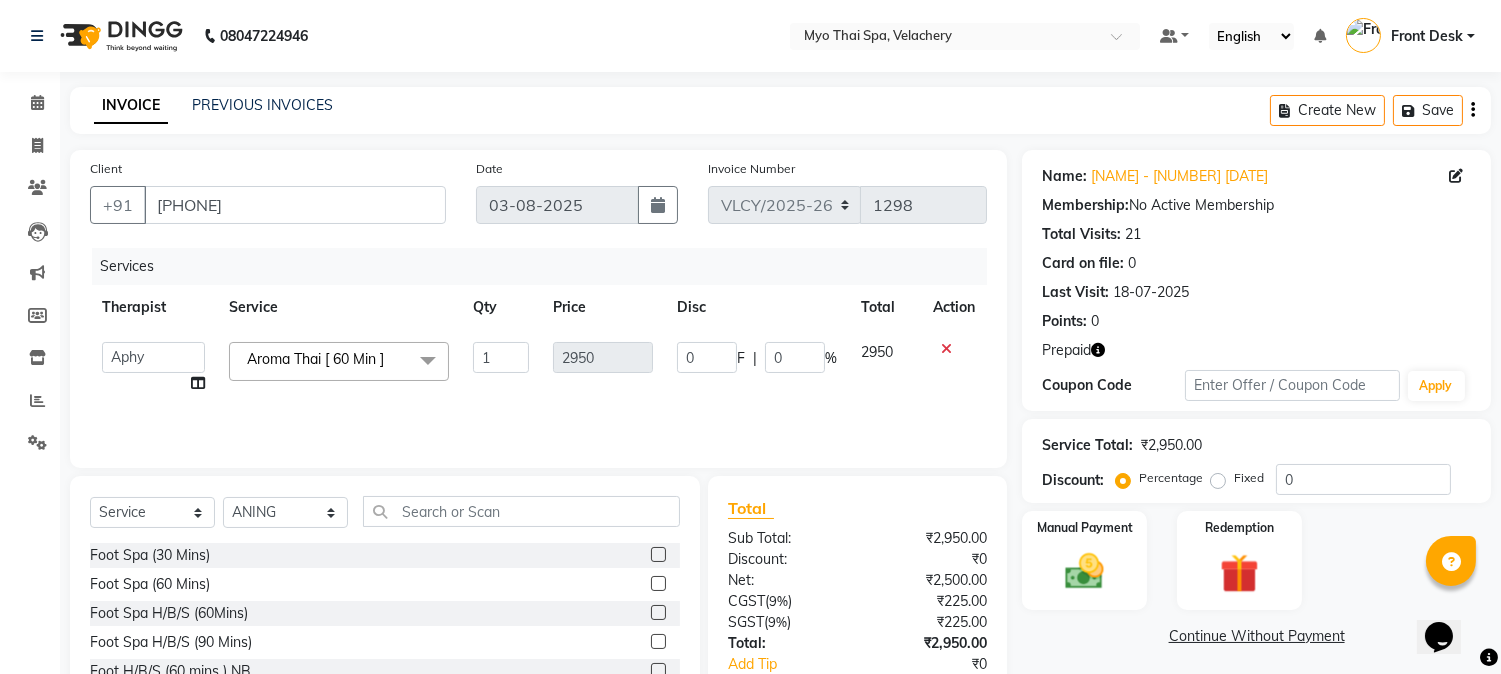 click on "Services Therapist Service Qty Price Disc Total Action  ANING   Aphy   ARILA   AYIN   CHONCHON   Front Desk   HEKAMLA   Lotus   Nobi   SHOJILA  Aroma Thai [ 60 Min ]  x Foot Spa (30 Mins) Foot Spa (60 Mins) Foot Spa H/B/S (60Mins) Foot Spa H/B/S (90 Mins) Foot H/B/S (60 mins ) NB Add on scrub (30 min ) Thai Dry (60 min) NB  Couple Spa NB Aroma Thai 60Mins NB Deep Tissue 60mins NB Aroma 90mins NB Spa of the month myo signature  90 mints Swedish 60Mins NB Swedish 90Mins NB Thai Foot Spa Head/ Back & Shoulder 60Mins Aroma Thai [ 60 Min ] Aroma Thai 90 Mins Balinese [ 60 Min ] Balinese [ 90 Min ] Body Scrub [ 60 Min ] Couple Spa 60 Mins Deep Tissue [ 60 Min ] Deep Tissue [ 90 Min ] Head Champi [ 15 Min ] Head Champi [ 30 Min ] Stress Releiving  [90 Min] Stress Relieving Back [ 30 Min ] Swedish [ 60 Min ] Swedish [ 90 Min ] Thai Foot Spa Head/ Back & Shoulder [ 60 Min ] Thai Foot Spa Head/ Back & Shoulder [ 90Min ] Thai Foot Spa With Scrub [ 60 Min ] Thai Foot Spa With Scrub [ 90 Min ] Twin Body Work [ 60 Min ] 1" 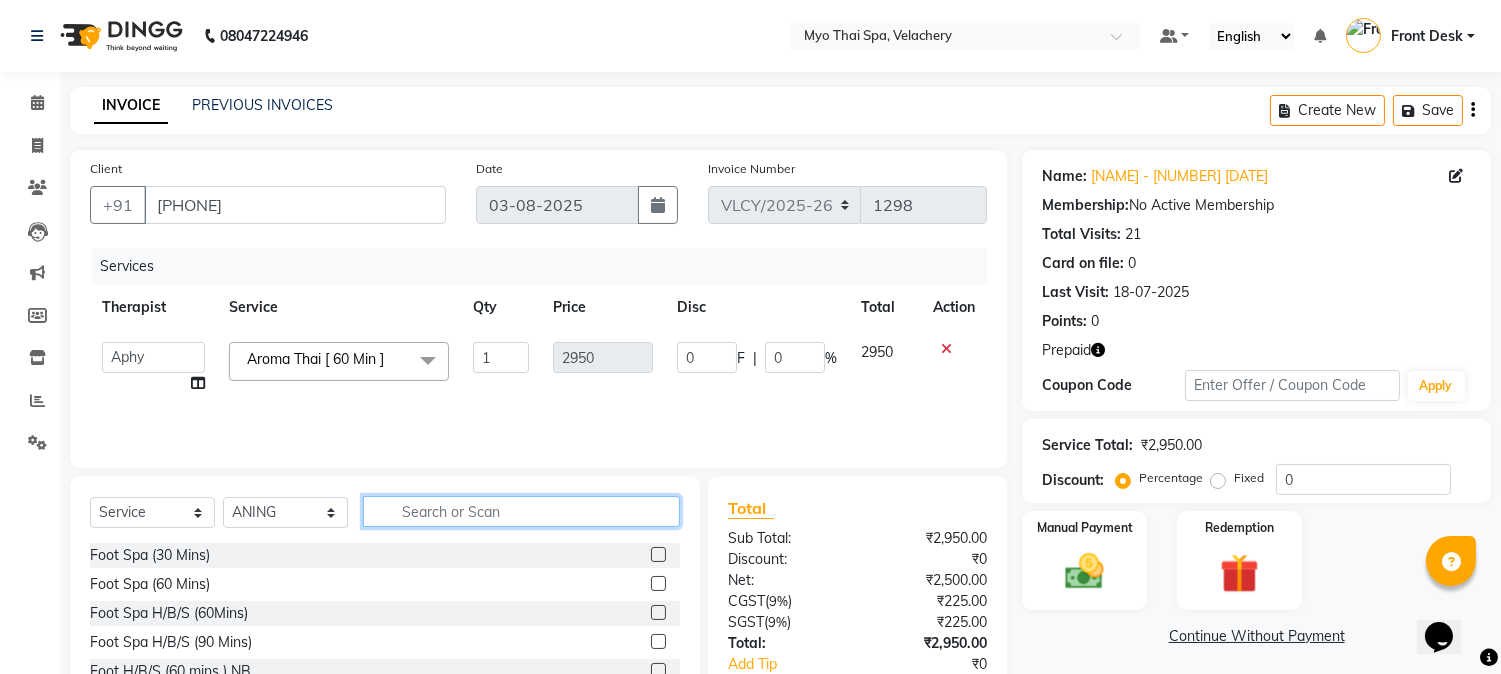 click 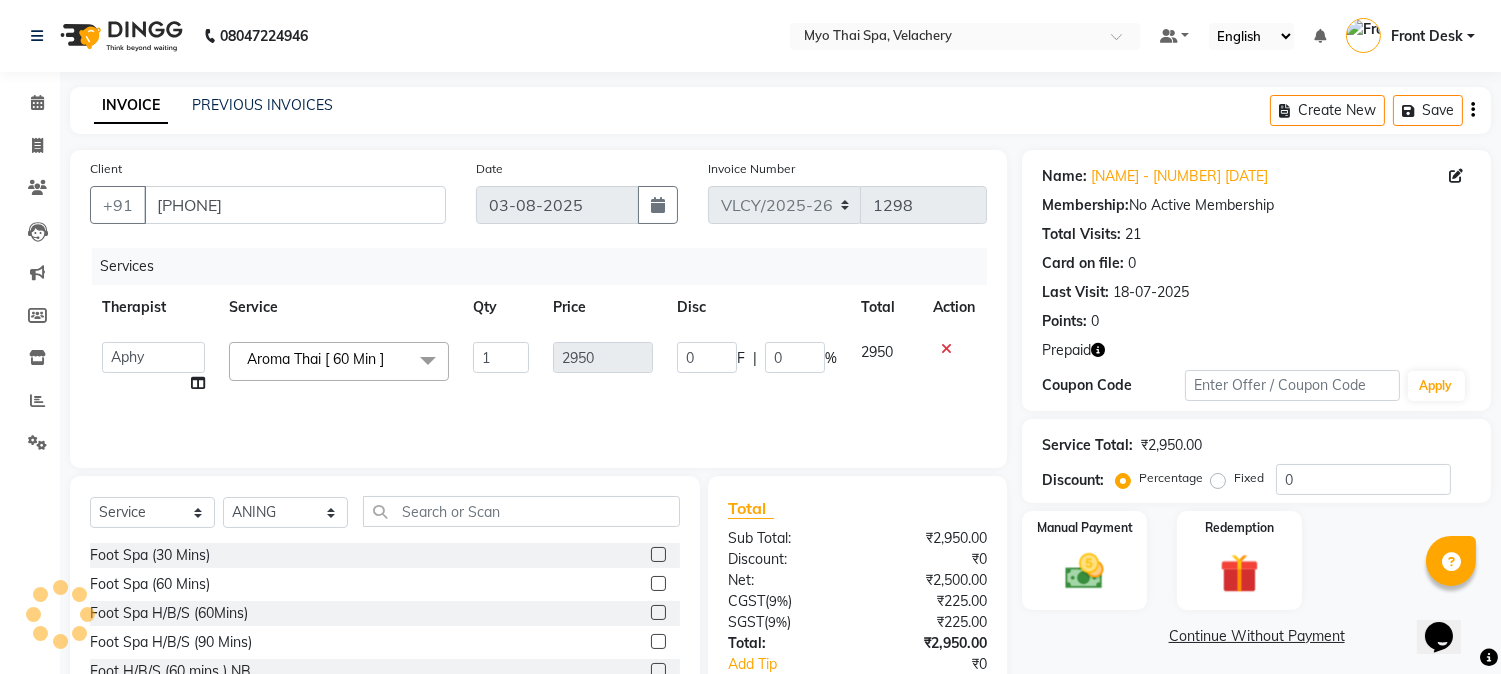 click on "0 F | 0 %" 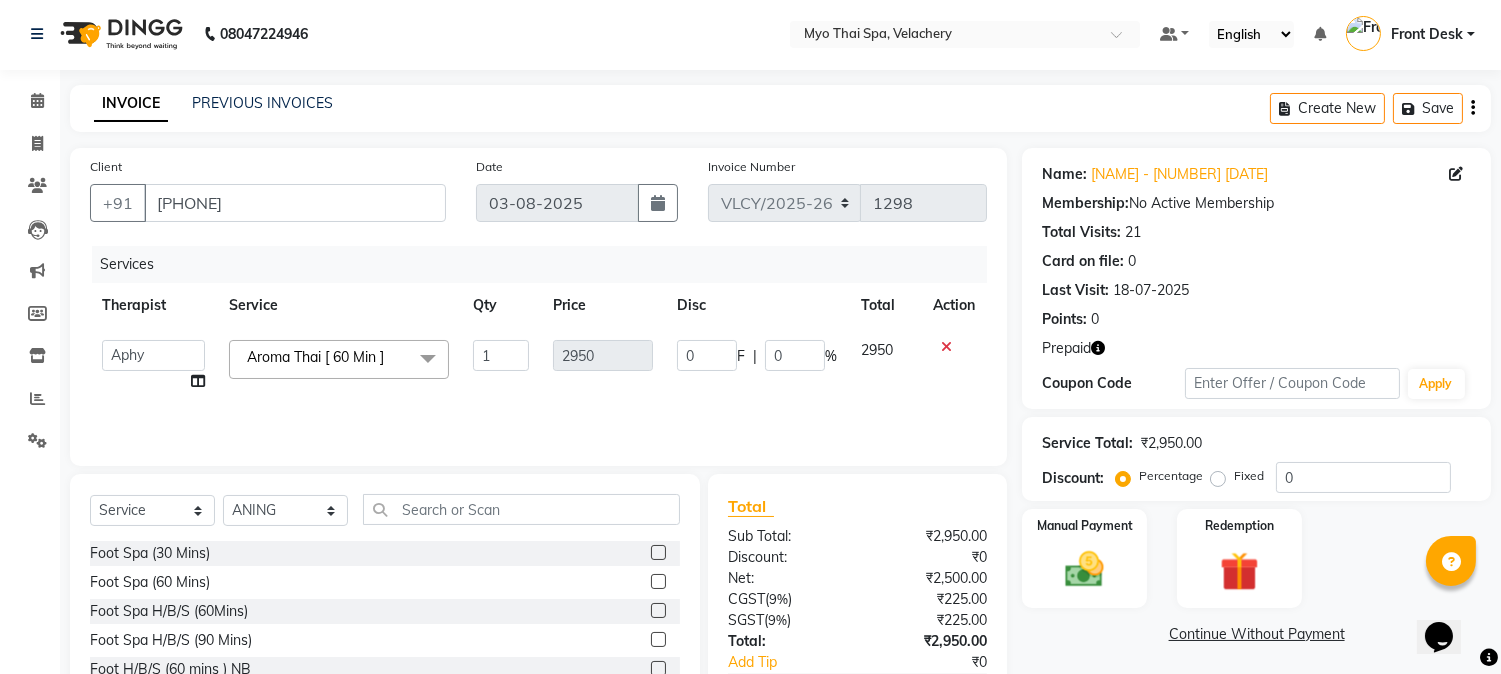 scroll, scrollTop: 0, scrollLeft: 0, axis: both 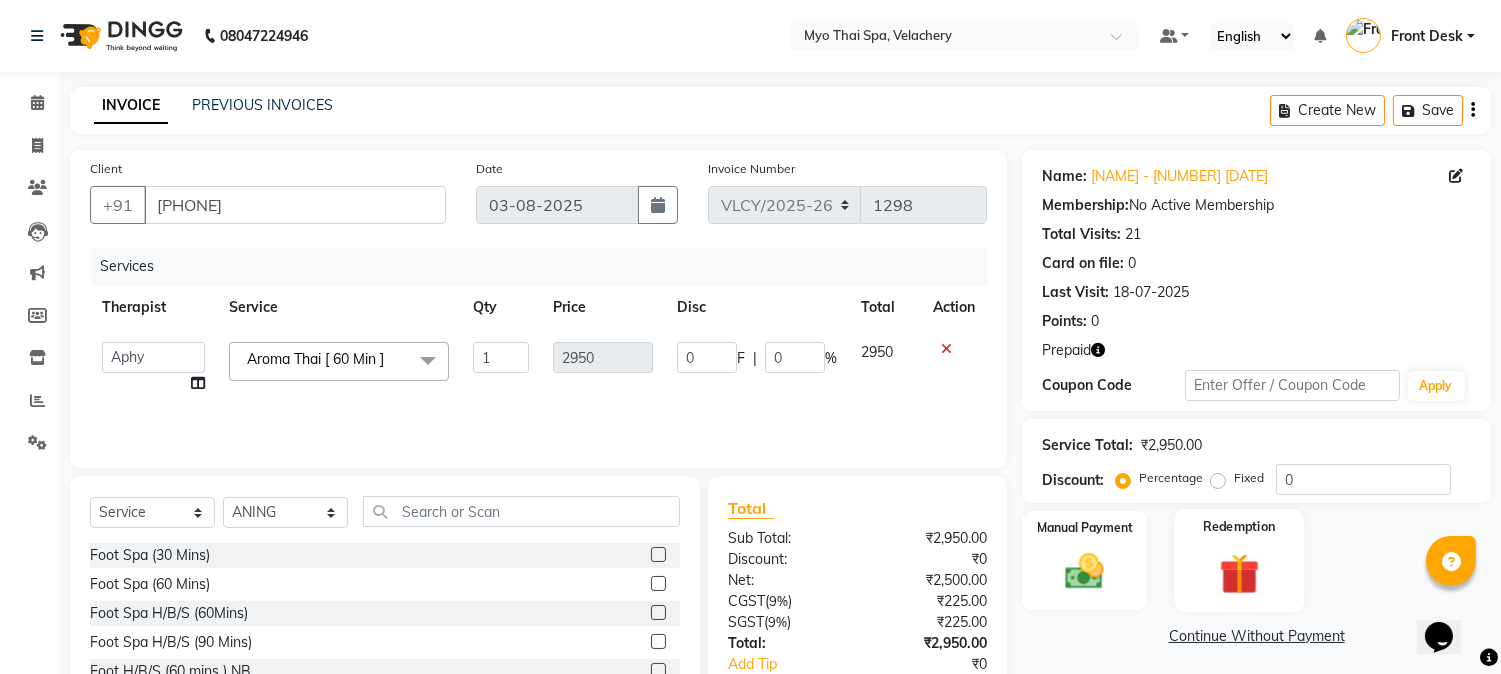 click on "Redemption" 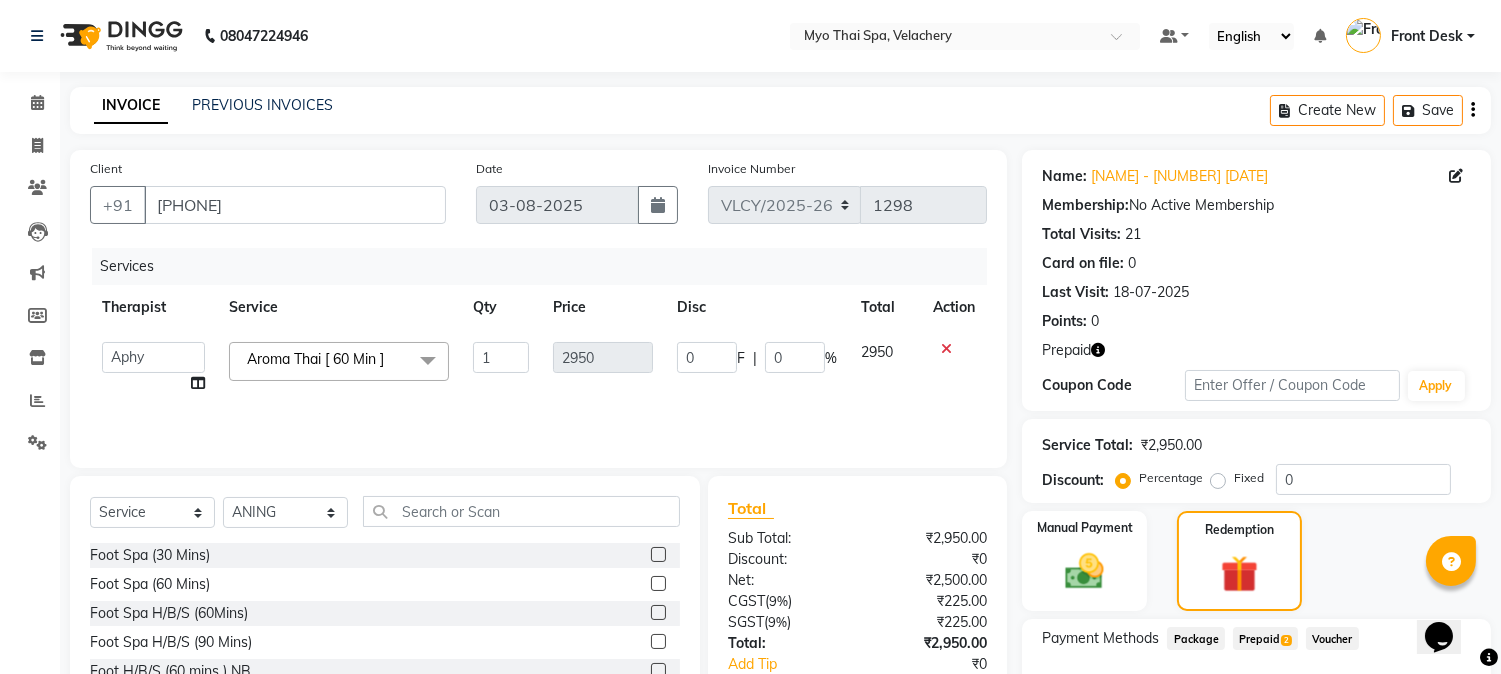 click on "Prepaid  2" 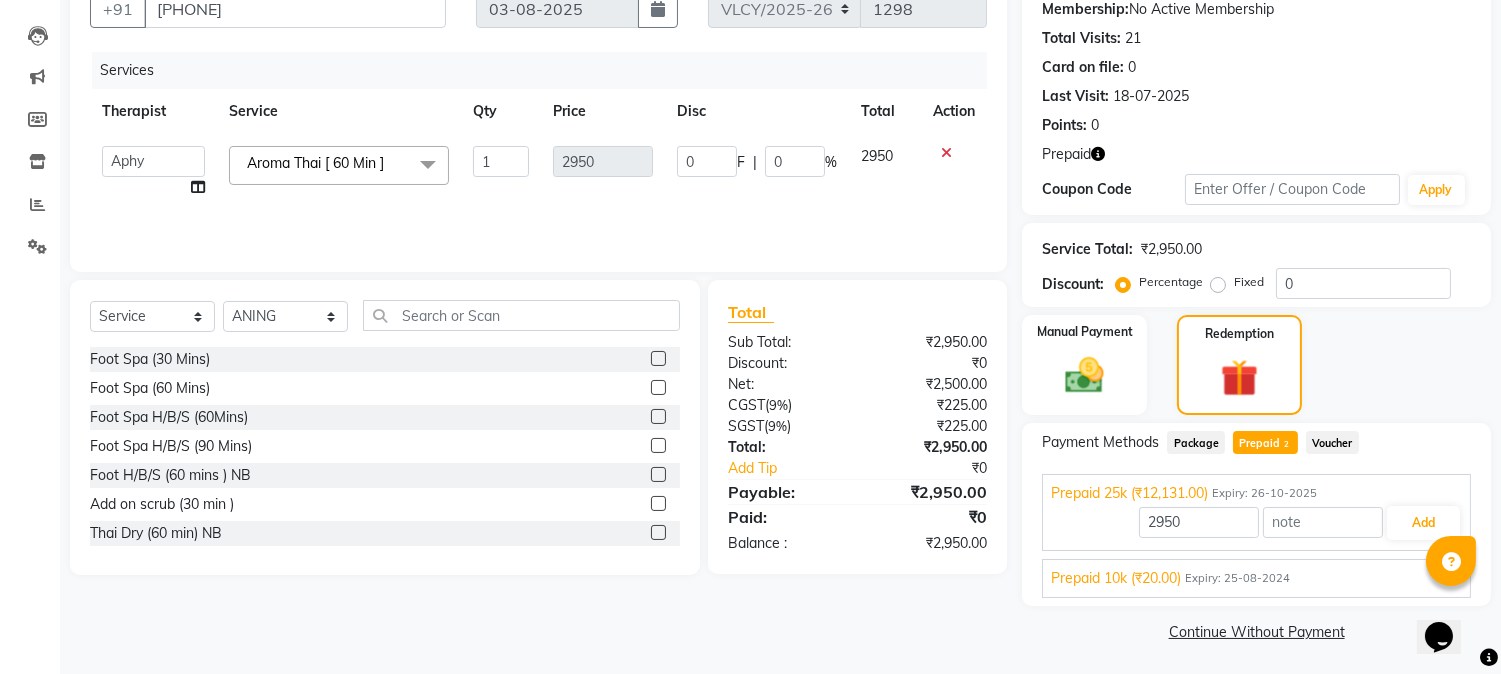 scroll, scrollTop: 197, scrollLeft: 0, axis: vertical 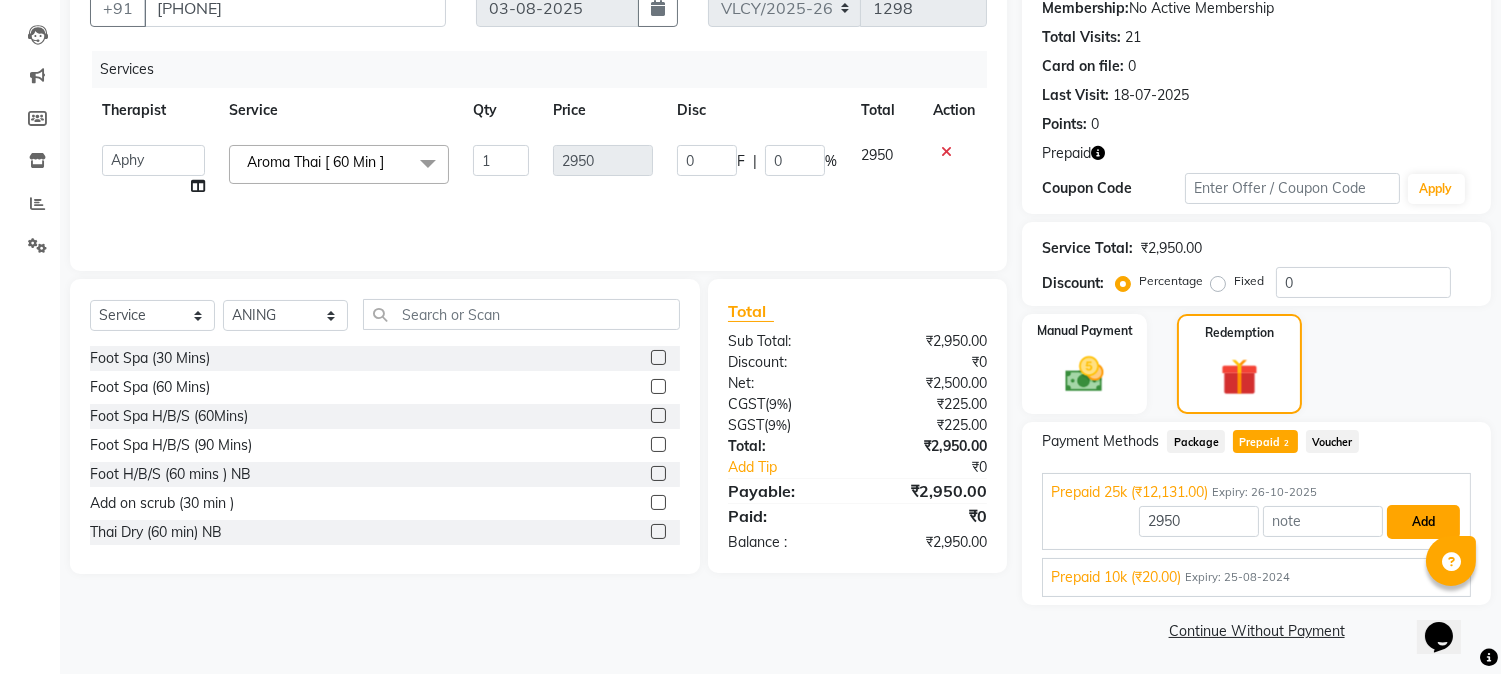 click on "Add" at bounding box center [1423, 522] 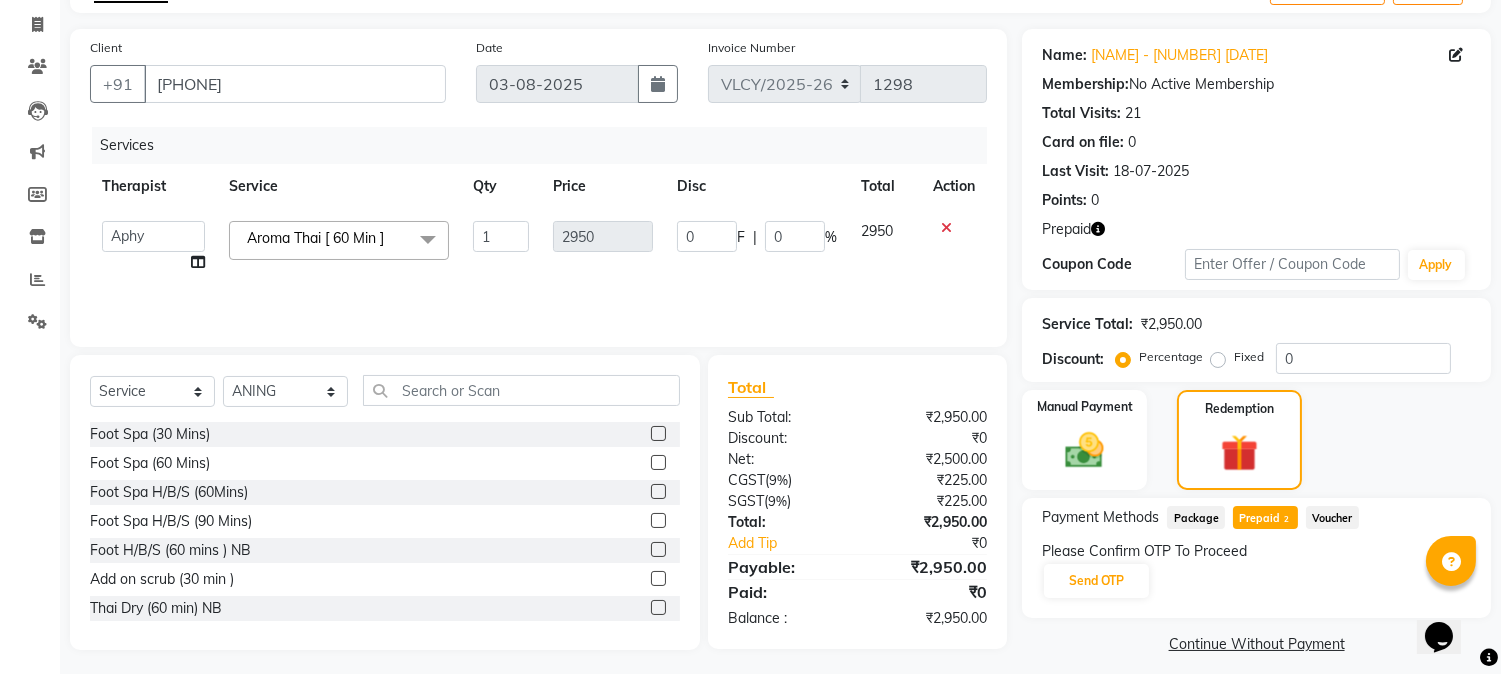 scroll, scrollTop: 134, scrollLeft: 0, axis: vertical 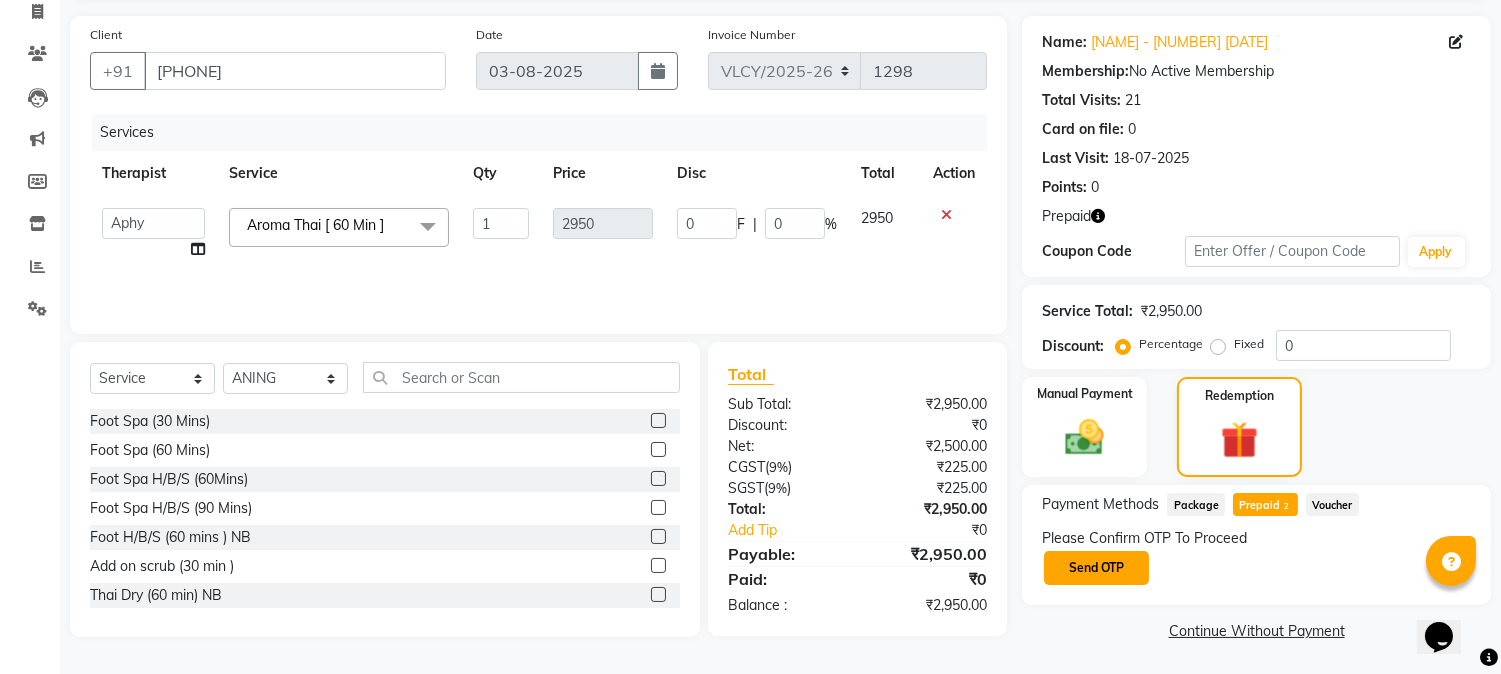 click on "Send OTP" 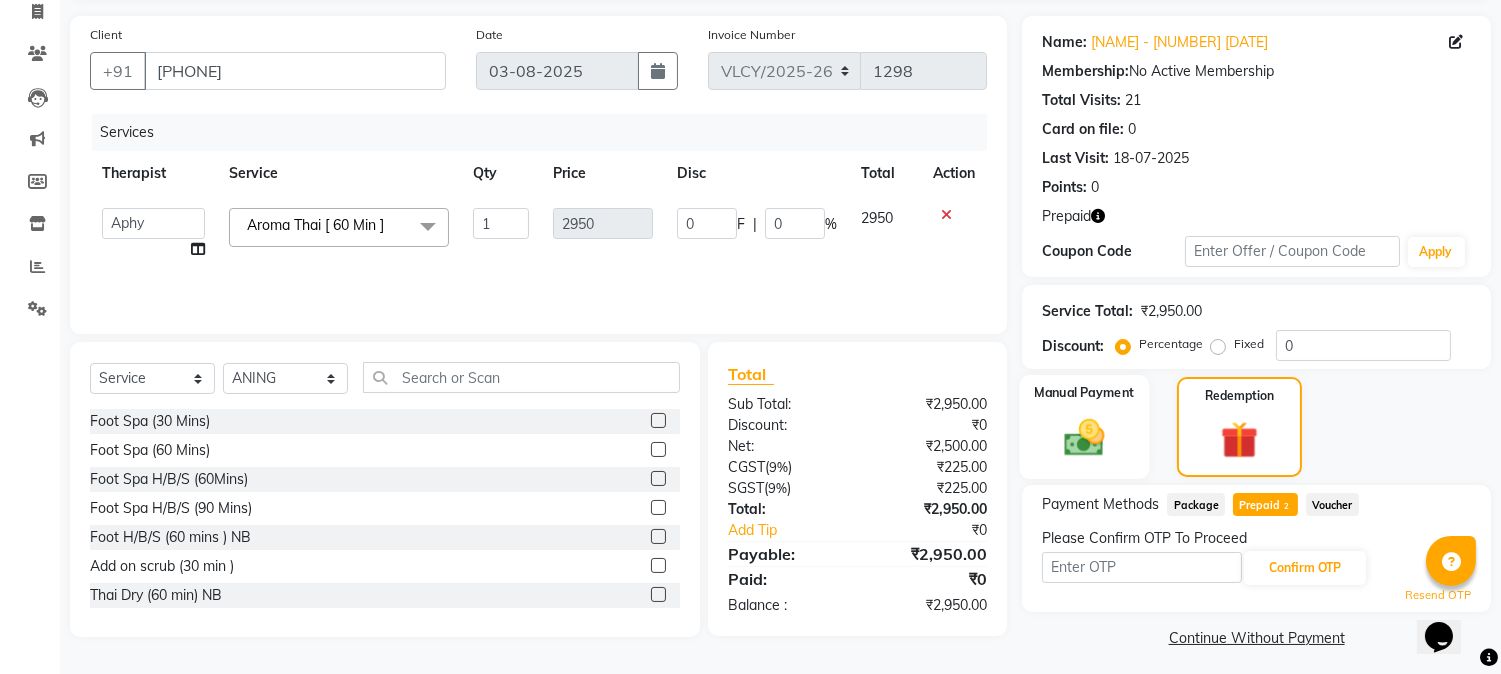 click 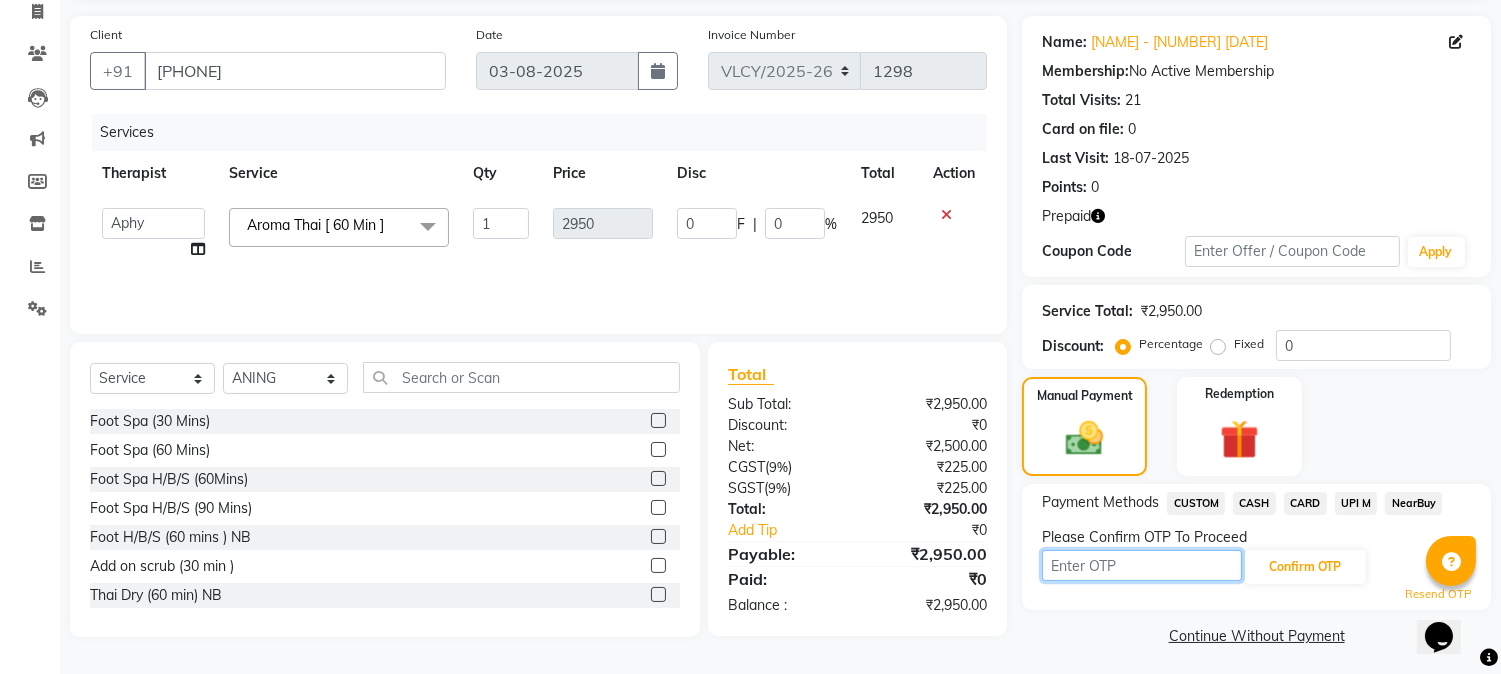 click at bounding box center (1142, 565) 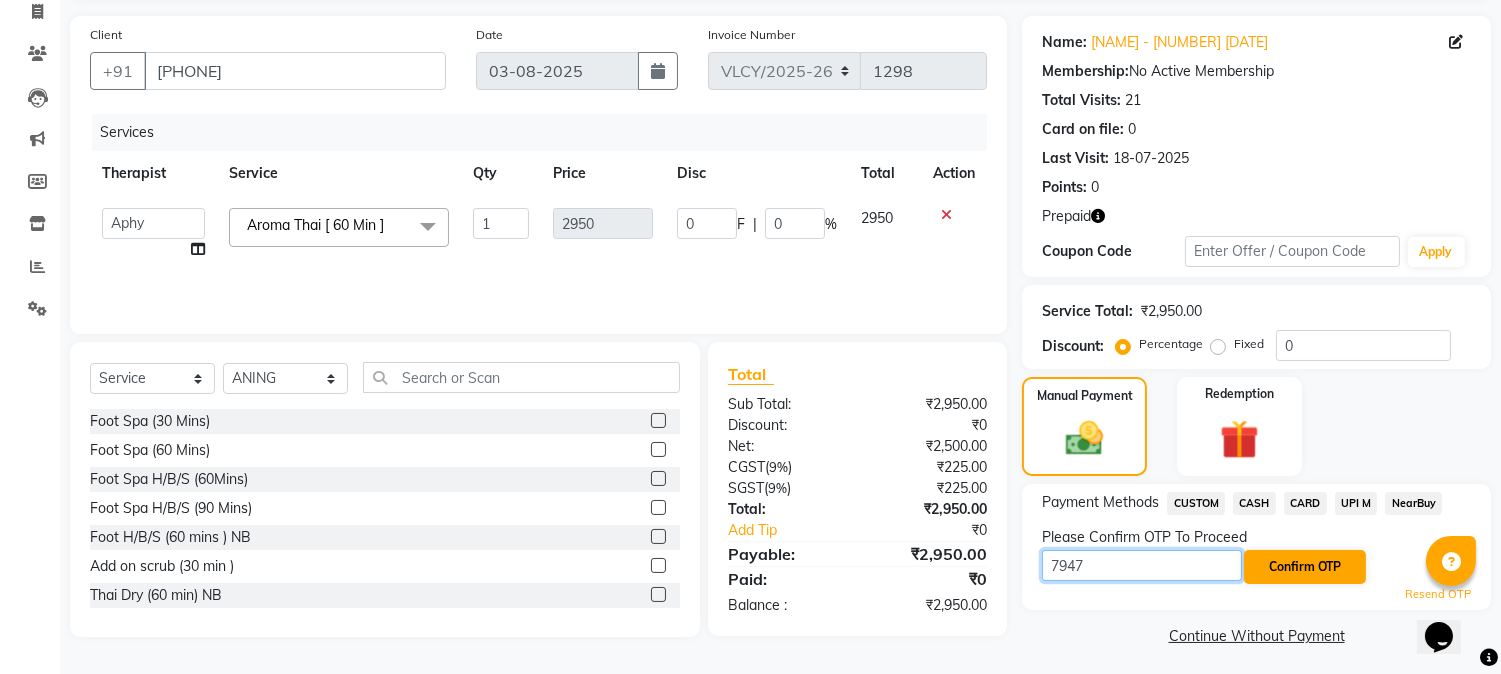 type on "7947" 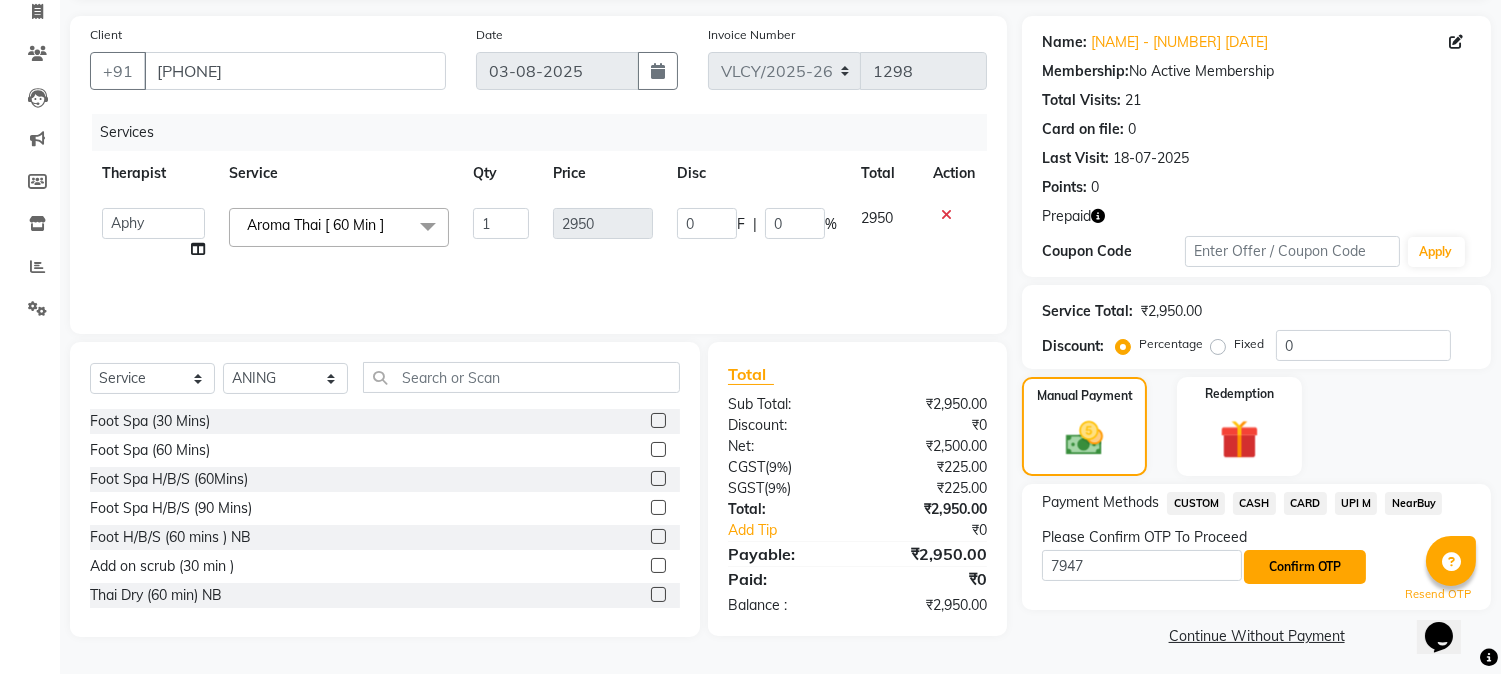 click on "Confirm OTP" 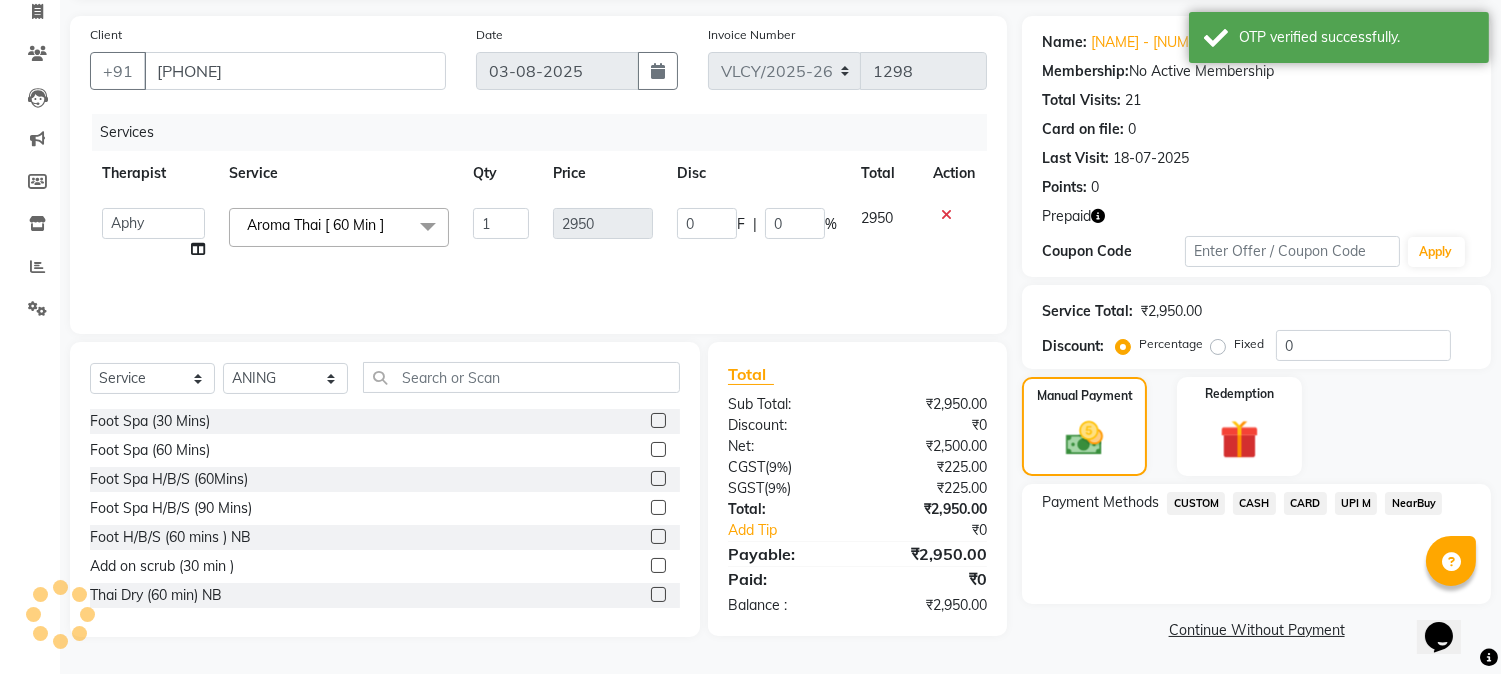 scroll, scrollTop: 133, scrollLeft: 0, axis: vertical 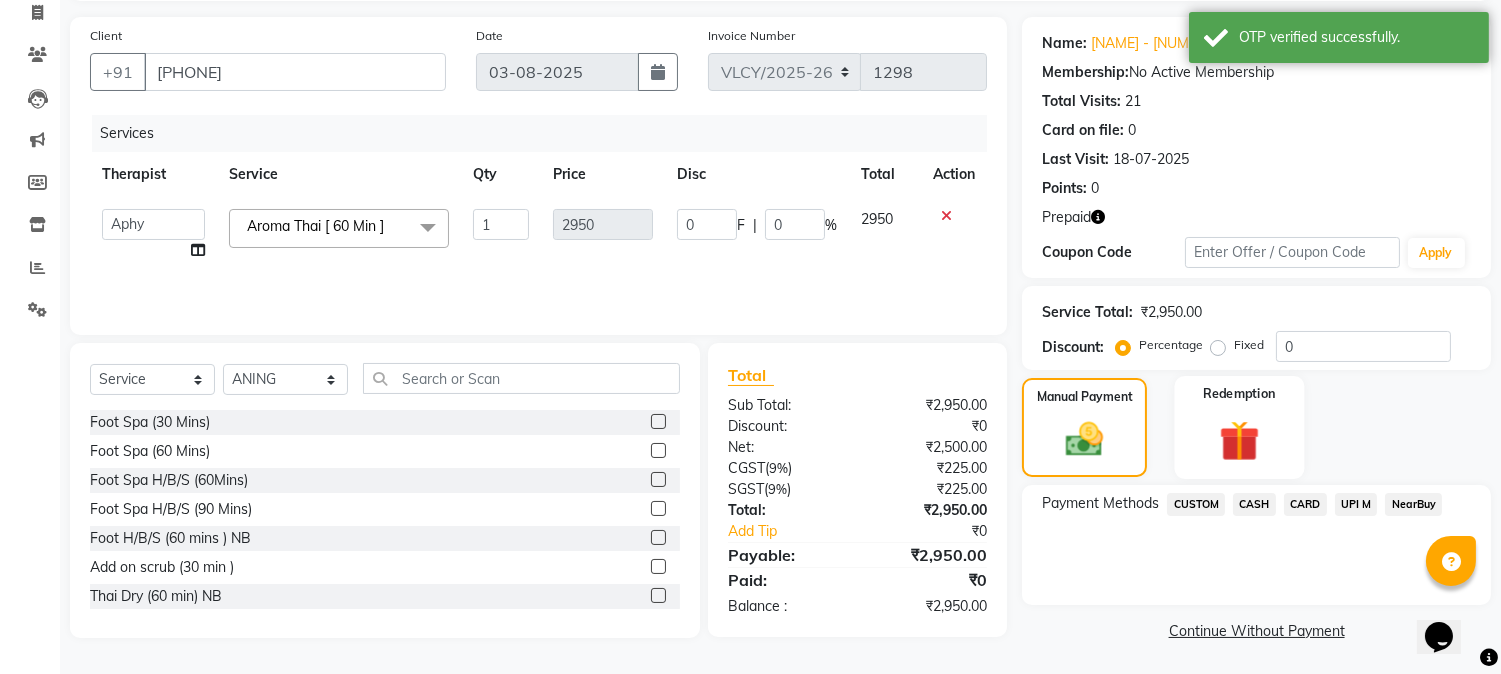 click 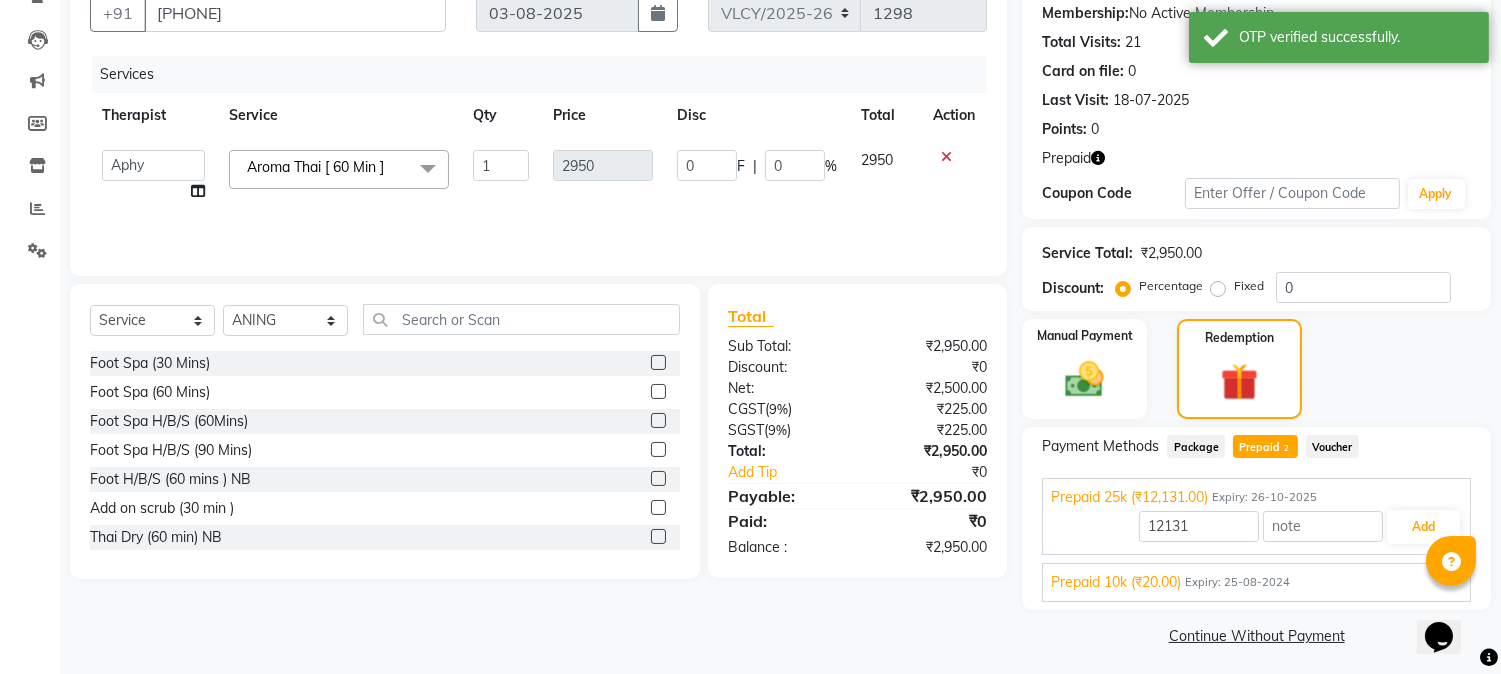 scroll, scrollTop: 197, scrollLeft: 0, axis: vertical 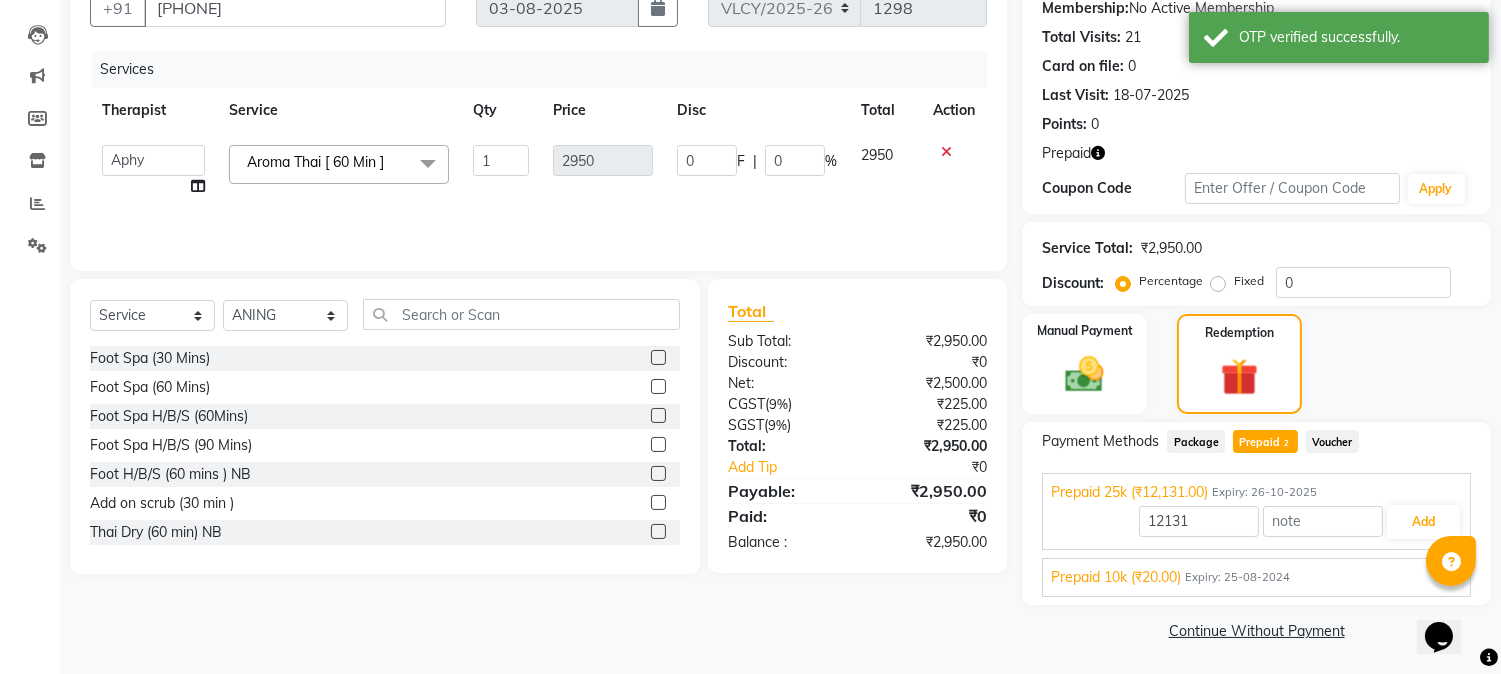 click on "Services Therapist Service Qty Price Disc Total Action  ANING   Aphy   ARILA   AYIN   CHONCHON   Front Desk   HEKAMLA   Lotus   Nobi   SHOJILA  Aroma Thai [ 60 Min ]  x Foot Spa (30 Mins) Foot Spa (60 Mins) Foot Spa H/B/S (60Mins) Foot Spa H/B/S (90 Mins) Foot H/B/S (60 mins ) NB Add on scrub (30 min ) Thai Dry (60 min) NB  Couple Spa NB Aroma Thai 60Mins NB Deep Tissue 60mins NB Aroma 90mins NB Spa of the month myo signature  90 mints Swedish 60Mins NB Swedish 90Mins NB Thai Foot Spa Head/ Back & Shoulder 60Mins Aroma Thai [ 60 Min ] Aroma Thai 90 Mins Balinese [ 60 Min ] Balinese [ 90 Min ] Body Scrub [ 60 Min ] Couple Spa 60 Mins Deep Tissue [ 60 Min ] Deep Tissue [ 90 Min ] Head Champi [ 15 Min ] Head Champi [ 30 Min ] Stress Releiving  [90 Min] Stress Relieving Back [ 30 Min ] Swedish [ 60 Min ] Swedish [ 90 Min ] Thai Foot Spa Head/ Back & Shoulder [ 60 Min ] Thai Foot Spa Head/ Back & Shoulder [ 90Min ] Thai Foot Spa With Scrub [ 60 Min ] Thai Foot Spa With Scrub [ 90 Min ] Twin Body Work [ 60 Min ] 1" 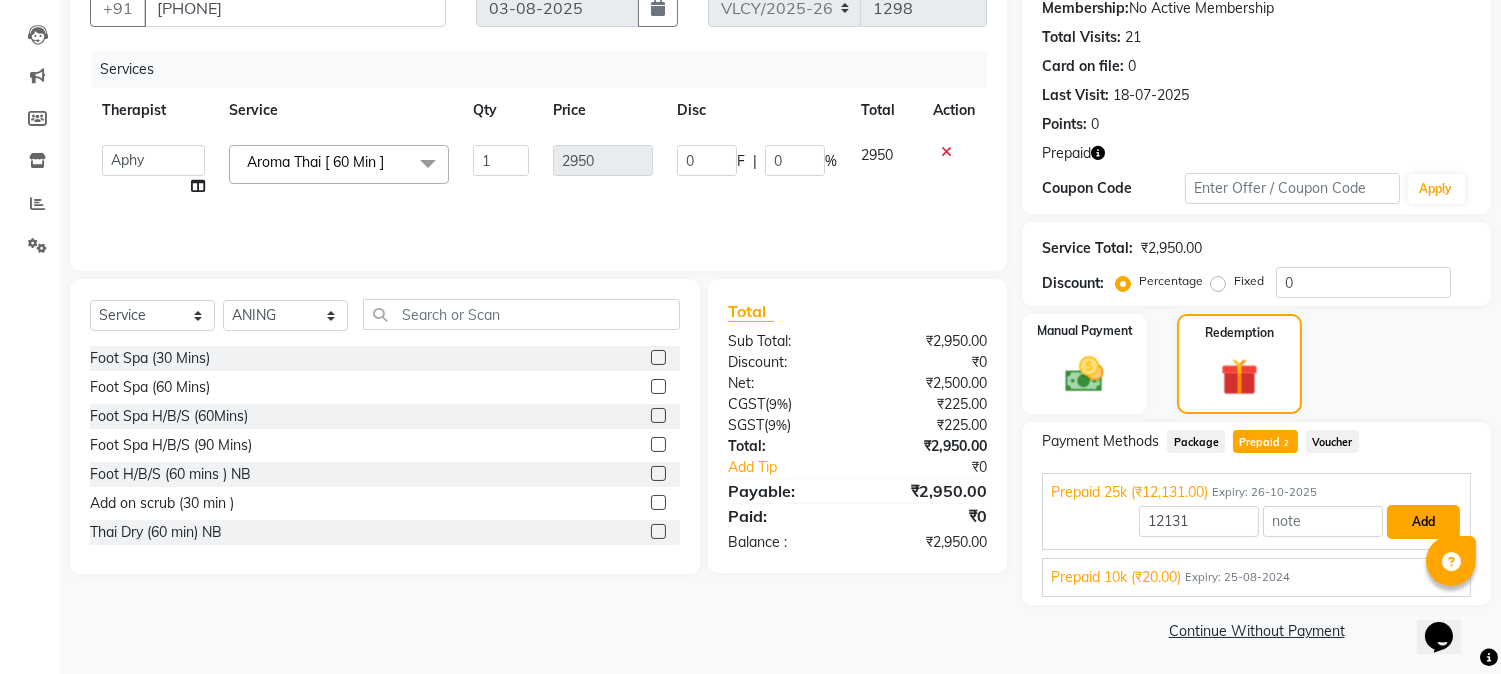 click on "Add" at bounding box center [1423, 522] 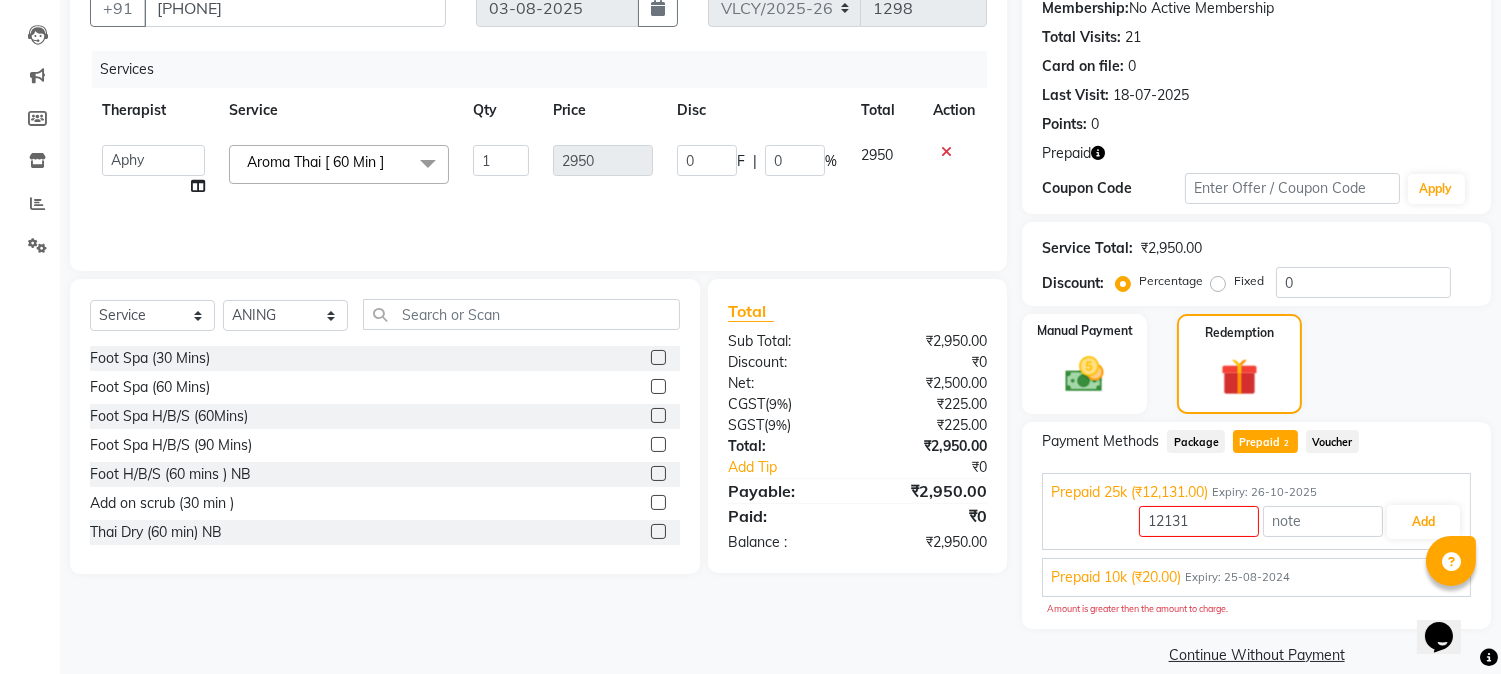 click 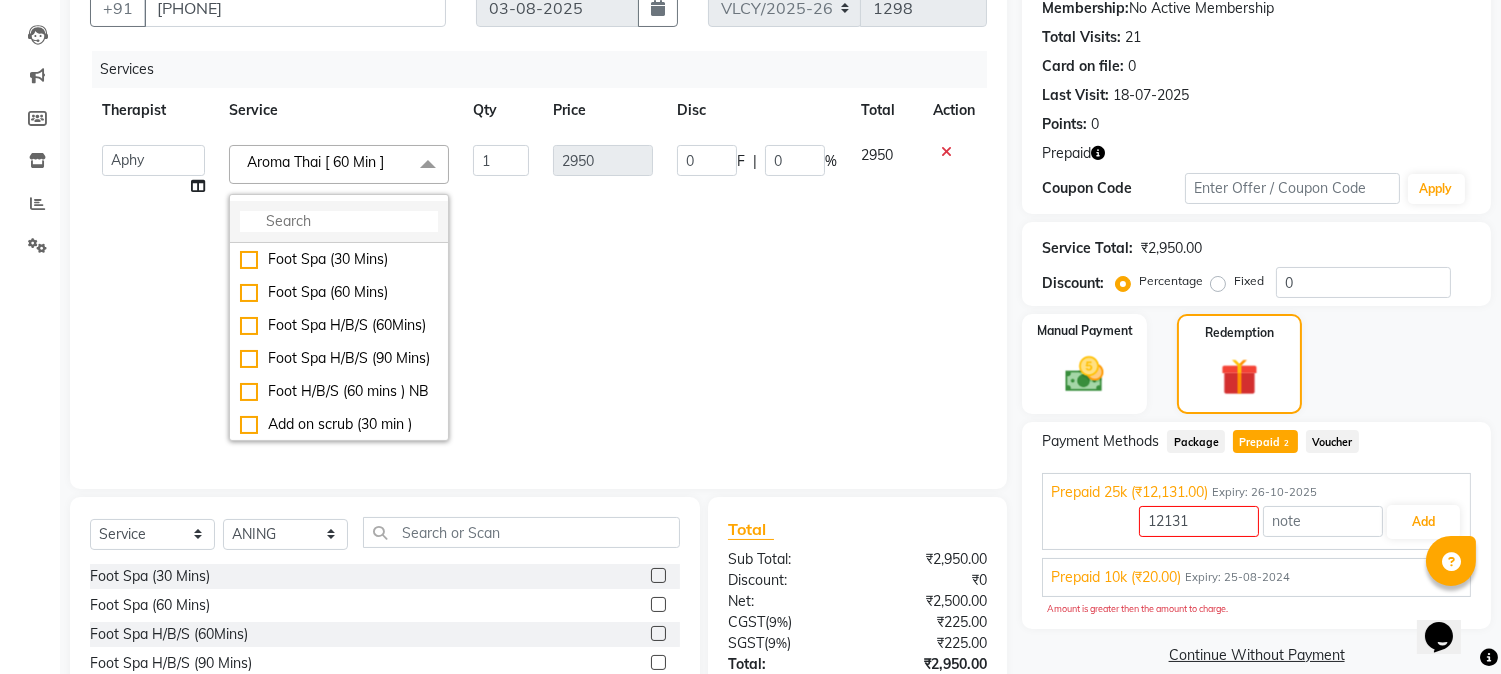 click 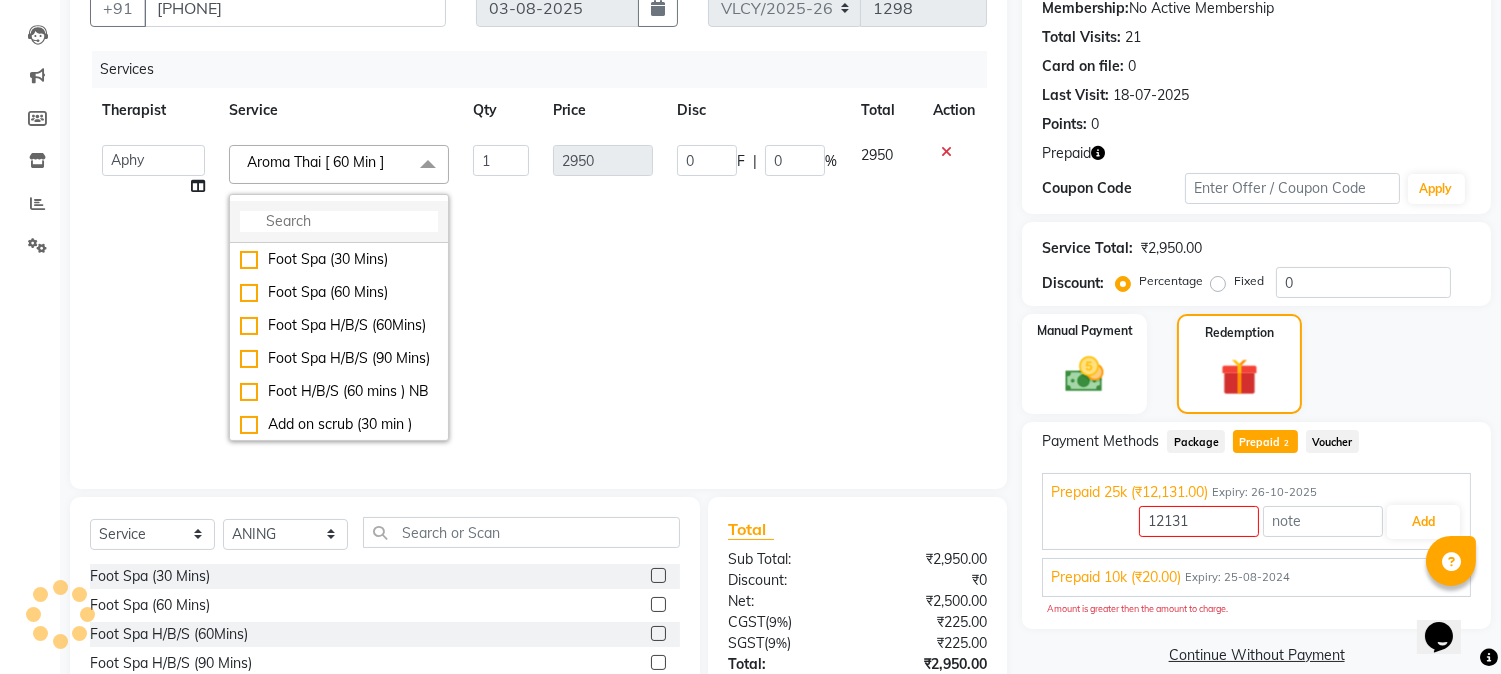click 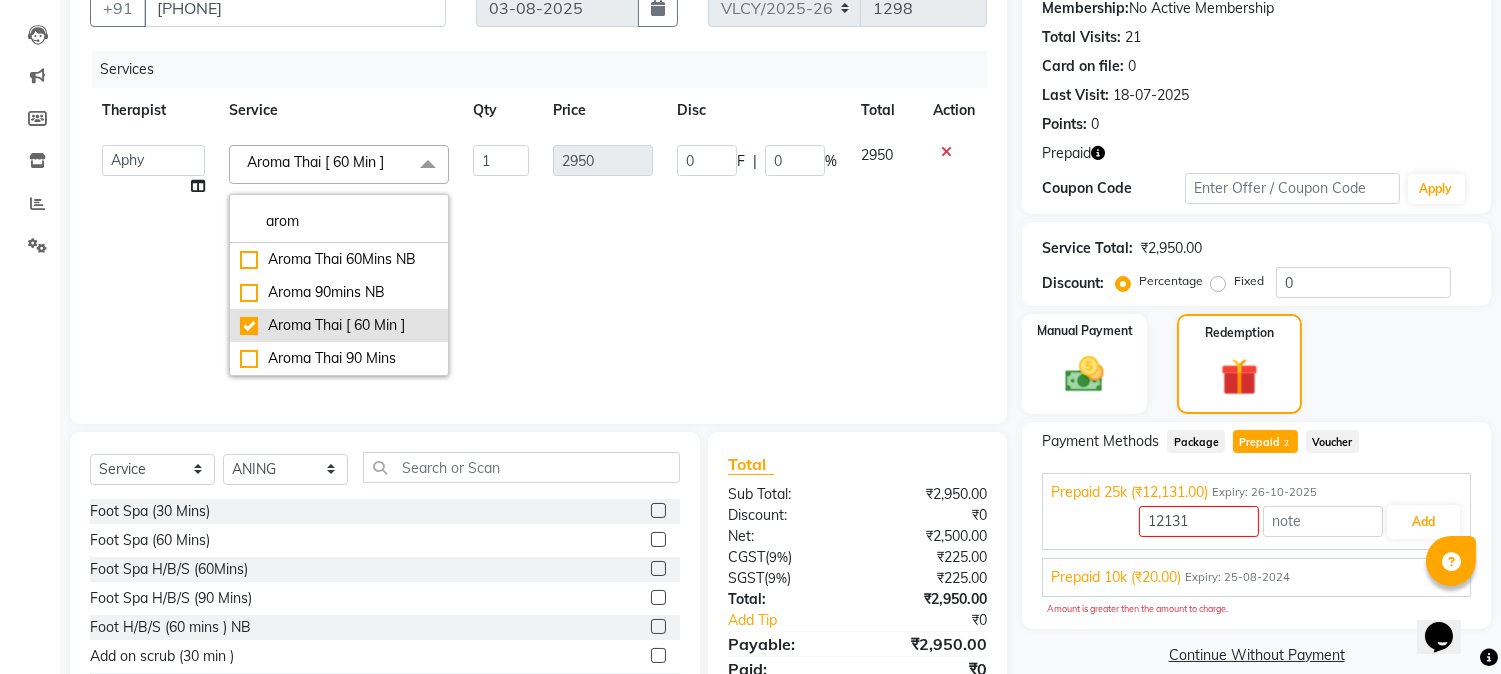 type on "arom" 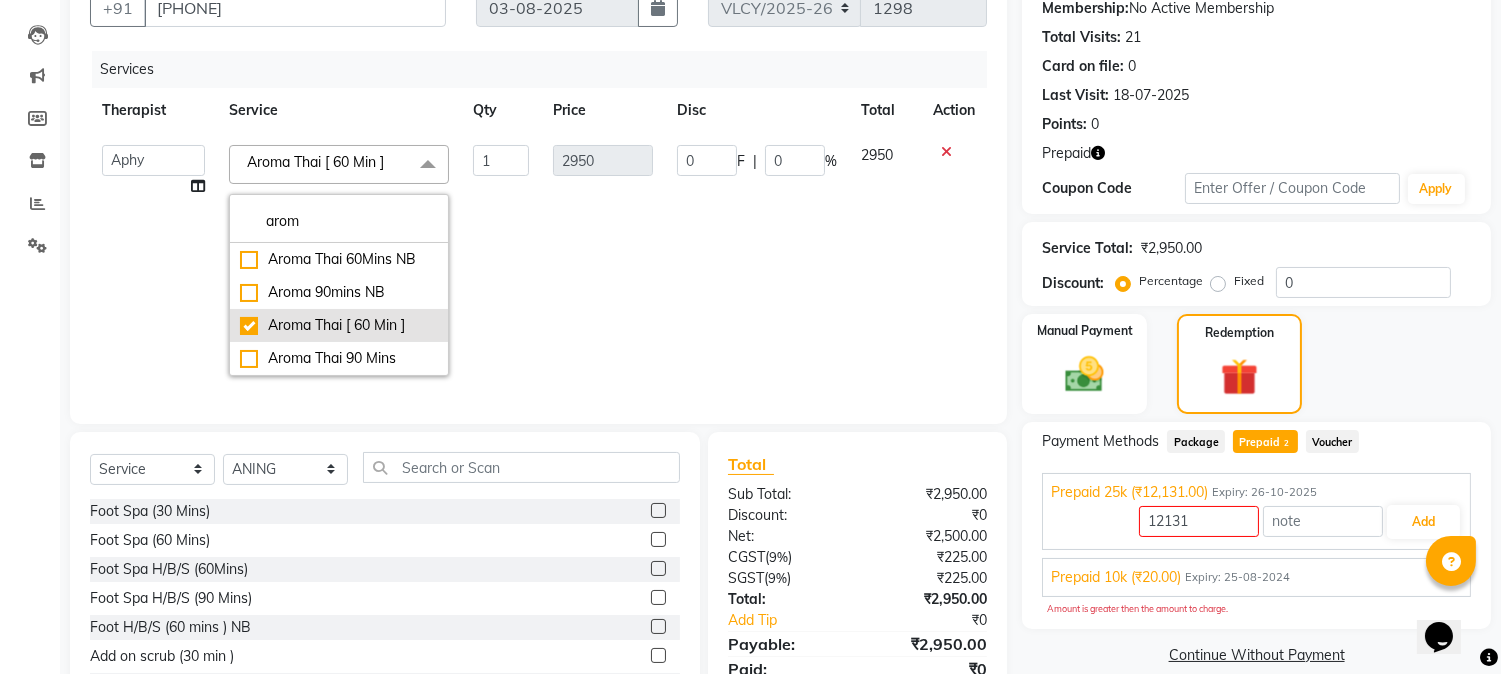 drag, startPoint x: 290, startPoint y: 332, endPoint x: 304, endPoint y: 327, distance: 14.866069 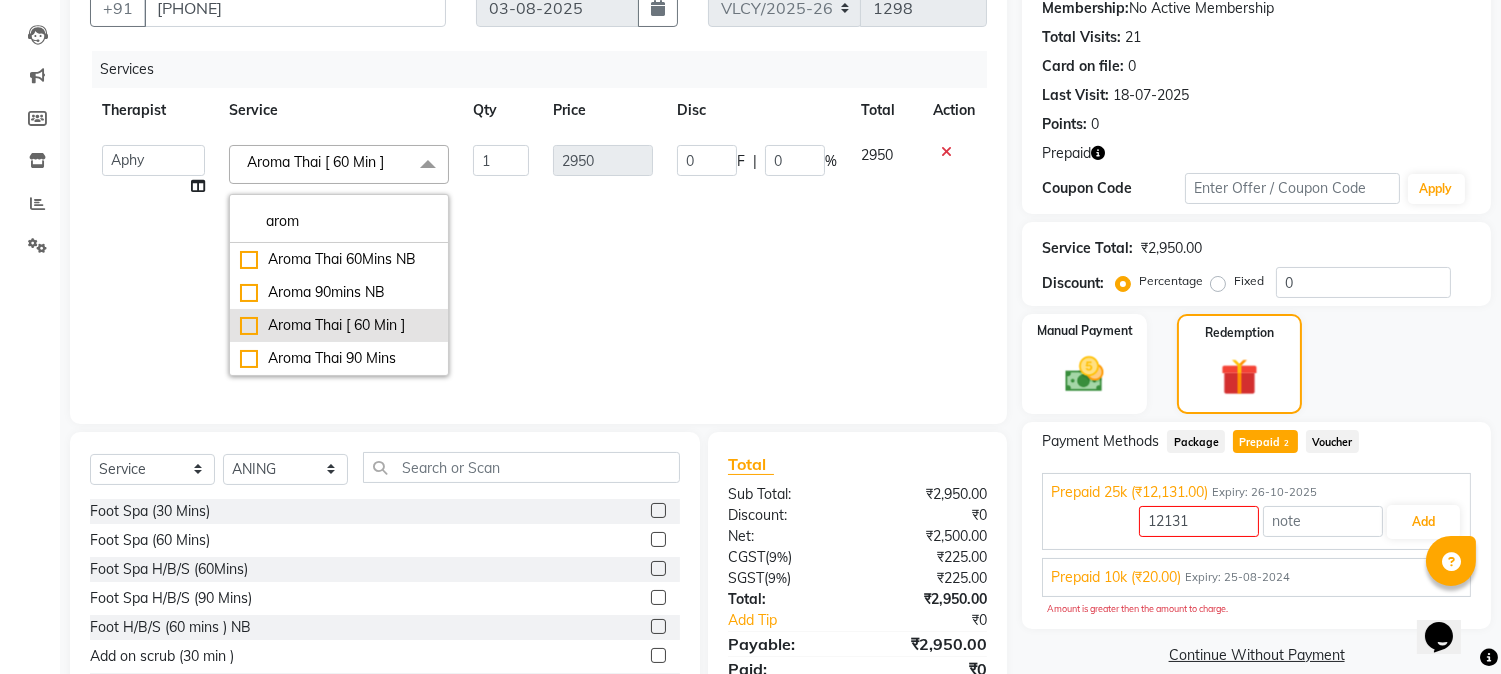 checkbox on "false" 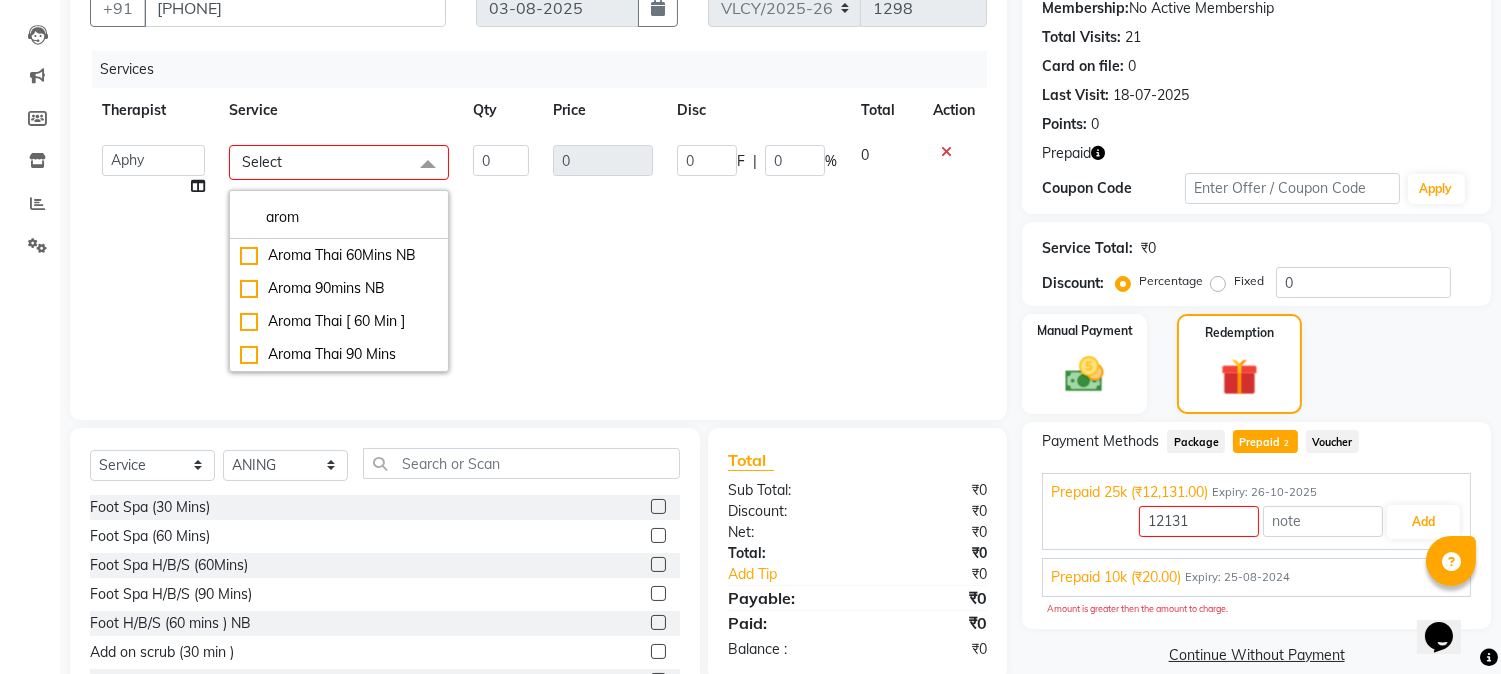 click on "0 F | 0 %" 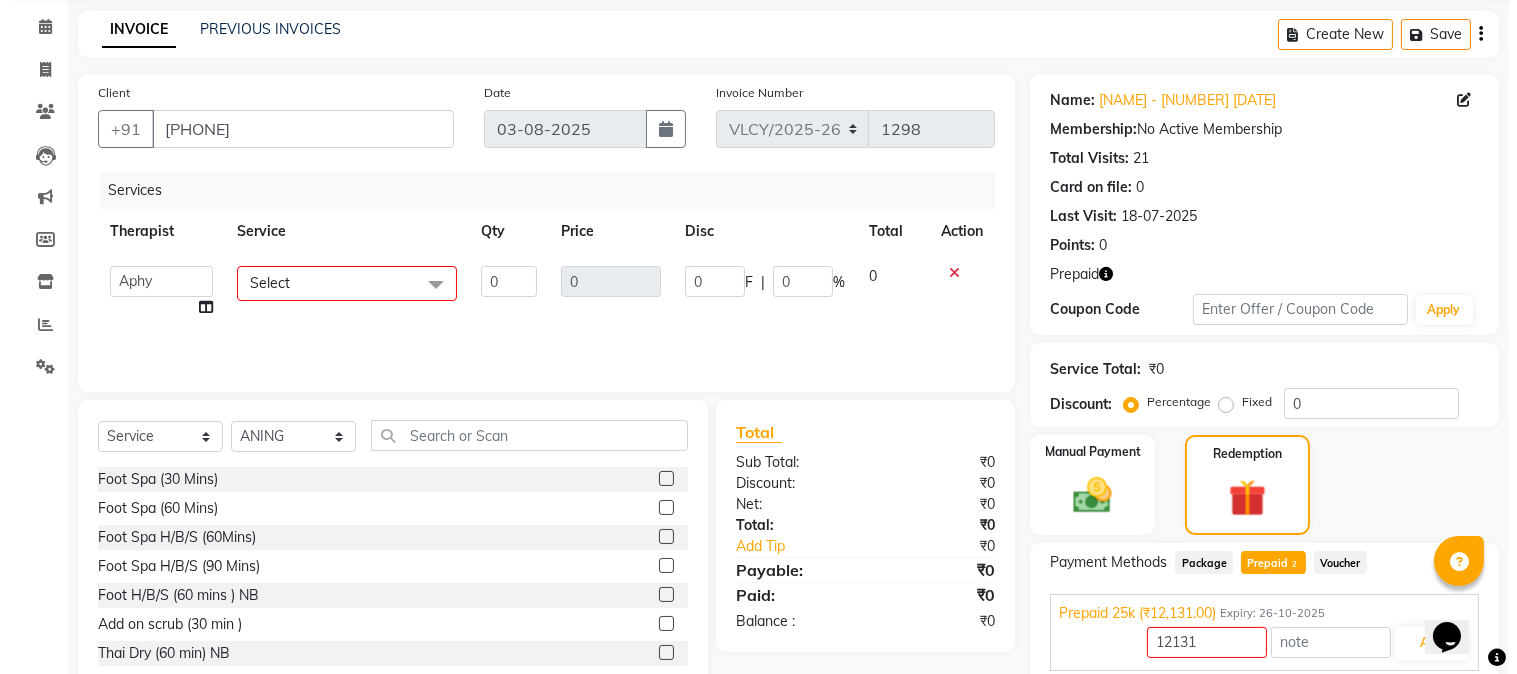 scroll, scrollTop: 0, scrollLeft: 0, axis: both 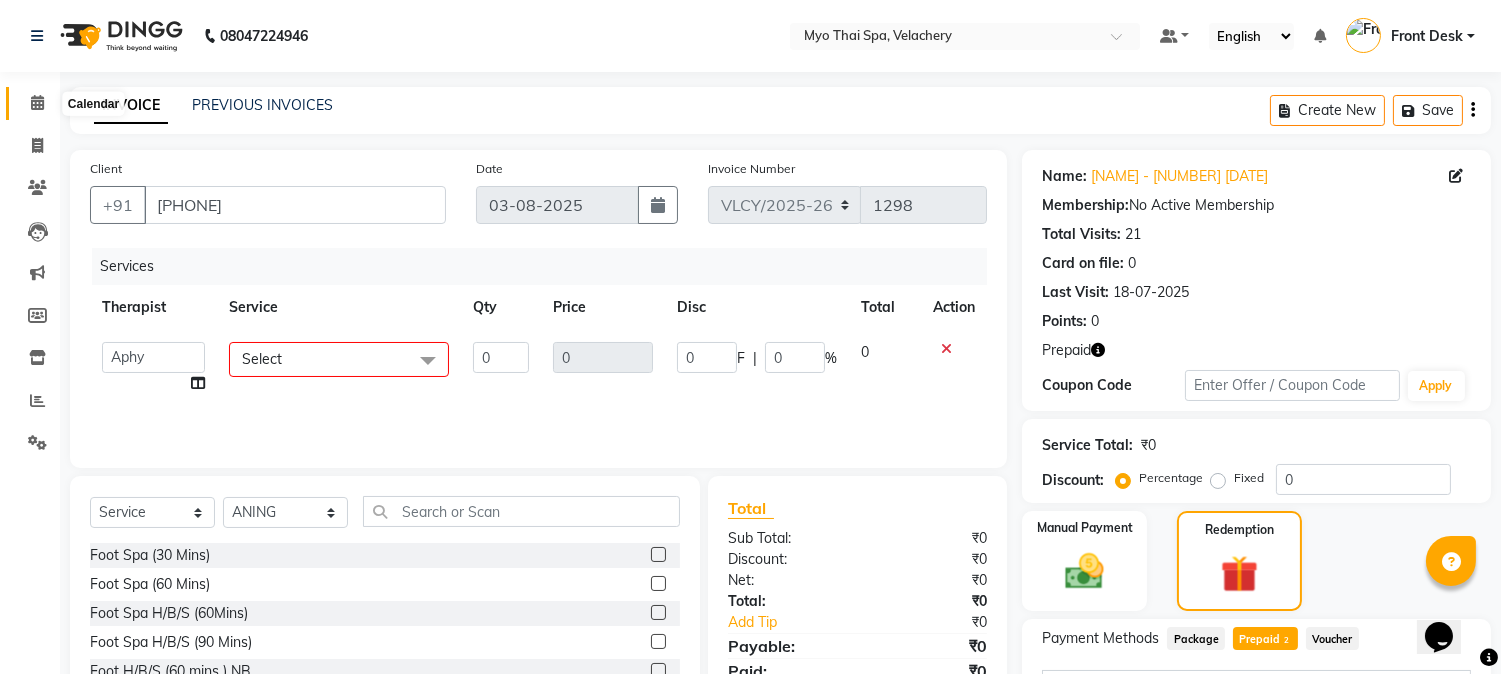 click 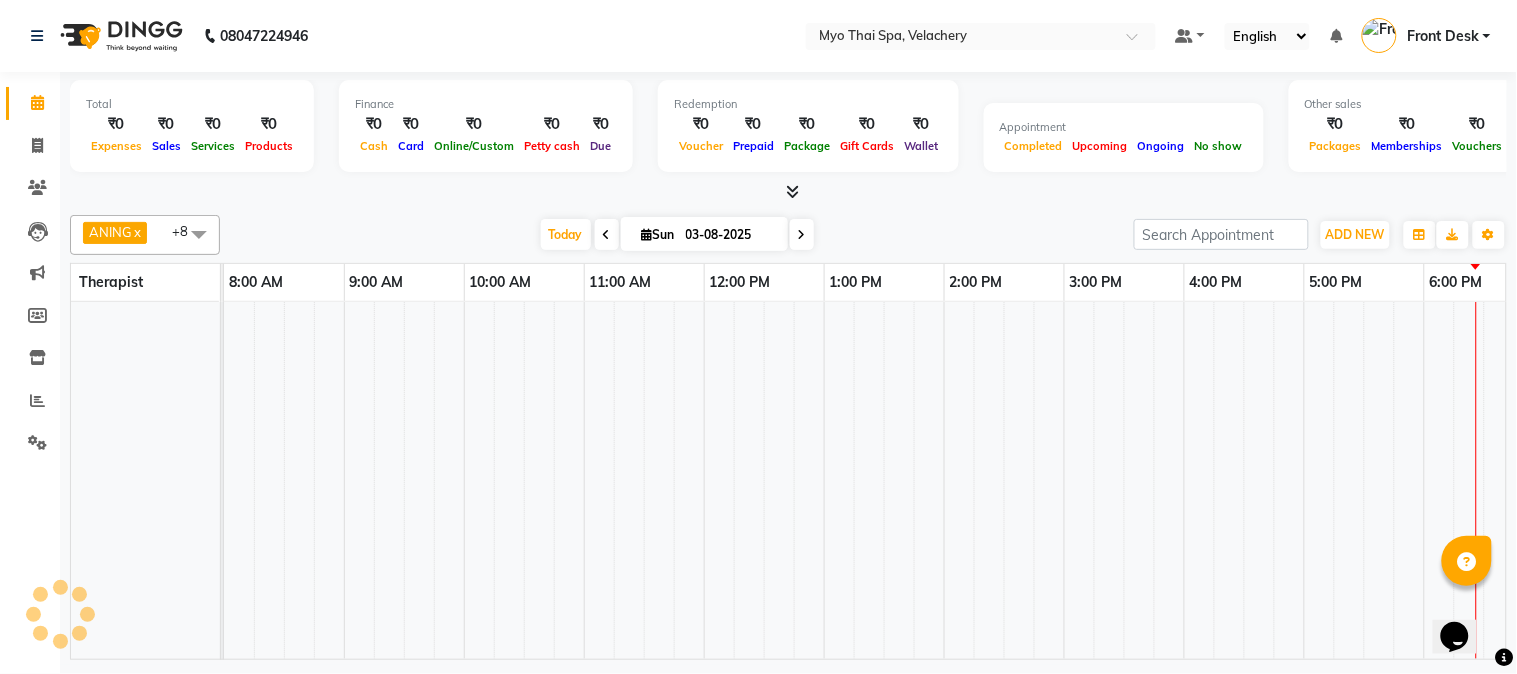 scroll, scrollTop: 0, scrollLeft: 157, axis: horizontal 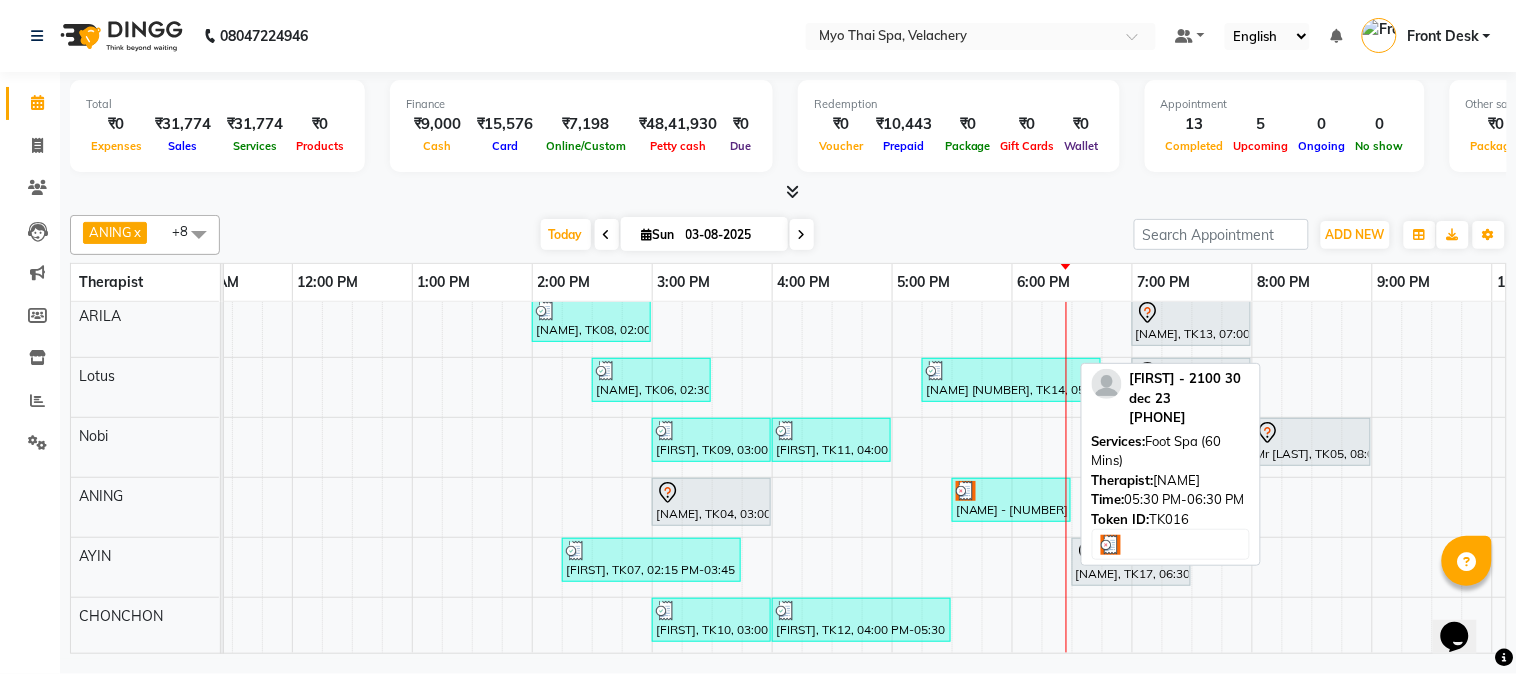 click on "[NAME] - [NUMBER] [DATE], TK16, 05:30 PM-06:30 PM, Foot Spa (60 Mins)" at bounding box center [1011, 500] 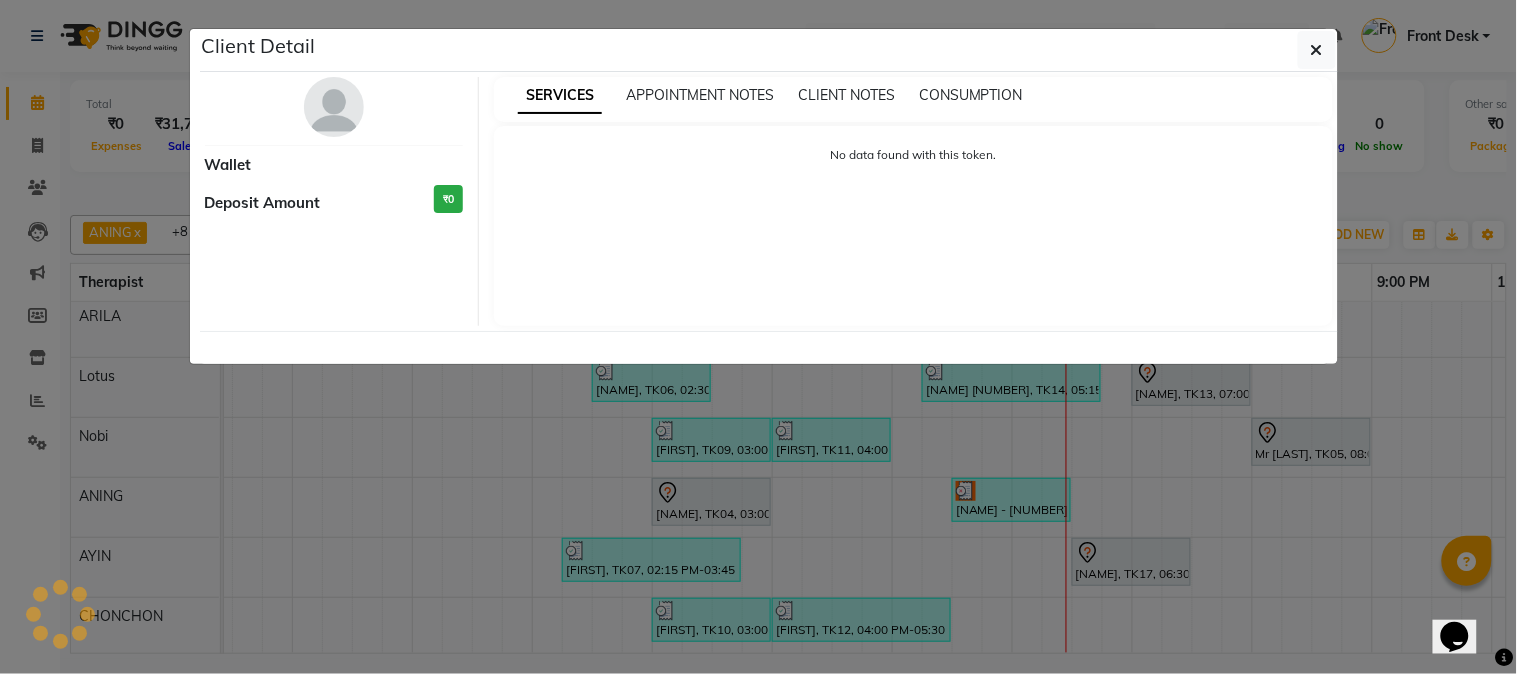 select on "3" 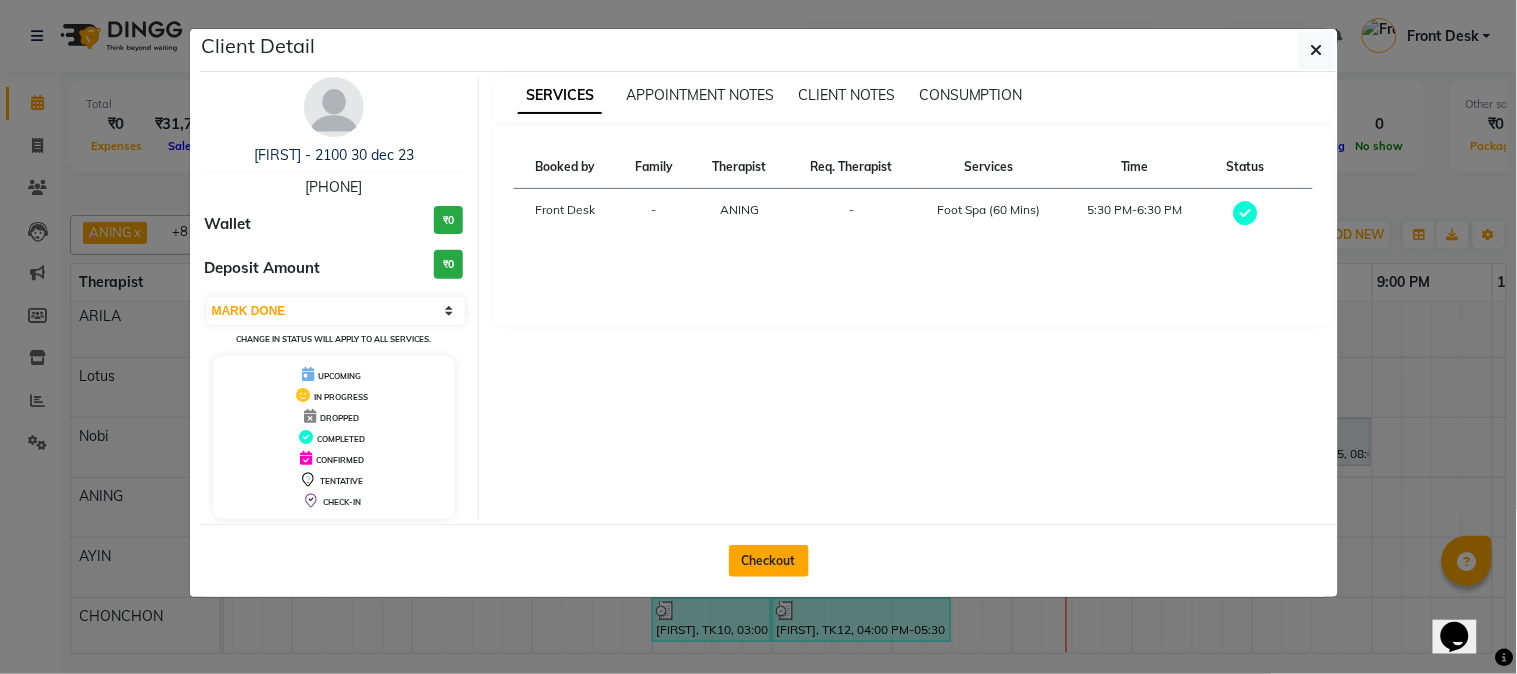 click on "Checkout" 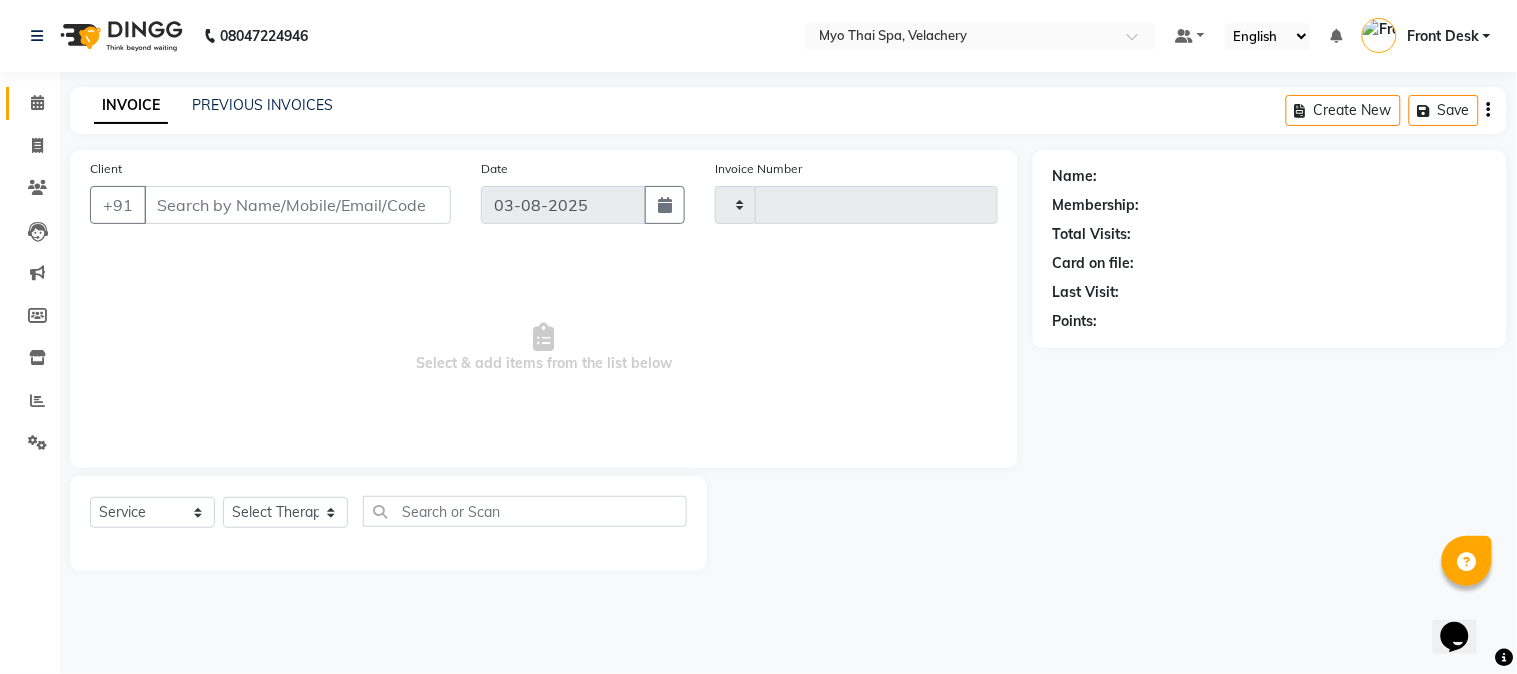 type on "1298" 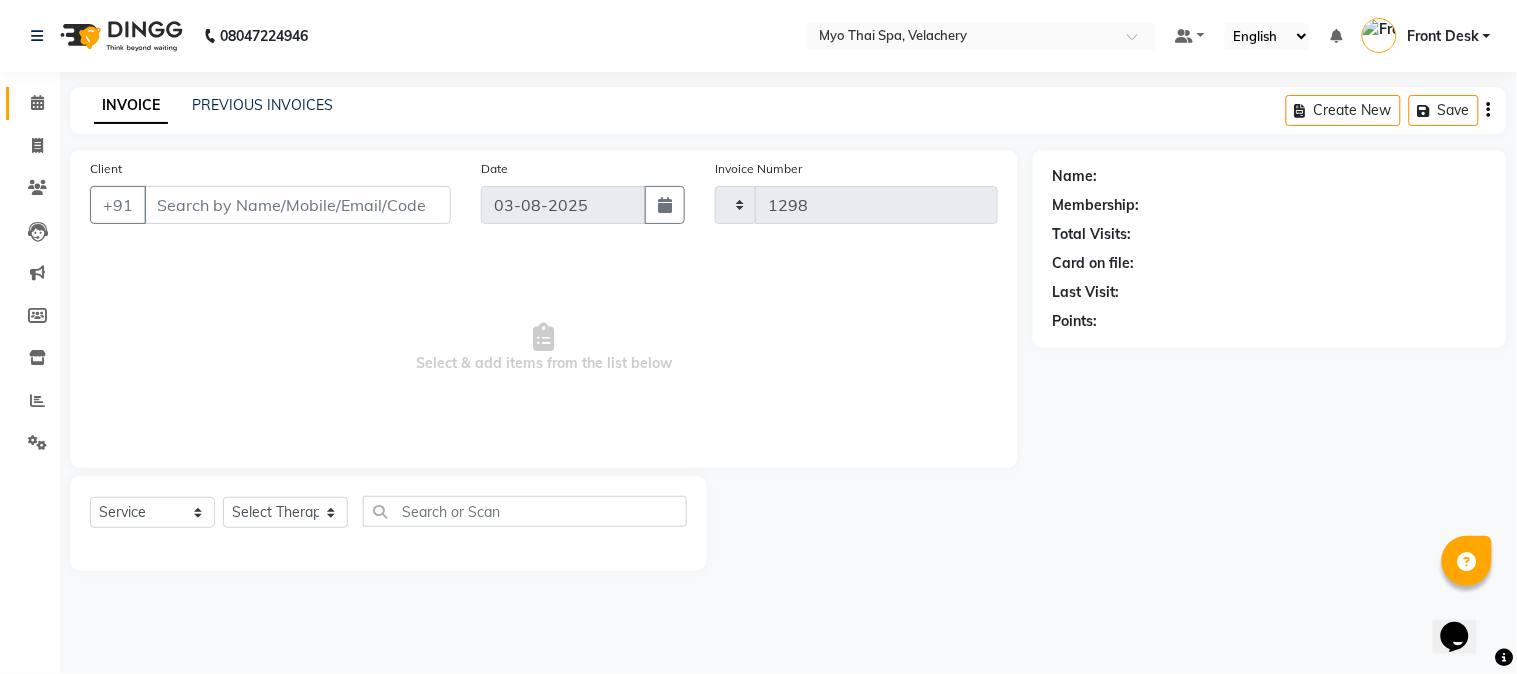 select on "5554" 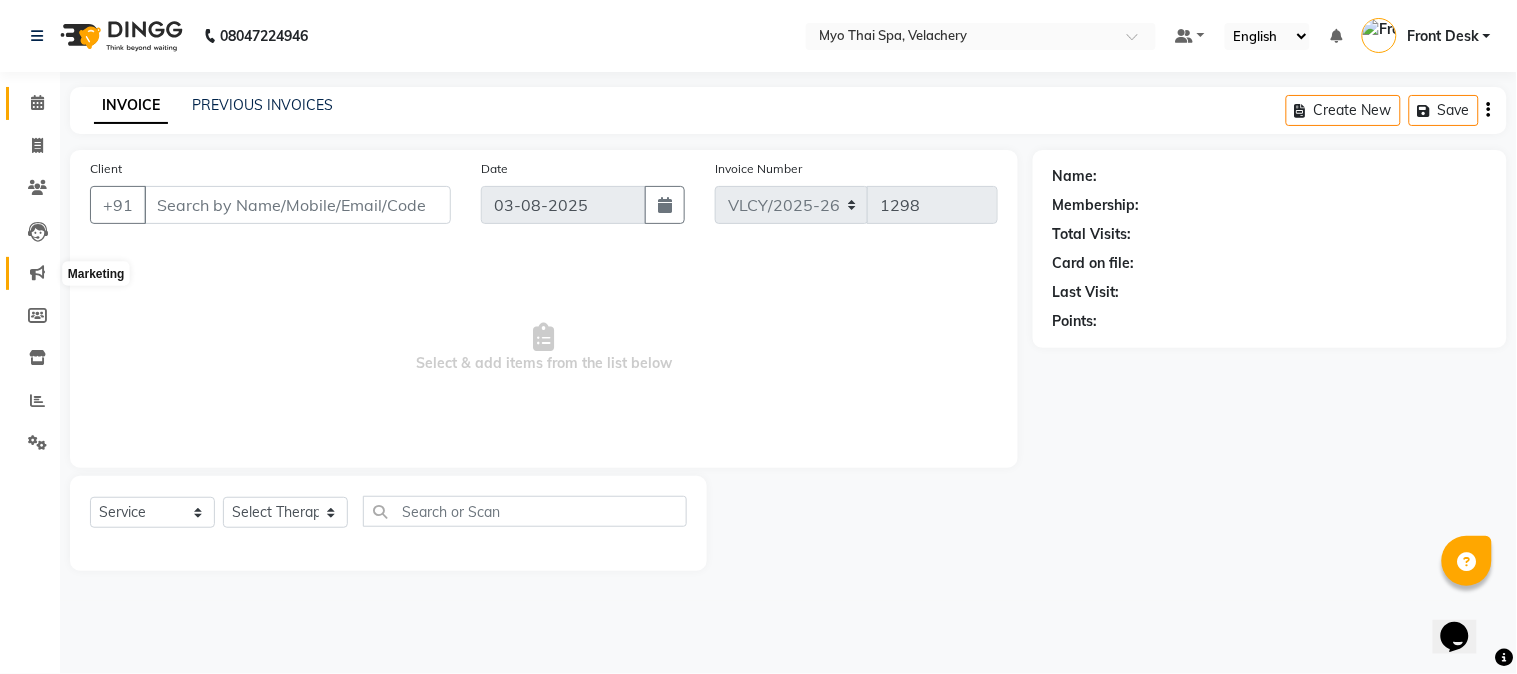 type on "[PHONE]" 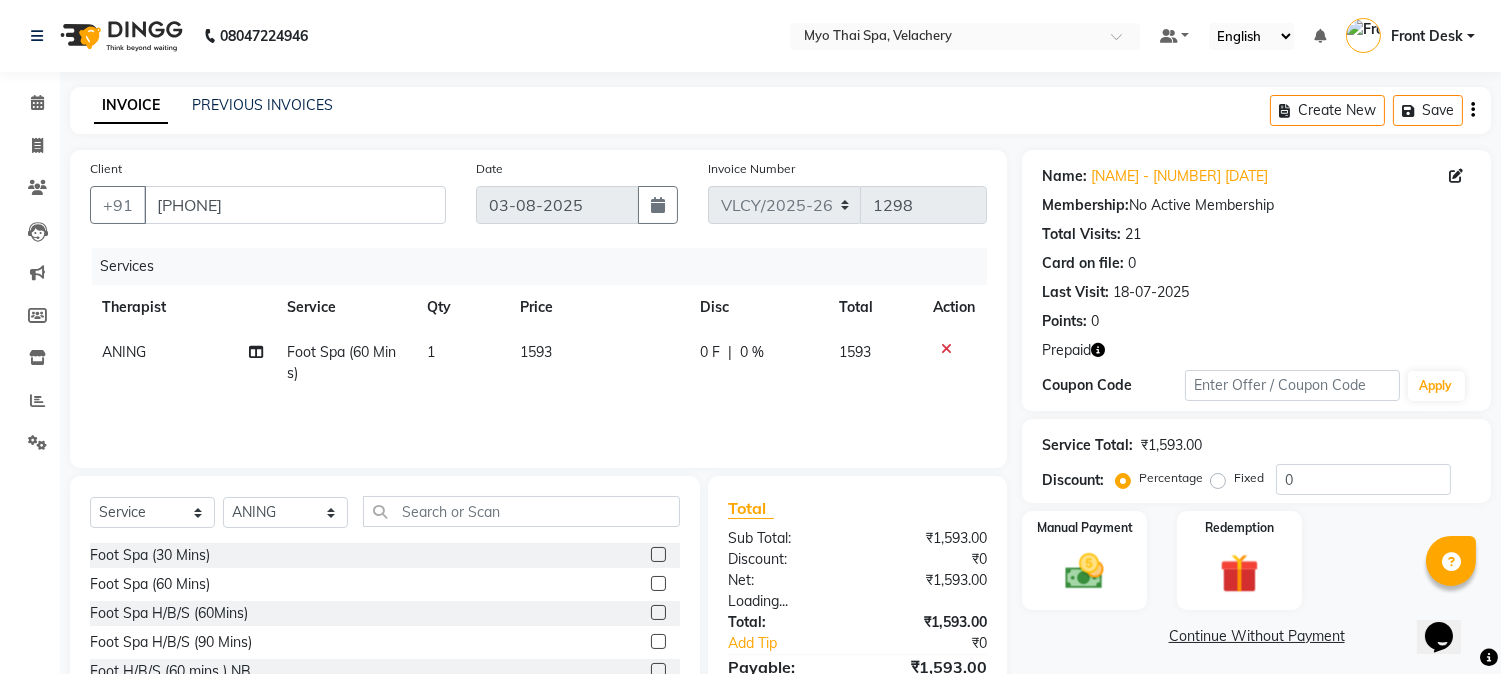 click on "ANING" 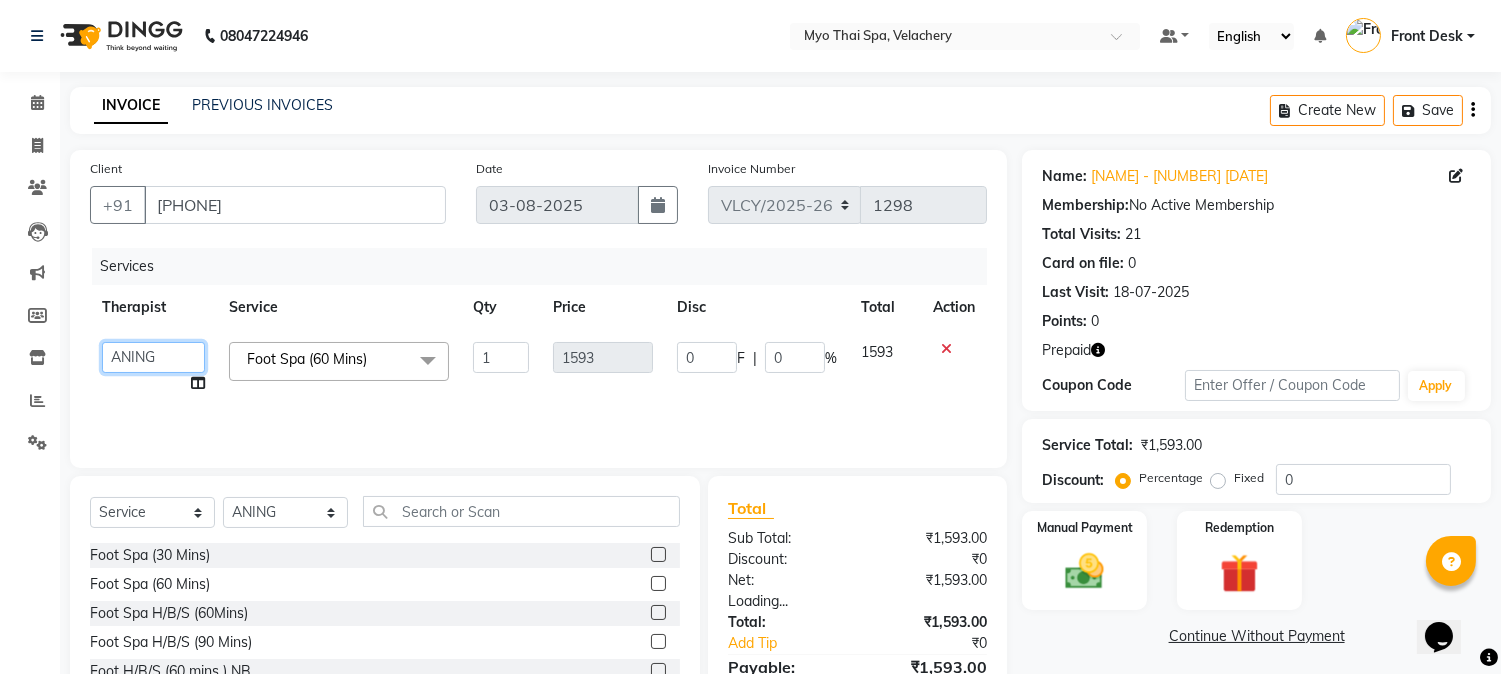 click on "ANING   Aphy   ARILA   AYIN   CHONCHON   Front Desk   HEKAMLA   Lotus   Nobi   SHOJILA" 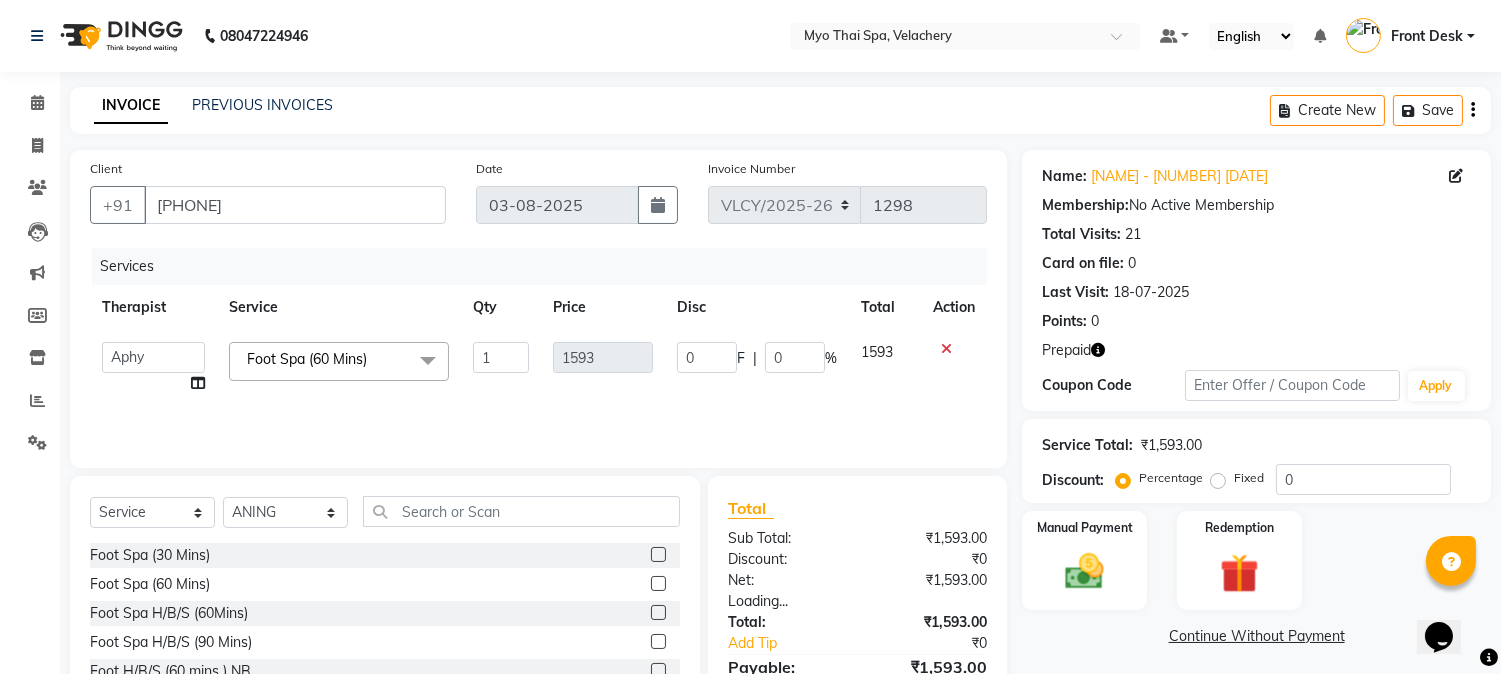 select on "13474" 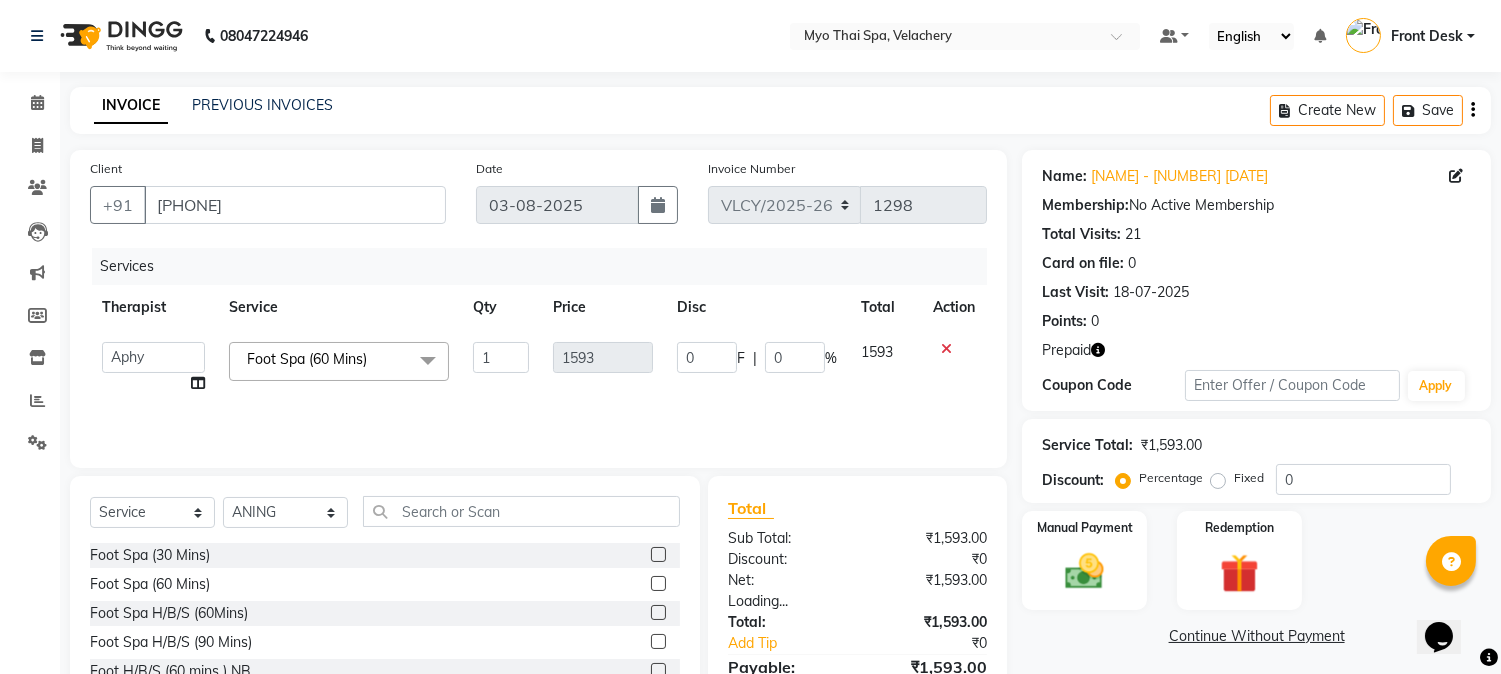 click on "Foot Spa (60 Mins)" 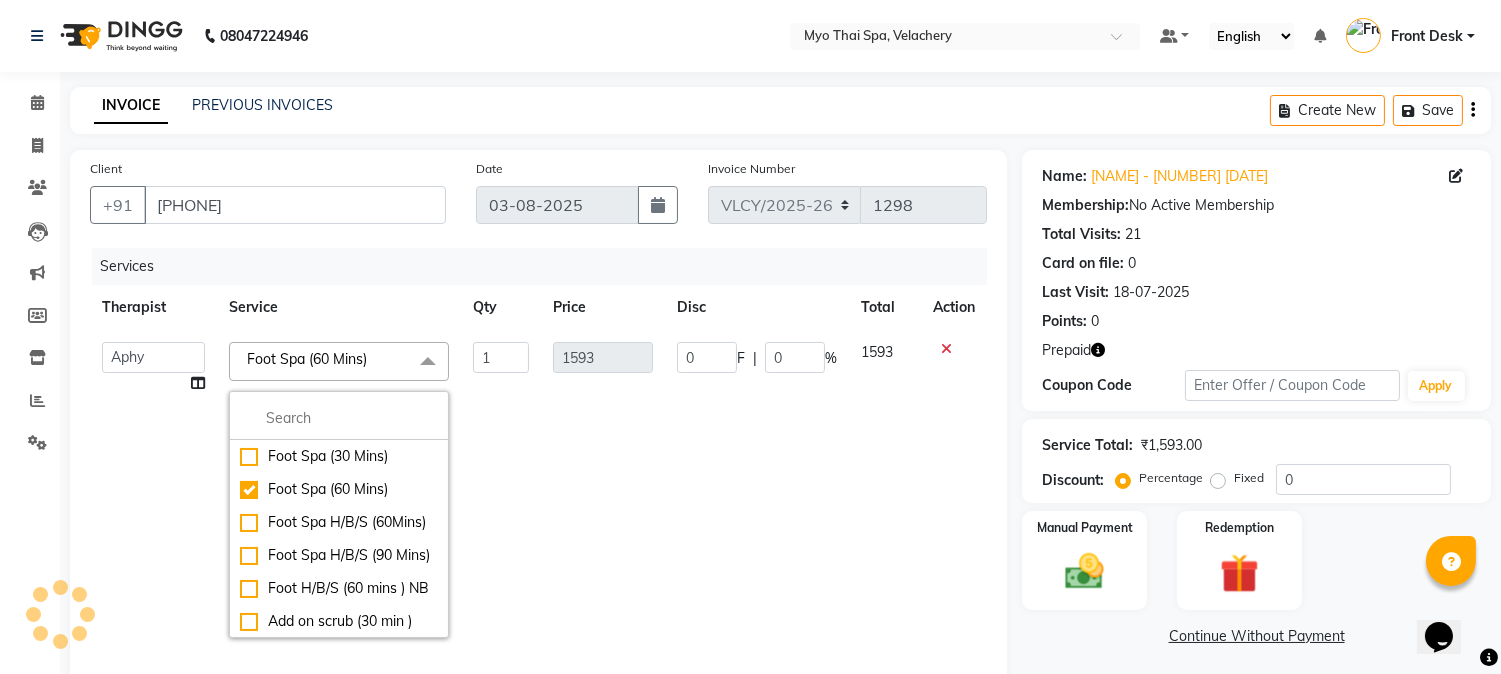 click on "Foot Spa (60 Mins)" 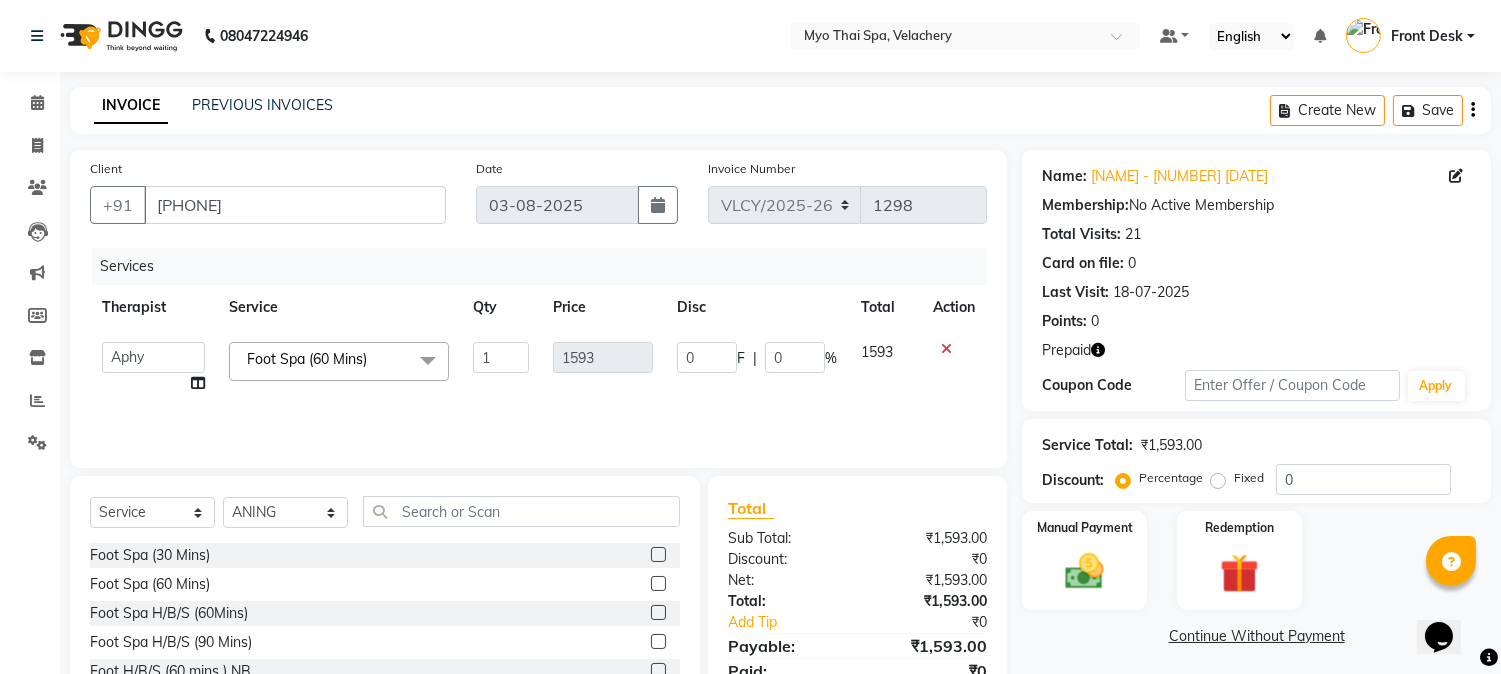 click on "Foot Spa (60 Mins)" 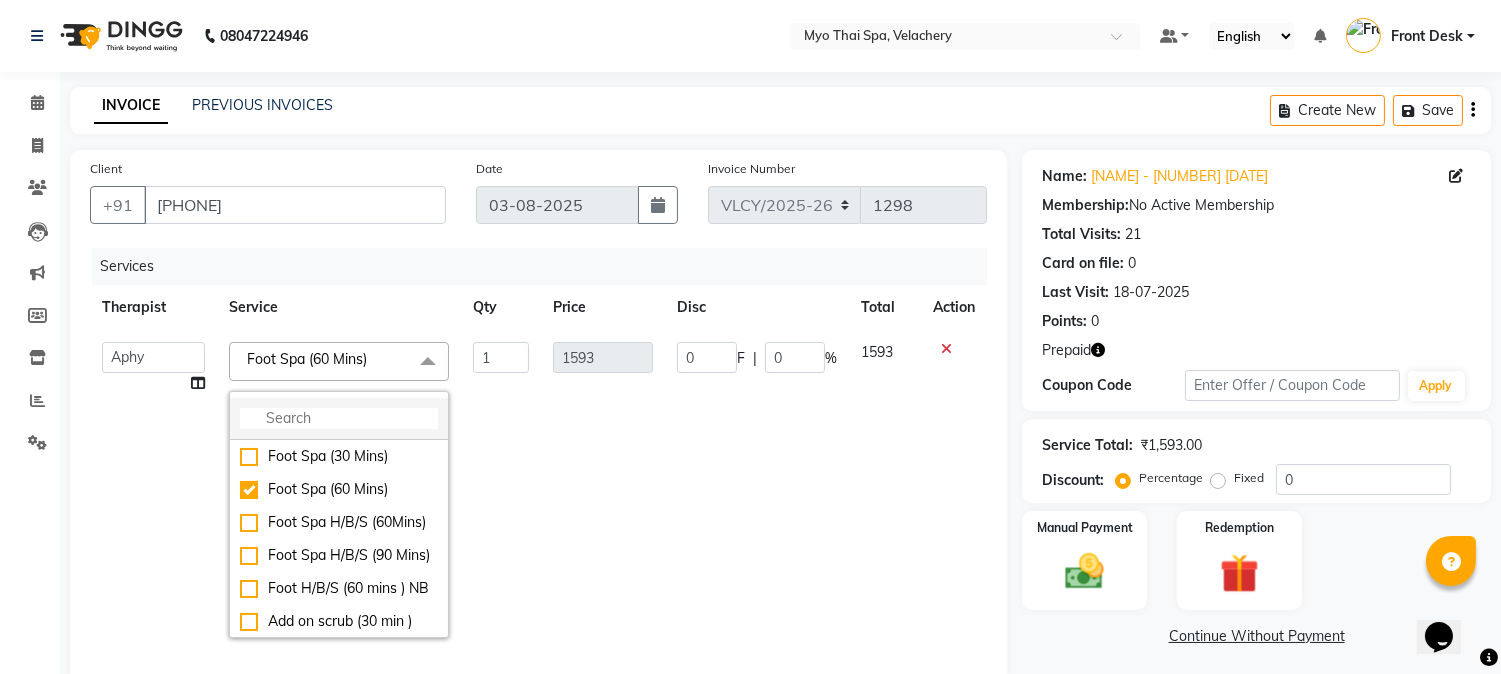 click 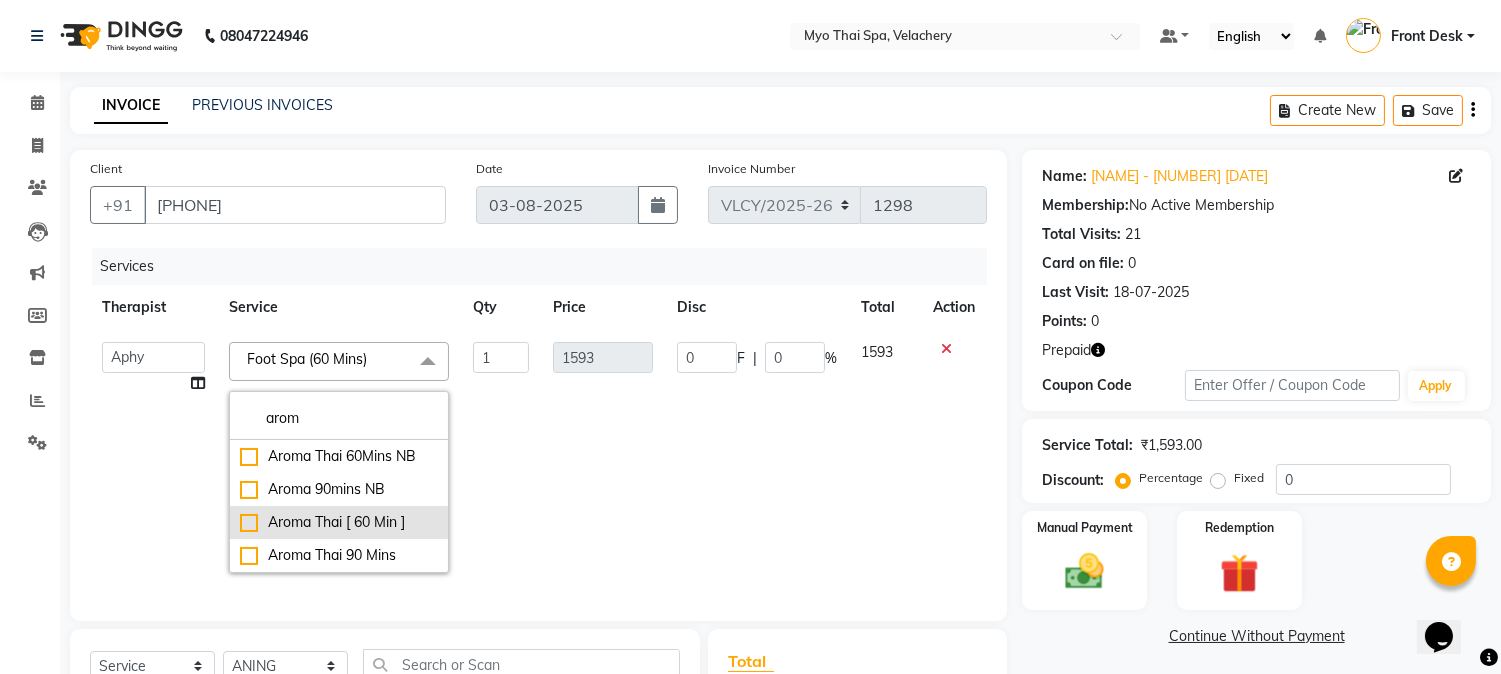 type on "arom" 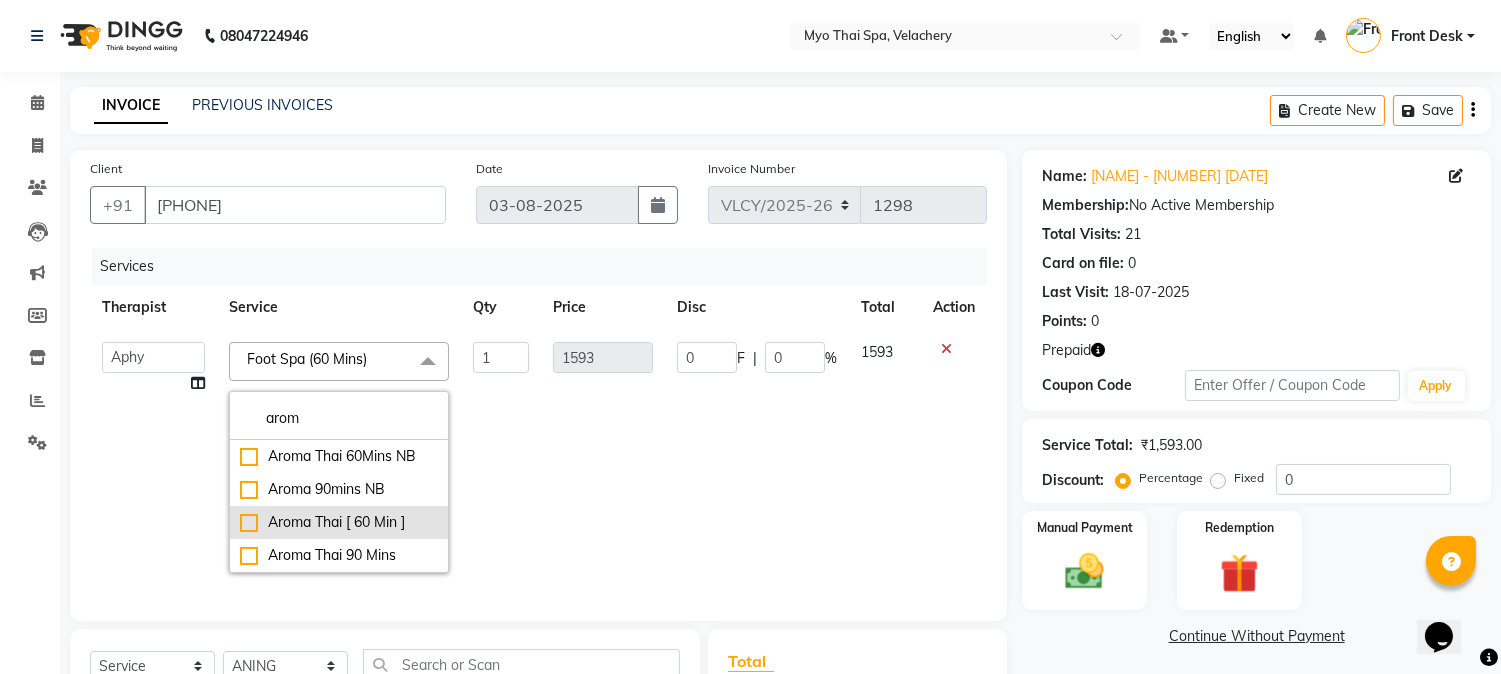click on "Aroma Thai [ 60 Min ]" 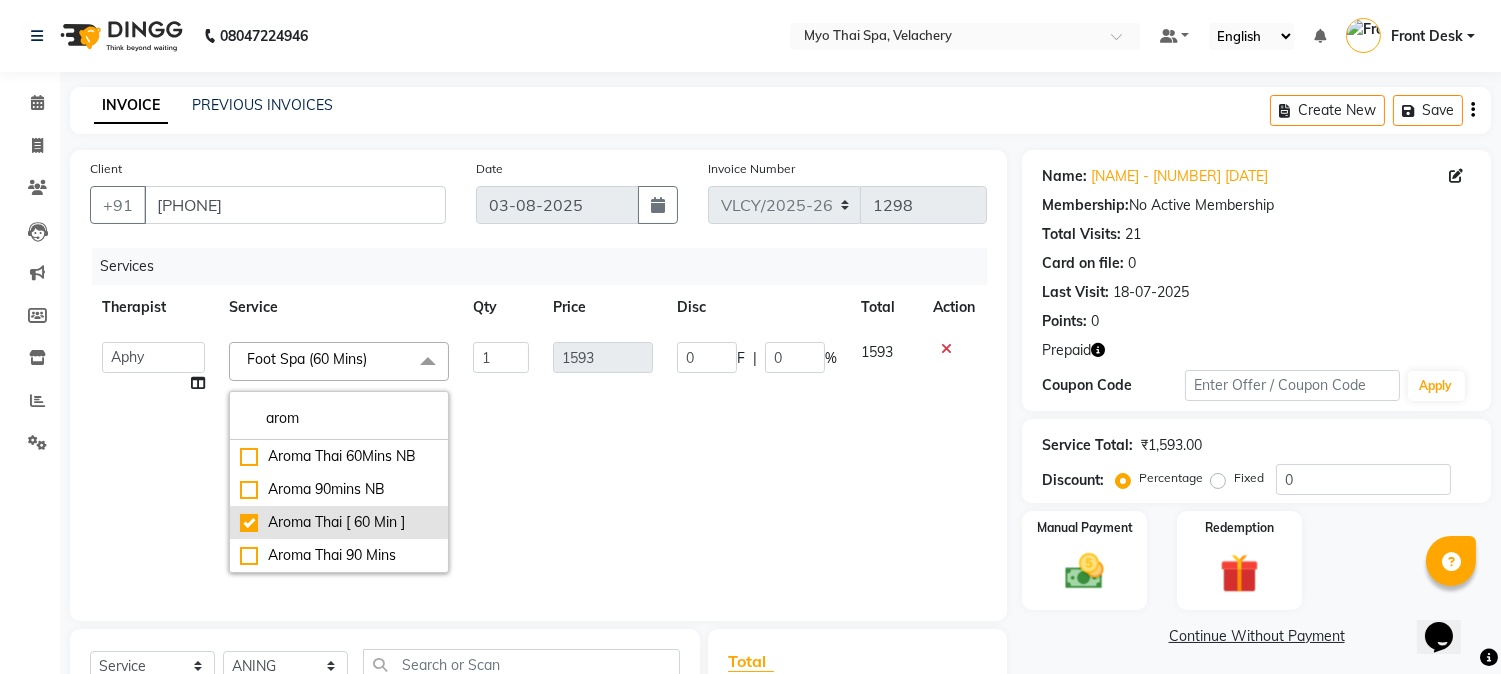 checkbox on "true" 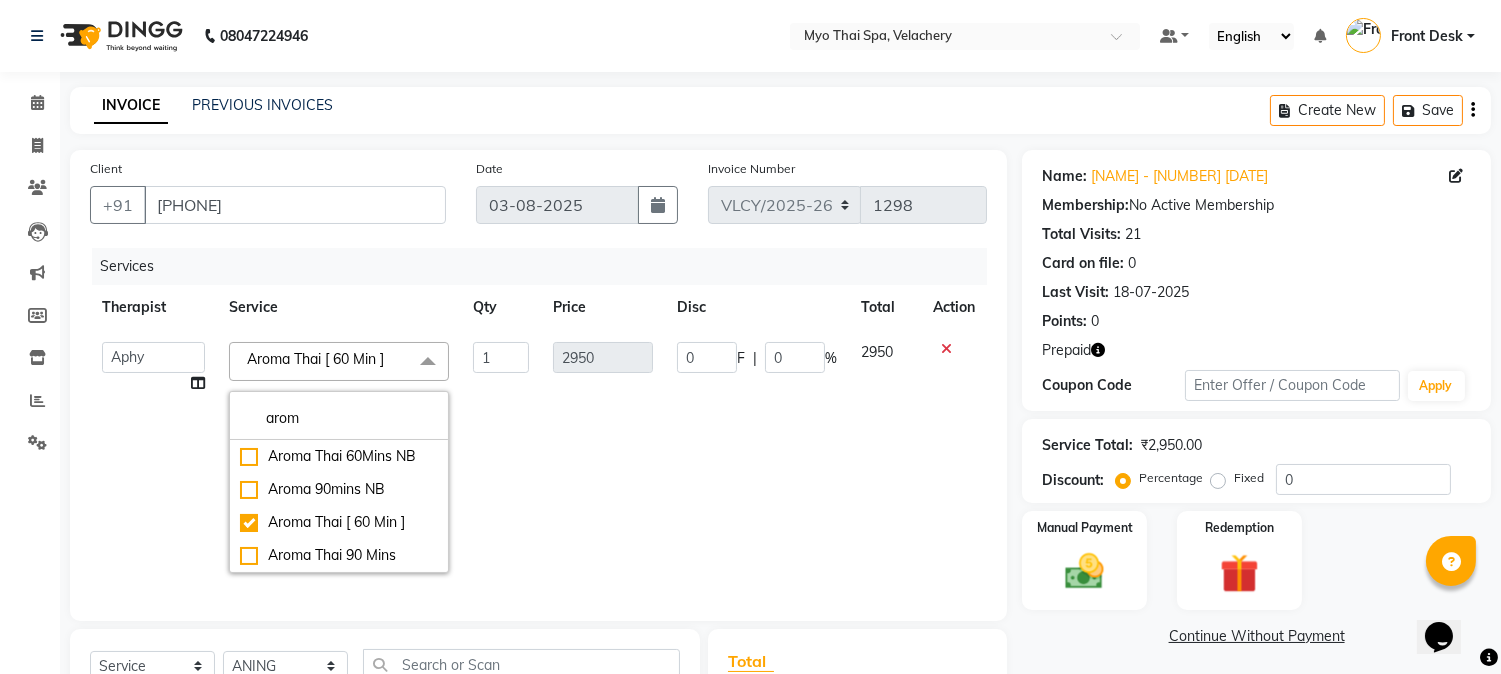 click on "1" 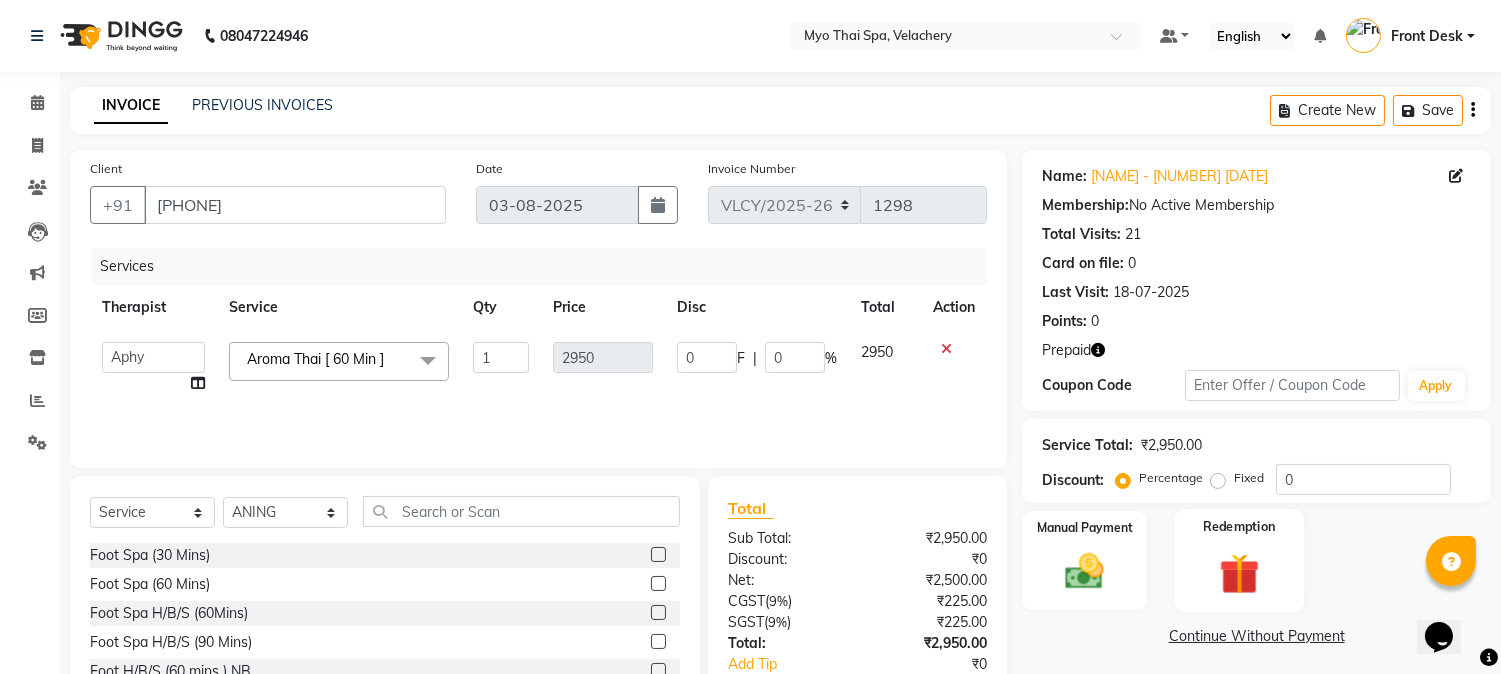 click 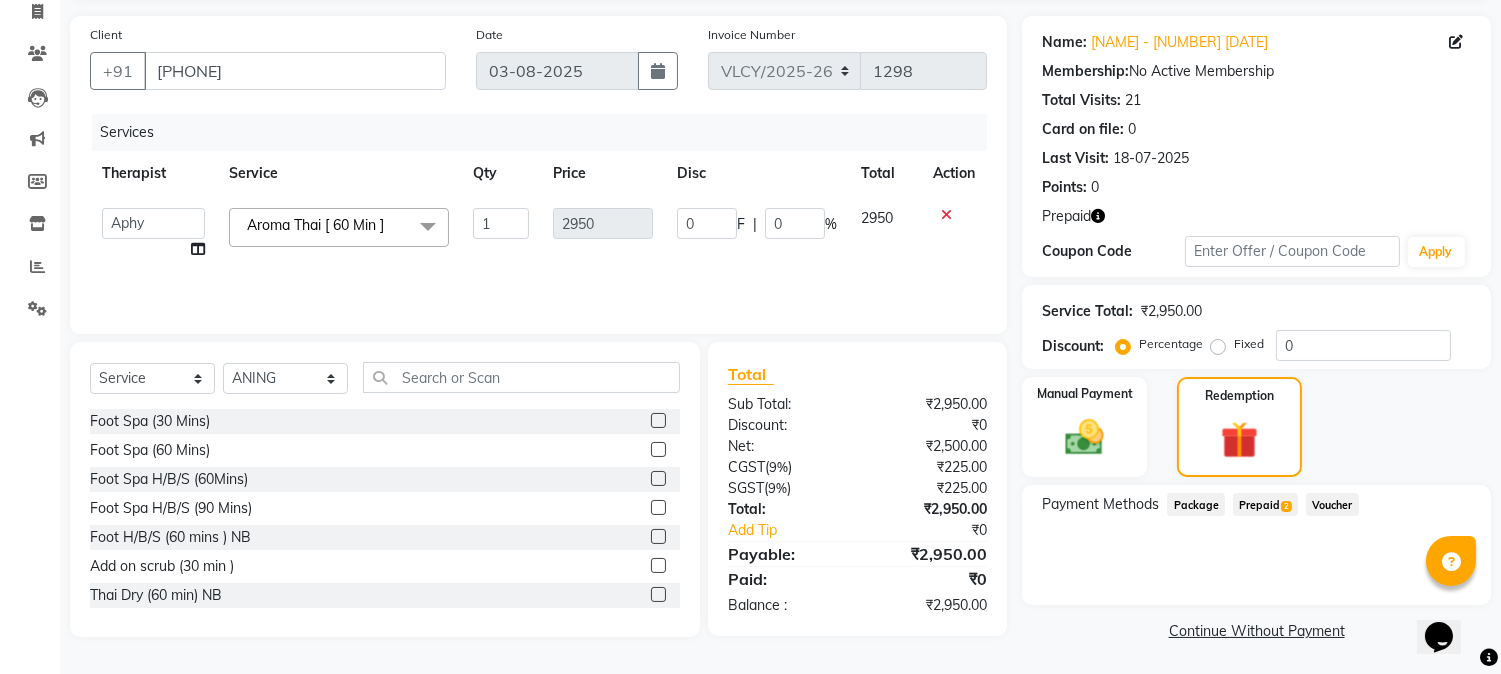 click on "Prepaid  2" 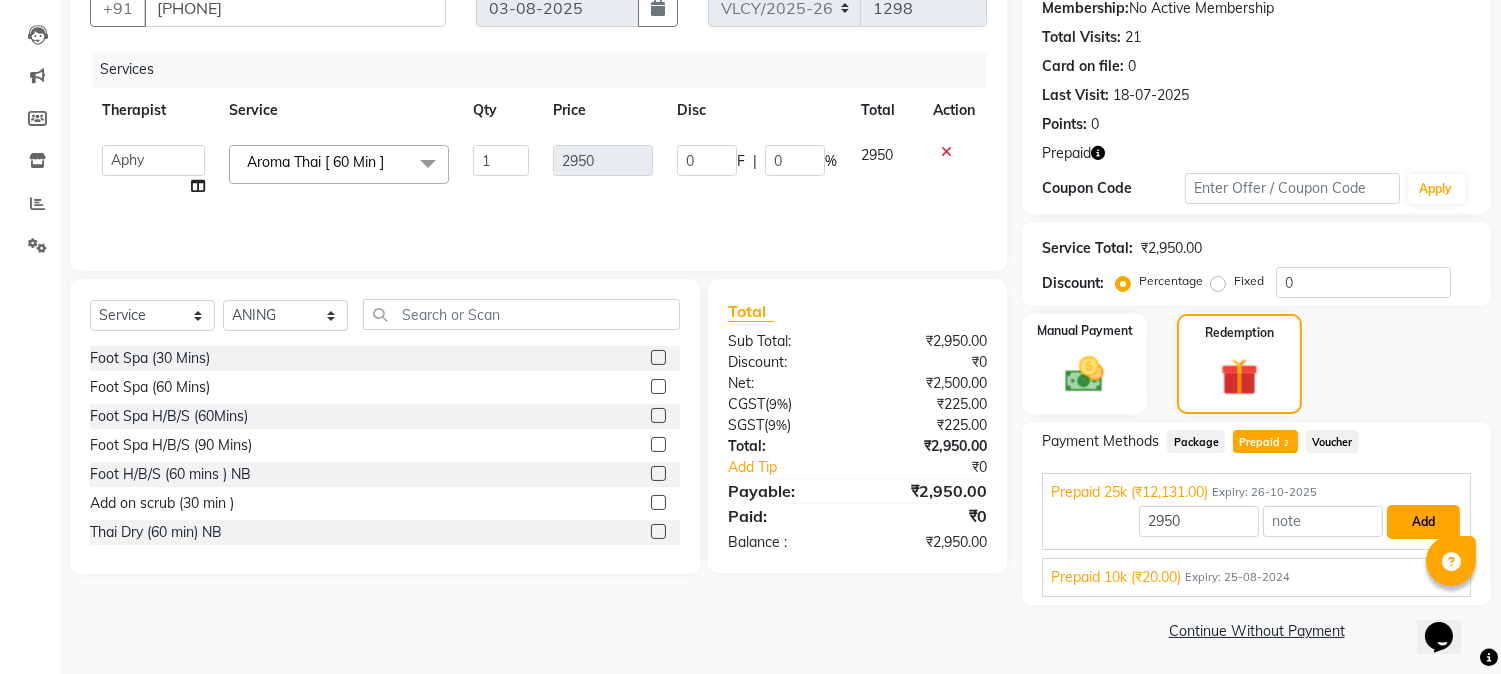 click on "Add" at bounding box center (1423, 522) 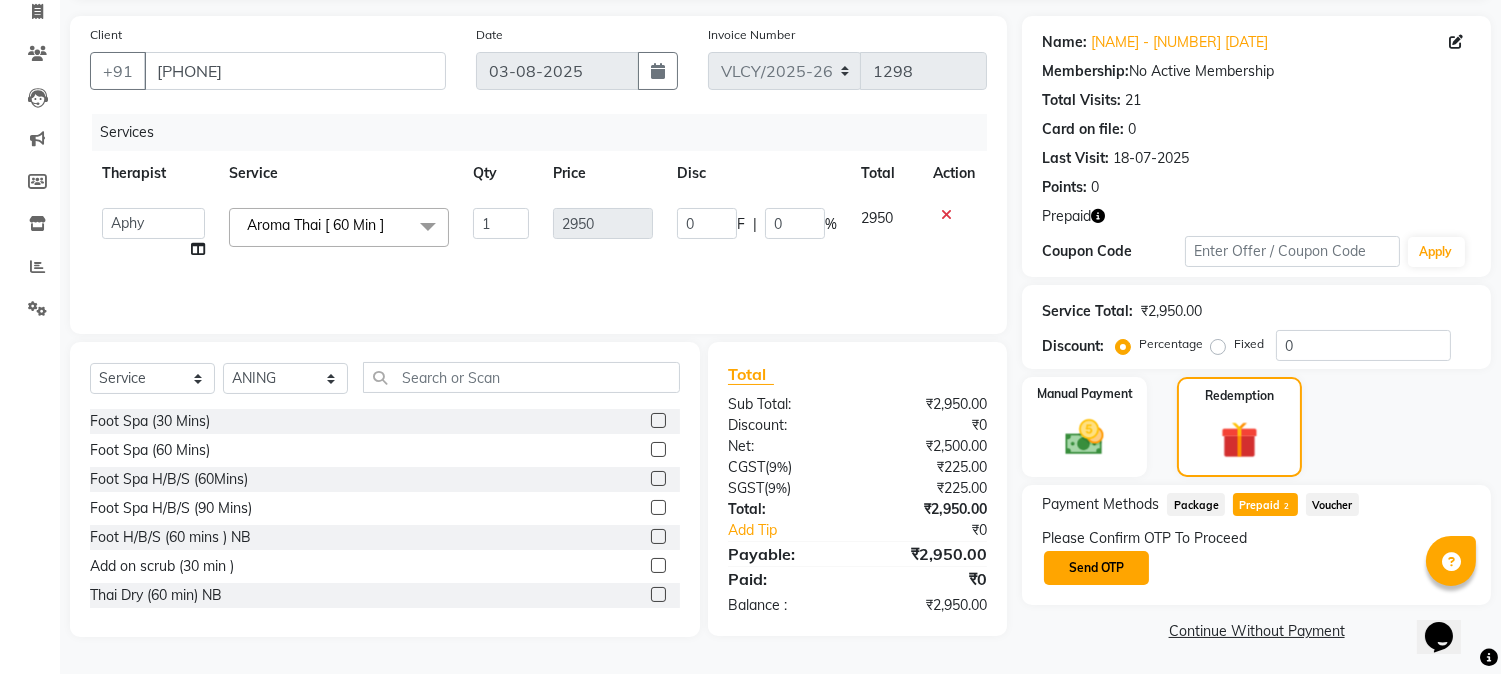 click on "Send OTP" 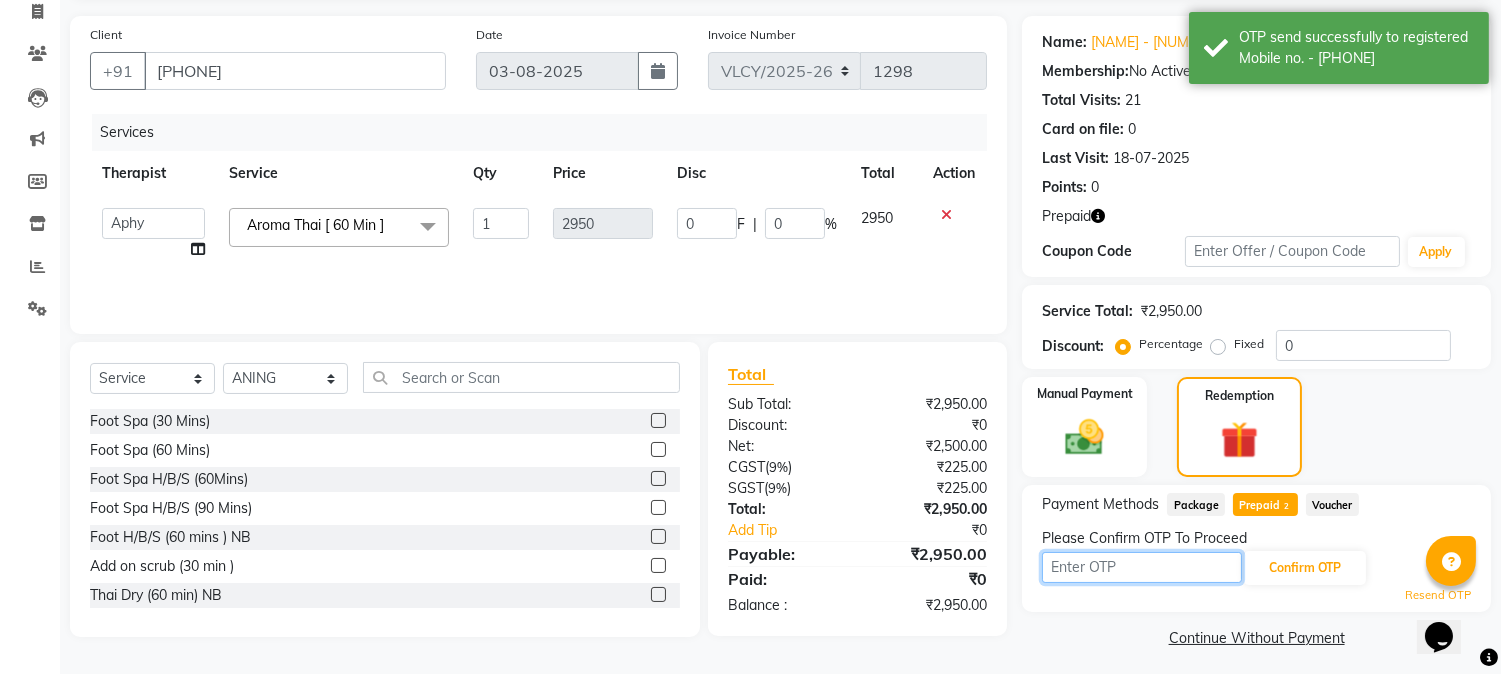 click at bounding box center (1142, 567) 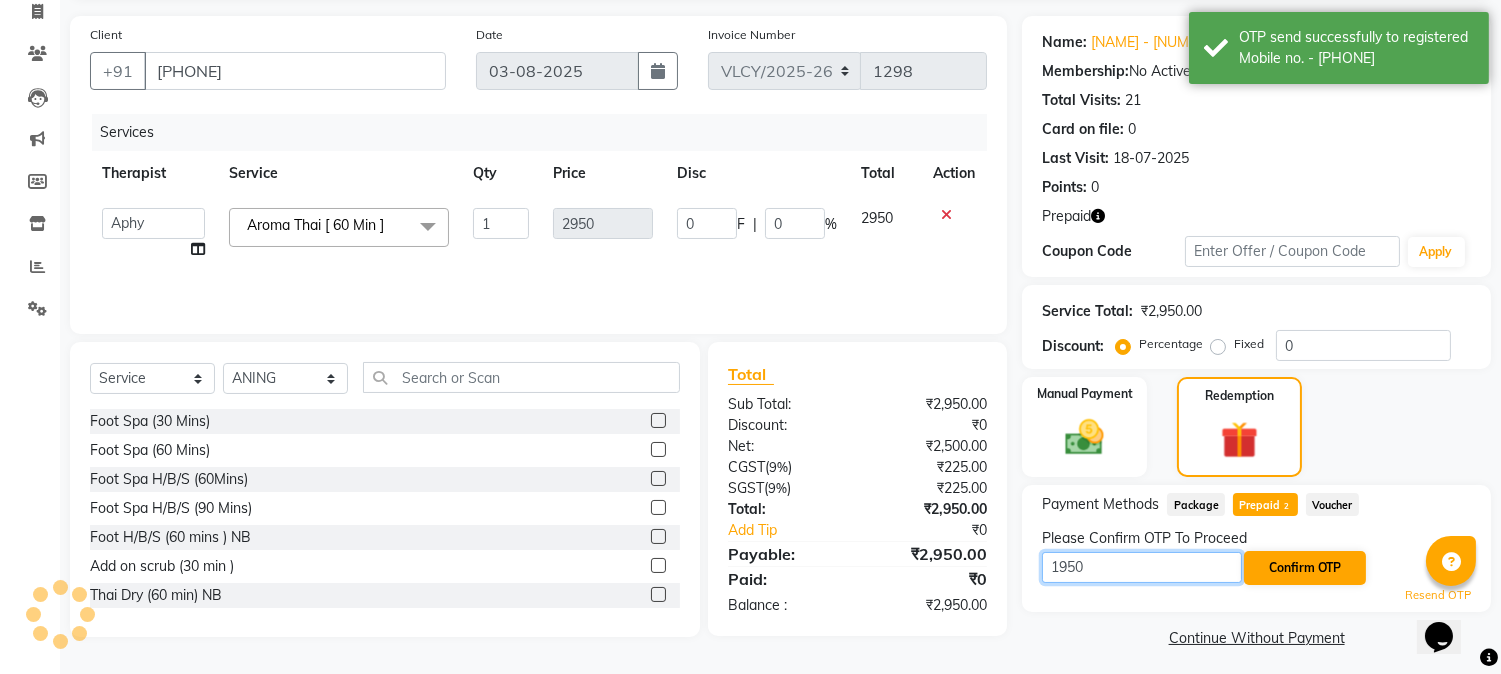 type on "1950" 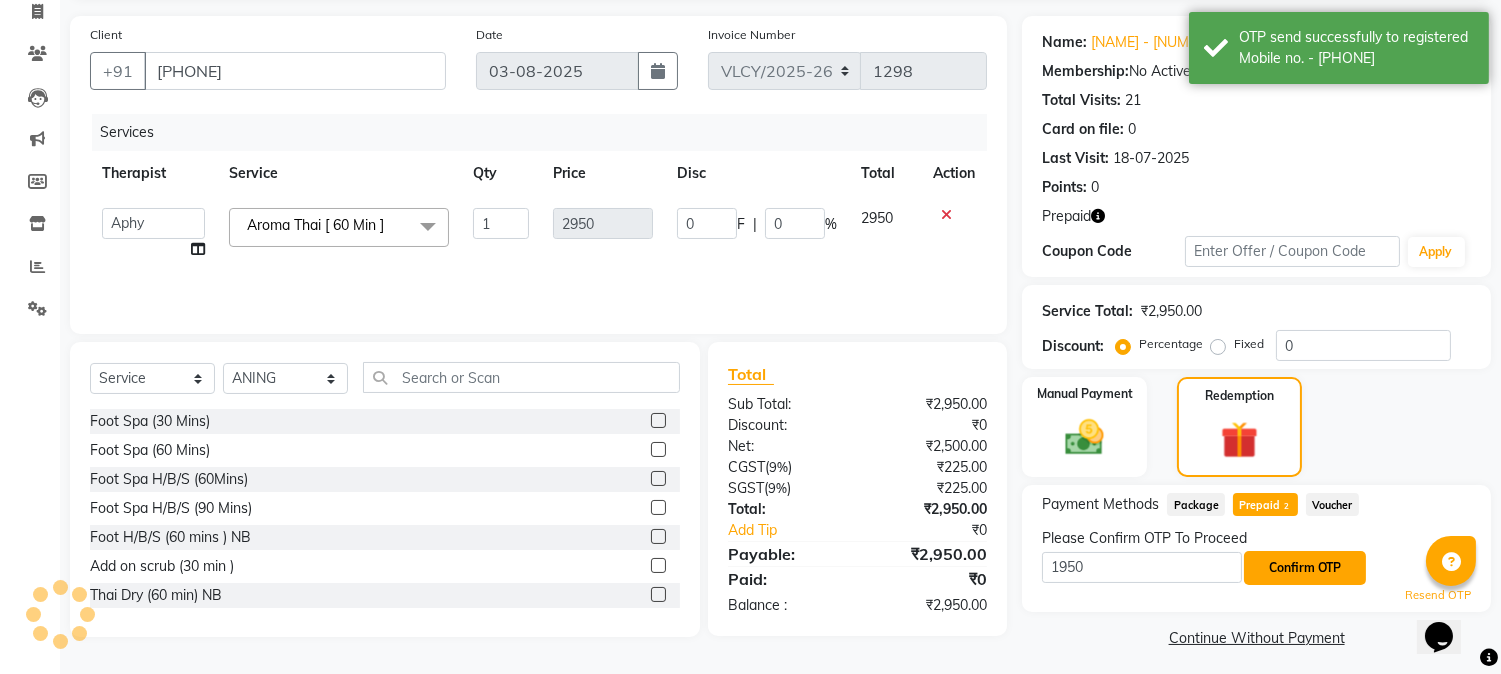 click on "Confirm OTP" 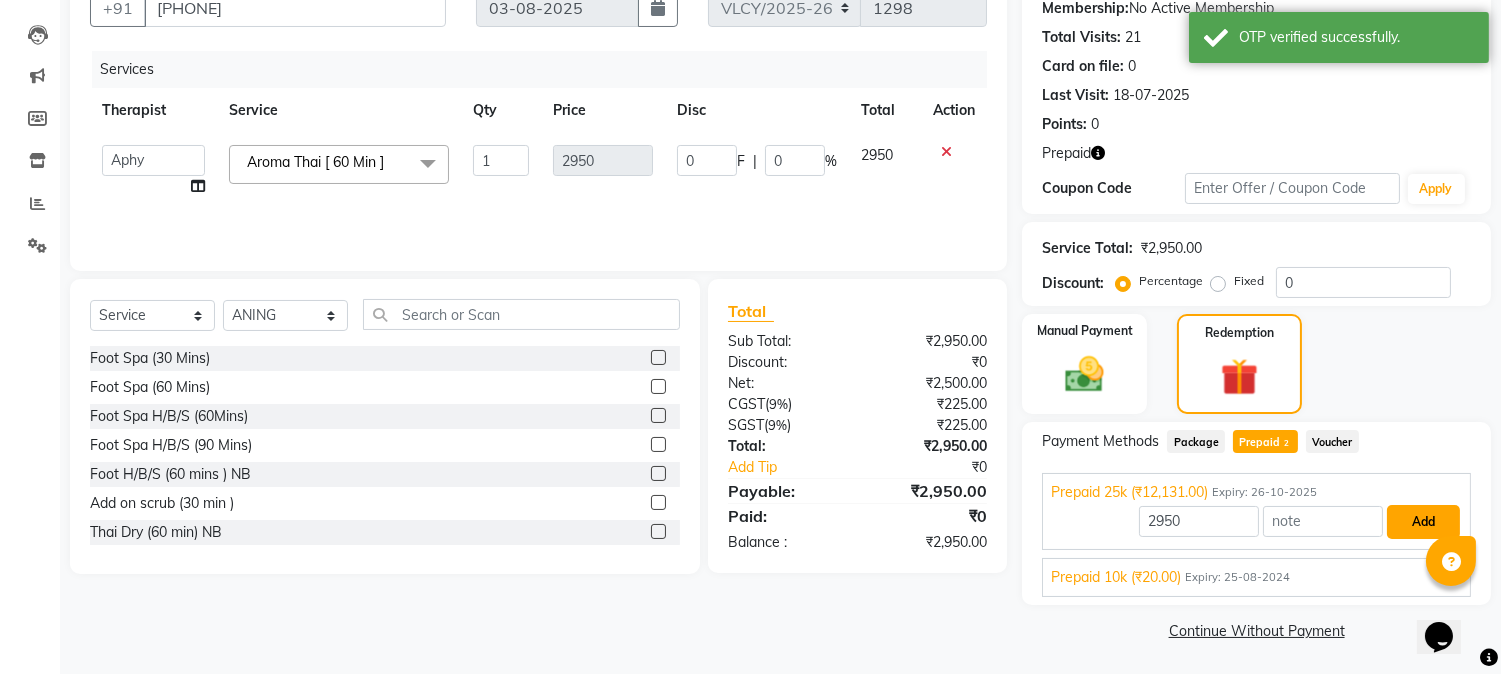 click on "Add" at bounding box center [1423, 522] 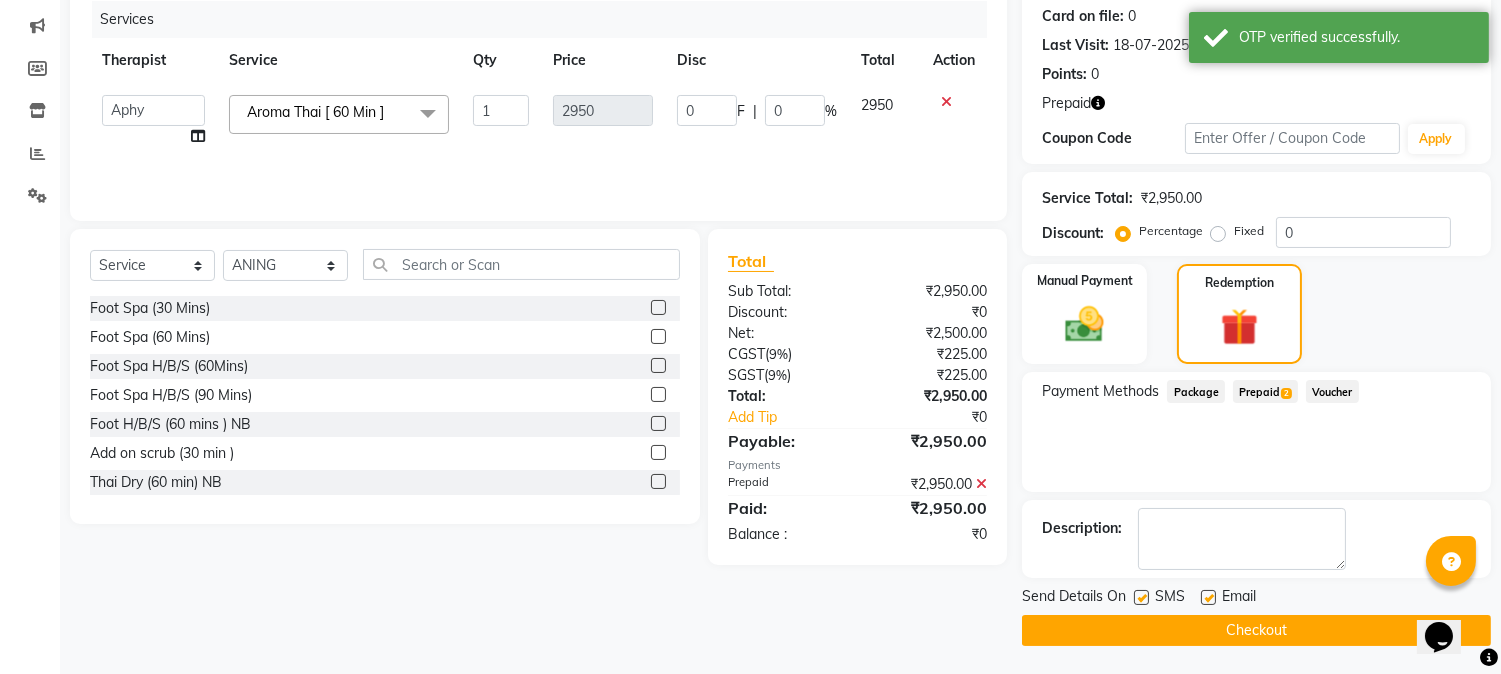click on "Checkout" 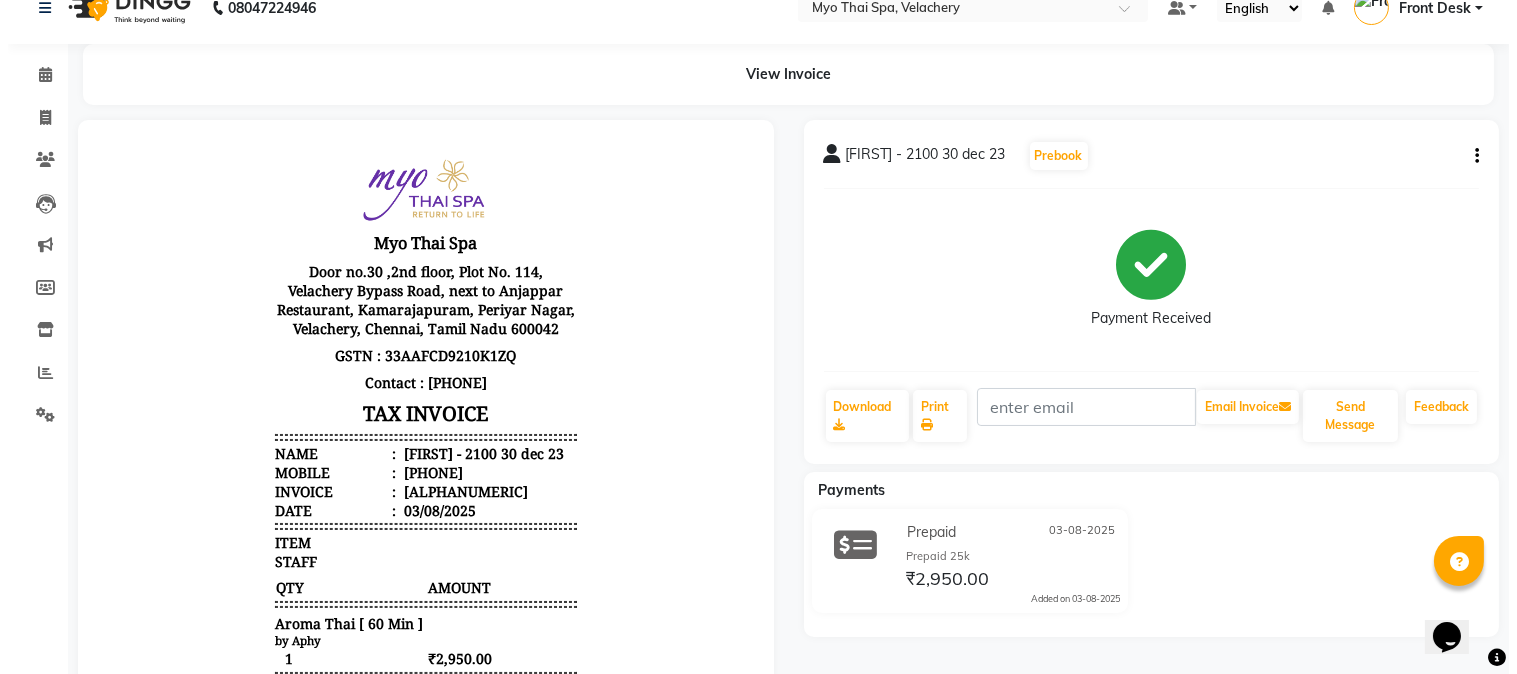 scroll, scrollTop: 0, scrollLeft: 0, axis: both 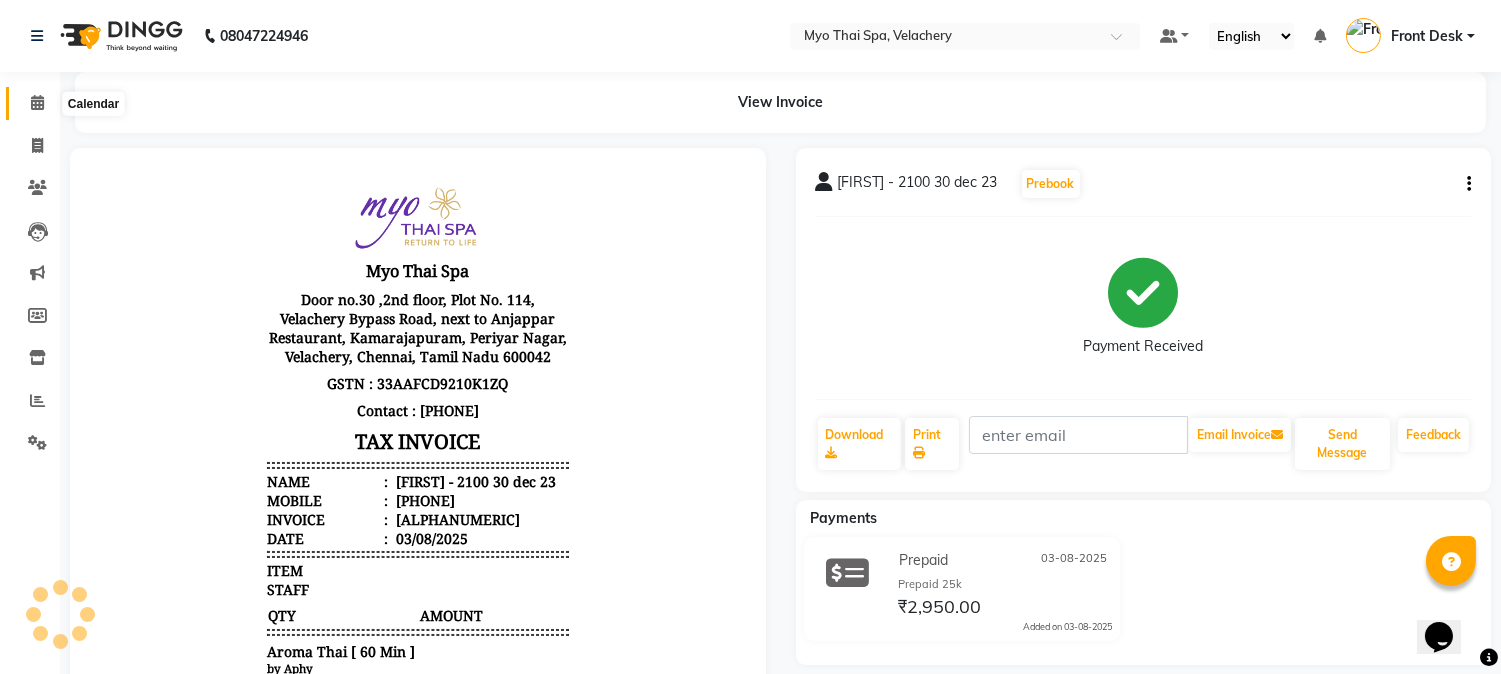 click 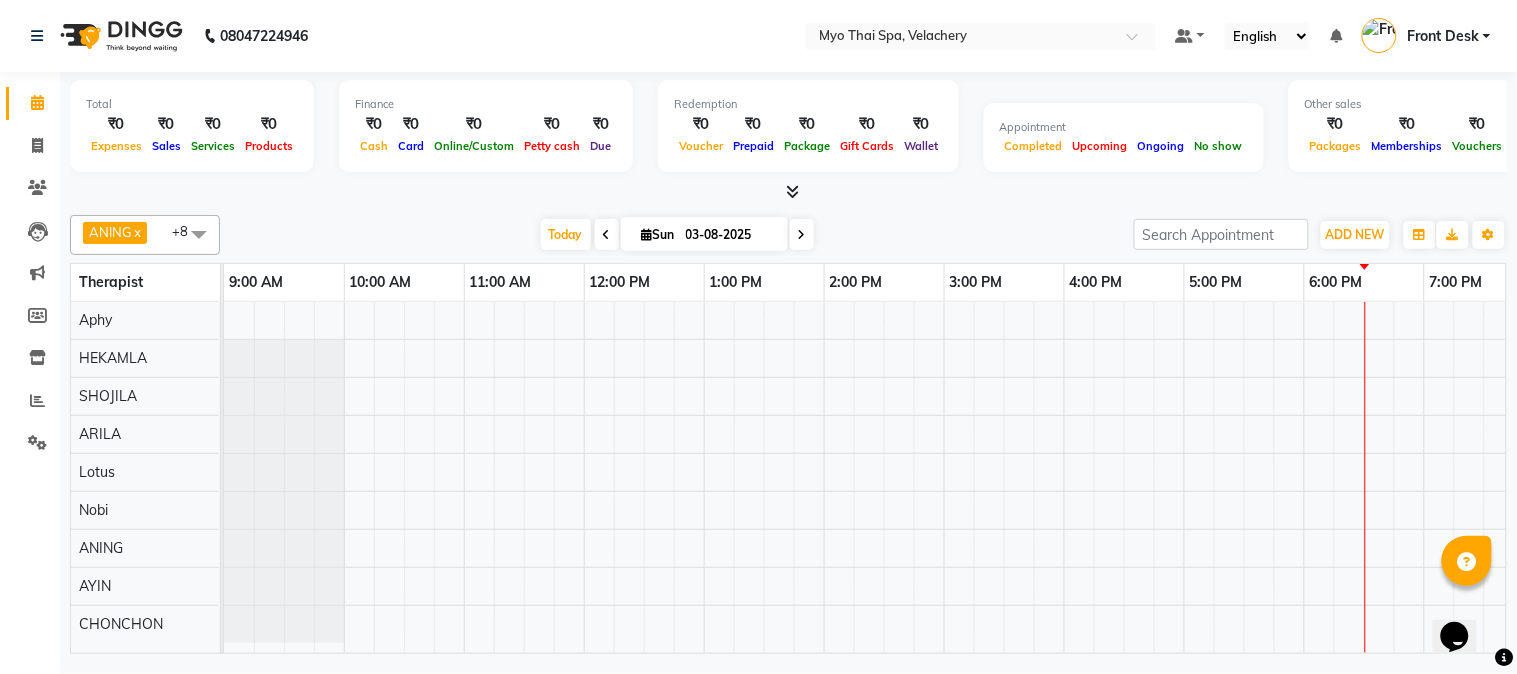scroll, scrollTop: 0, scrollLeft: 0, axis: both 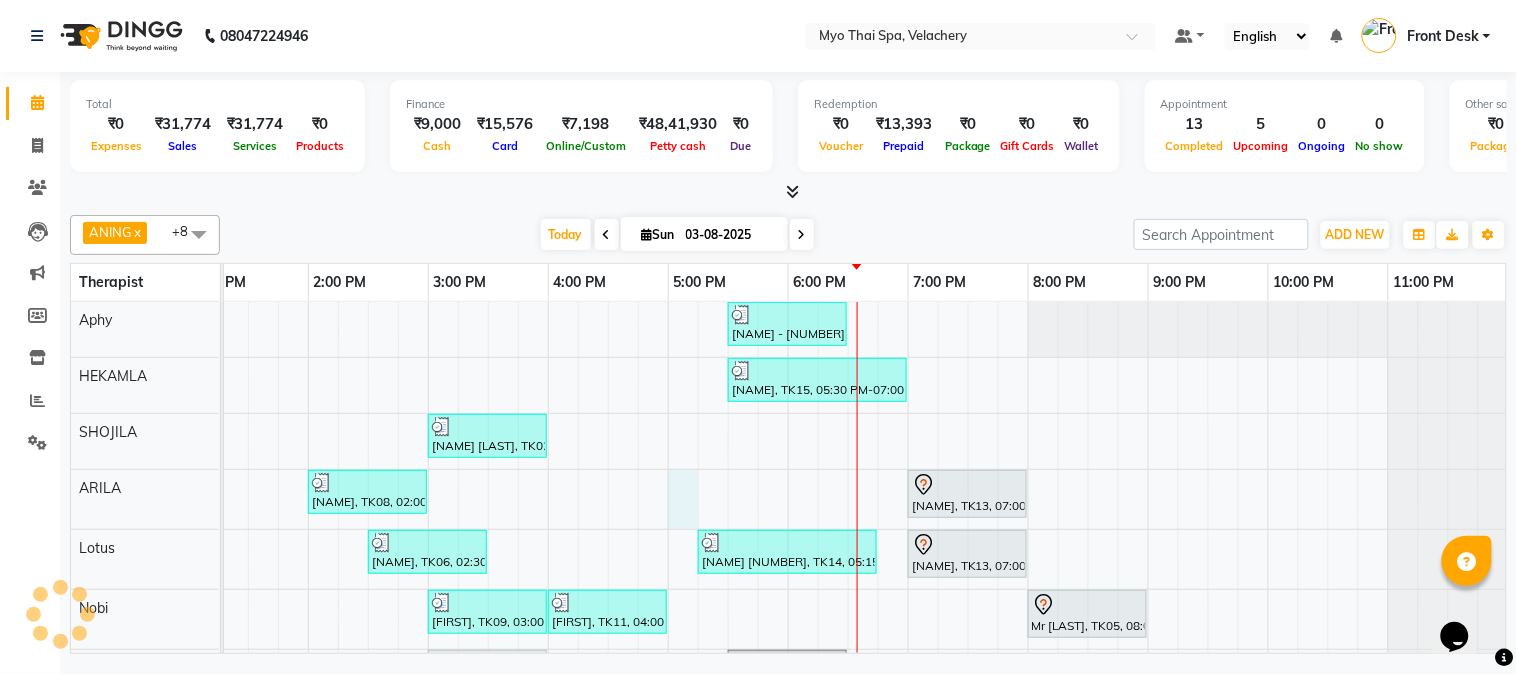 click on "mrs [LAST] [LAST] -3130, TK01, 11:00 AM-12:00 PM, Swedish [ 60 Min ]     Charan - 2100 30 dec 23, TK16, 05:30 PM-06:30 PM, Aroma Thai [ 60 Min ]     Chandru, TK15, 05:30 PM-07:00 PM, Swedish 90Mins NB     DR.Harish-2072, TK03, 11:30 AM-01:00 PM, Twin Body Work [ 90 Min ]     jeo kim-3126 vel, TK02, 03:00 PM-04:00 PM, Traditional Thai Dry Spa-60Mins     ram, TK08, 02:00 PM-03:00 PM, Balinese [ 60 Min ]             nirupama, TK13, 07:00 PM-08:00 PM, Foot Spa (60 Mins)     mohit, TK06, 02:30 PM-03:30 PM, Balinese [ 60 Min ]     VINOD 3123, TK14, 05:15 PM-06:45 PM, Traditional Thai Dry Spa -90Mins             nirupama, TK13, 07:00 PM-08:00 PM, Balinese [ 60 Min ]     anthony, TK09, 03:00 PM-04:00 PM, Swedish [ 60 Min ]     abishek, TK11, 04:00 PM-05:00 PM, Aroma Thai [ 60 Min ]             Mr Harshil, TK05, 08:00 PM-09:00 PM, Swedish 60Mins NB             satheesh, TK04, 03:00 PM-04:00 PM, Swedish [ 60 Min ]" at bounding box center (608, 563) 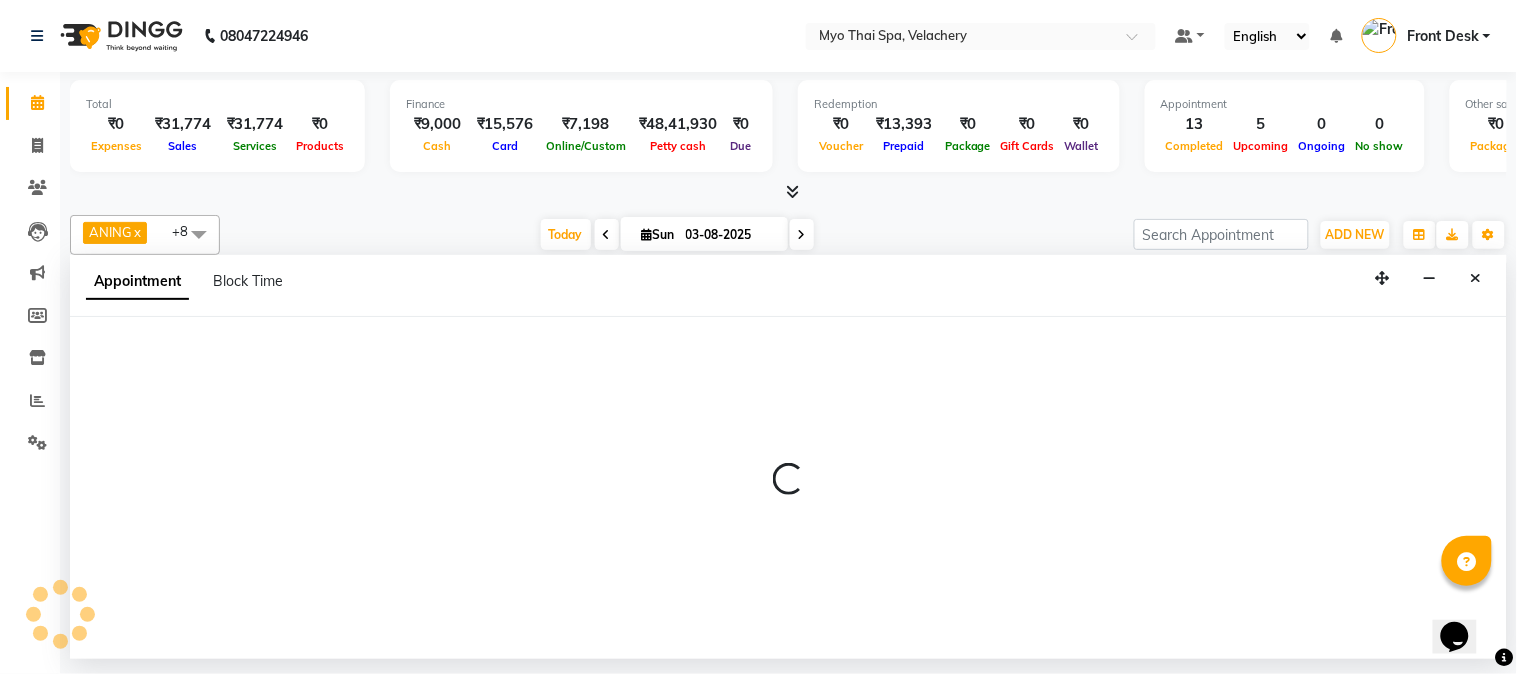 select on "37462" 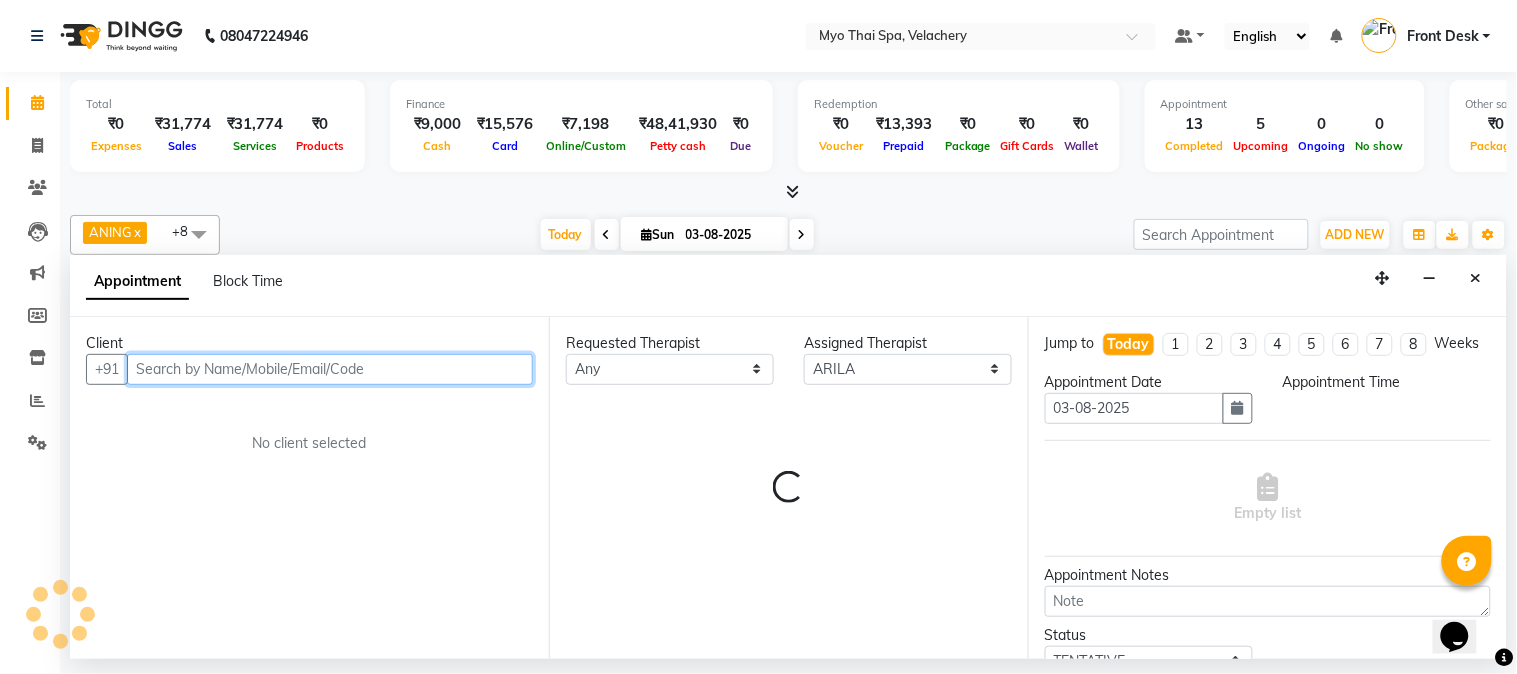 select on "1020" 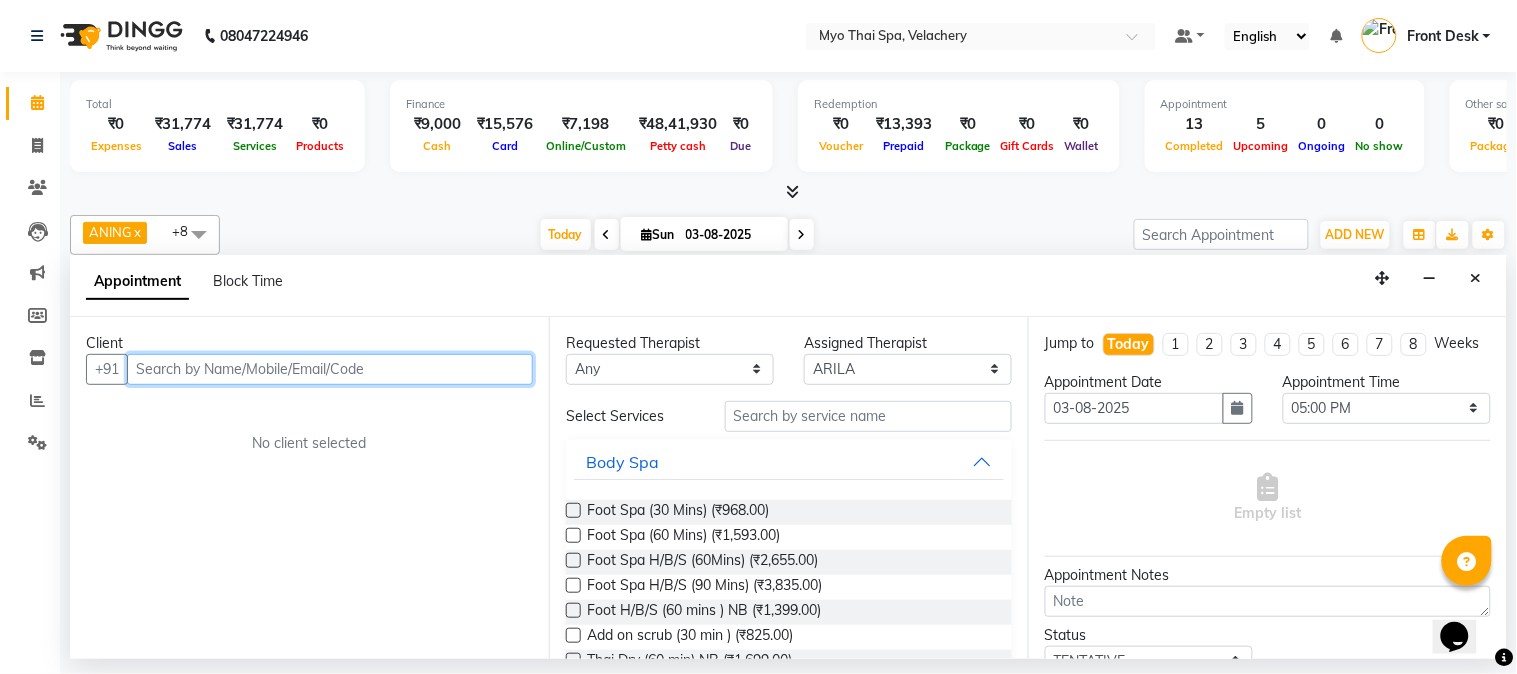 click at bounding box center (330, 369) 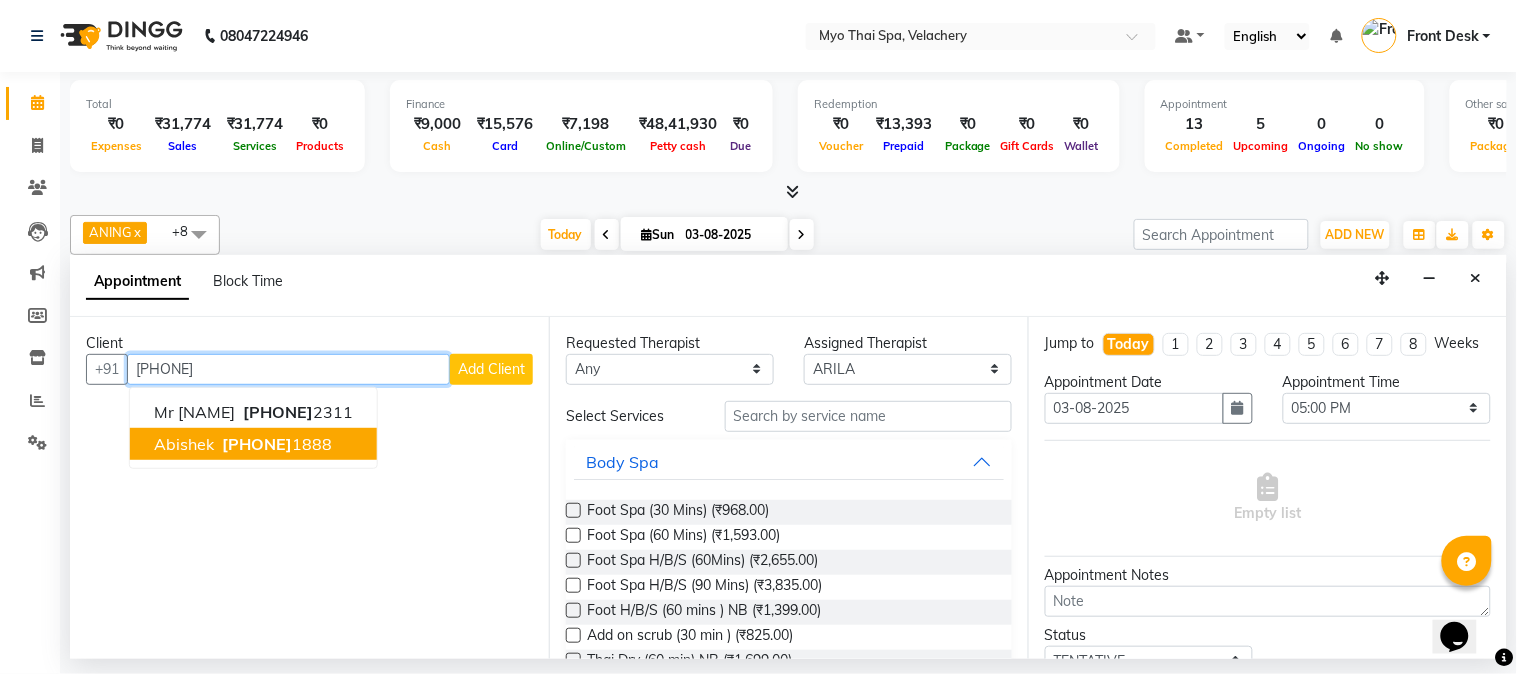 click on "abishek" at bounding box center [184, 444] 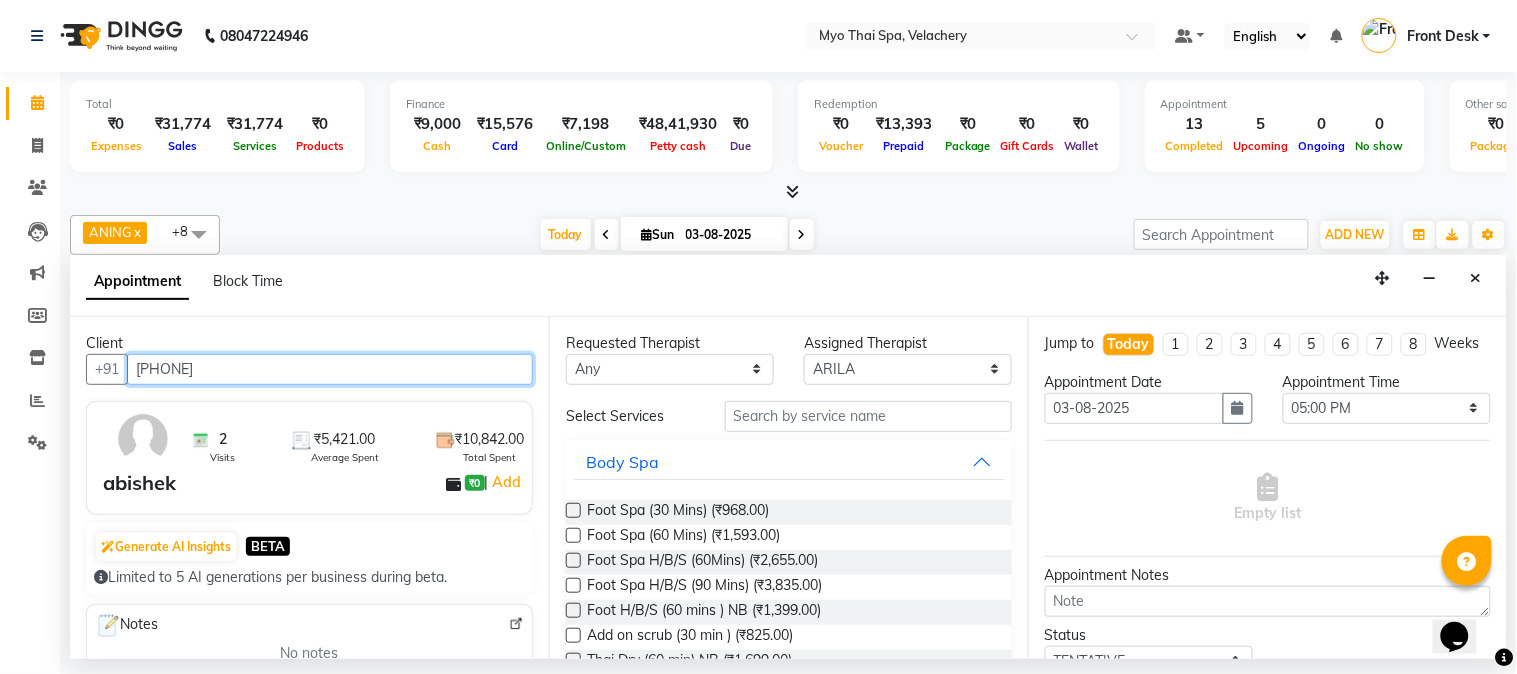 type on "[PHONE]" 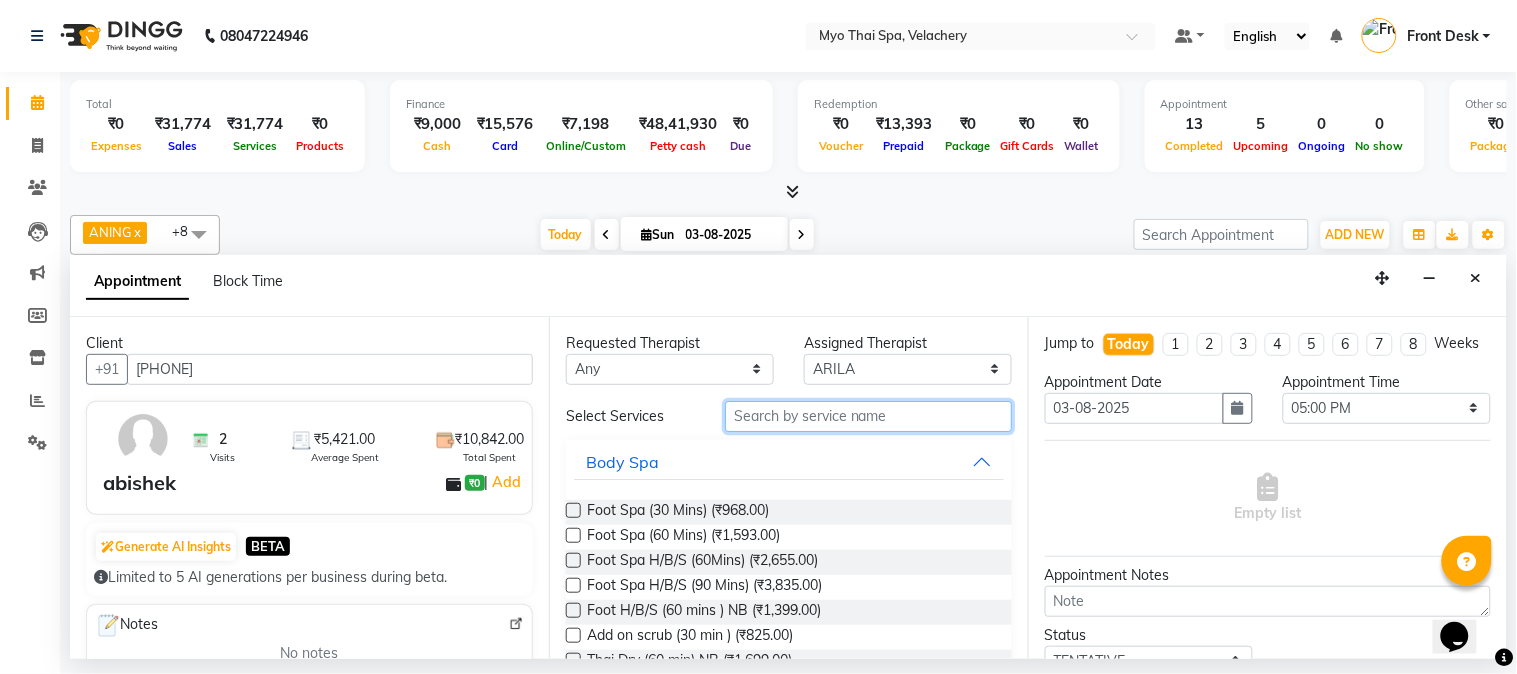 click at bounding box center (868, 416) 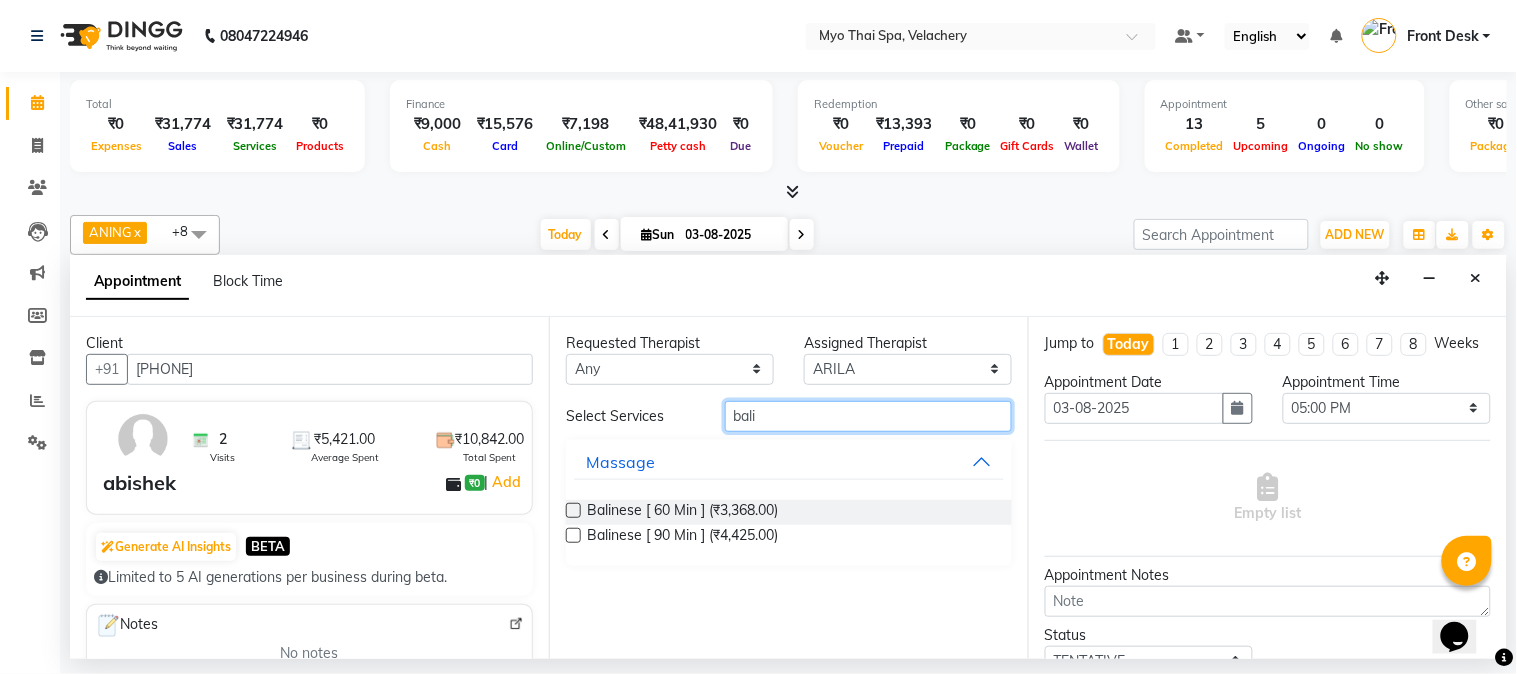type on "bali" 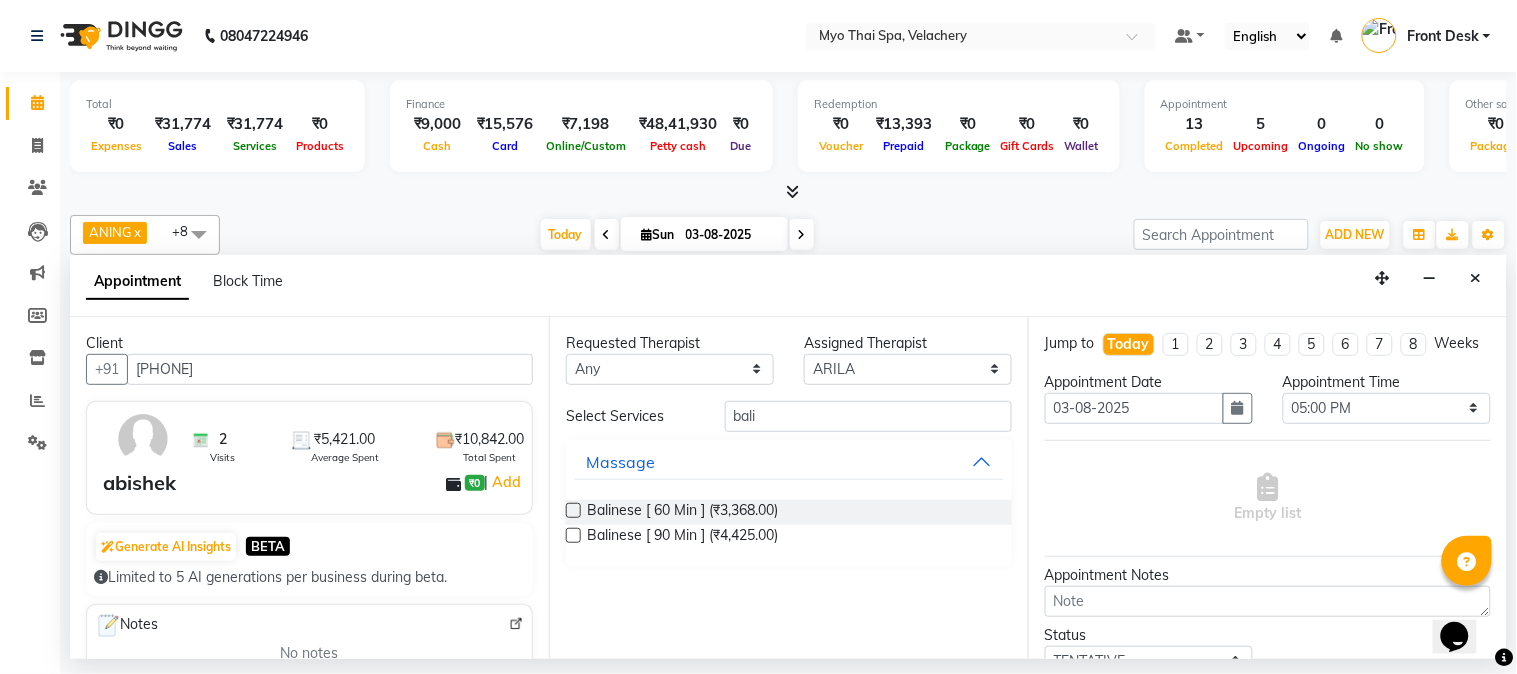 click at bounding box center [573, 510] 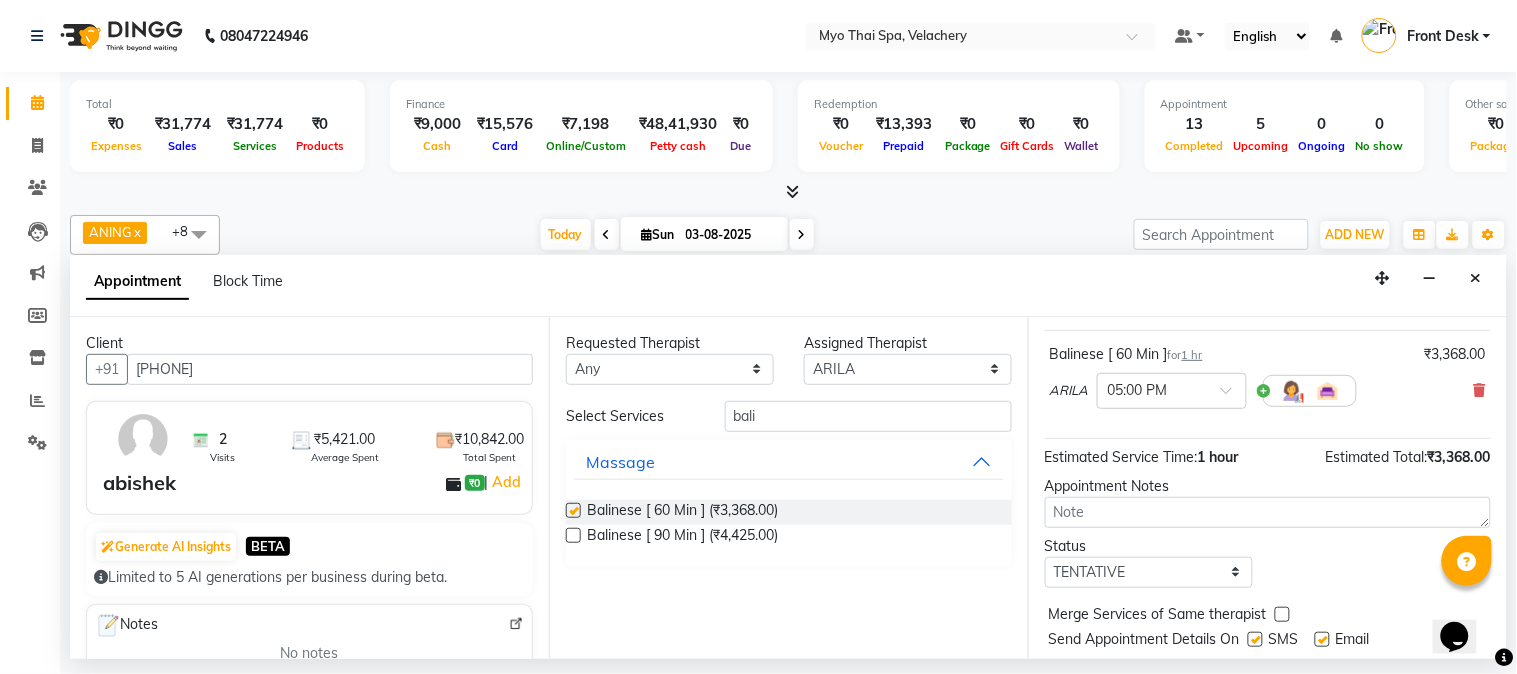 checkbox on "false" 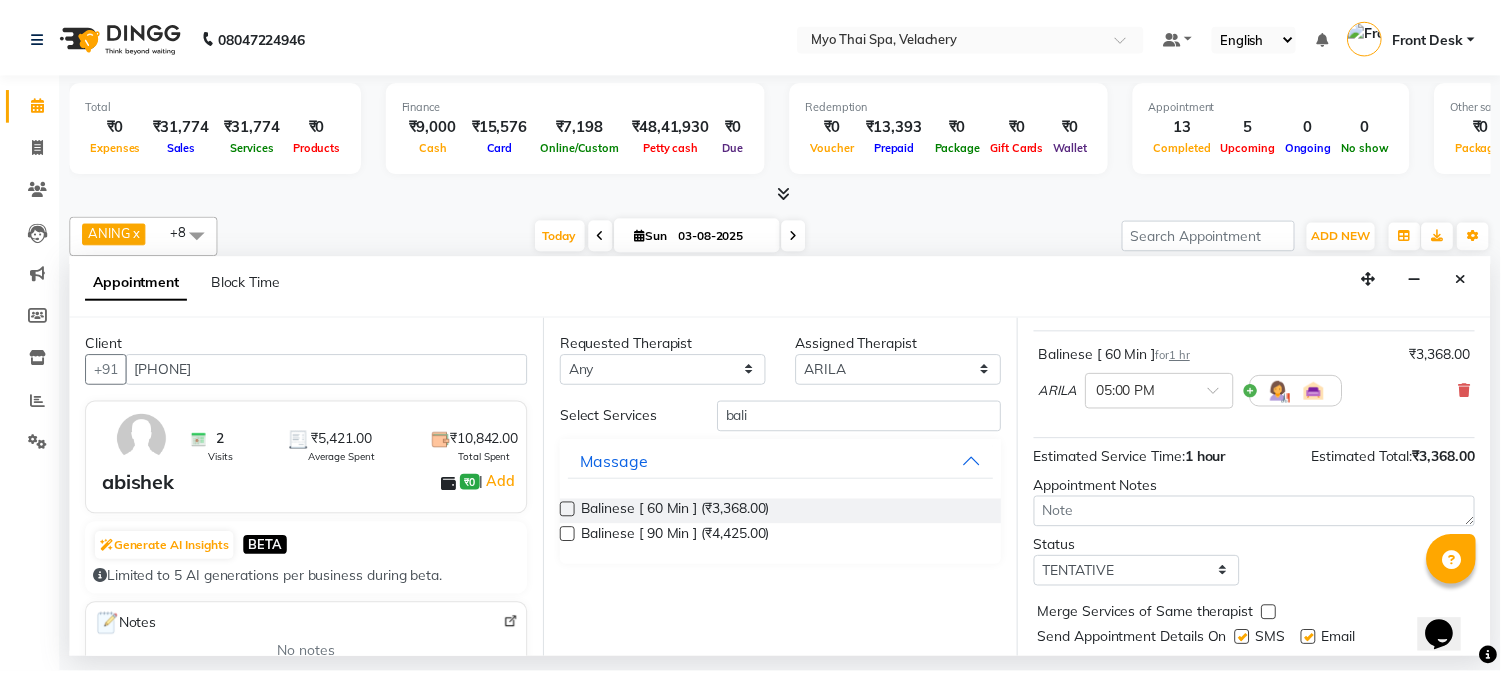 scroll, scrollTop: 183, scrollLeft: 0, axis: vertical 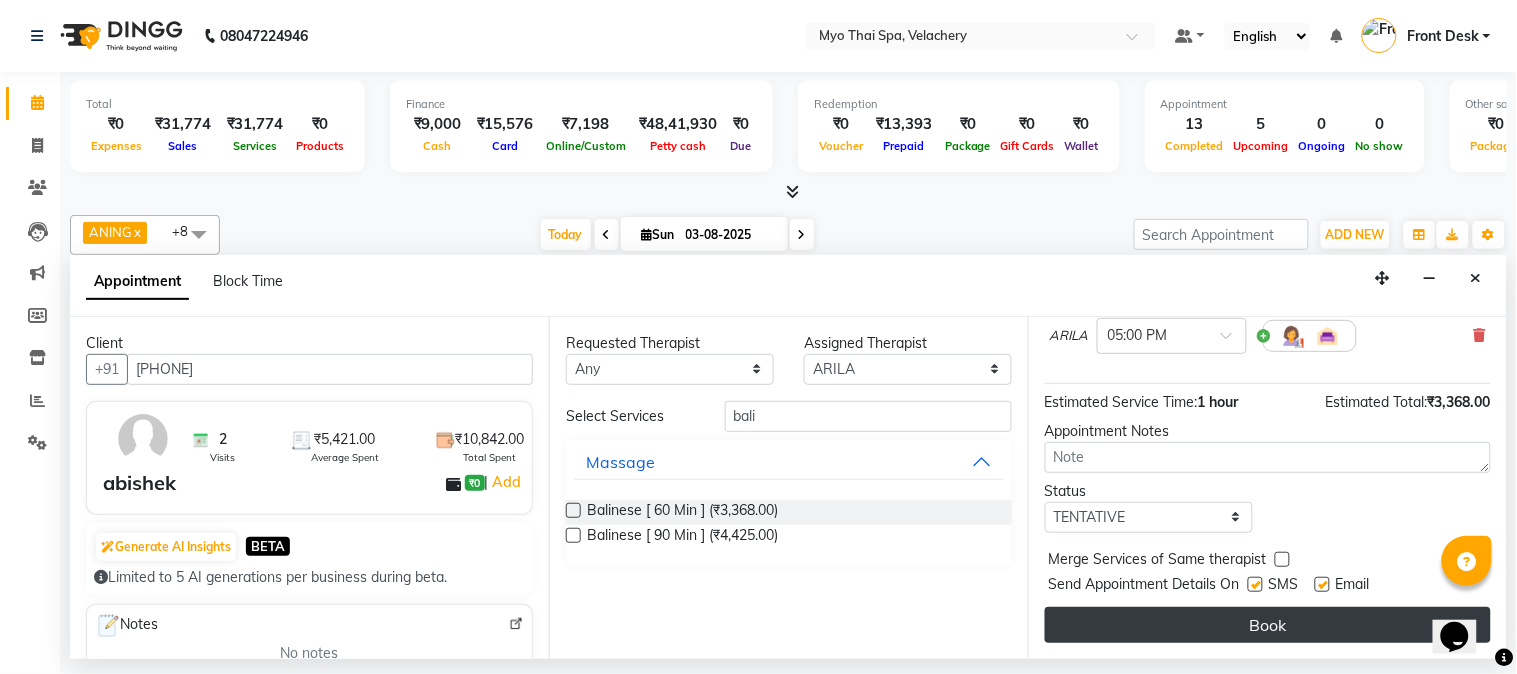 click on "Book" at bounding box center [1268, 625] 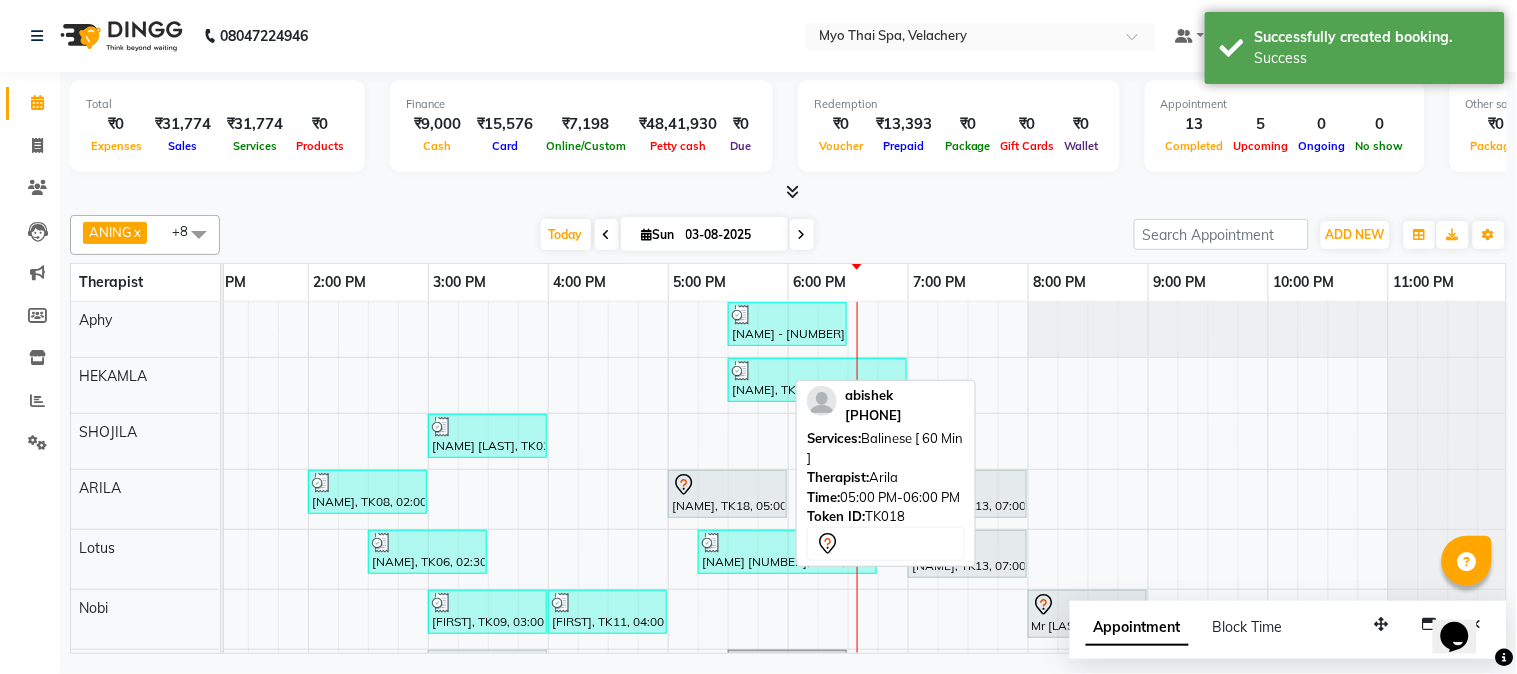 click on "[NAME], TK18, 05:00 PM-06:00 PM, Balinese [ 60 Min ]" at bounding box center (727, 494) 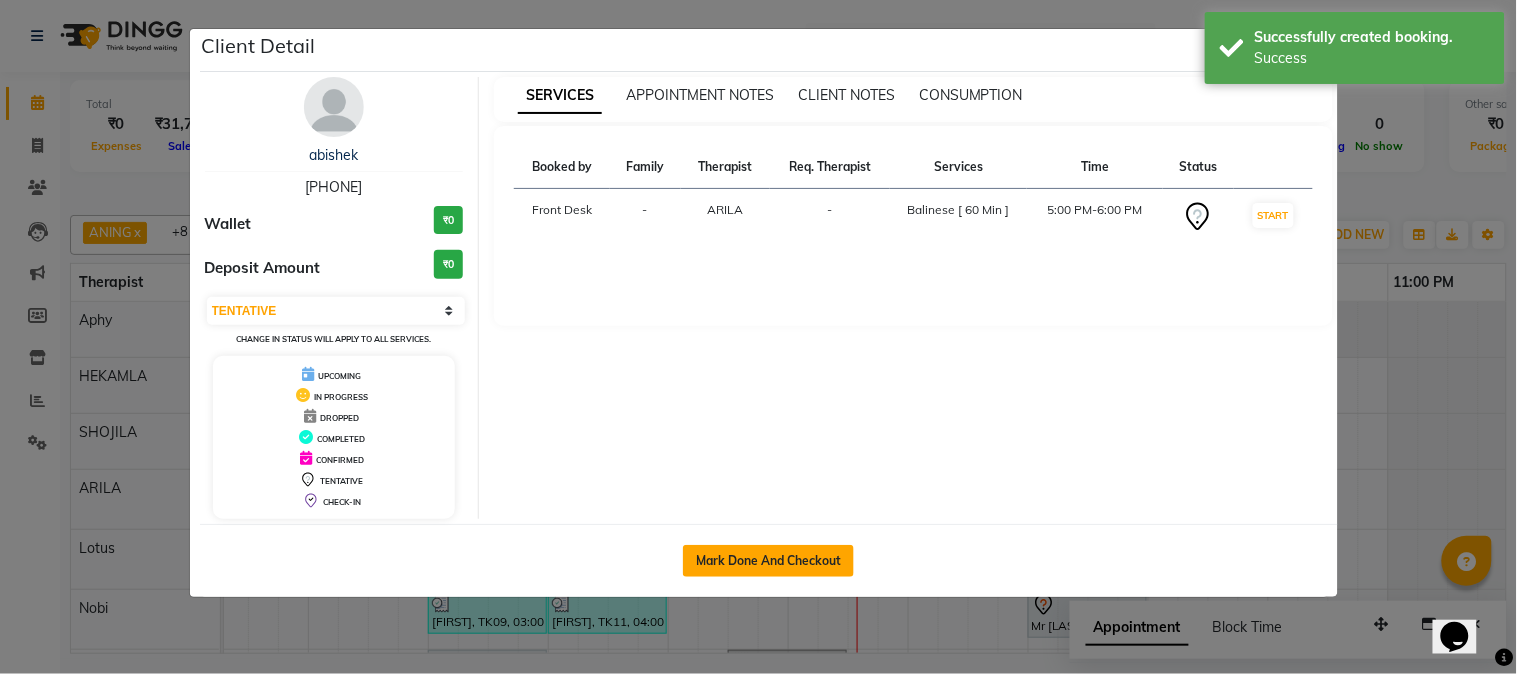 click on "Mark Done And Checkout" 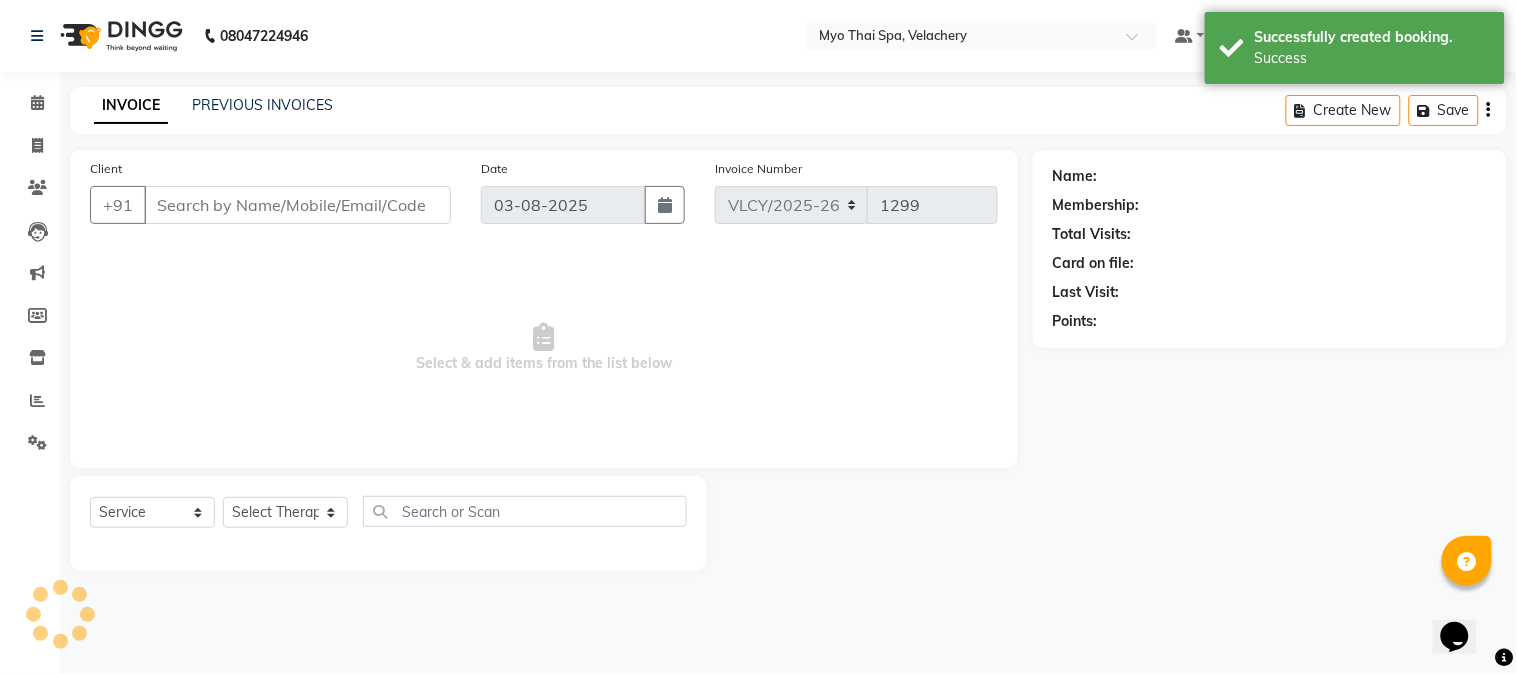type on "[PHONE]" 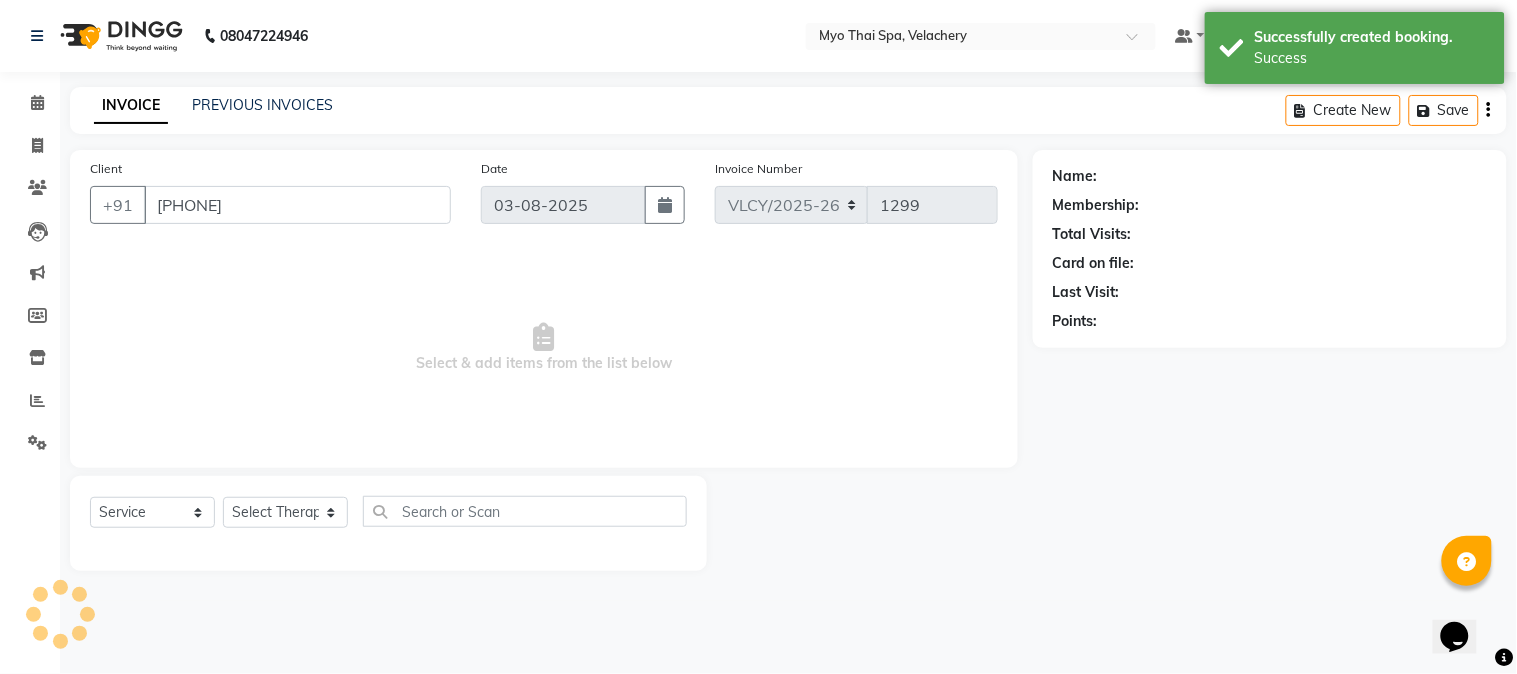 select on "37462" 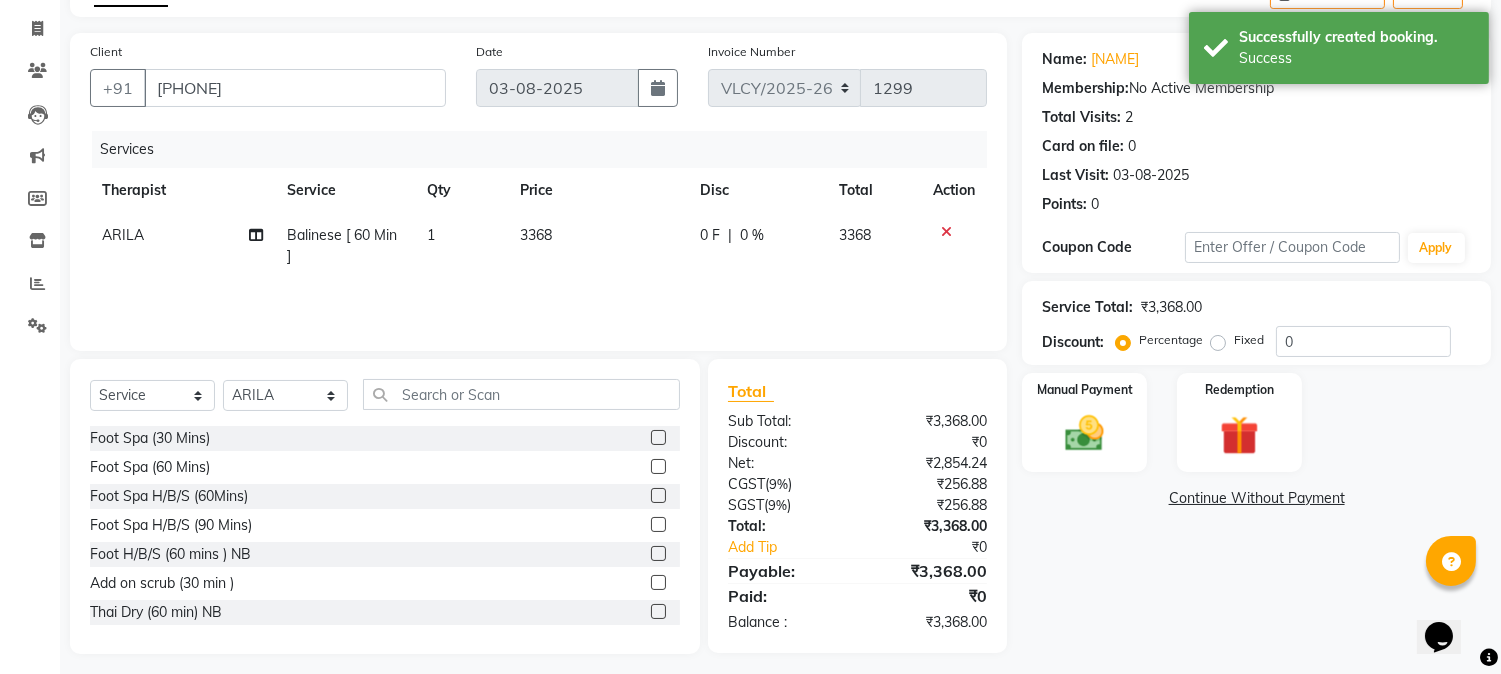 scroll, scrollTop: 15, scrollLeft: 0, axis: vertical 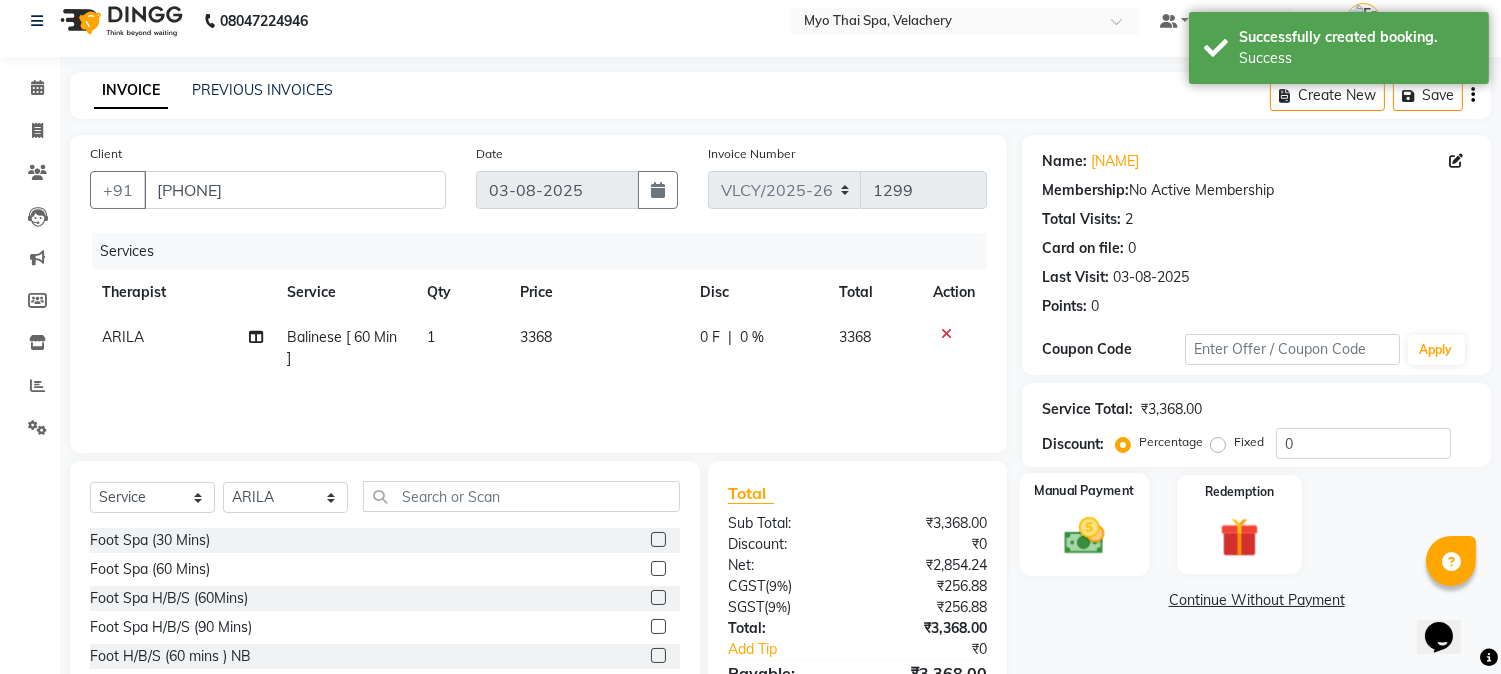 click on "Manual Payment" 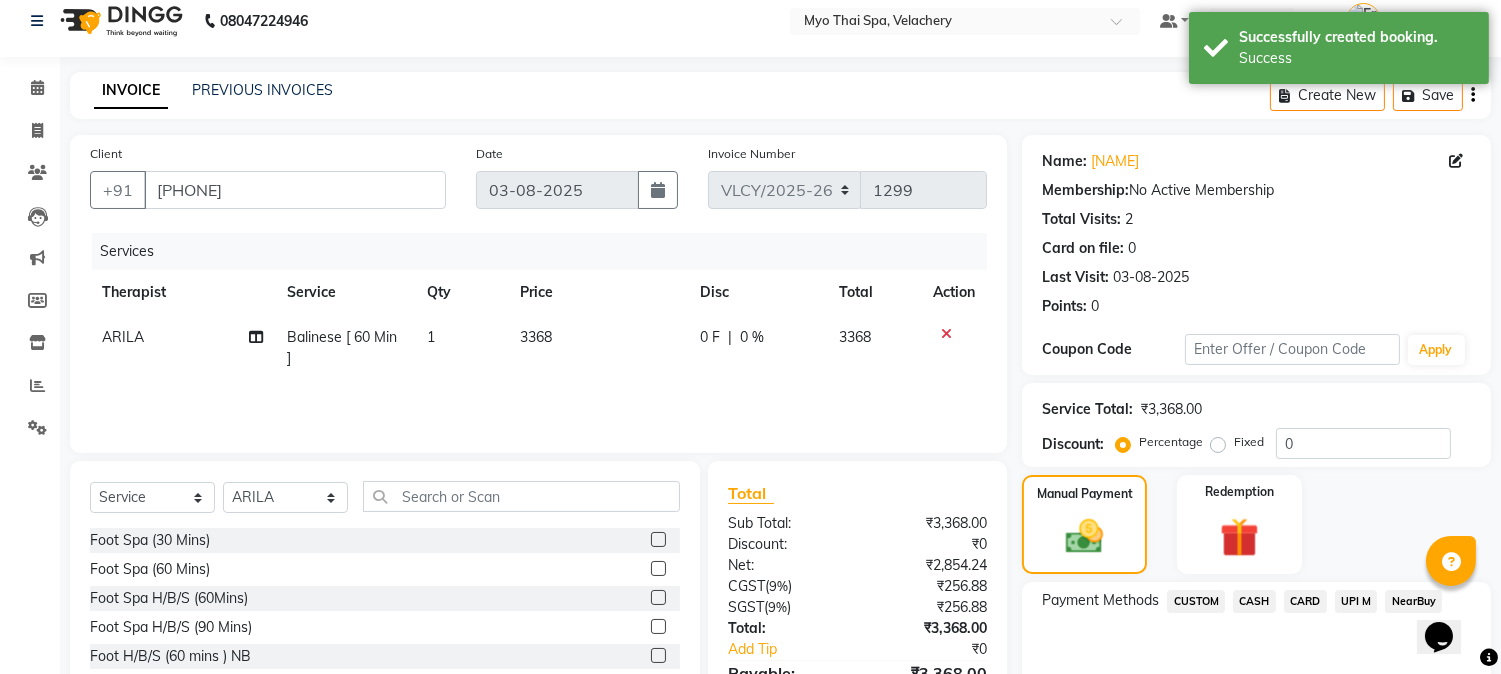 click on "CASH" 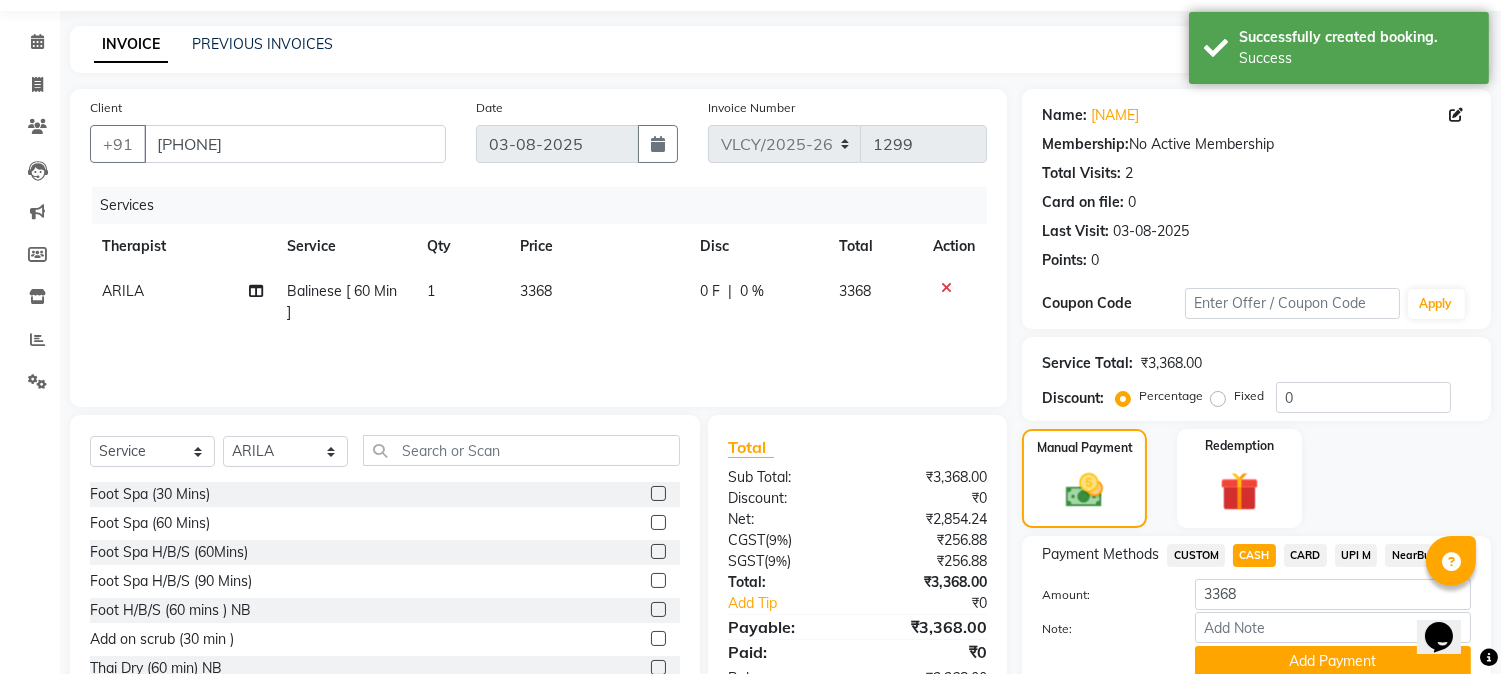 scroll, scrollTop: 111, scrollLeft: 0, axis: vertical 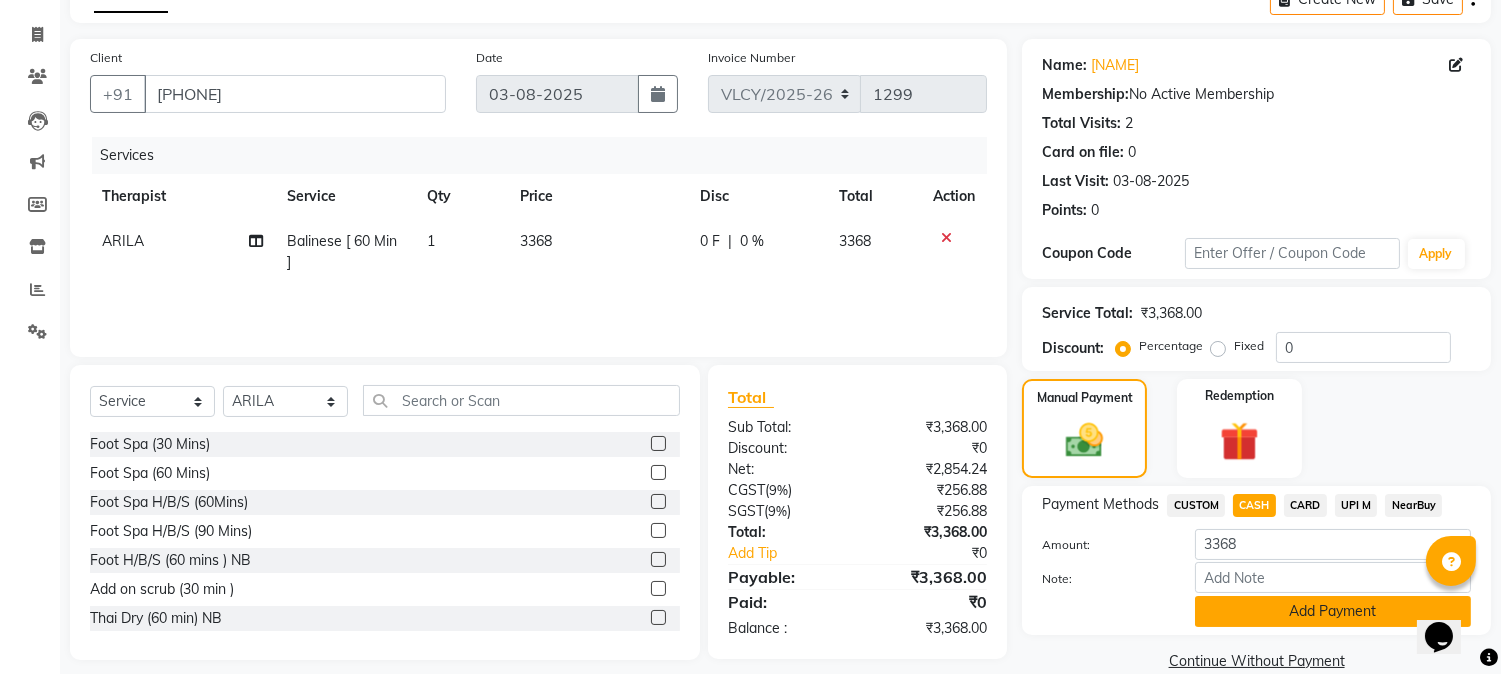 click on "Add Payment" 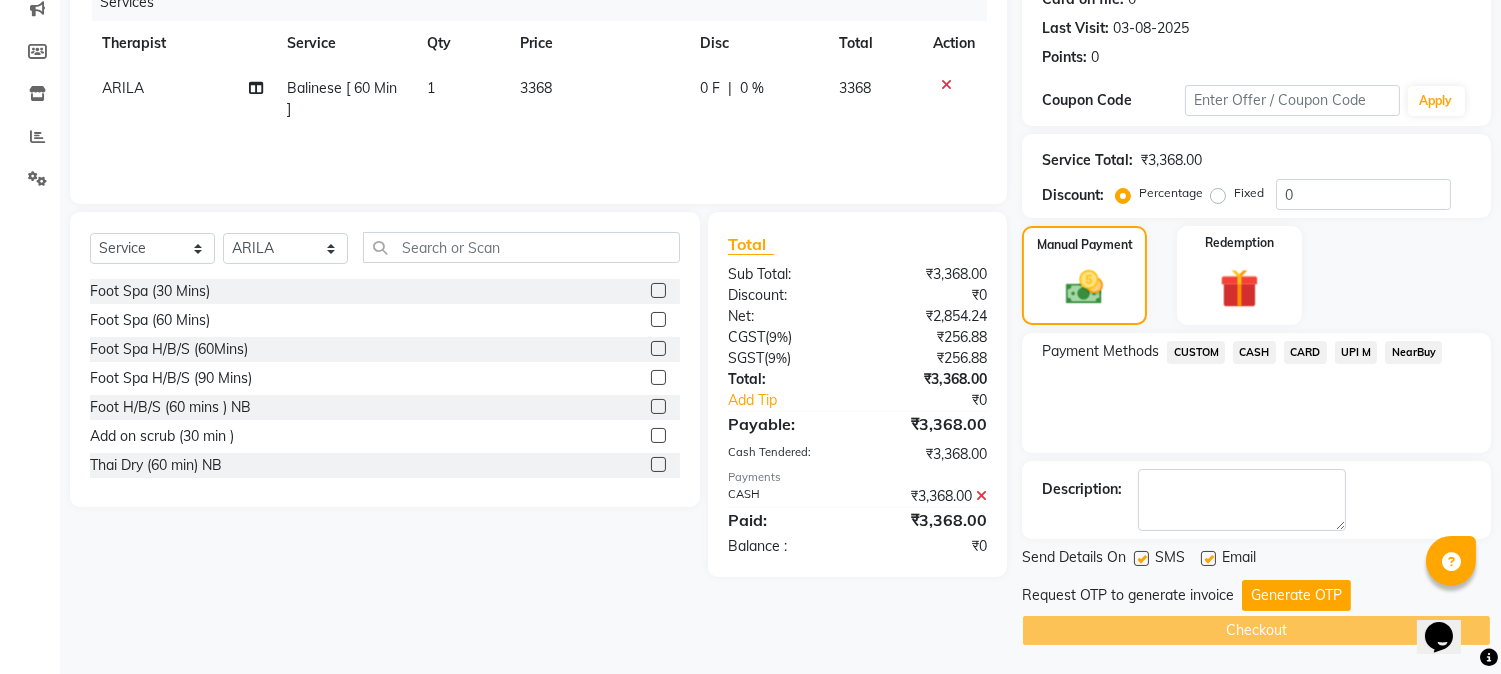 scroll, scrollTop: 265, scrollLeft: 0, axis: vertical 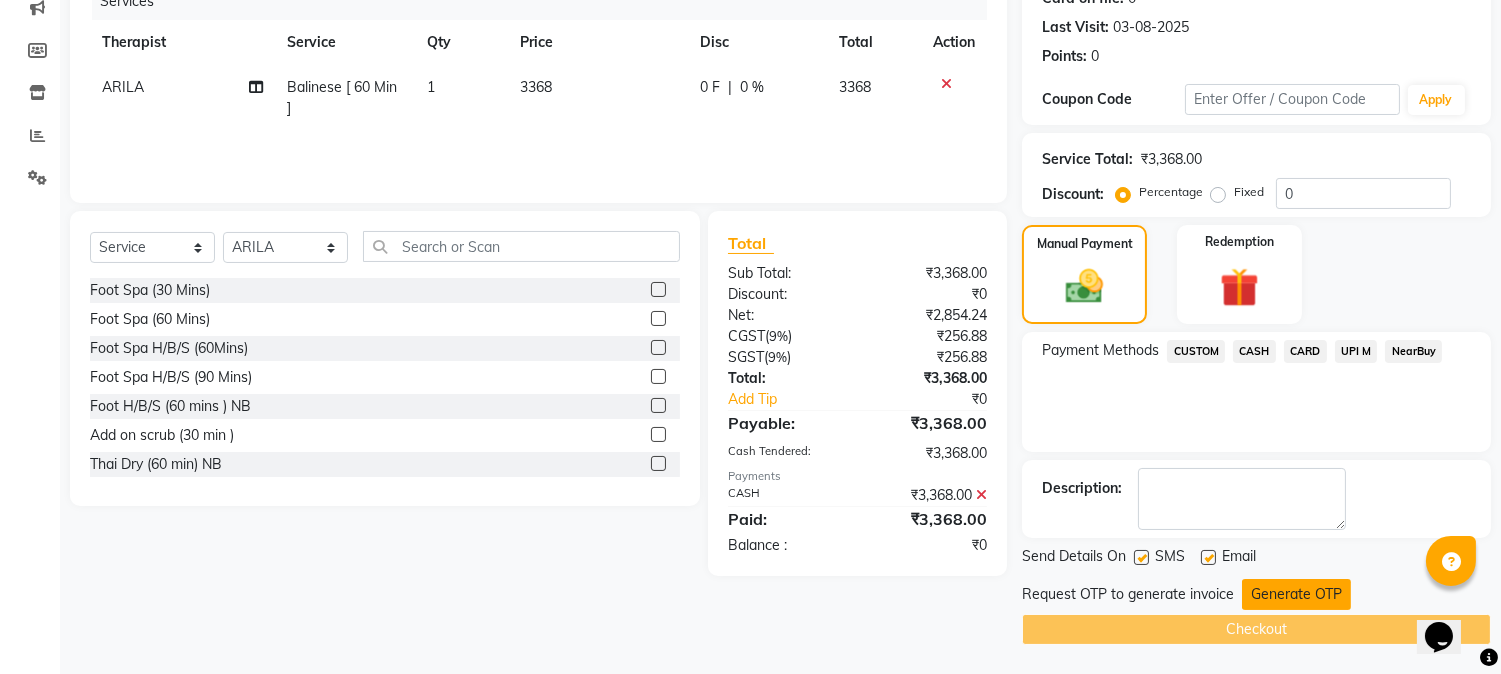 click on "Generate OTP" 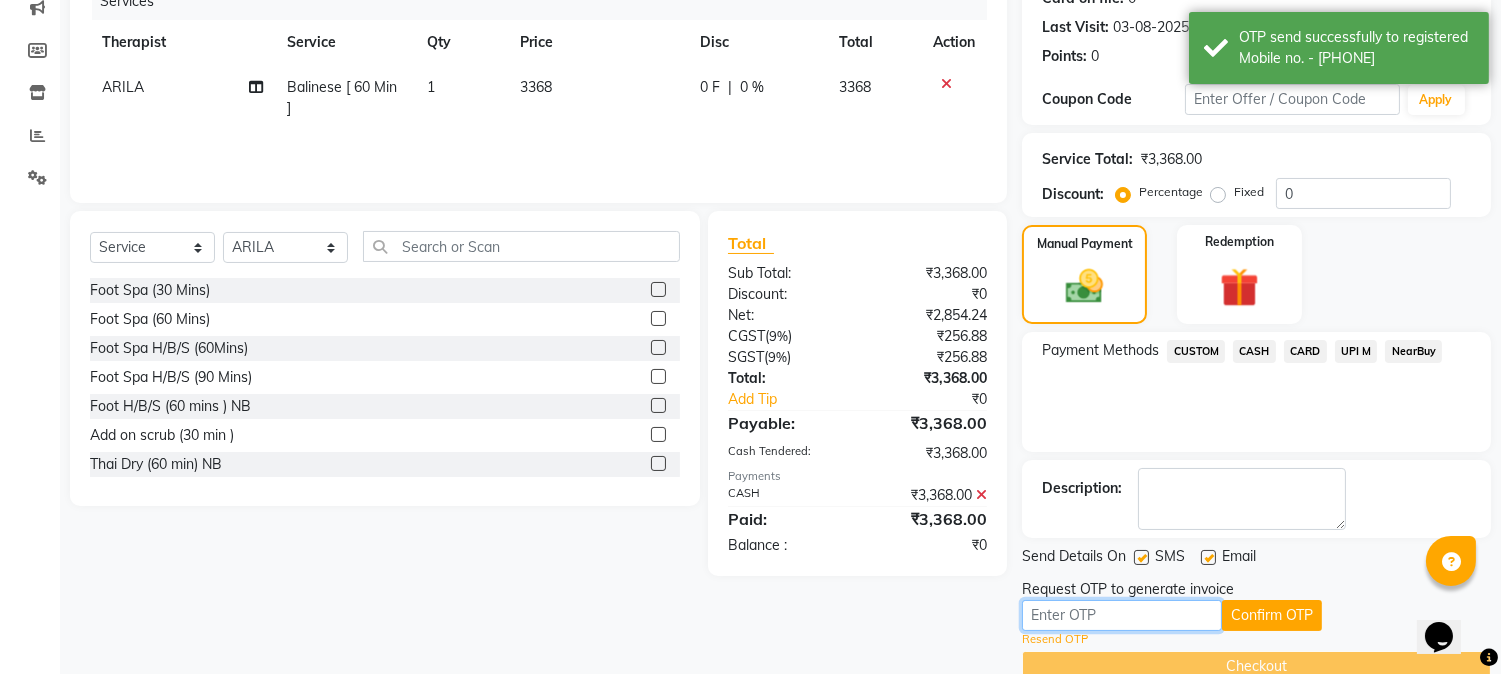 click at bounding box center [1122, 615] 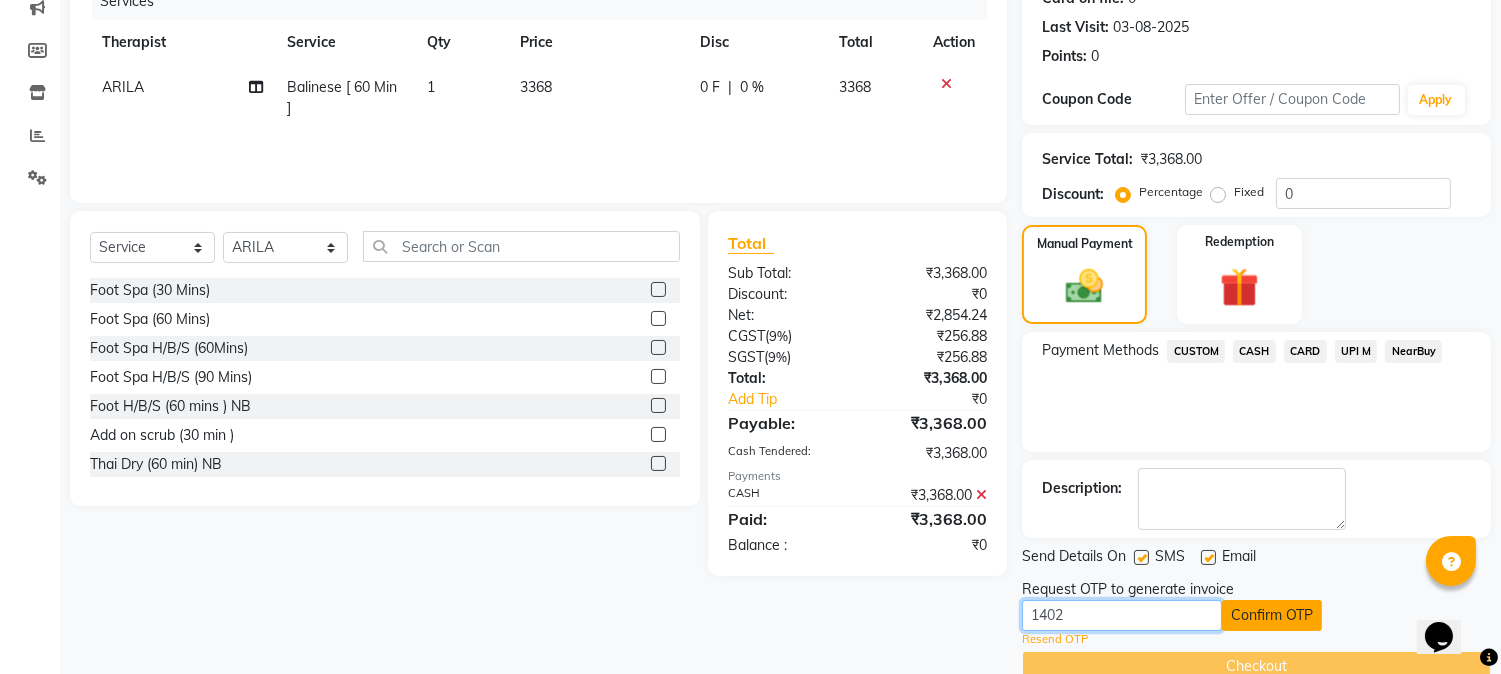 type on "1402" 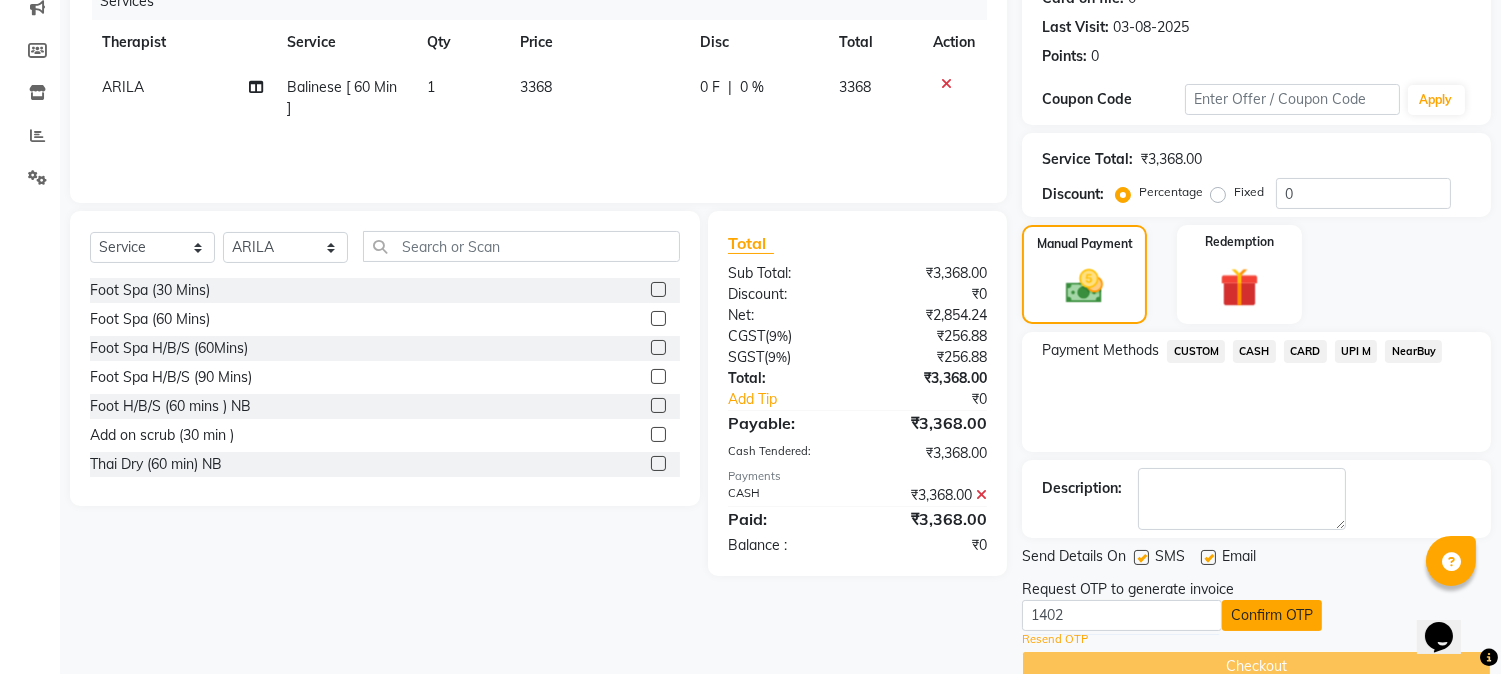 click on "Confirm OTP" 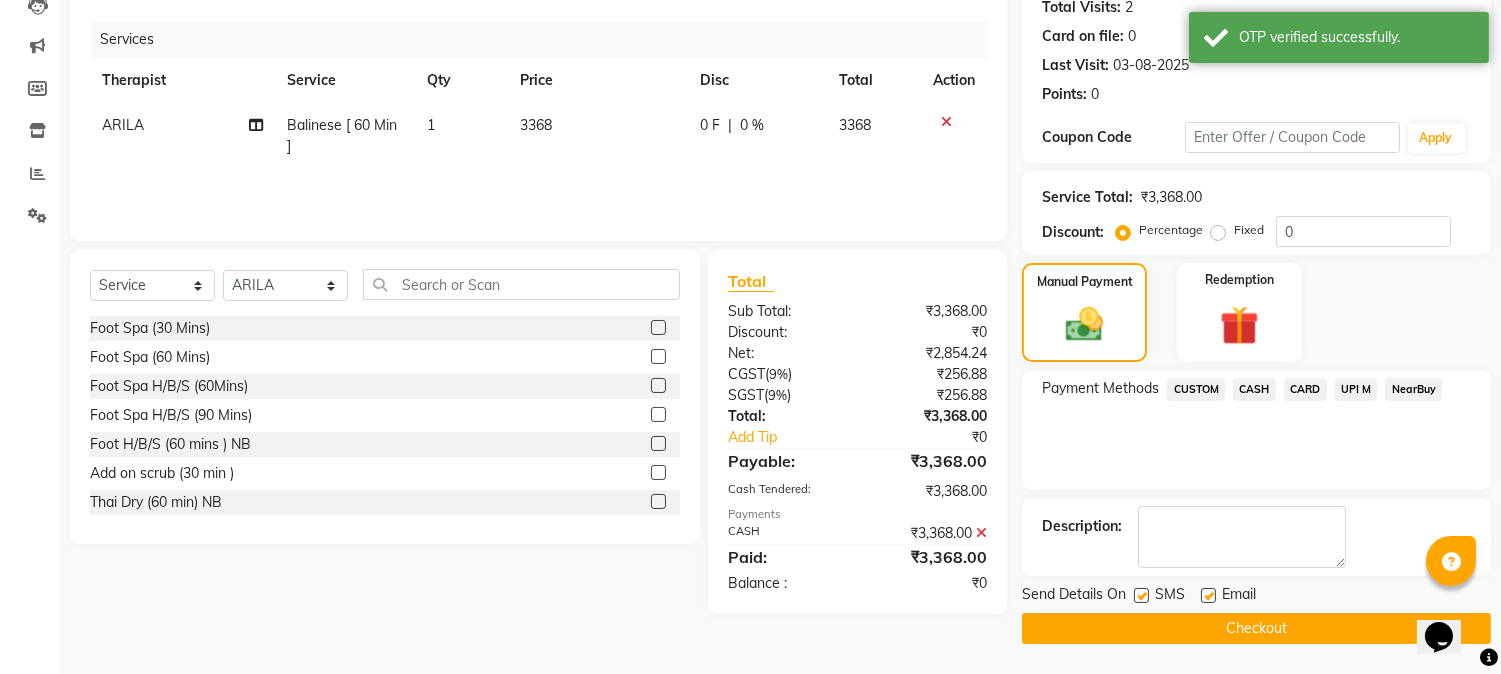 scroll, scrollTop: 225, scrollLeft: 0, axis: vertical 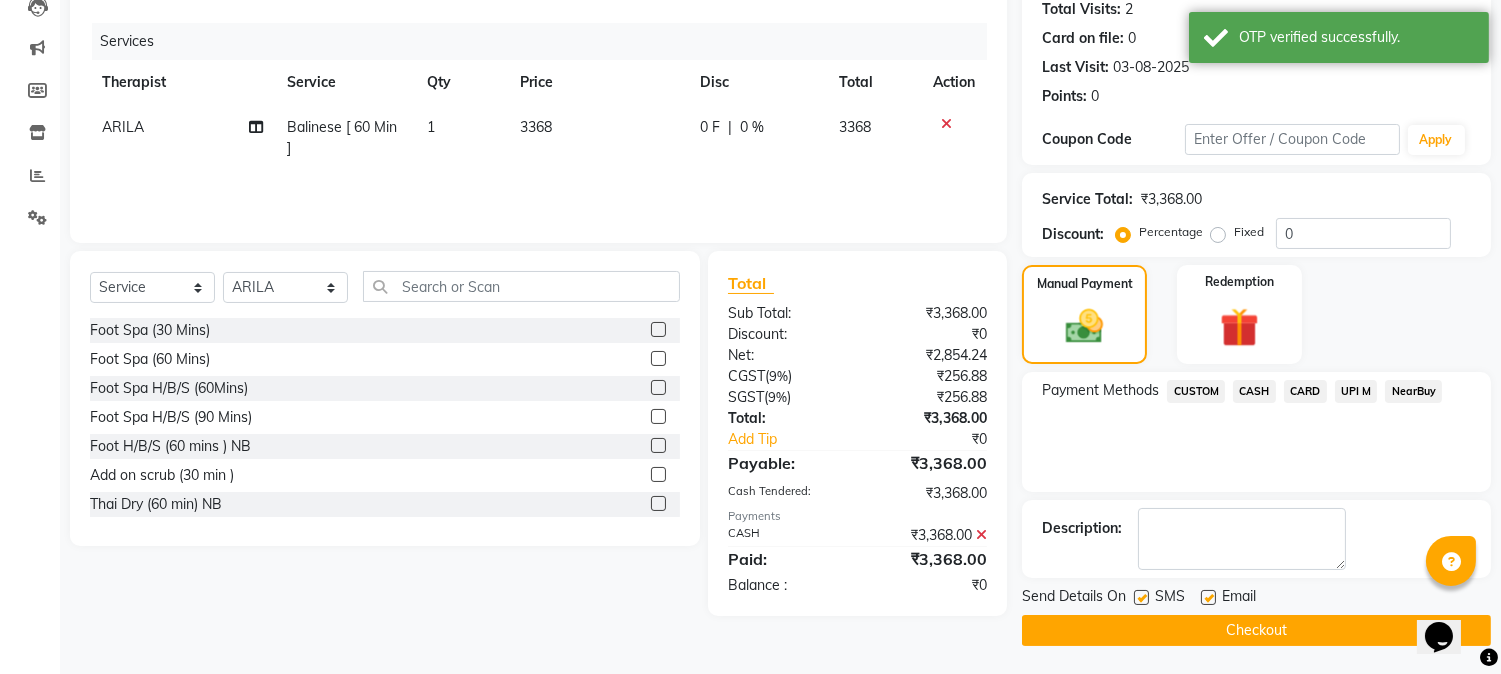 click on "Checkout" 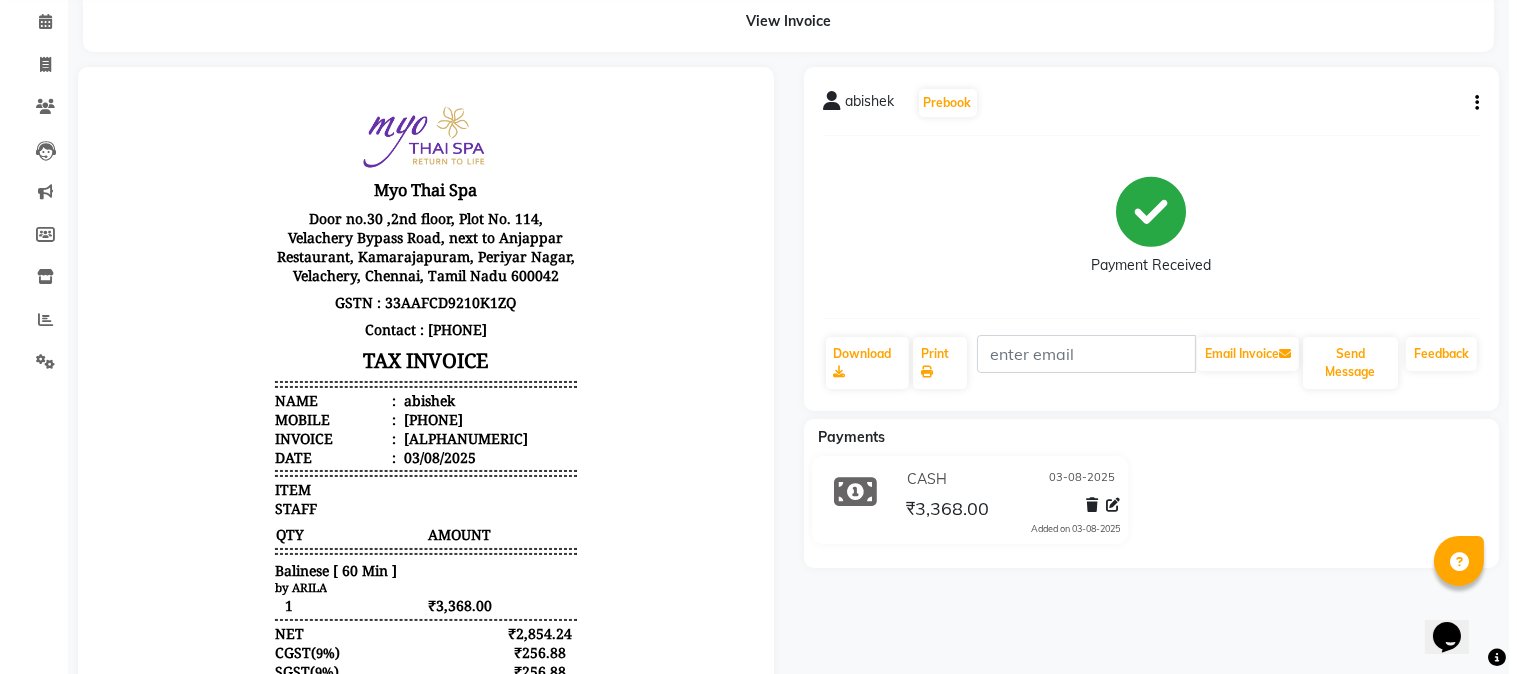 scroll, scrollTop: 0, scrollLeft: 0, axis: both 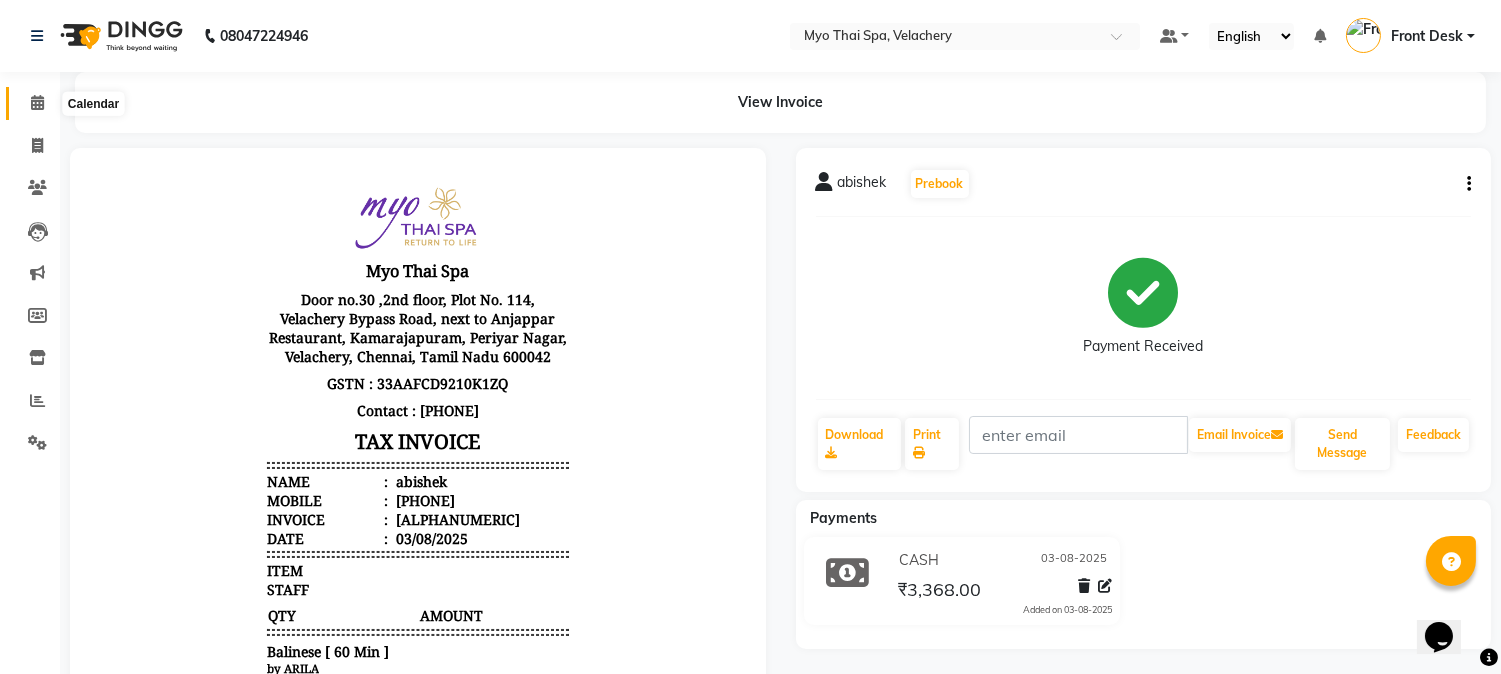 click 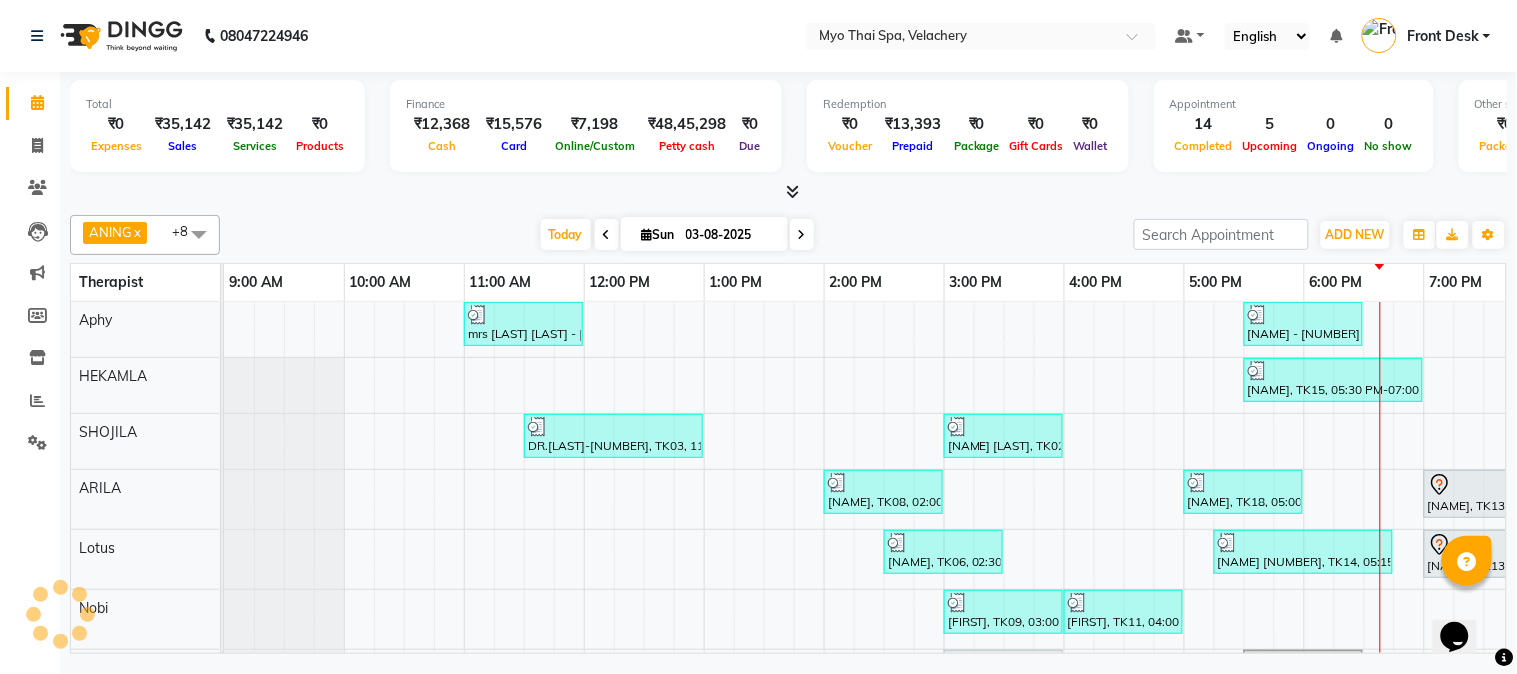 scroll, scrollTop: 7, scrollLeft: 0, axis: vertical 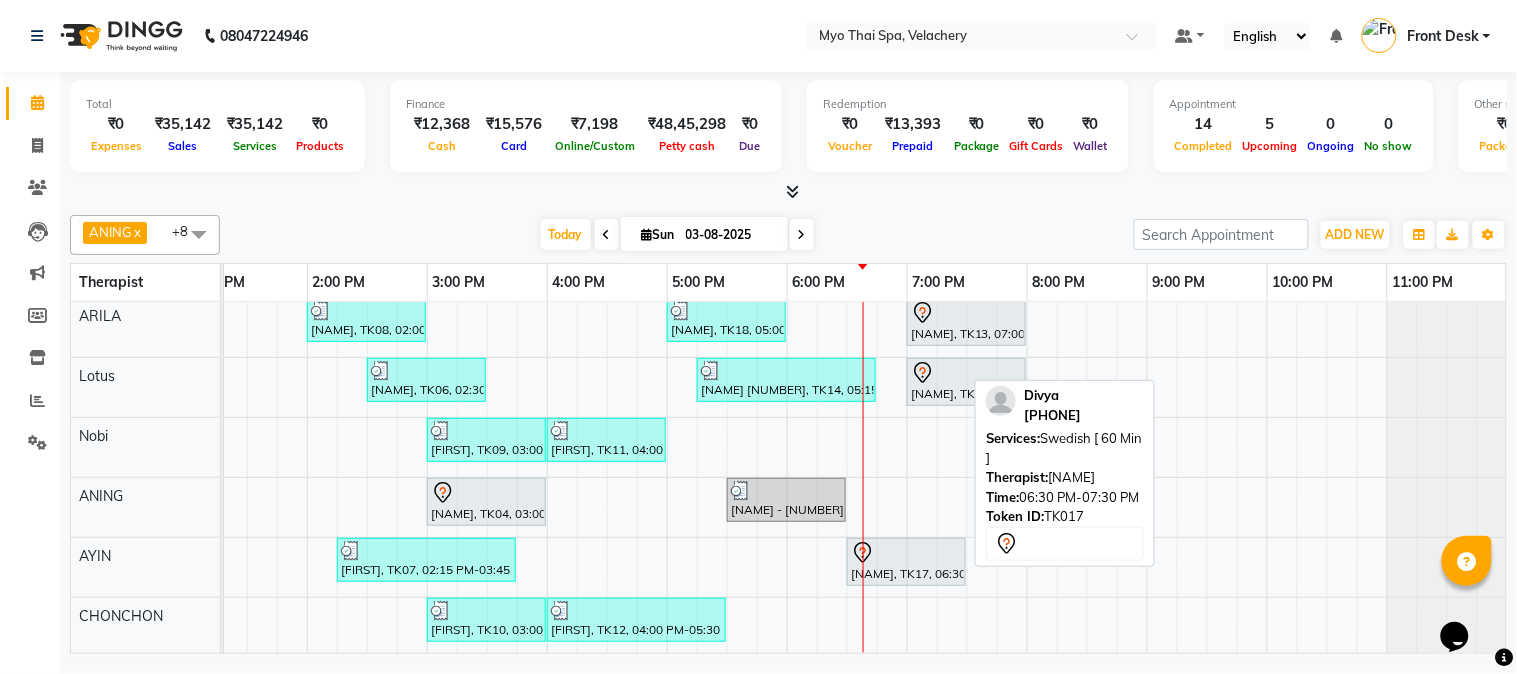 click on "[NAME], TK17, 06:30 PM-07:30 PM, Swedish [ 60 Min ]" at bounding box center [906, 562] 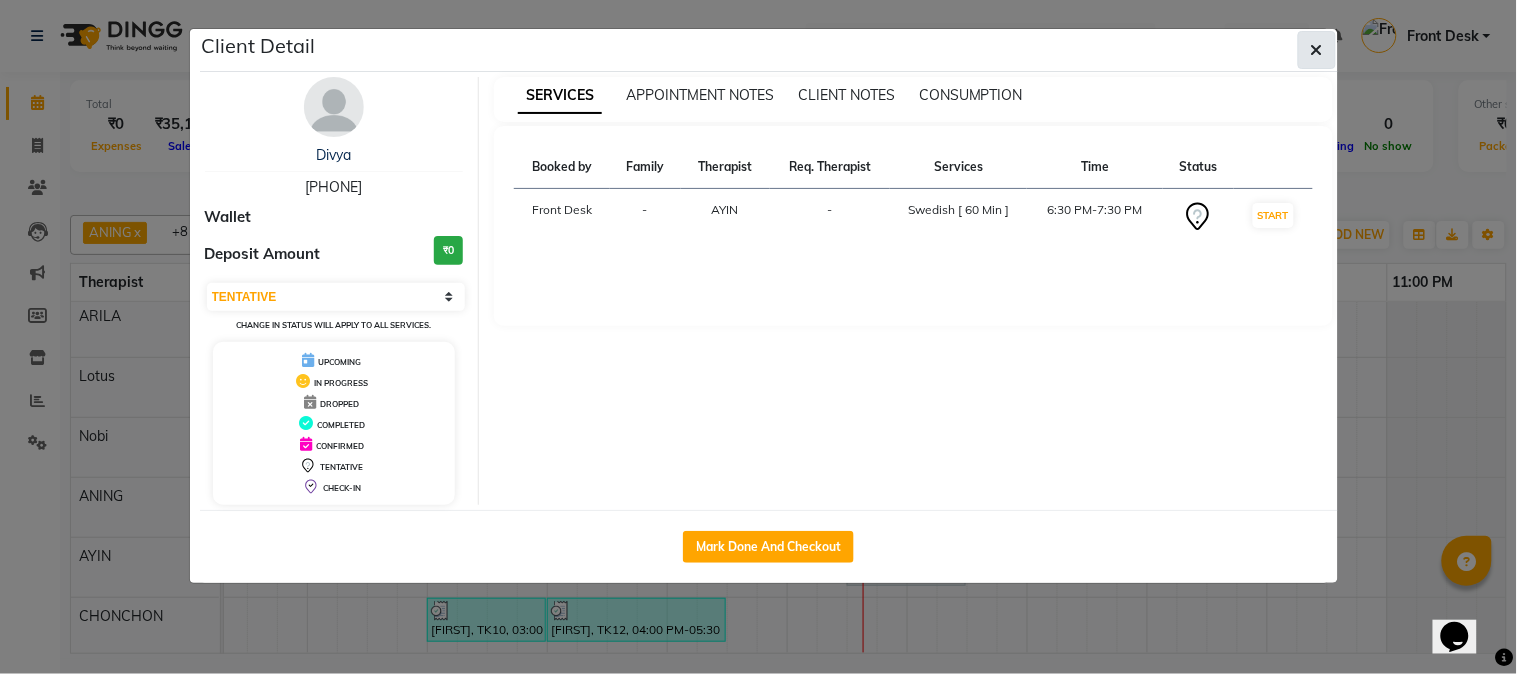 click 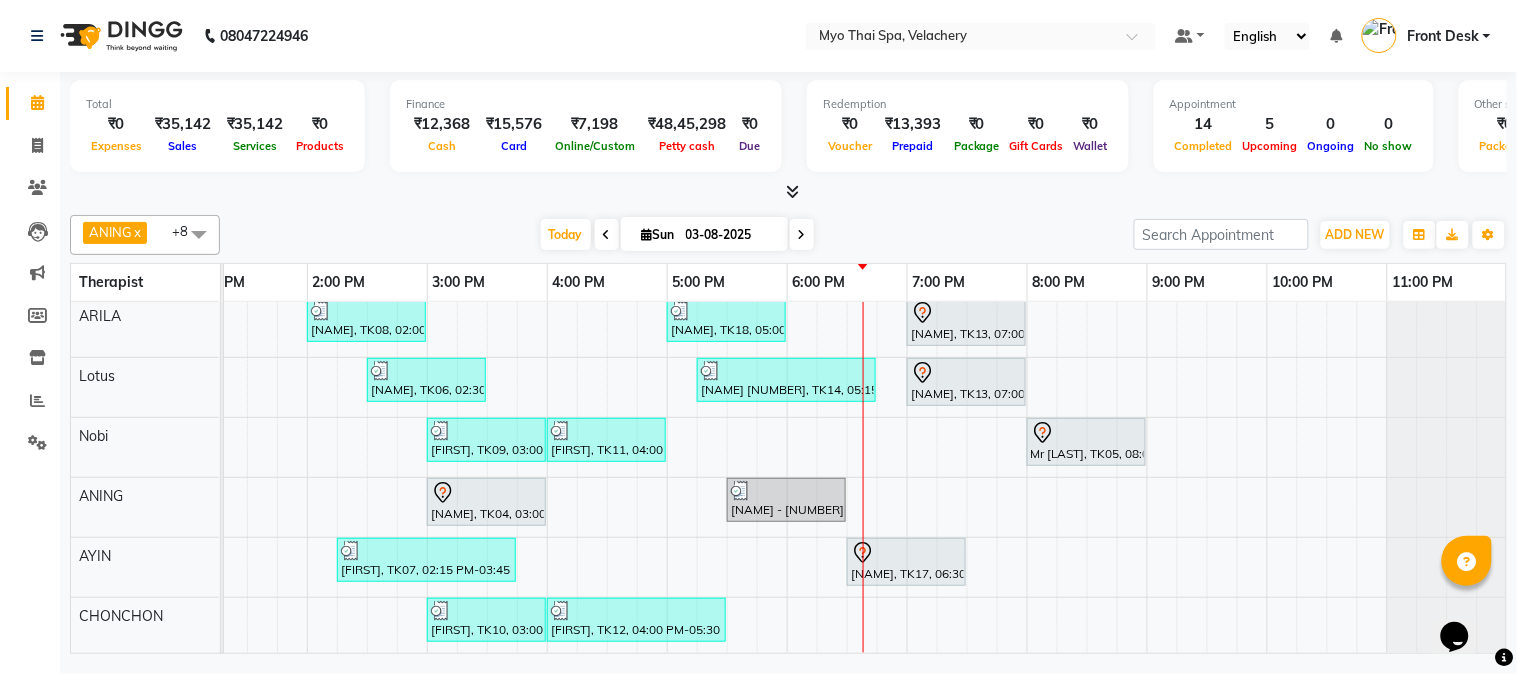 click on "mrs [LAST] [LAST] -3130, TK01, 11:00 AM-12:00 PM, Swedish [ 60 Min ]     Charan - 2100 30 dec 23, TK16, 05:30 PM-06:30 PM, Aroma Thai [ 60 Min ]     Chandru, TK15, 05:30 PM-07:00 PM, Swedish 90Mins NB     DR.Harish-2072, TK03, 11:30 AM-01:00 PM, Twin Body Work [ 90 Min ]     jeo kim-3126 vel, TK02, 03:00 PM-04:00 PM, Traditional Thai Dry Spa-60Mins     ram, TK08, 02:00 PM-03:00 PM, Balinese [ 60 Min ]     abishek, TK18, 05:00 PM-06:00 PM, Balinese [ 60 Min ]             nirupama, TK13, 07:00 PM-08:00 PM, Foot Spa (60 Mins)     mohit, TK06, 02:30 PM-03:30 PM, Balinese [ 60 Min ]     VINOD 3123, TK14, 05:15 PM-06:45 PM, Traditional Thai Dry Spa -90Mins             nirupama, TK13, 07:00 PM-08:00 PM, Balinese [ 60 Min ]     anthony, TK09, 03:00 PM-04:00 PM, Swedish [ 60 Min ]     abishek, TK11, 04:00 PM-05:00 PM, Aroma Thai [ 60 Min ]             Mr Harshil, TK05, 08:00 PM-09:00 PM, Swedish 60Mins NB             satheesh, TK04, 03:00 PM-04:00 PM, Swedish [ 60 Min ]" at bounding box center (607, 391) 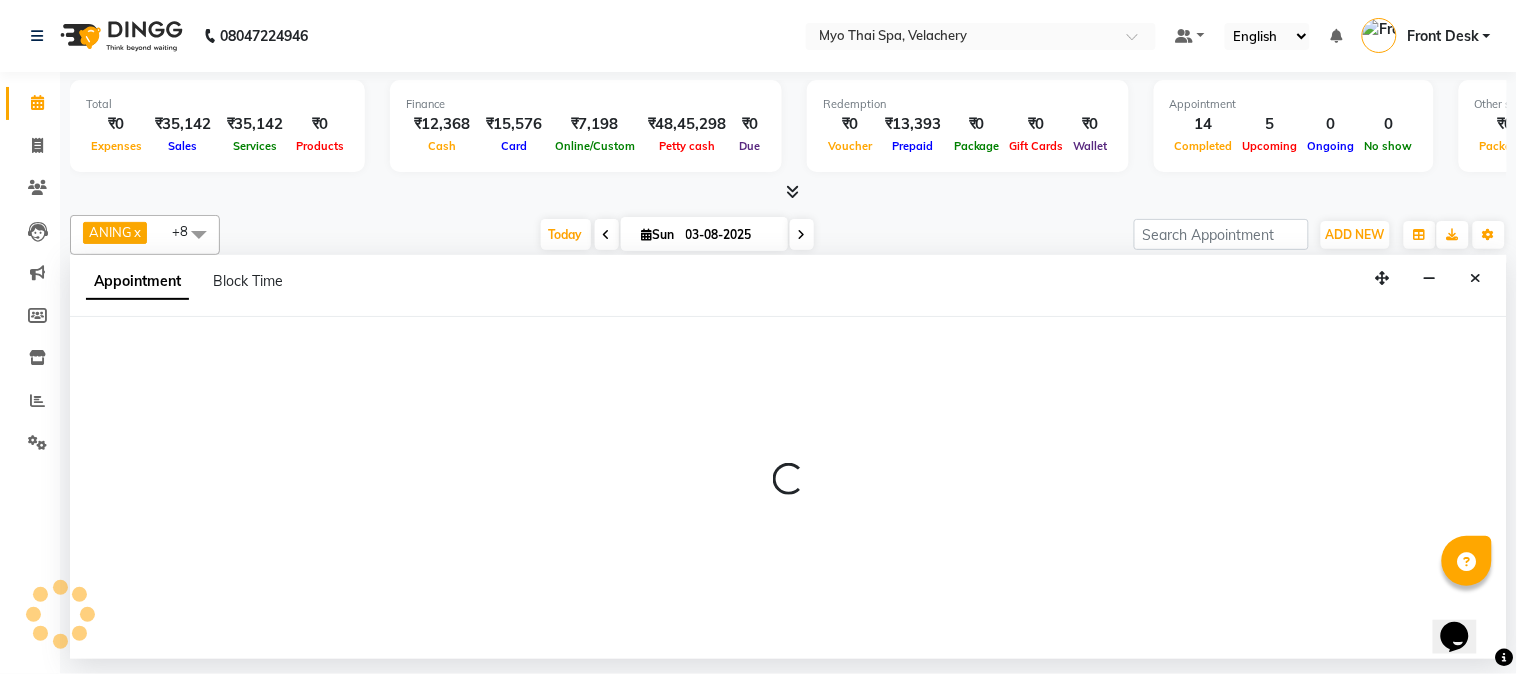 select on "83556" 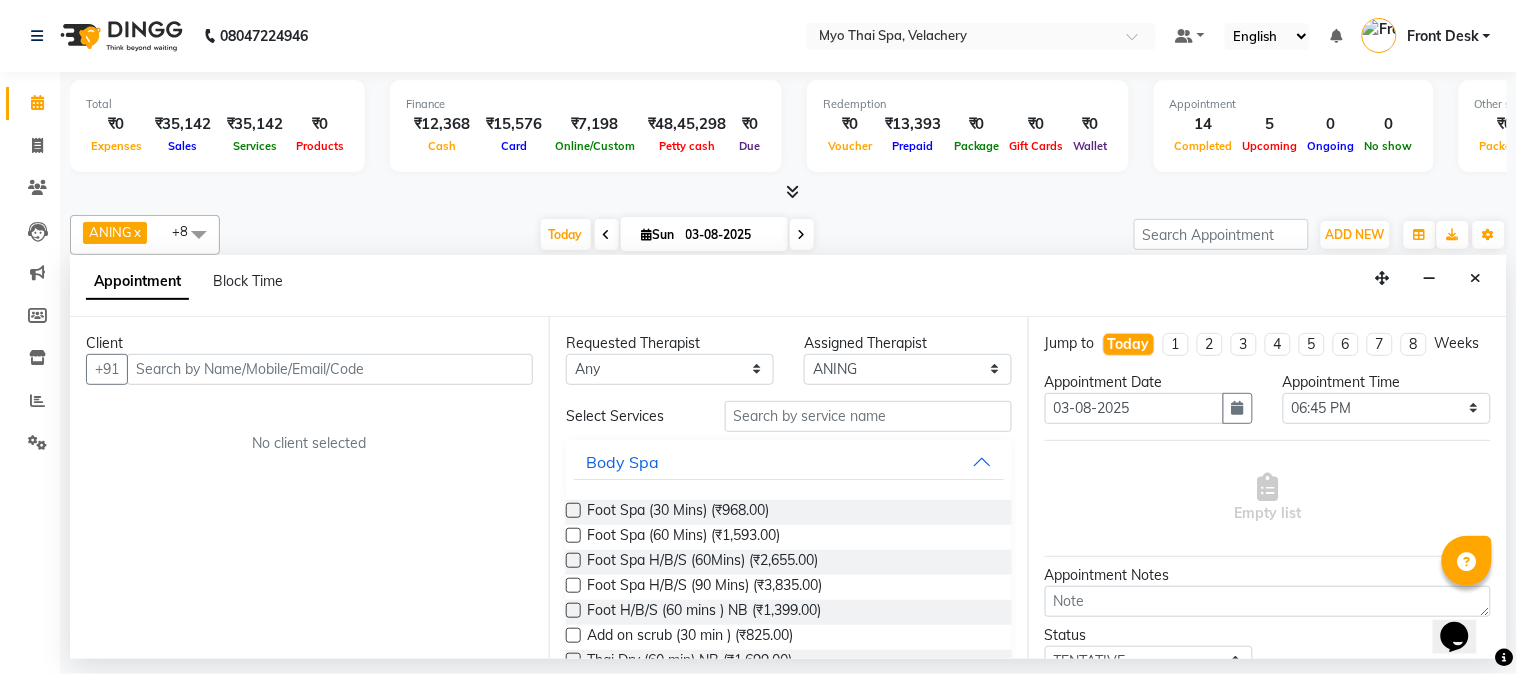 click at bounding box center [330, 369] 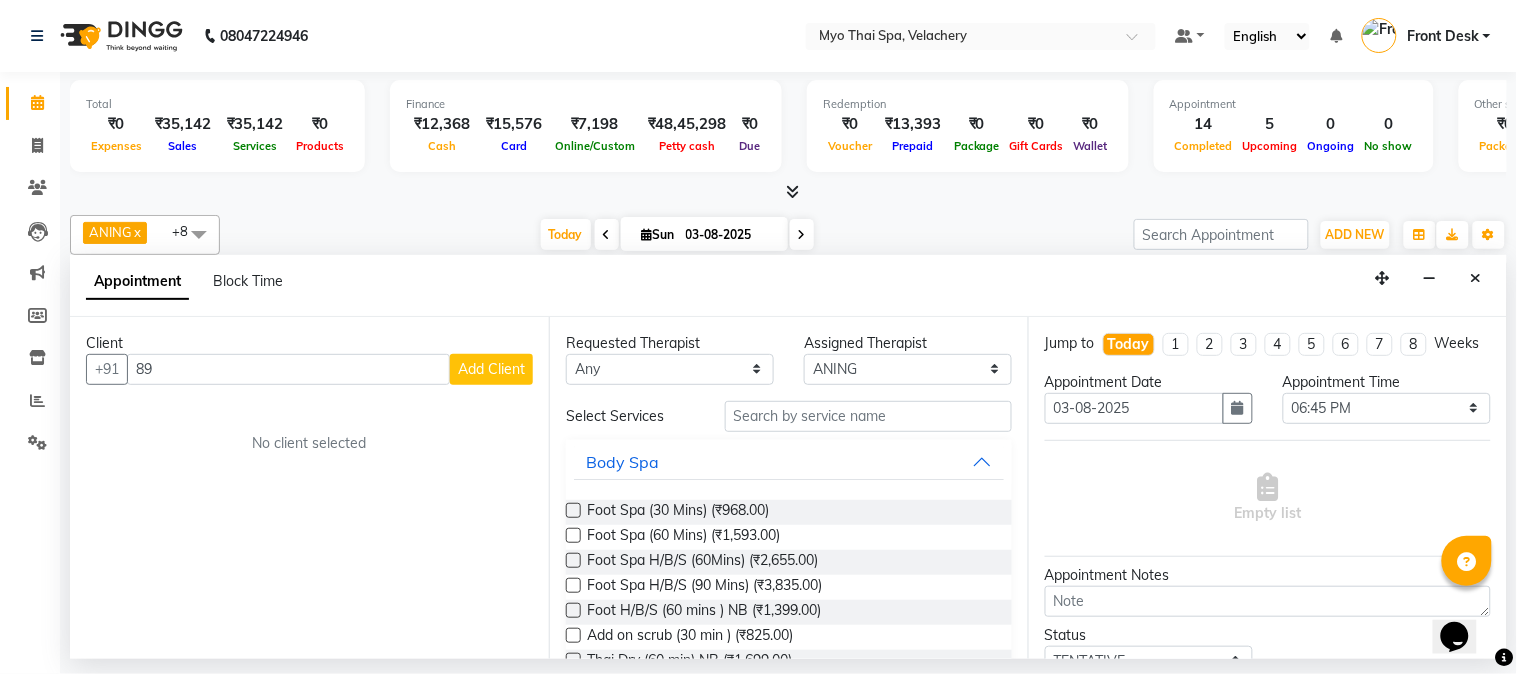 type on "8" 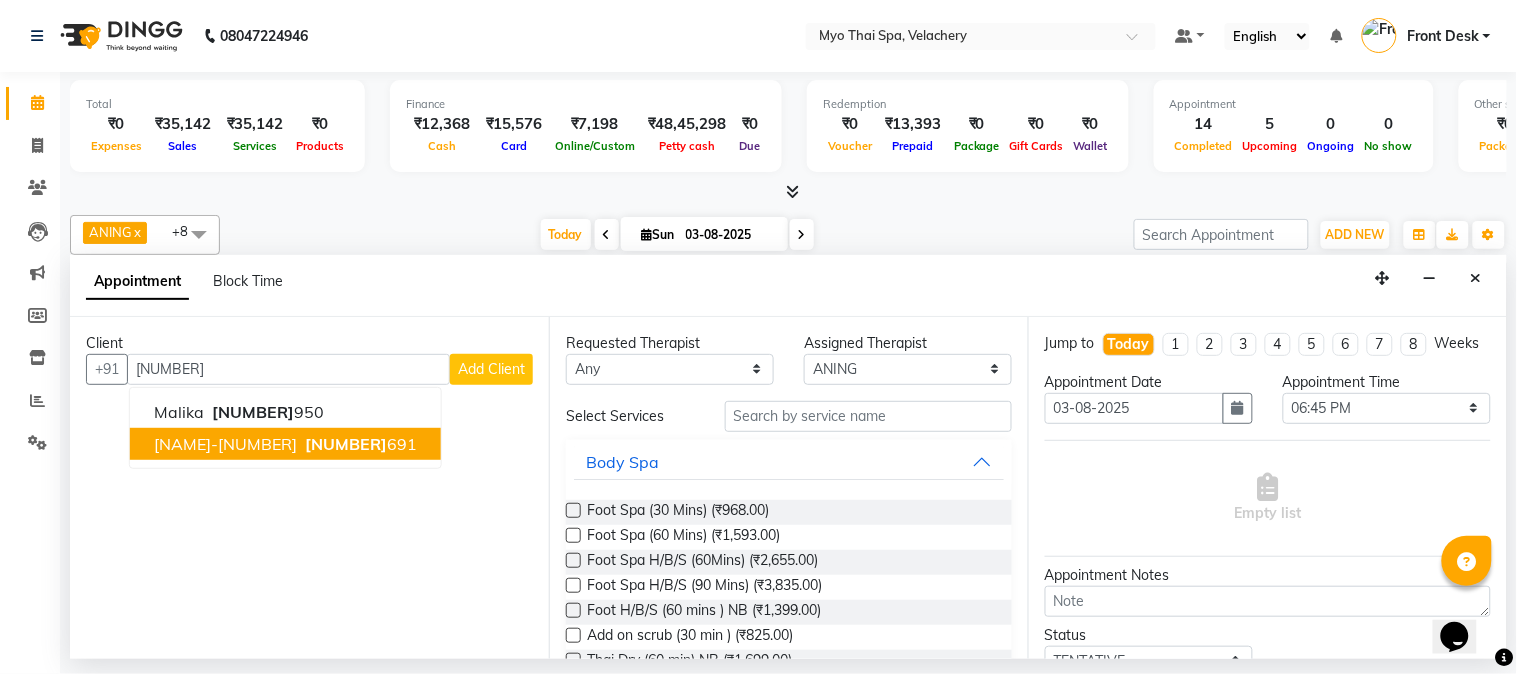 click on "[NAME]-[NUMBER]" at bounding box center (225, 444) 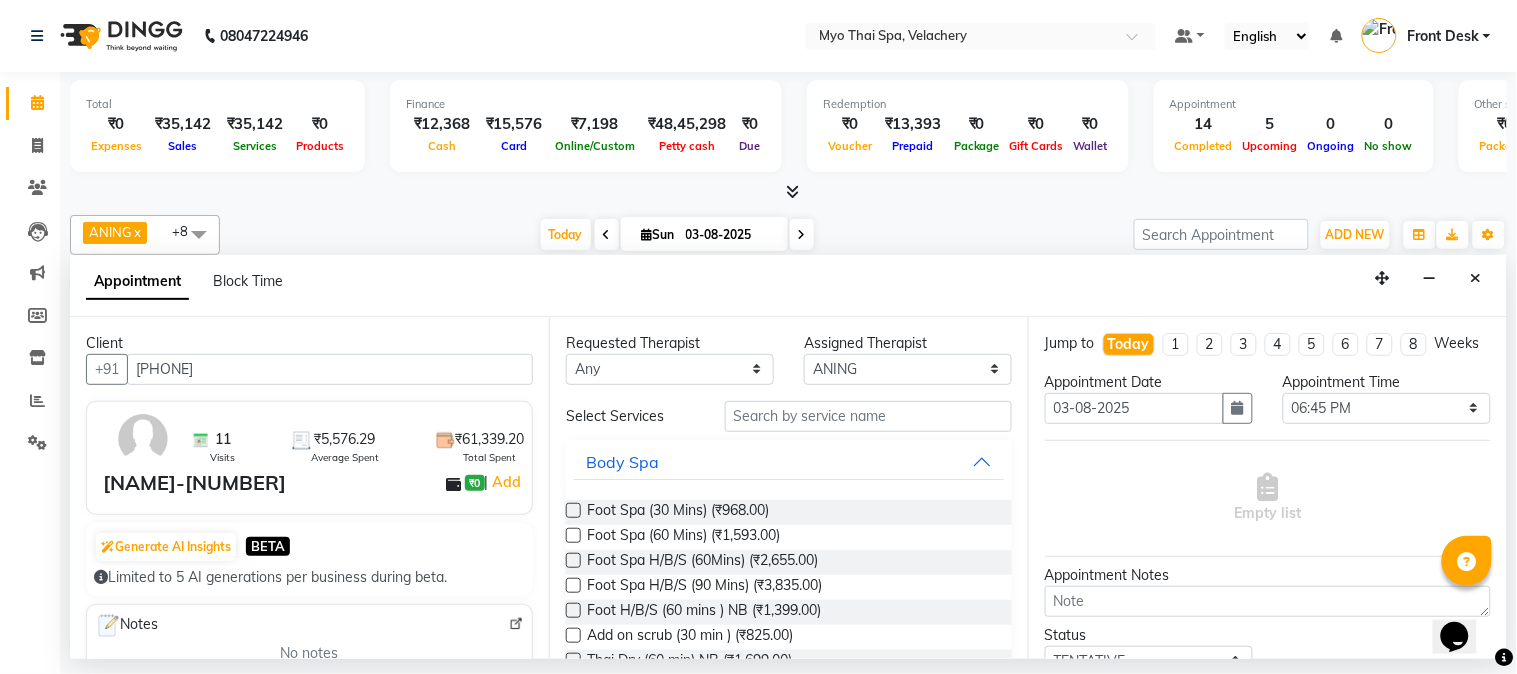 type on "[PHONE]" 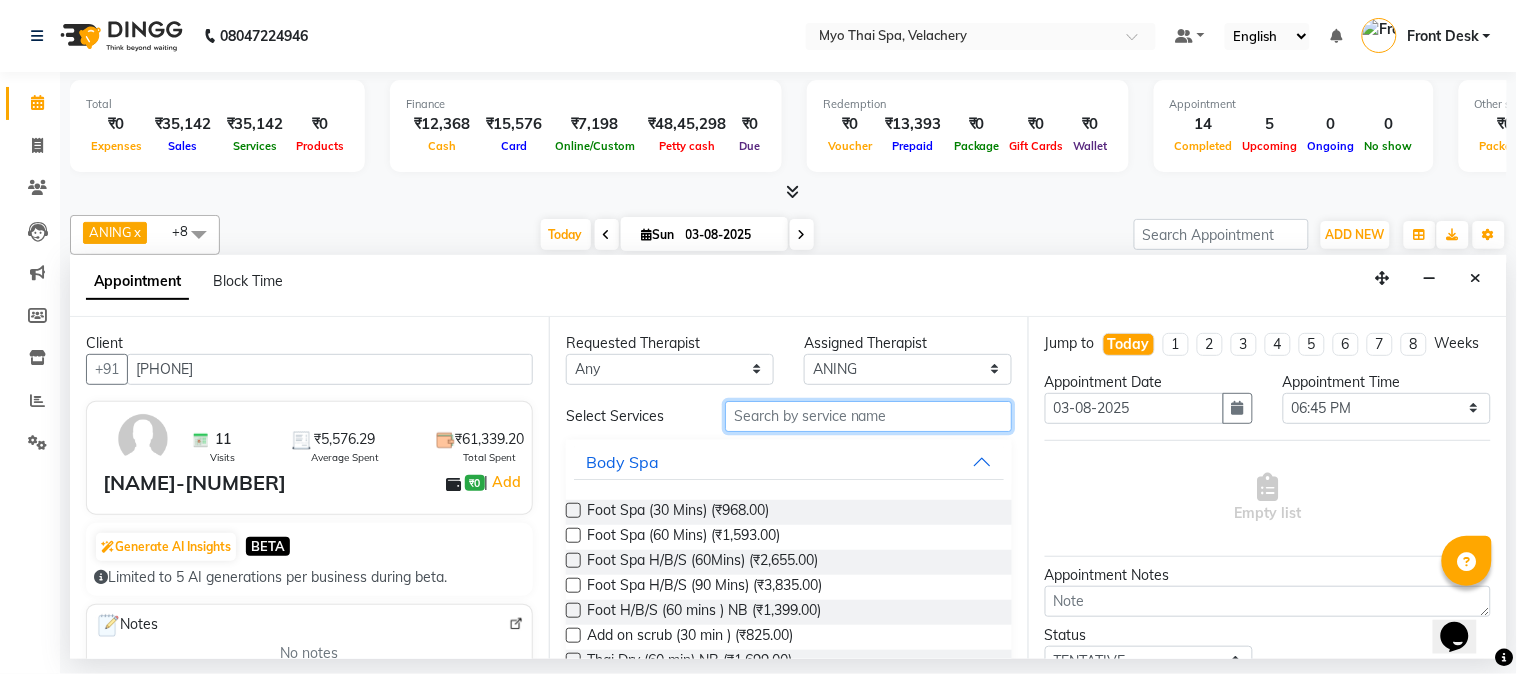click at bounding box center (868, 416) 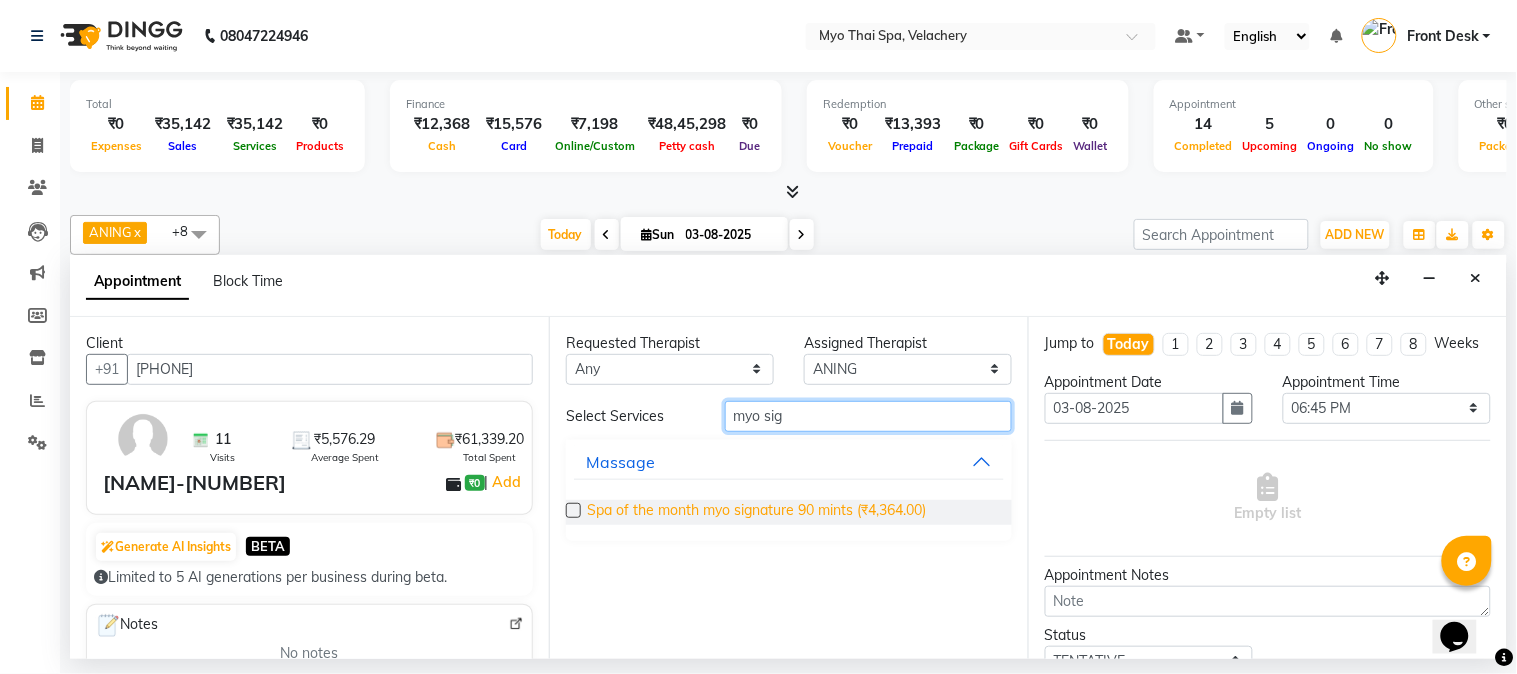 type on "myo sig" 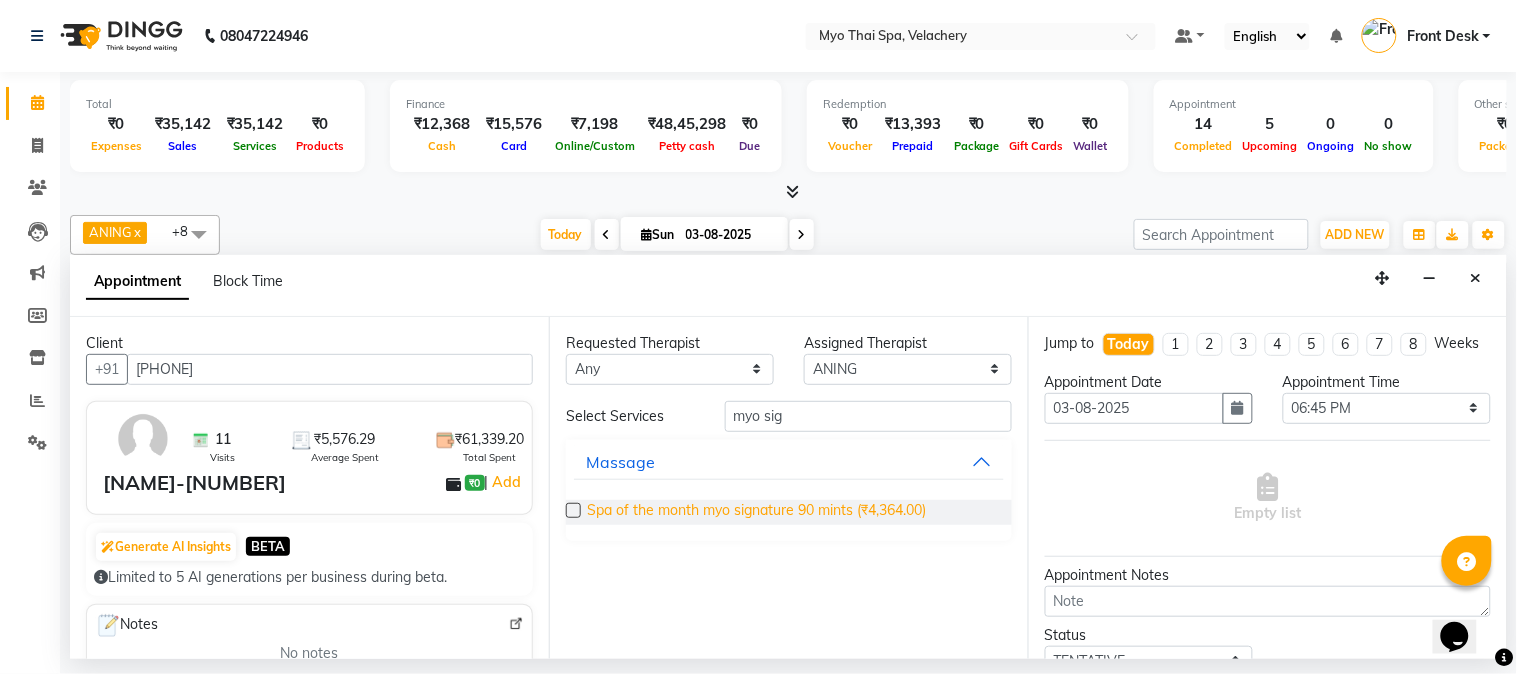 click on "Spa of the month myo signature  90 mints (₹4,364.00)" at bounding box center [756, 512] 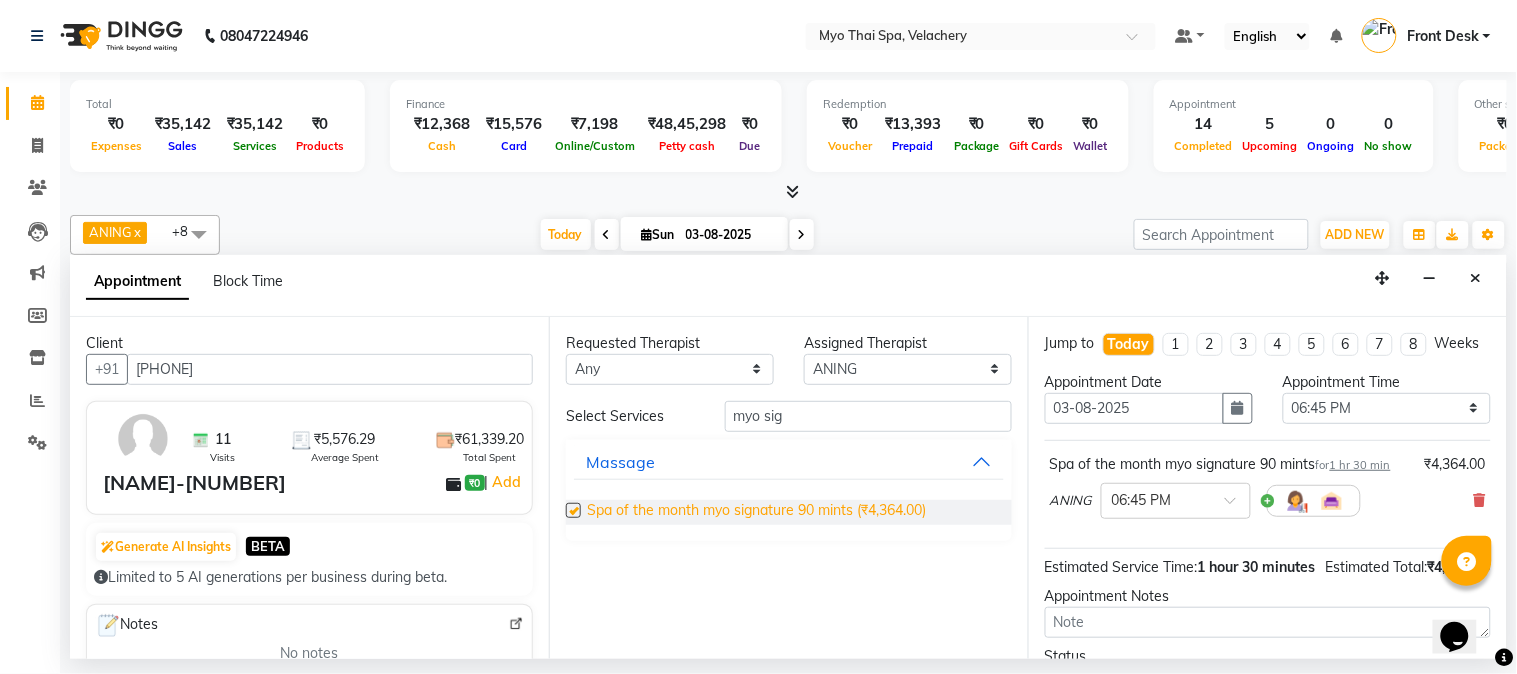checkbox on "false" 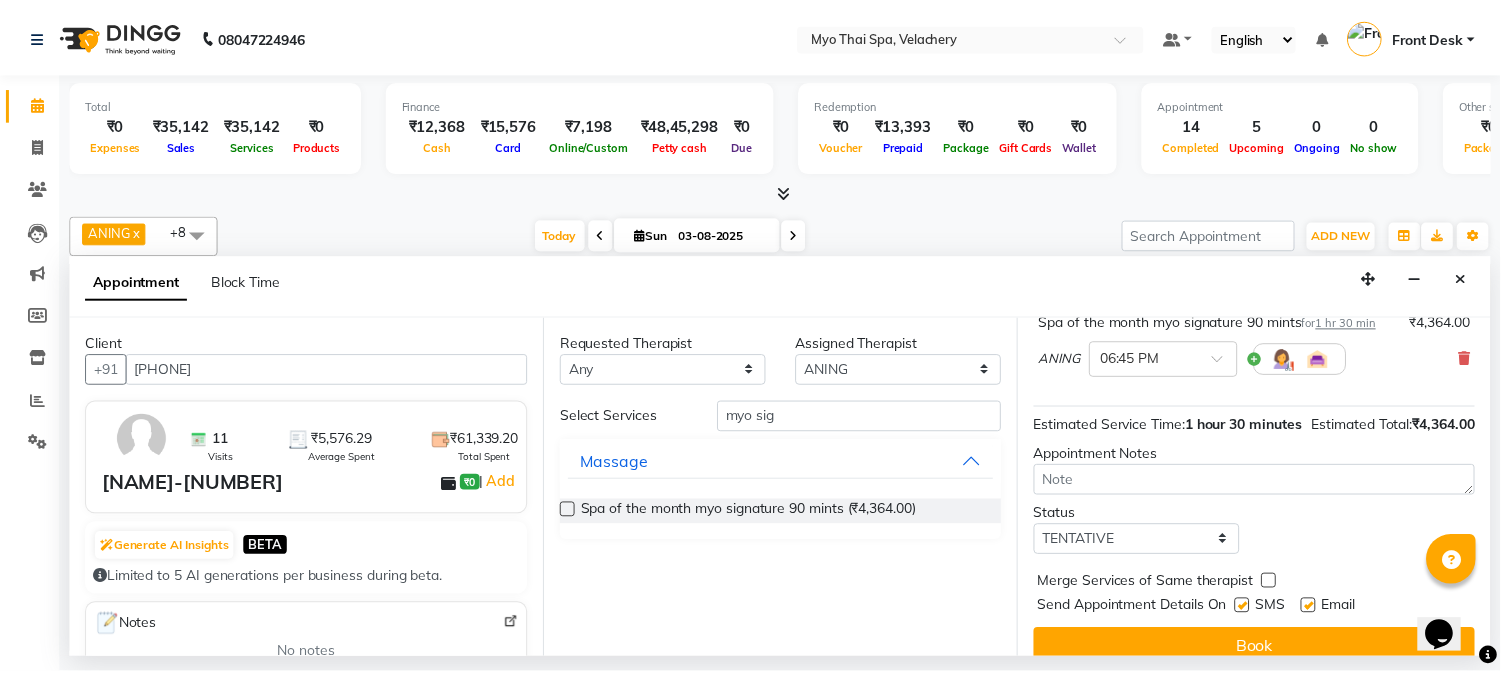 scroll, scrollTop: 225, scrollLeft: 0, axis: vertical 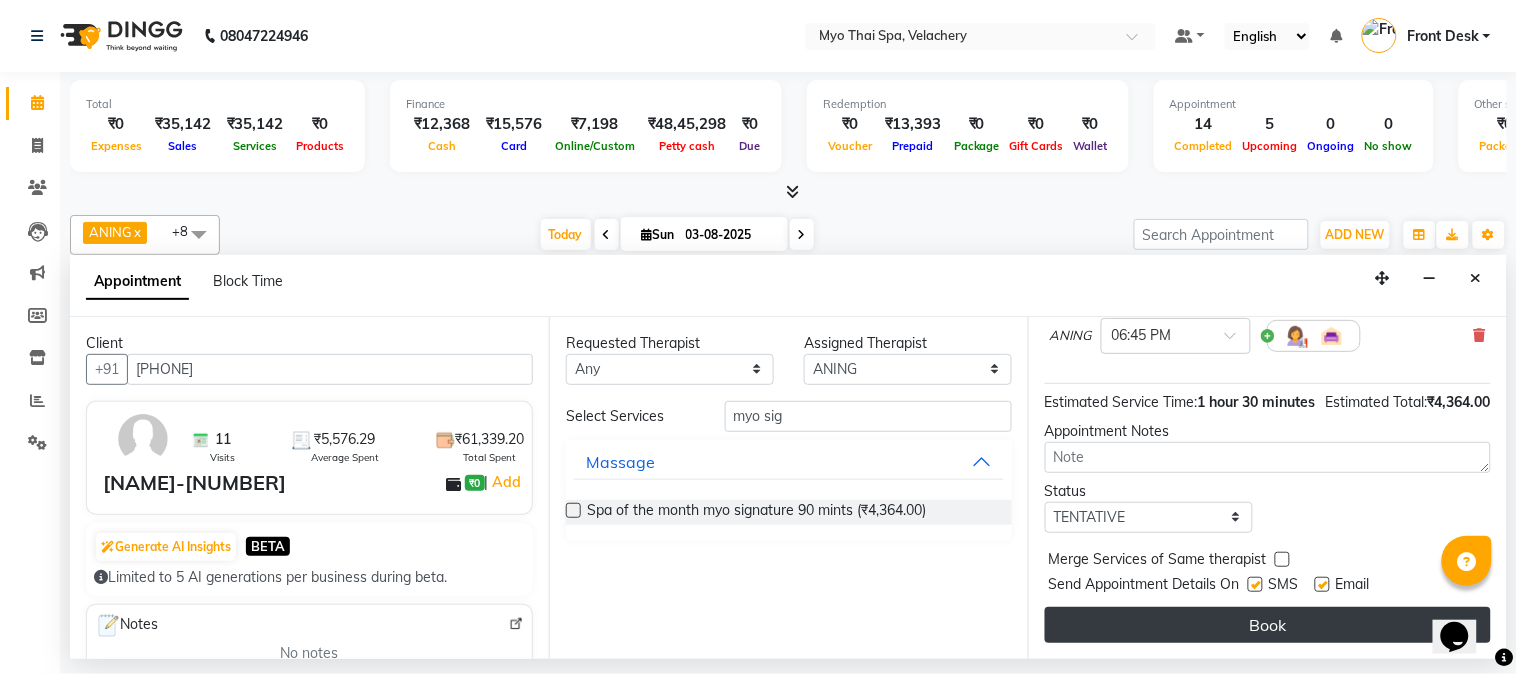 click on "Book" at bounding box center [1268, 625] 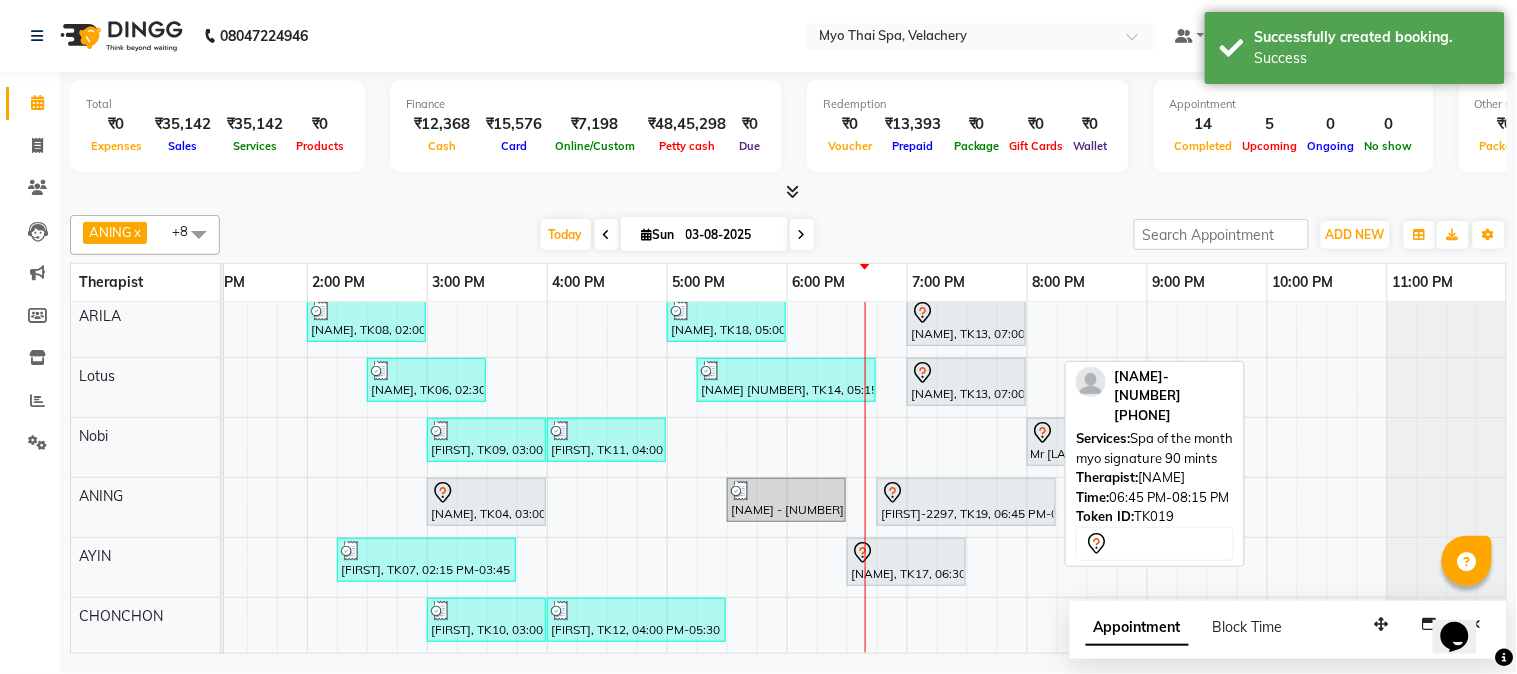 click at bounding box center [966, 493] 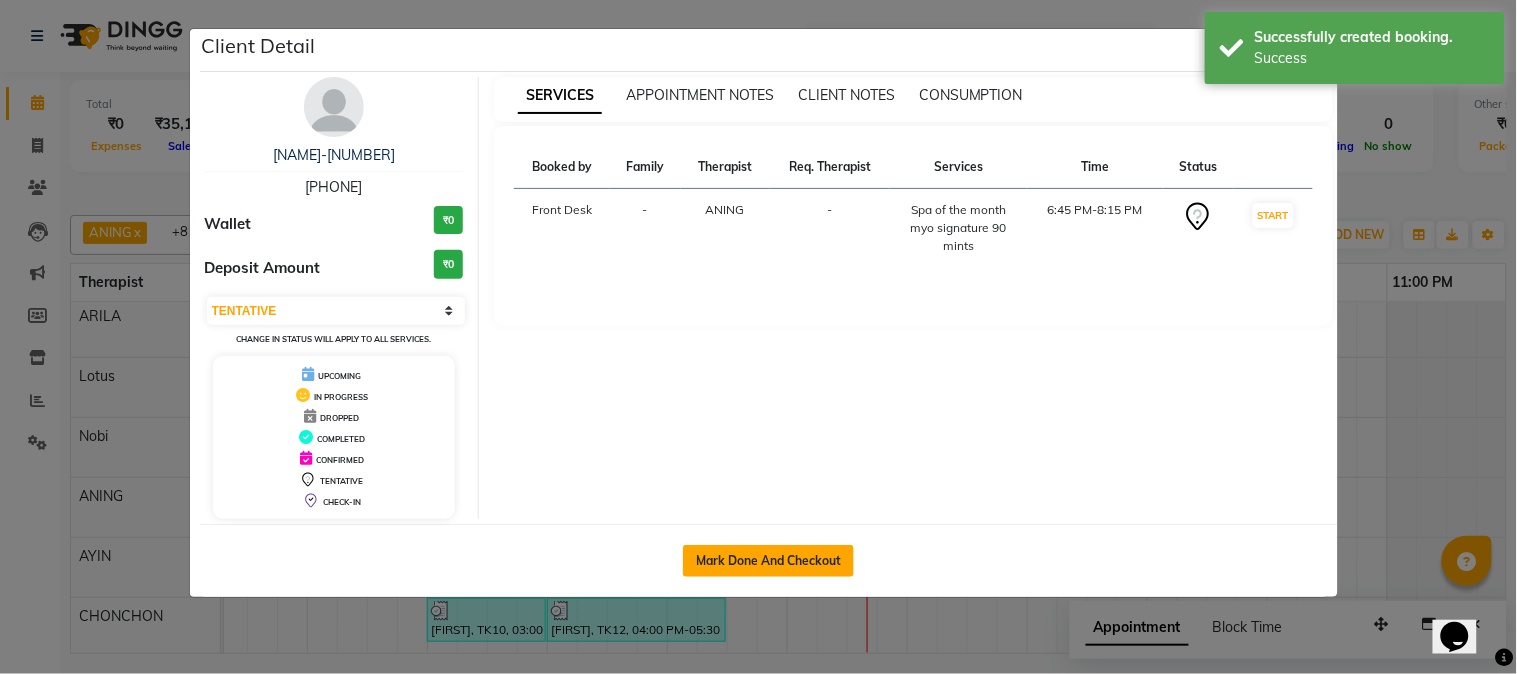 click on "Mark Done And Checkout" 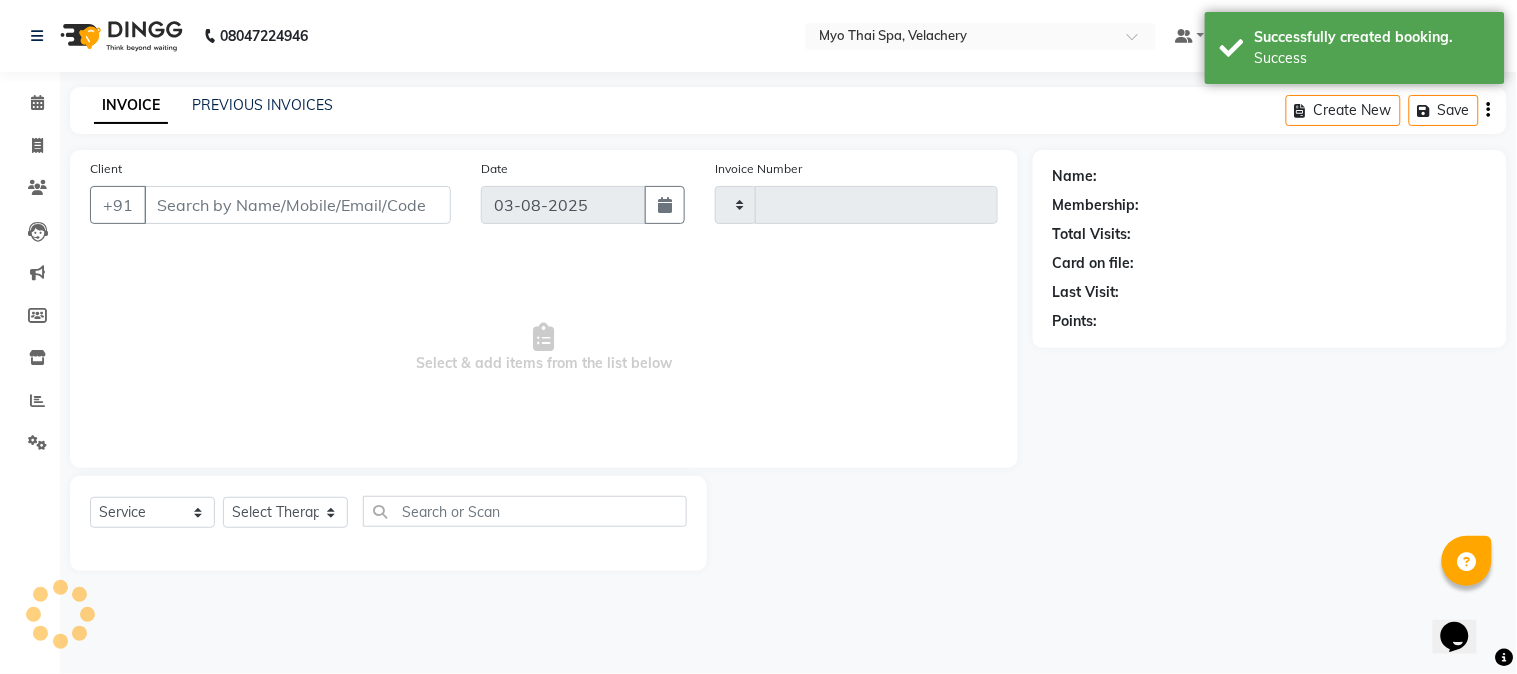 type on "1300" 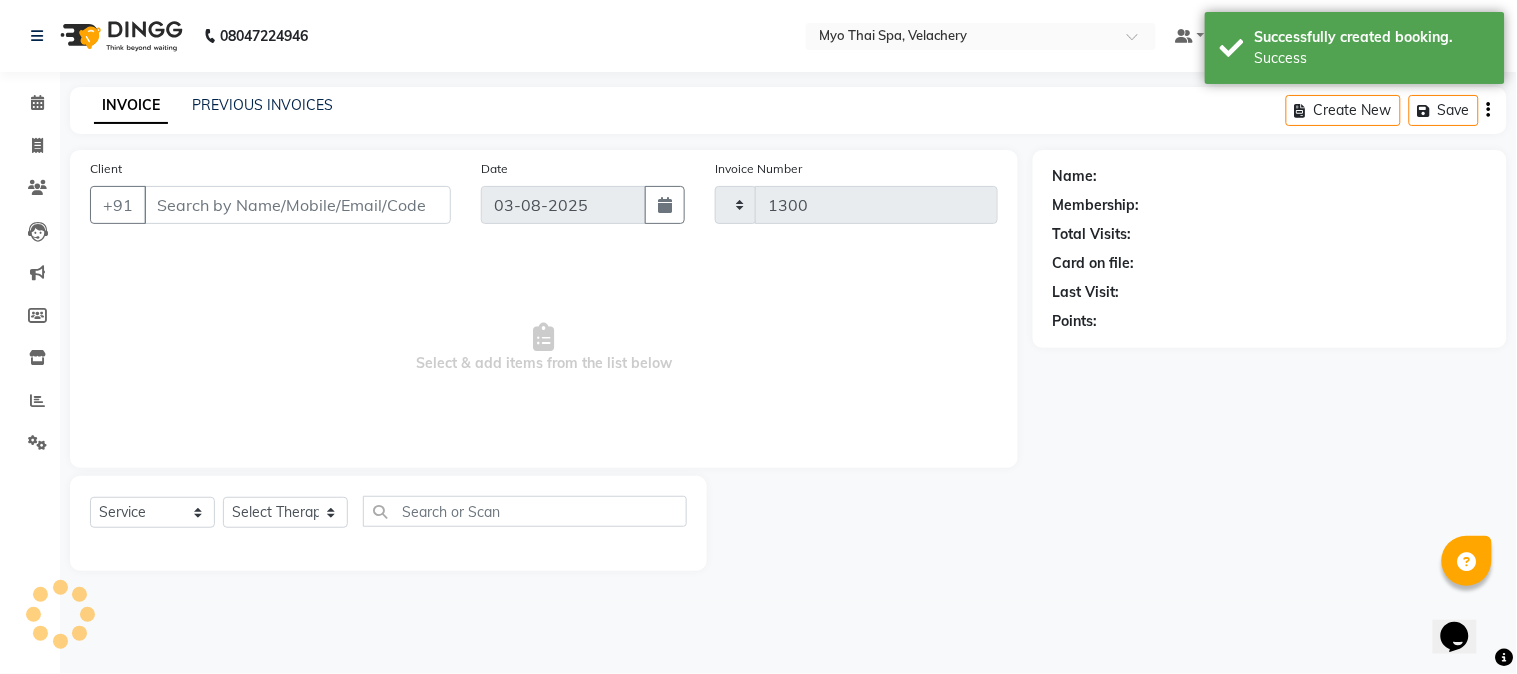 select on "5554" 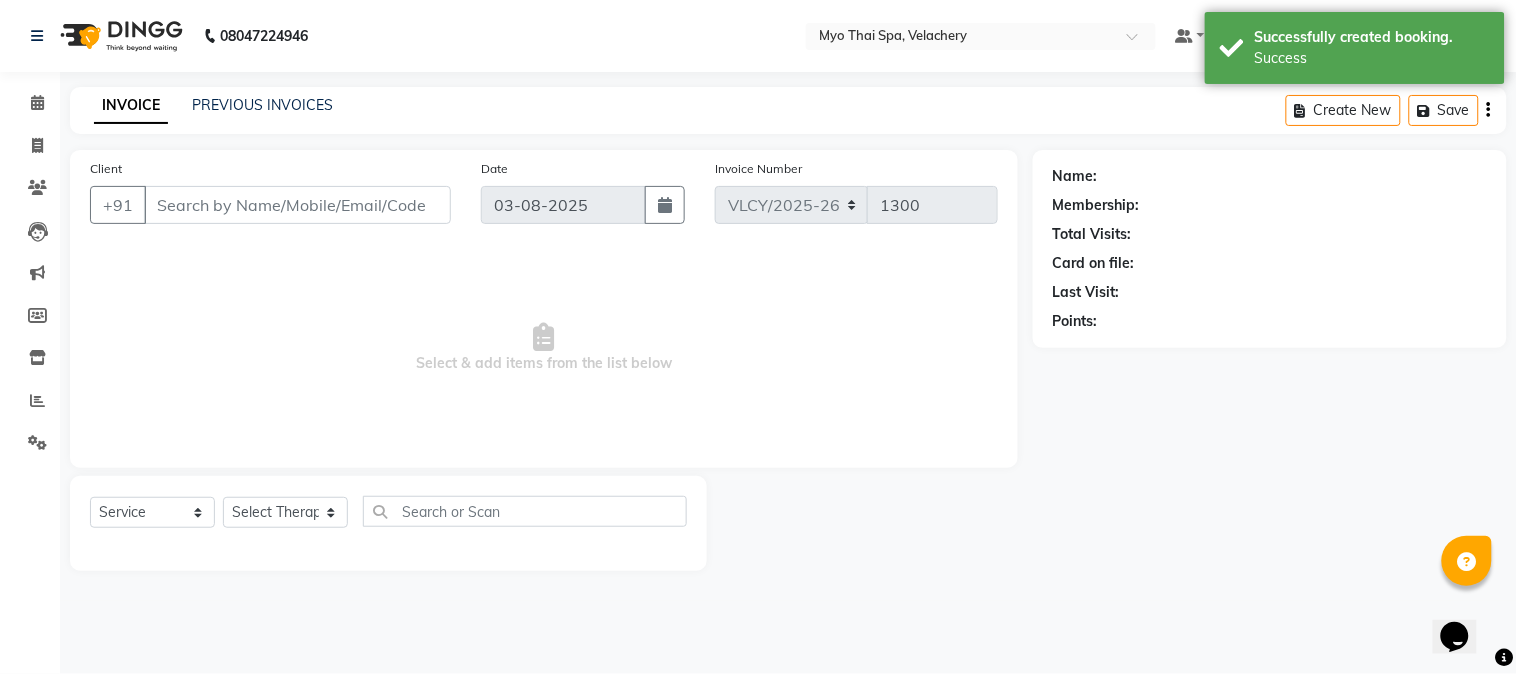 type on "[PHONE]" 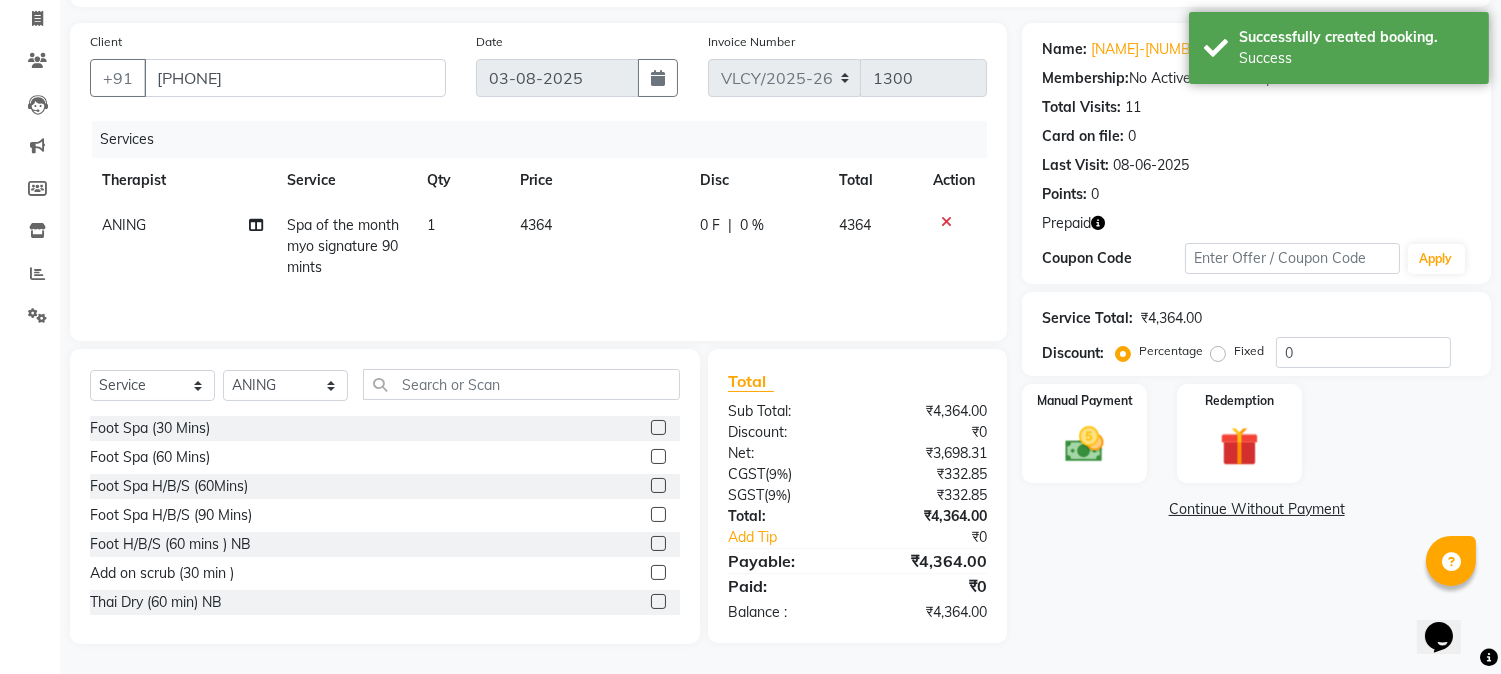 scroll, scrollTop: 128, scrollLeft: 0, axis: vertical 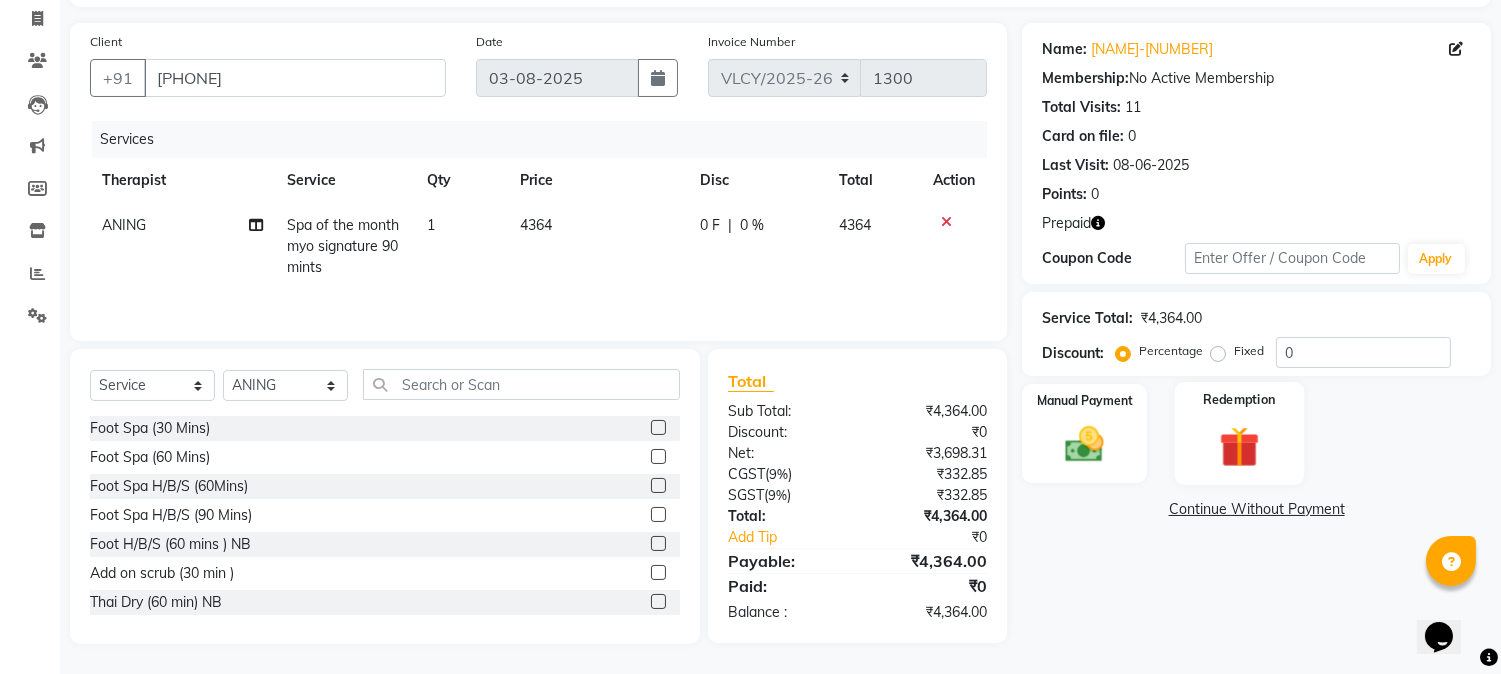 click 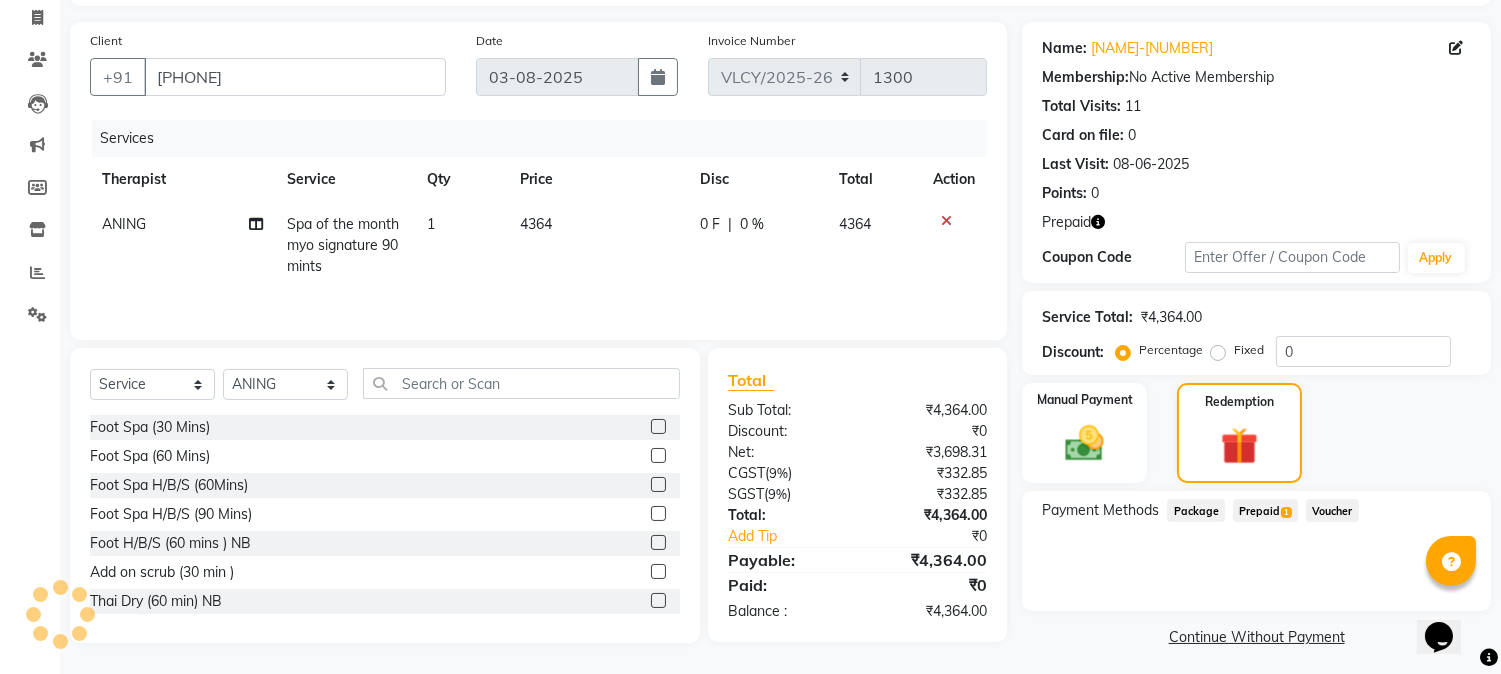 click on "Prepaid  1" 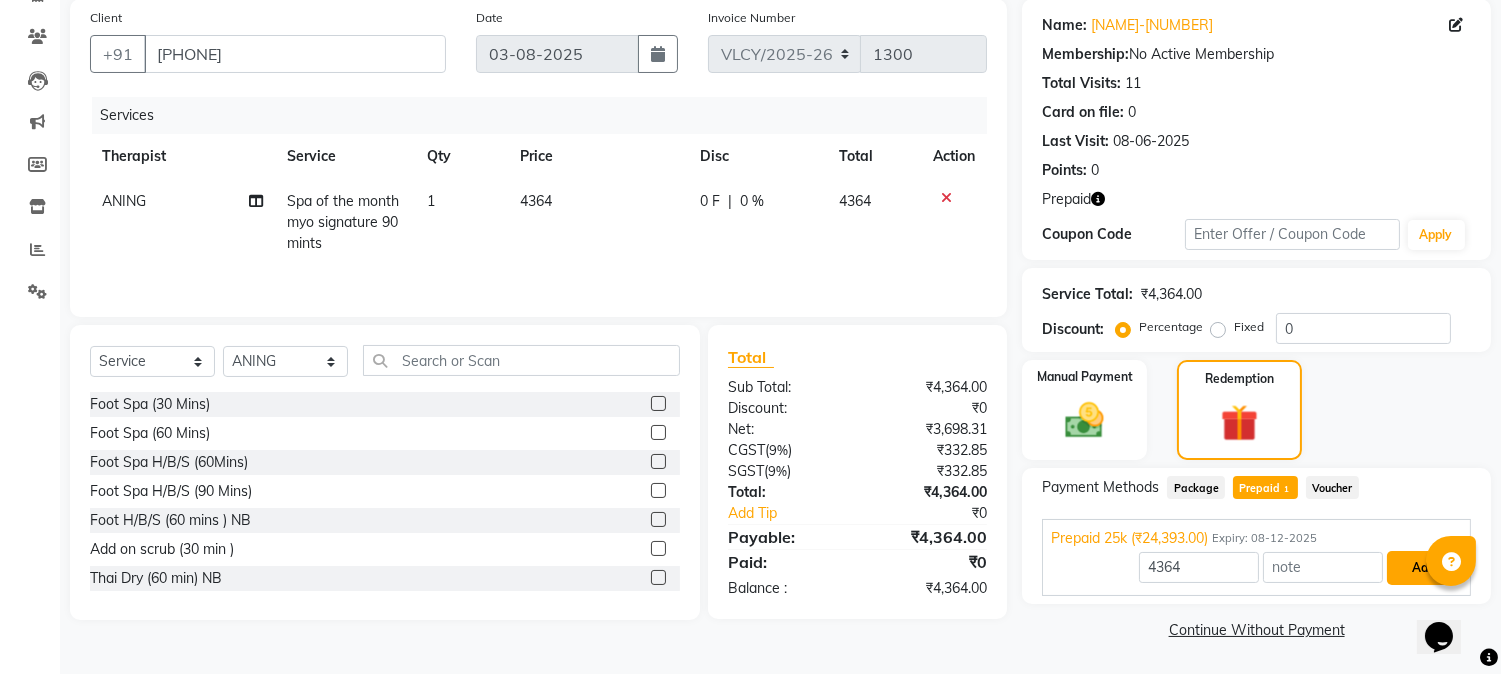 click on "Add" at bounding box center (1423, 568) 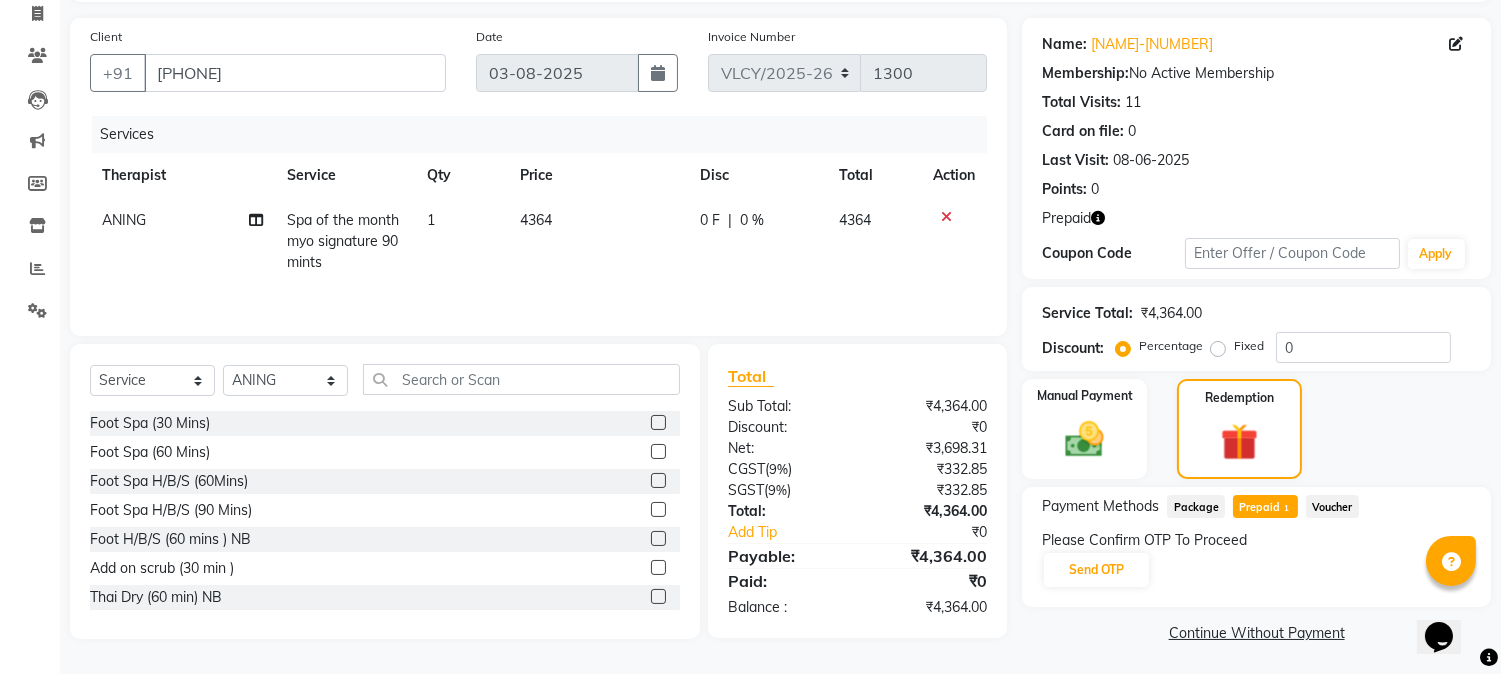 scroll, scrollTop: 134, scrollLeft: 0, axis: vertical 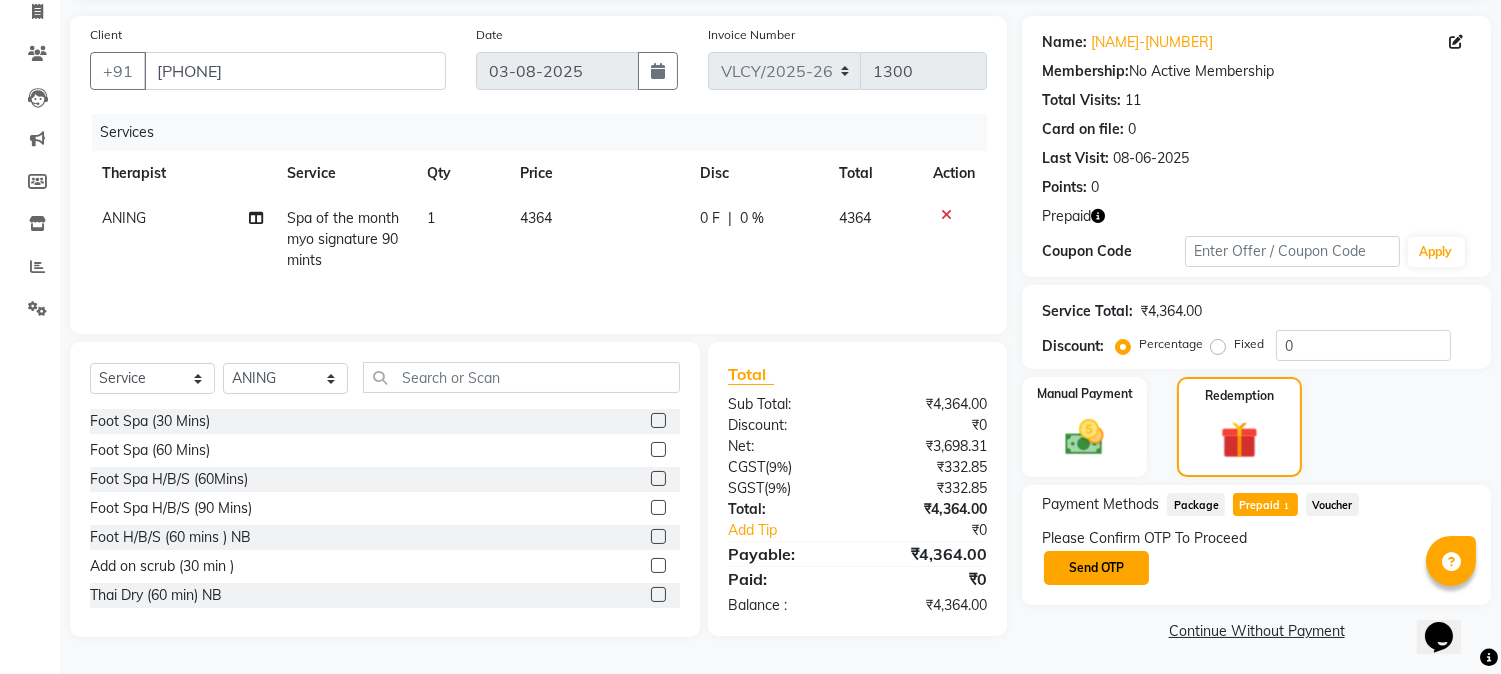 click on "Send OTP" 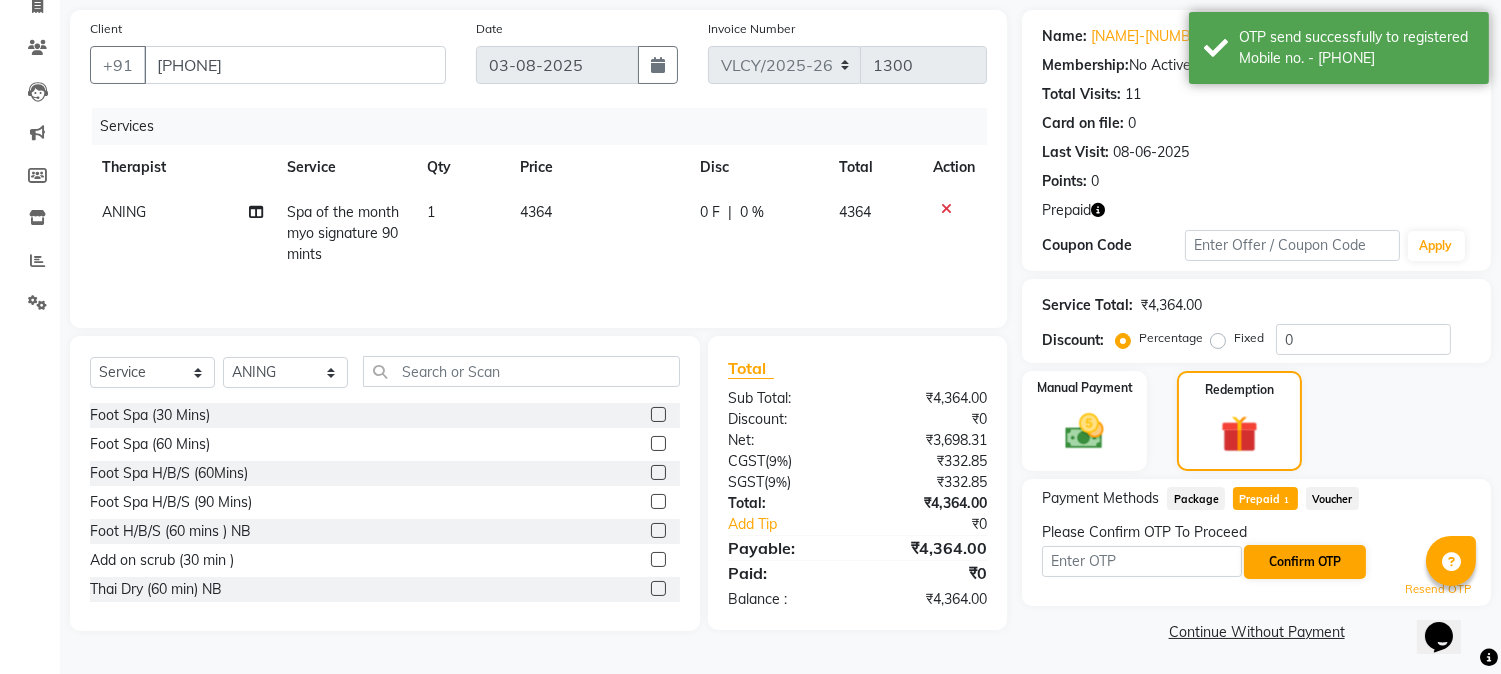 scroll, scrollTop: 141, scrollLeft: 0, axis: vertical 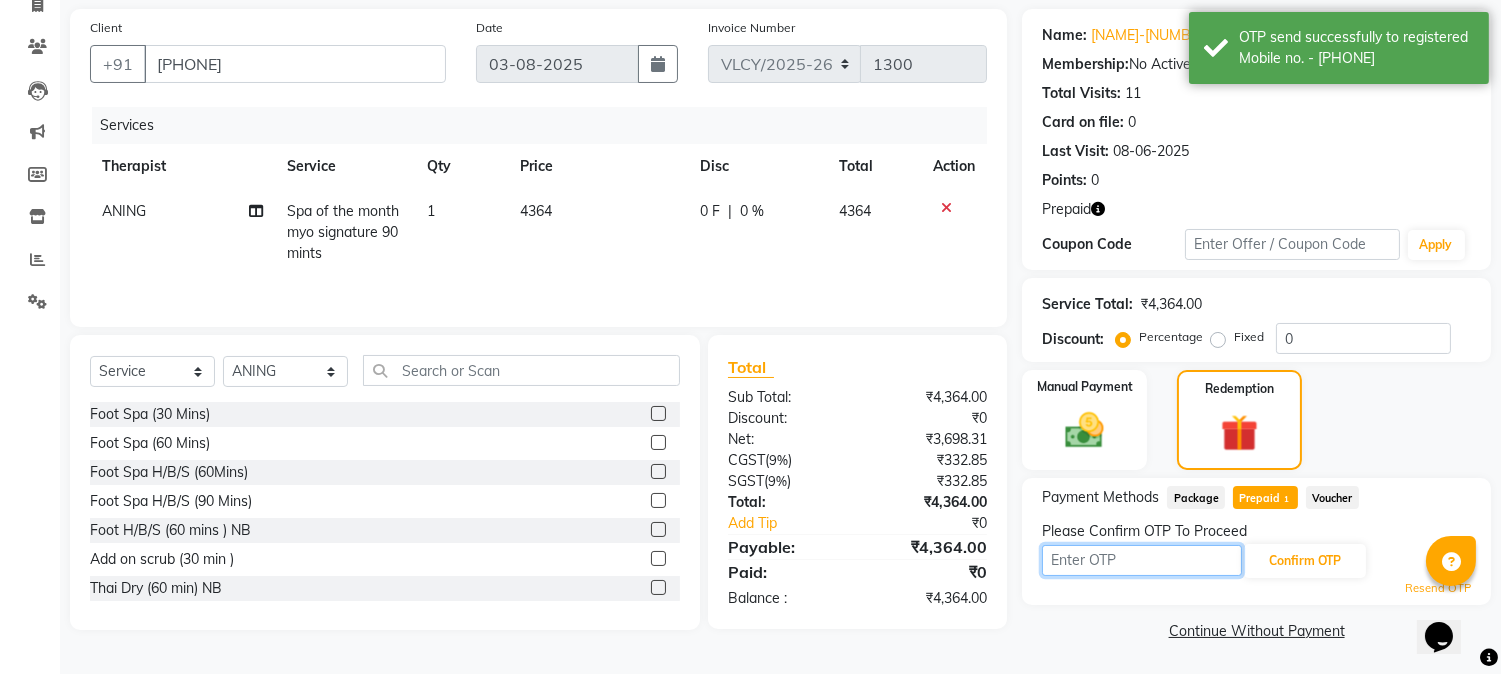 click at bounding box center (1142, 560) 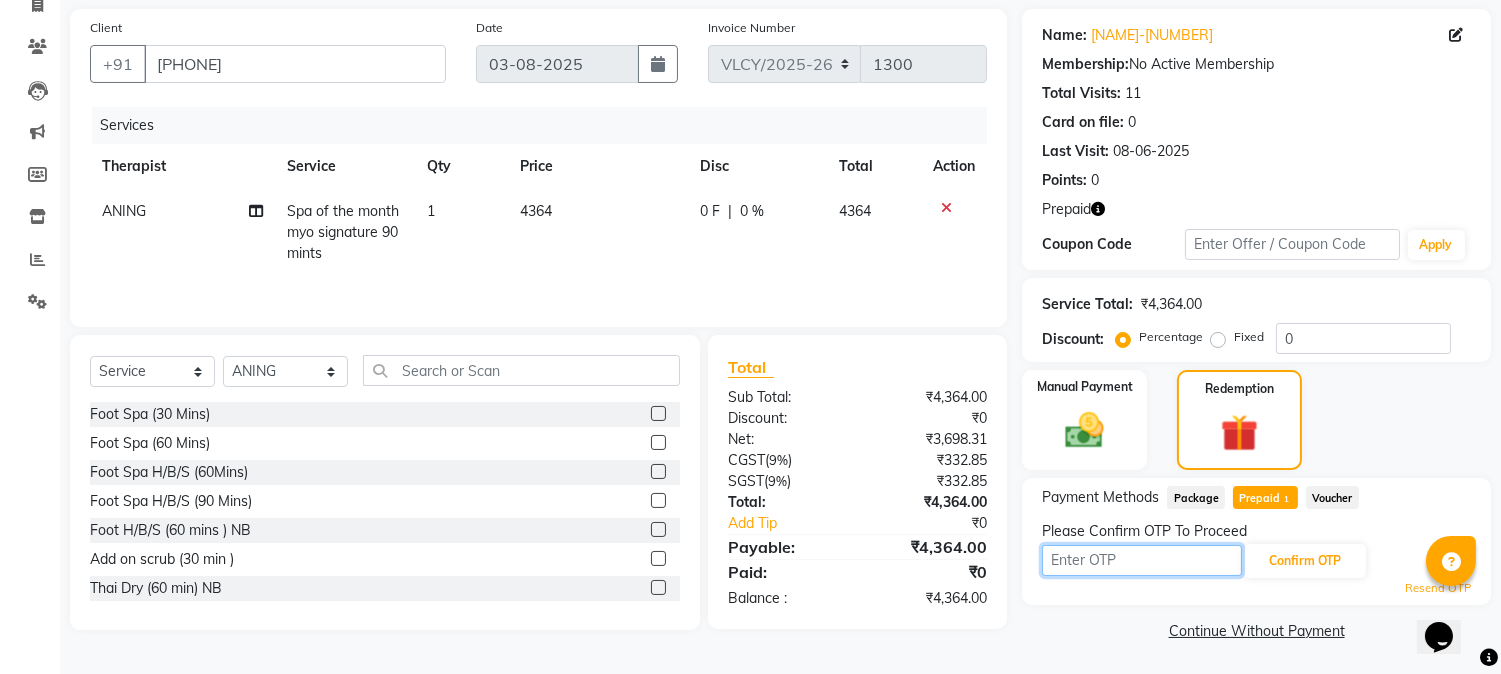 click at bounding box center (1142, 560) 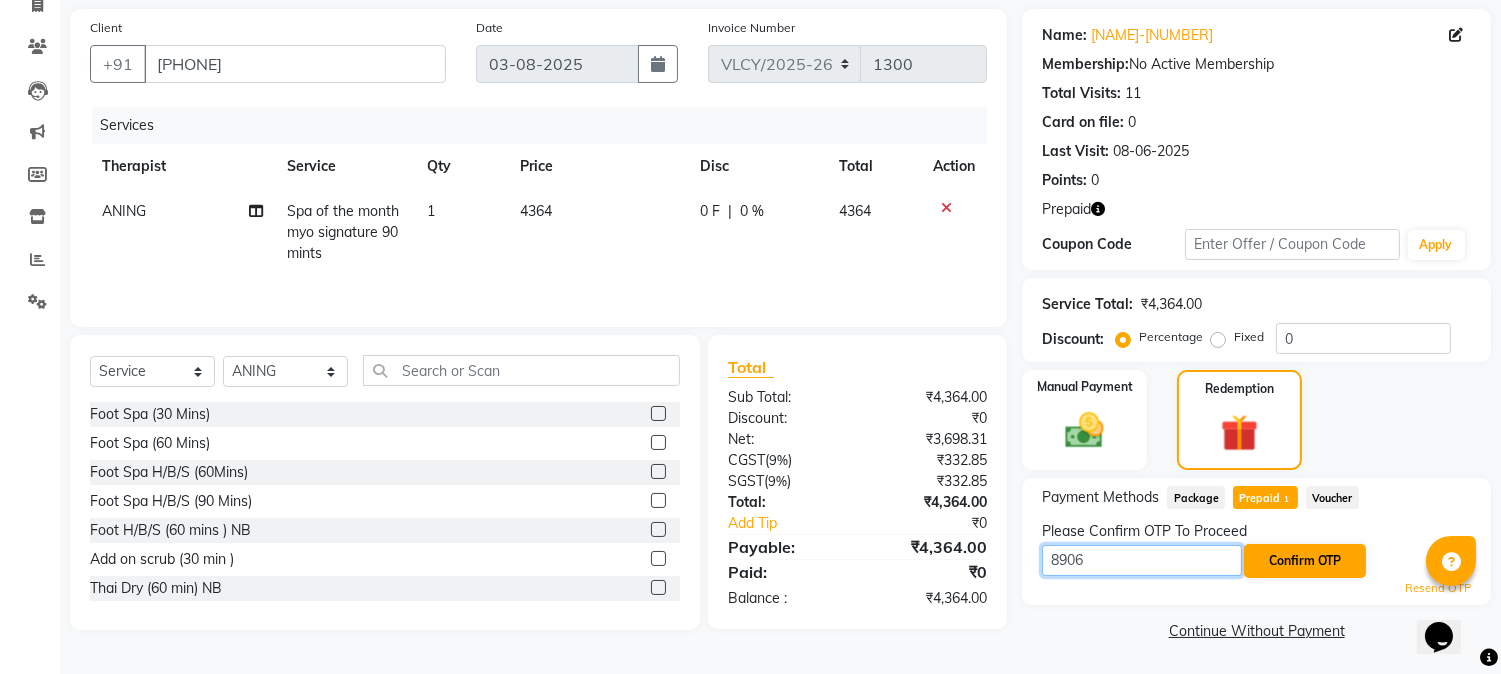 type on "8906" 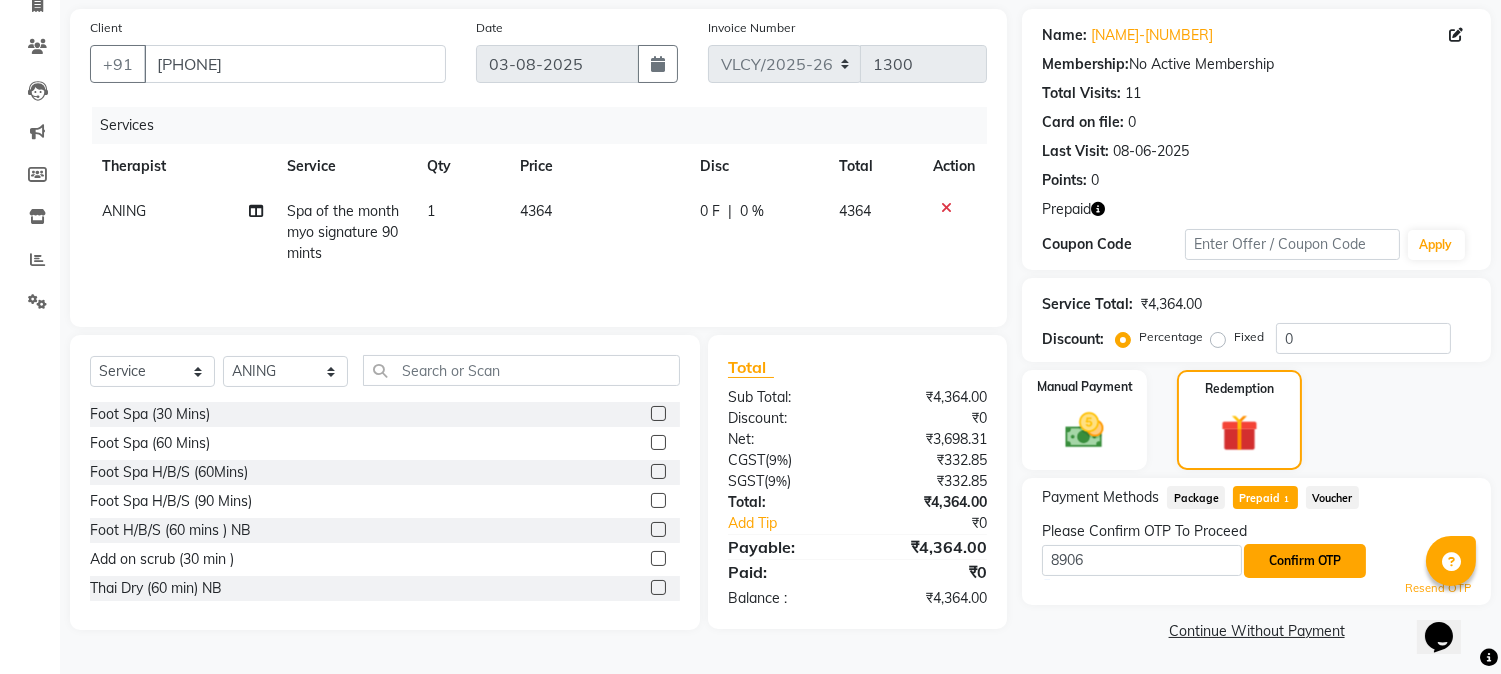 click on "Confirm OTP" 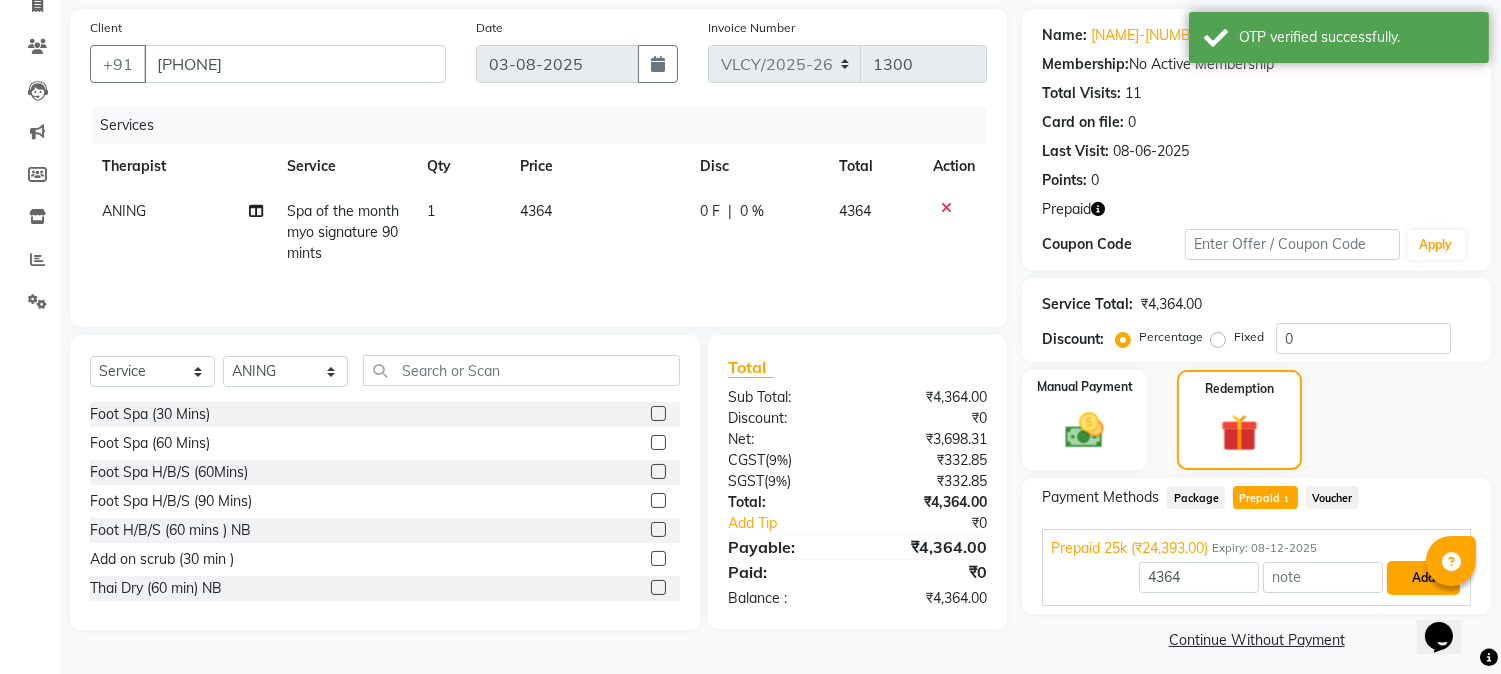 click on "Add" at bounding box center (1423, 578) 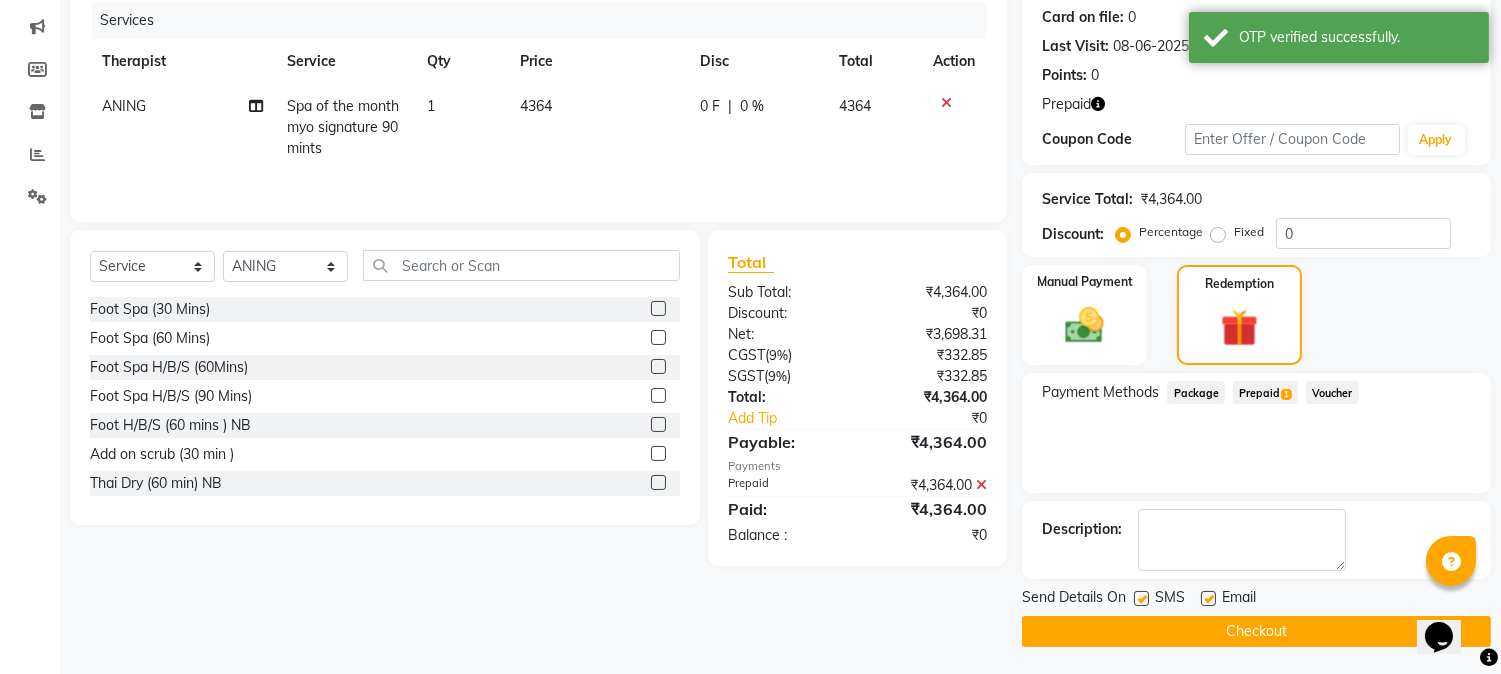 scroll, scrollTop: 247, scrollLeft: 0, axis: vertical 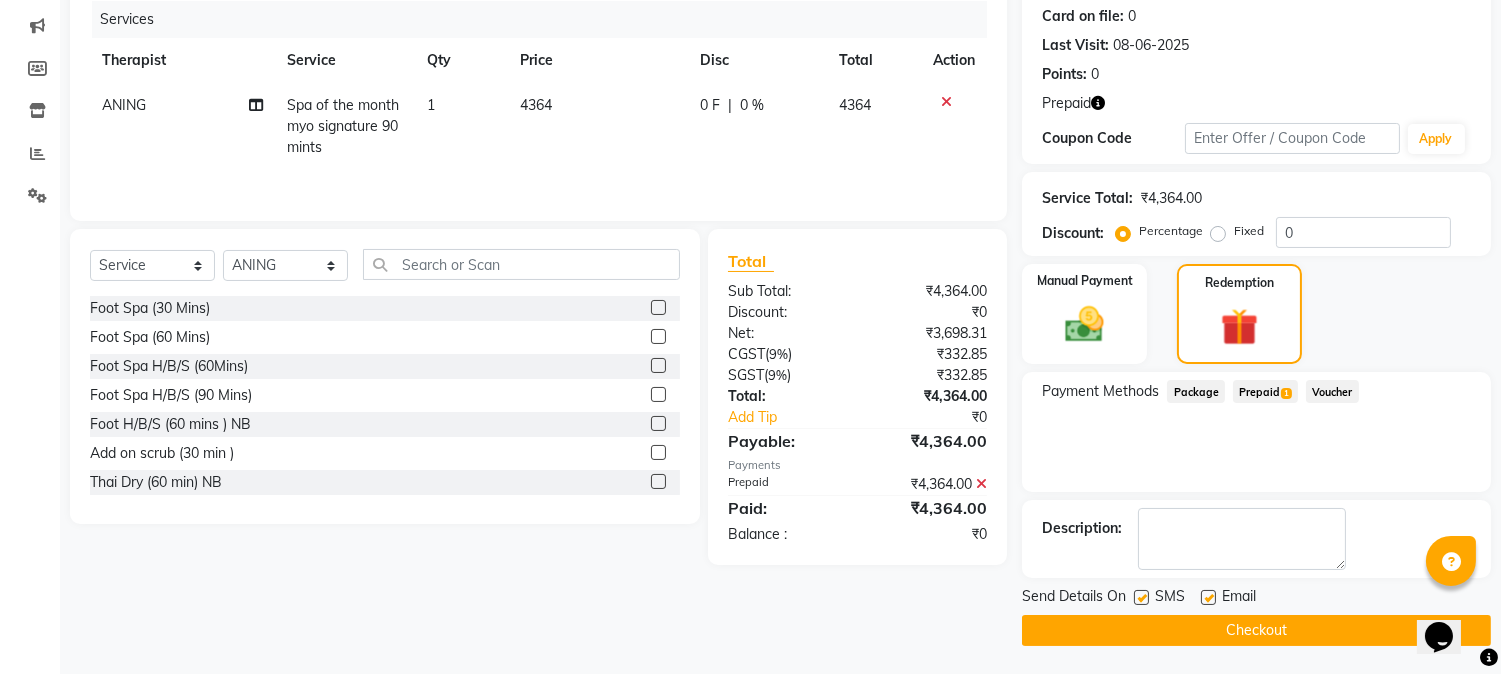 click on "Checkout" 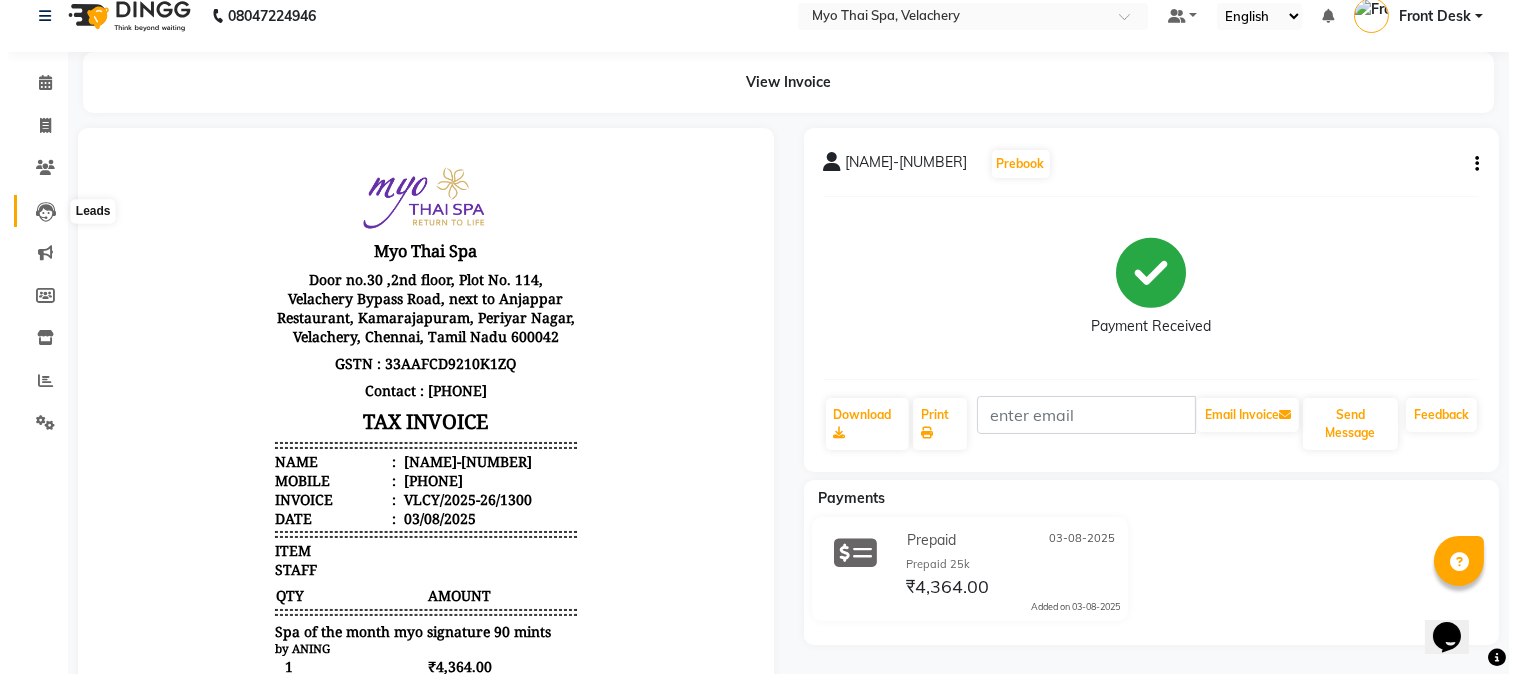 scroll, scrollTop: 0, scrollLeft: 0, axis: both 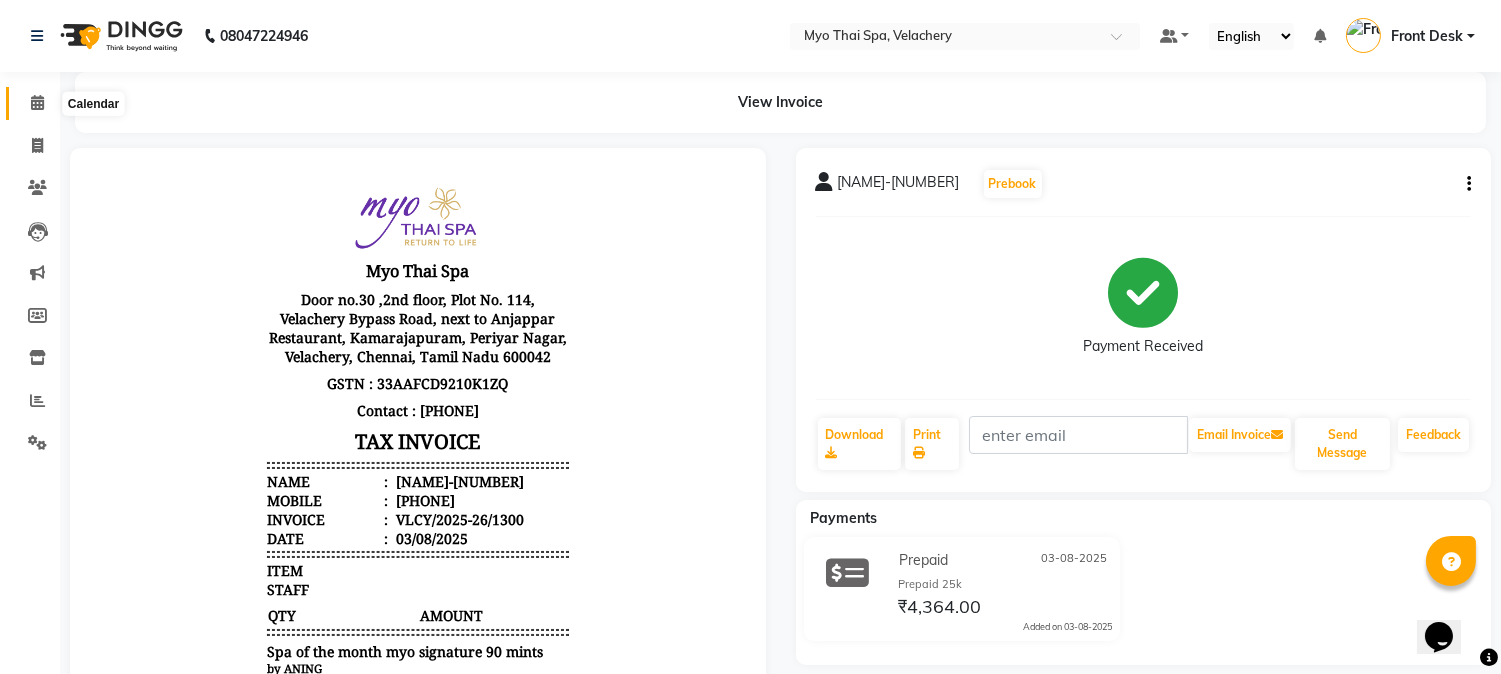 click 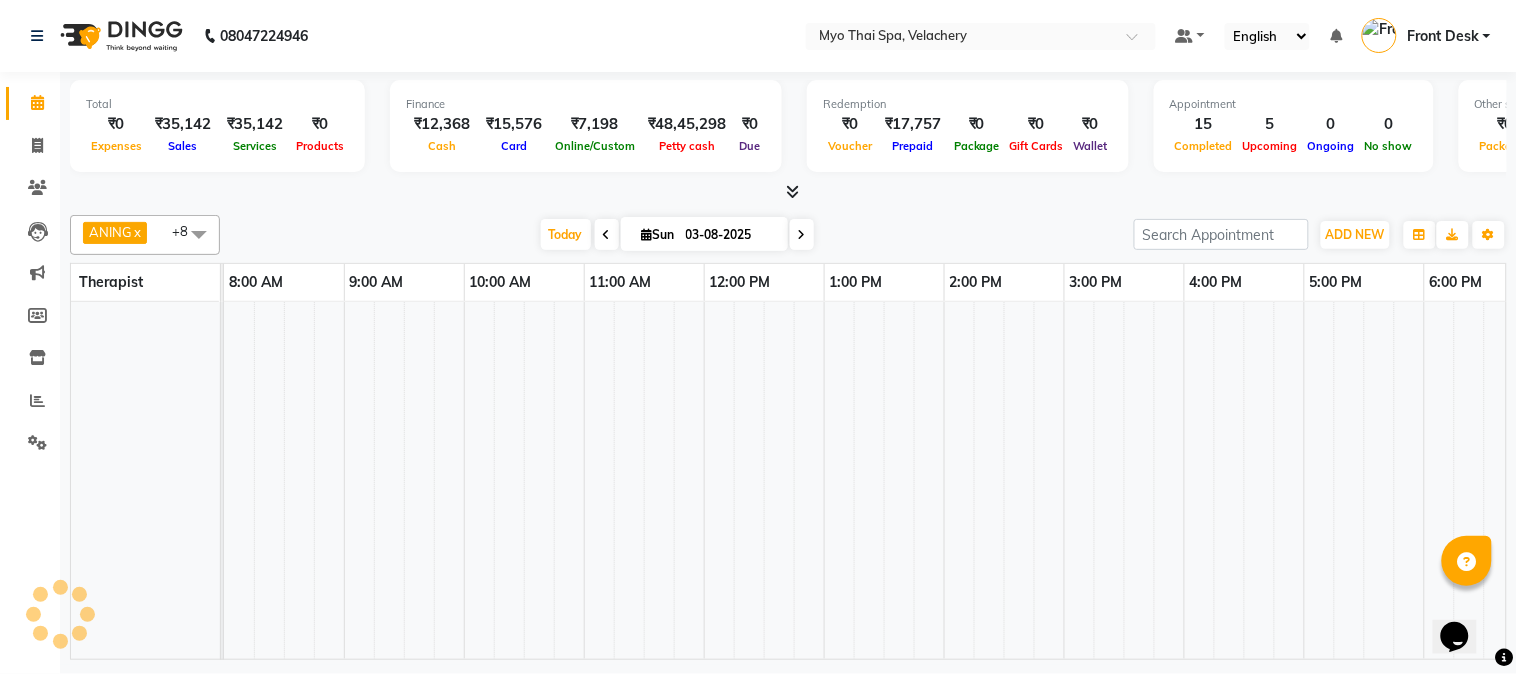 scroll, scrollTop: 0, scrollLeft: 0, axis: both 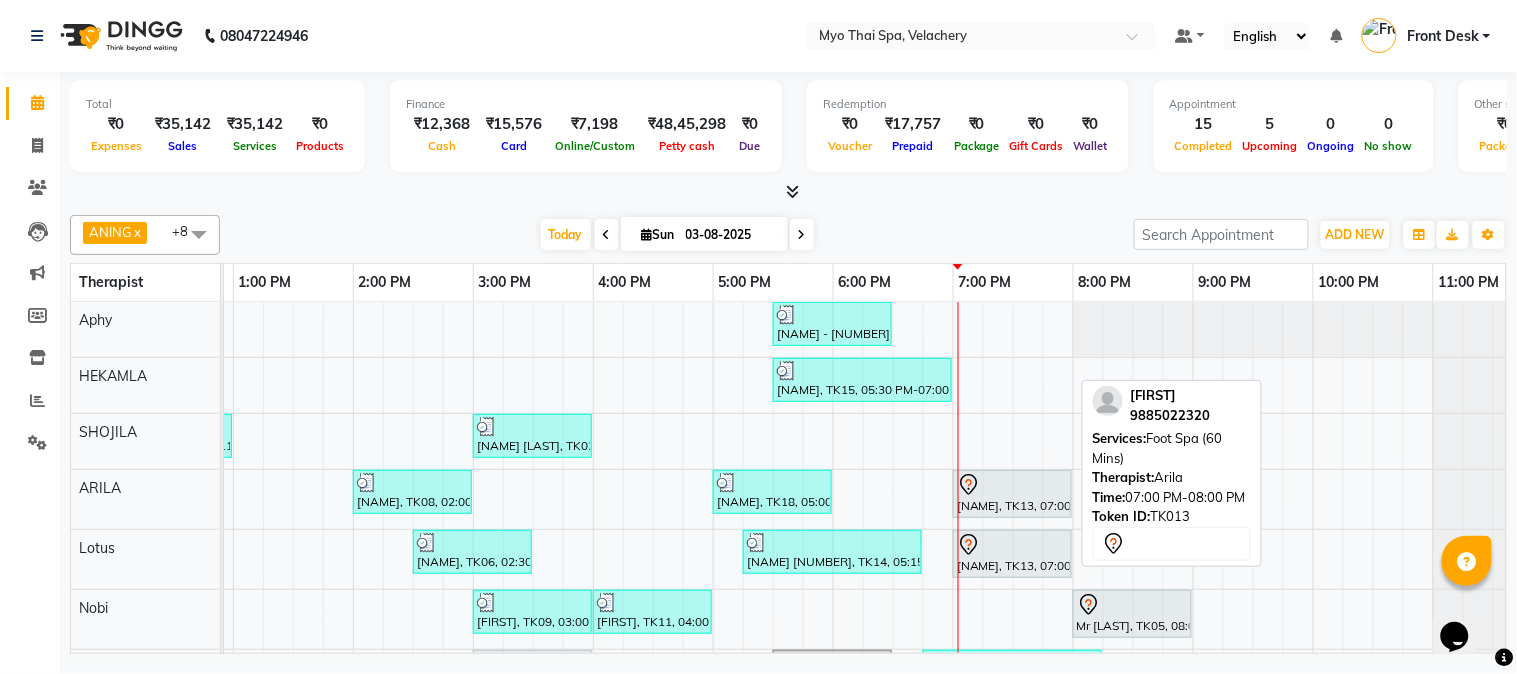 click at bounding box center [1012, 485] 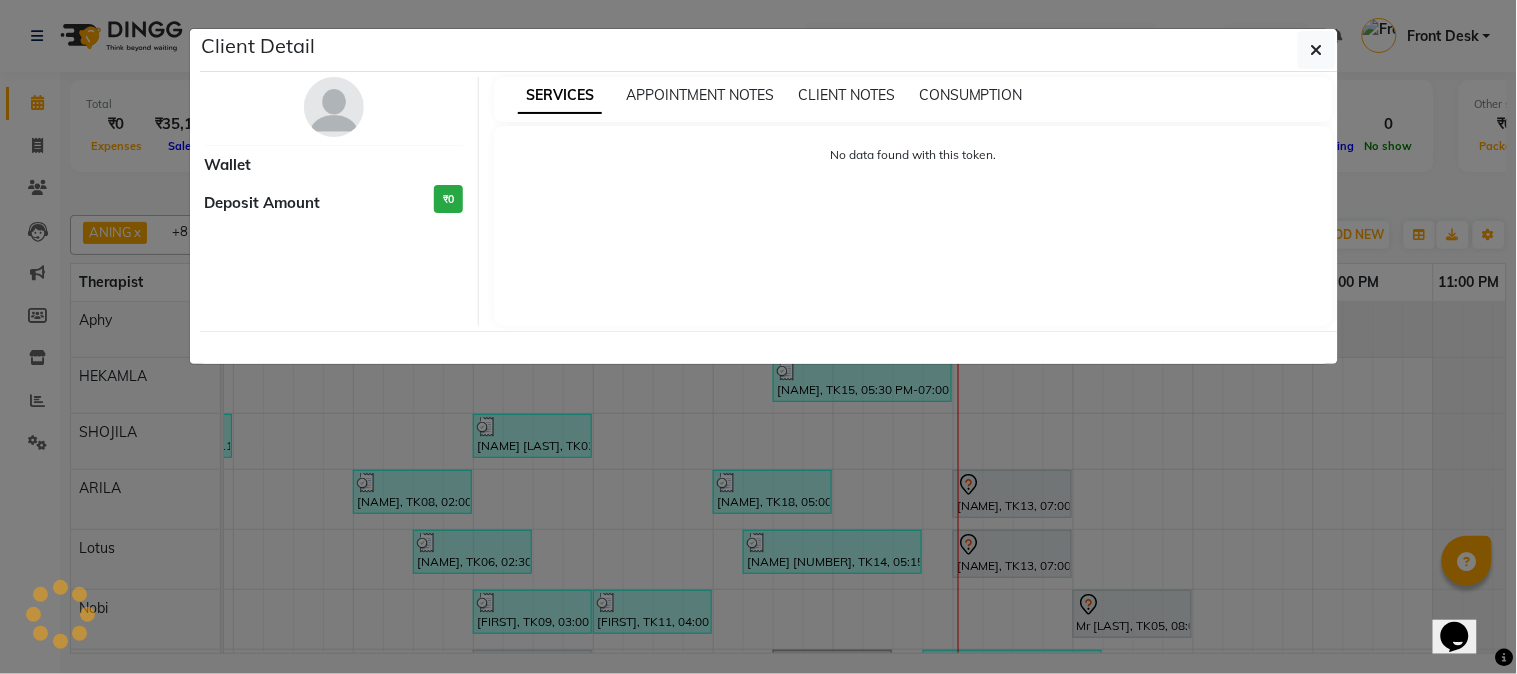 select on "7" 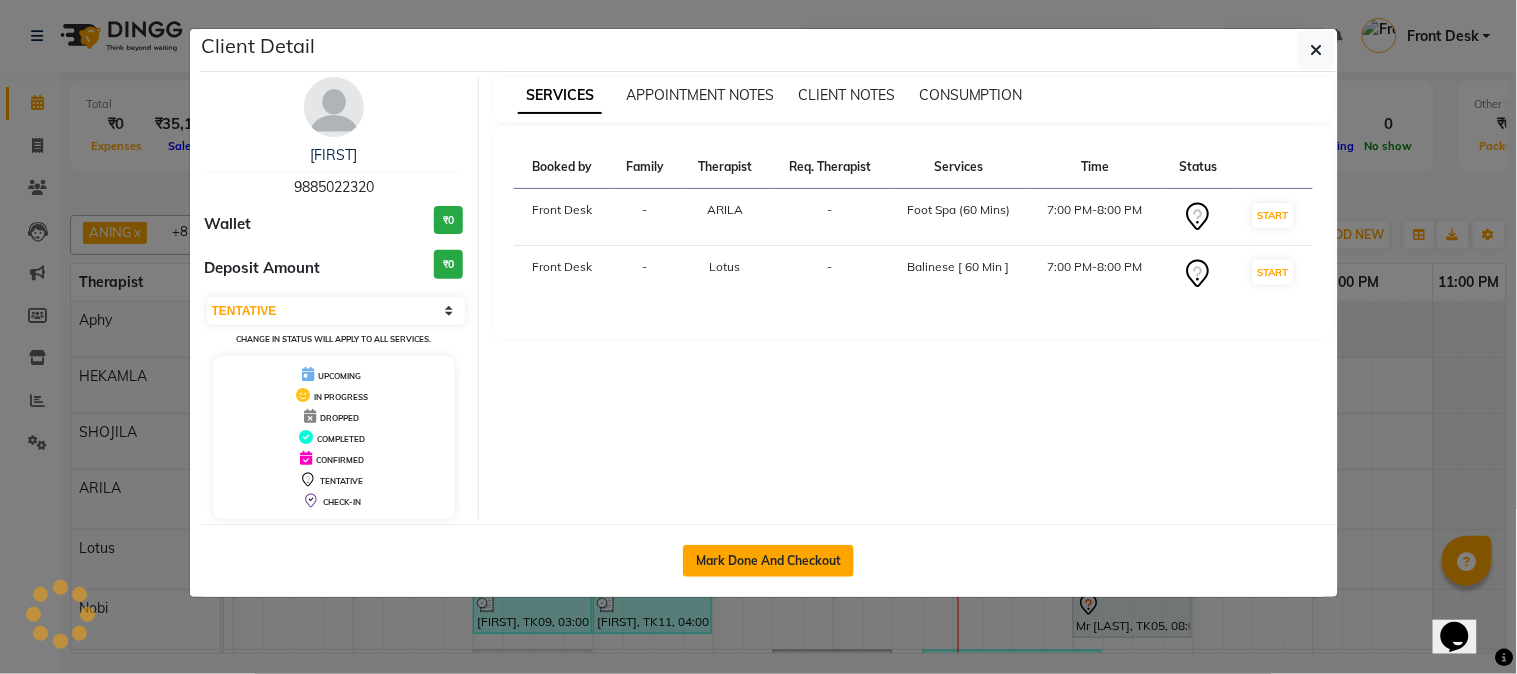click on "Mark Done And Checkout" 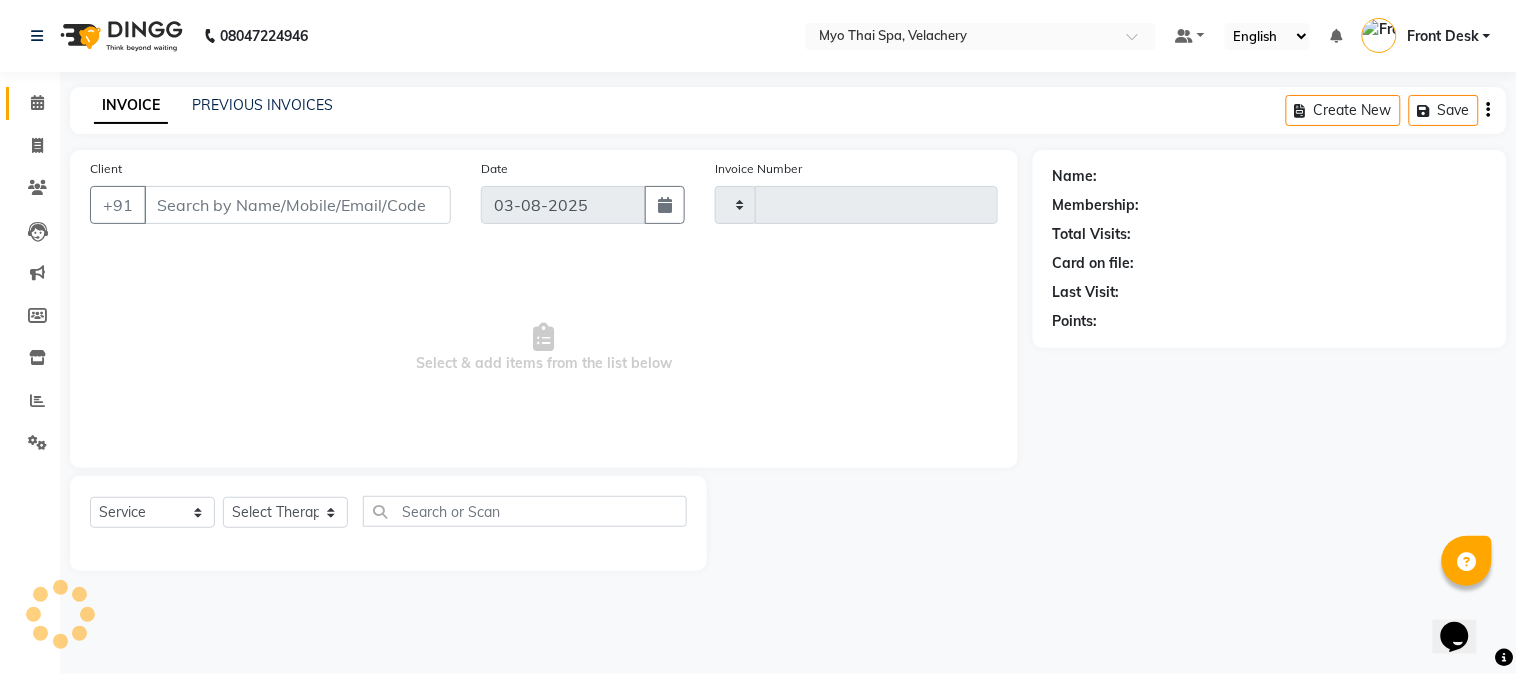 type on "1301" 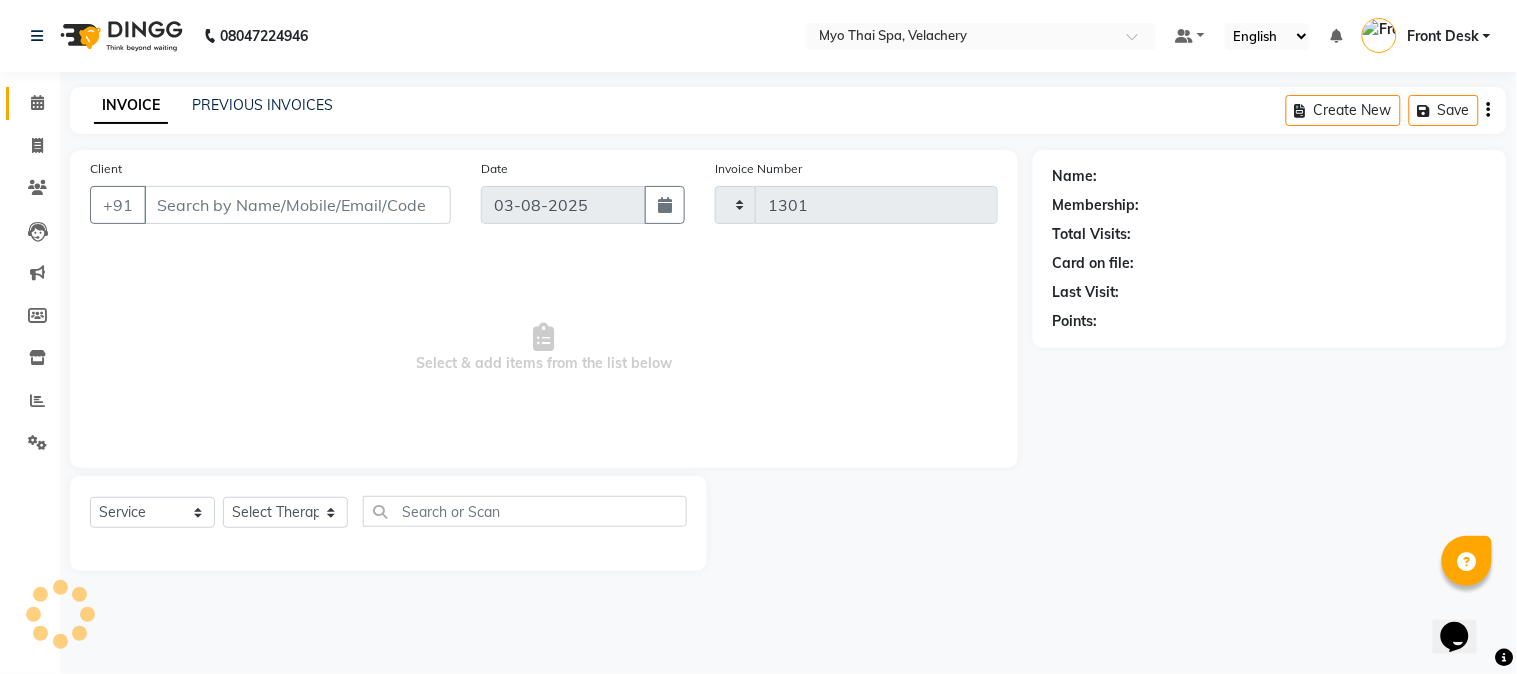 select on "5554" 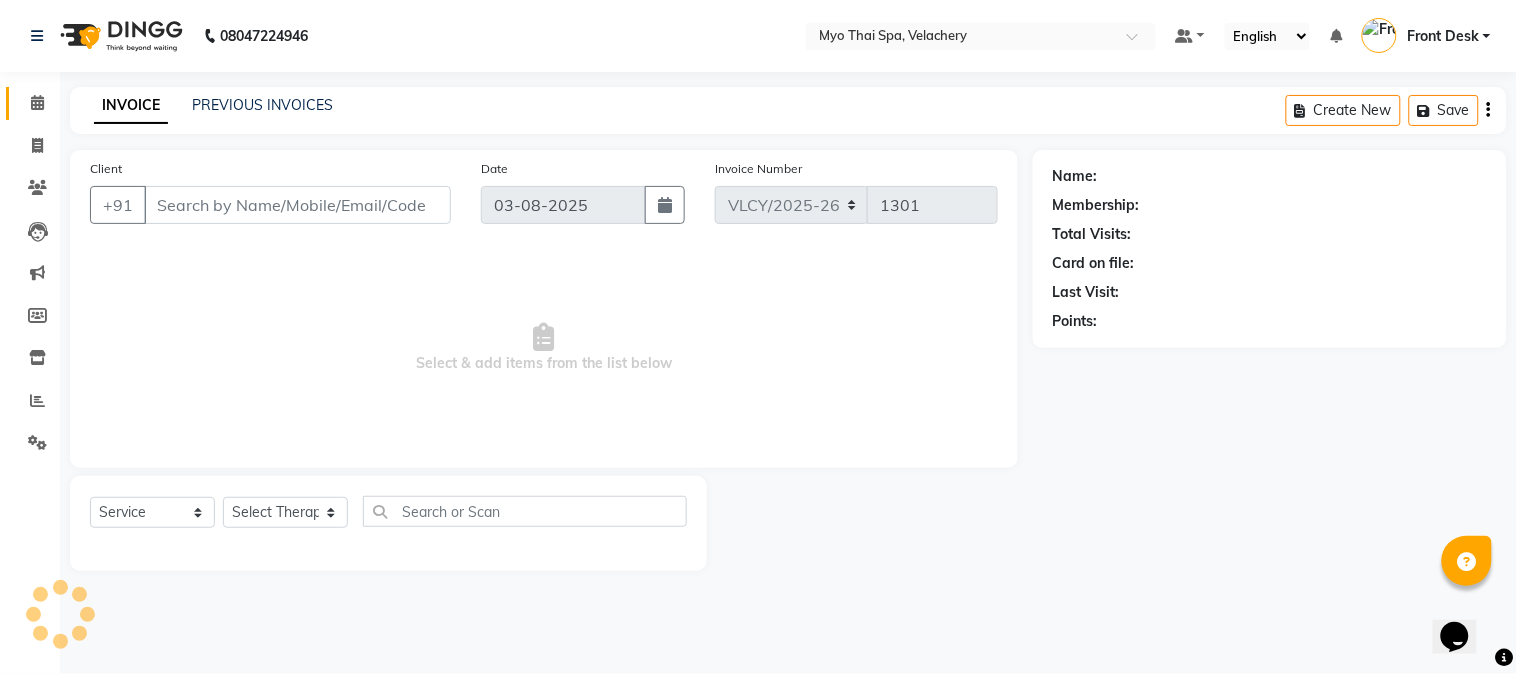 type on "9885022320" 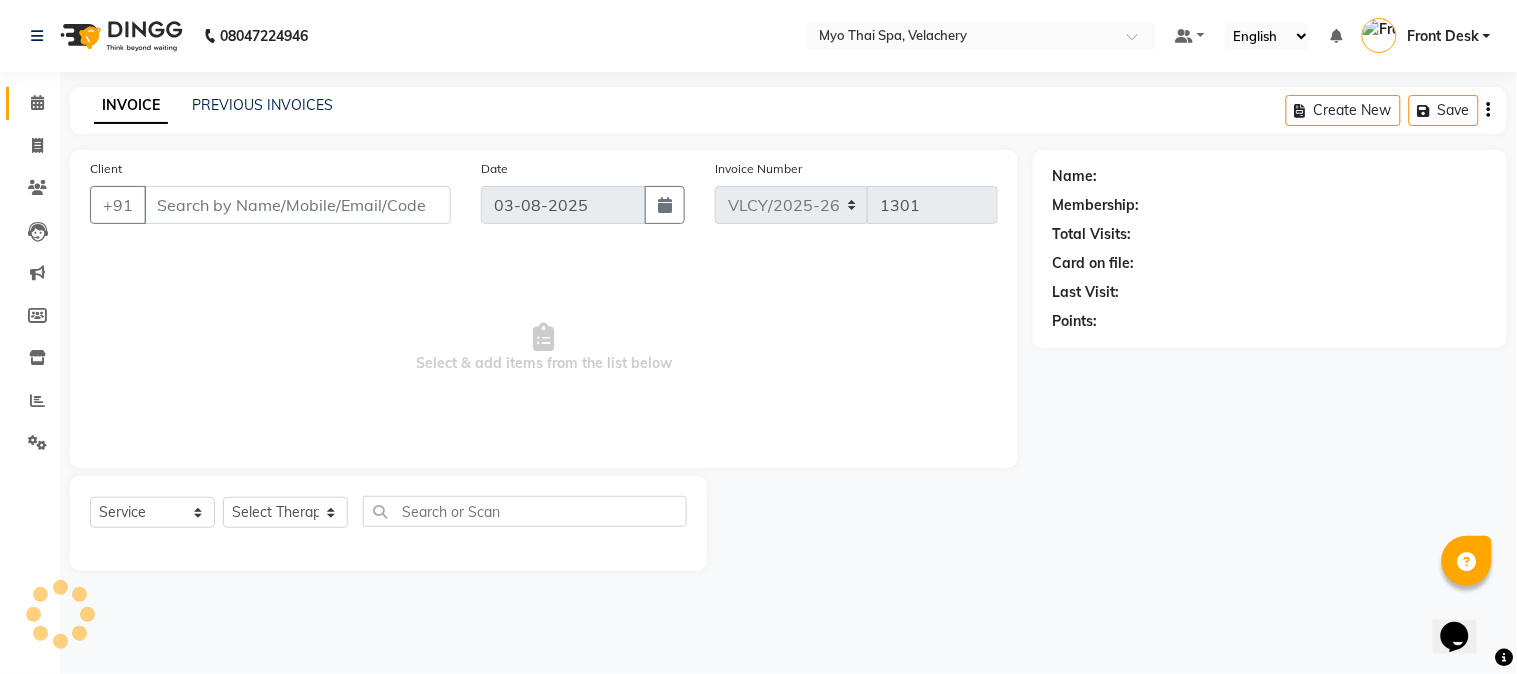 select on "37462" 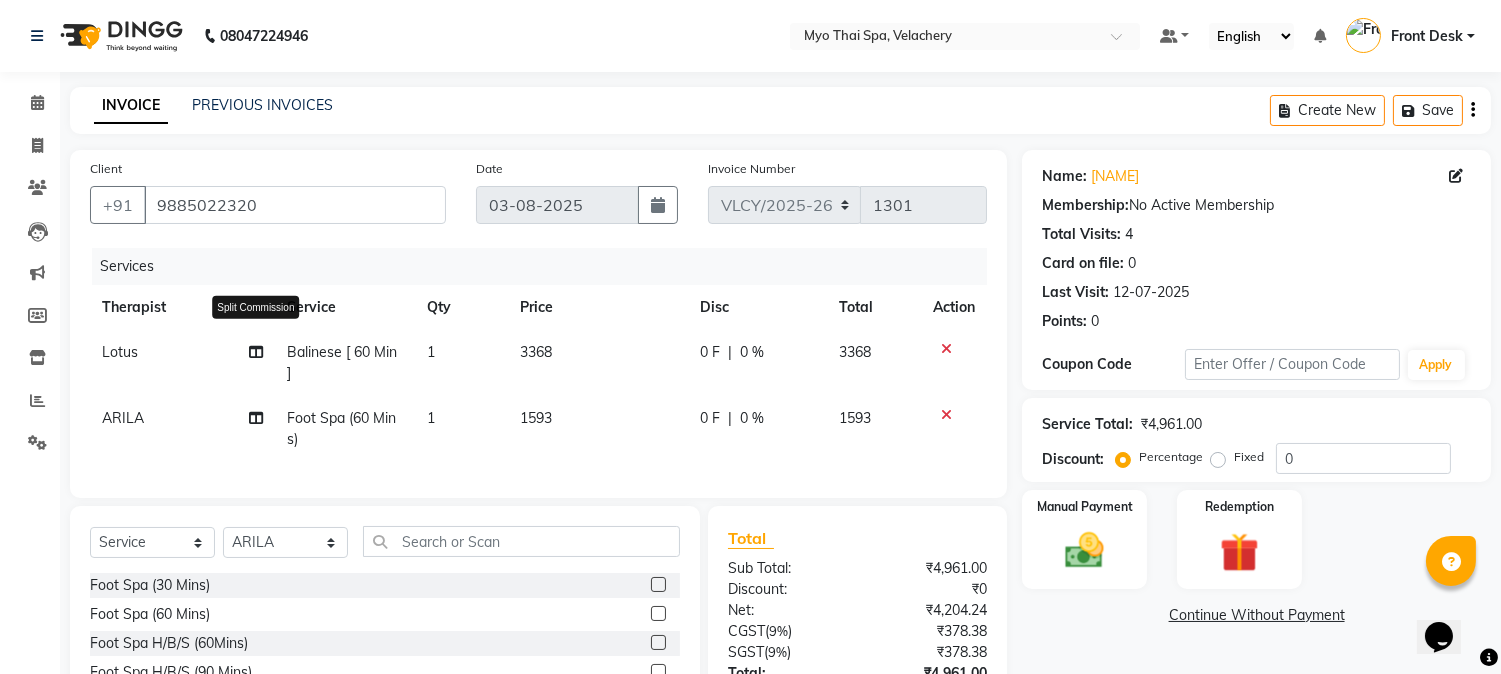 click 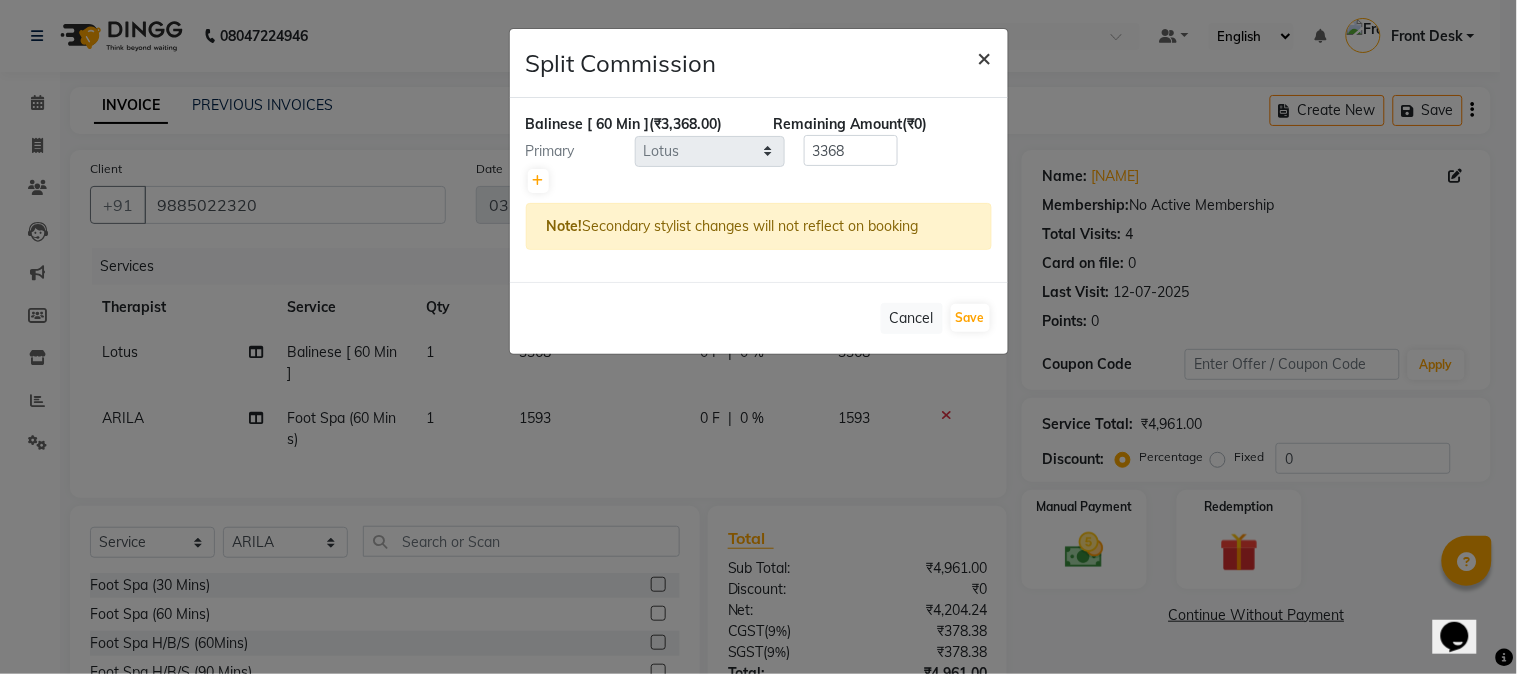 click on "×" 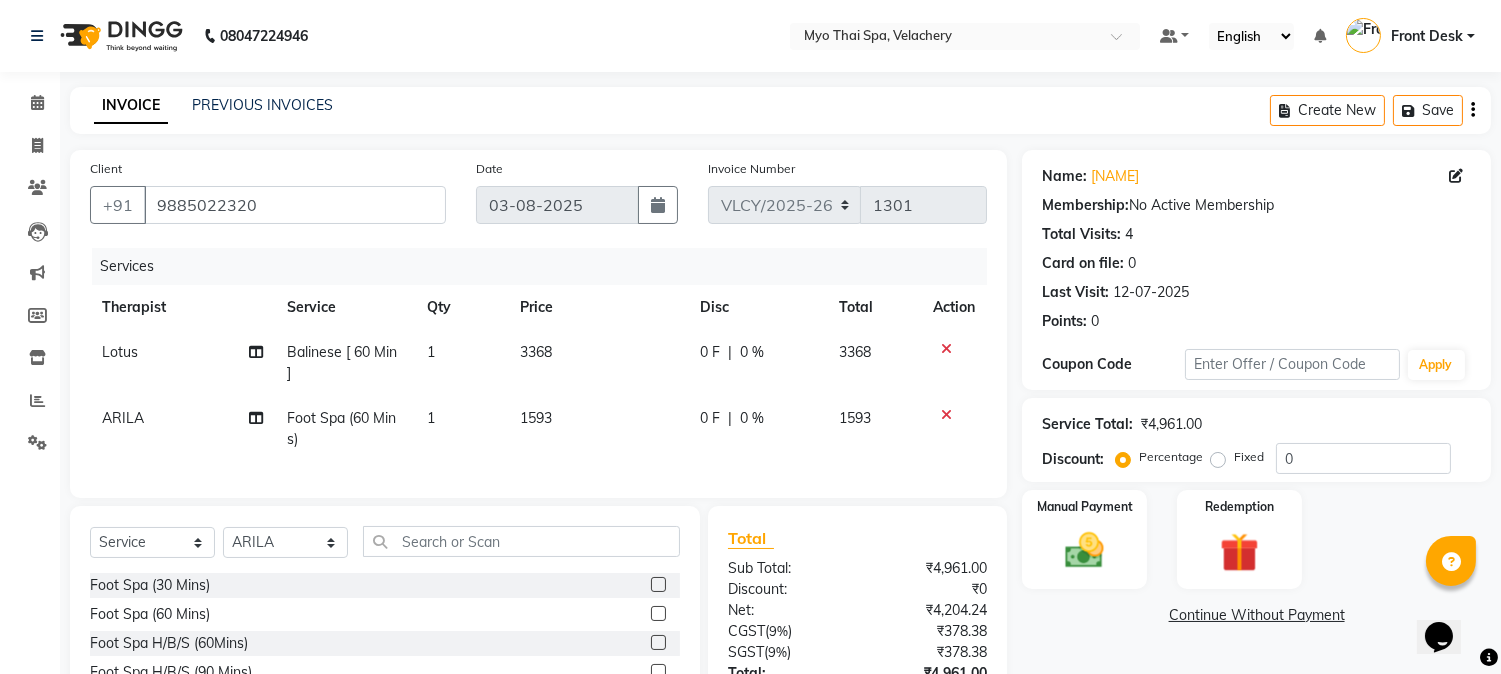 click 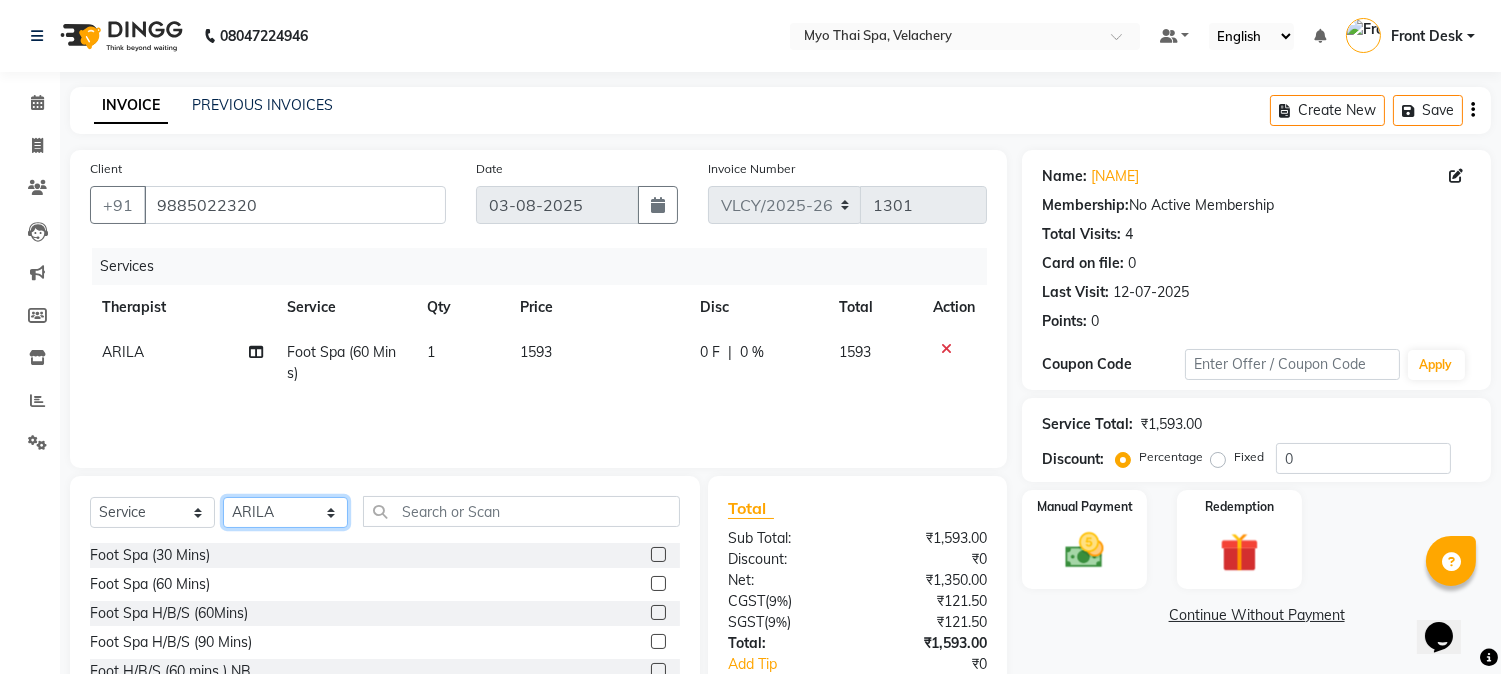 click on "Select Therapist ANING Aphy ARILA AYIN CHONCHON Front Desk HEKAMLA Lotus Nobi SHOJILA" 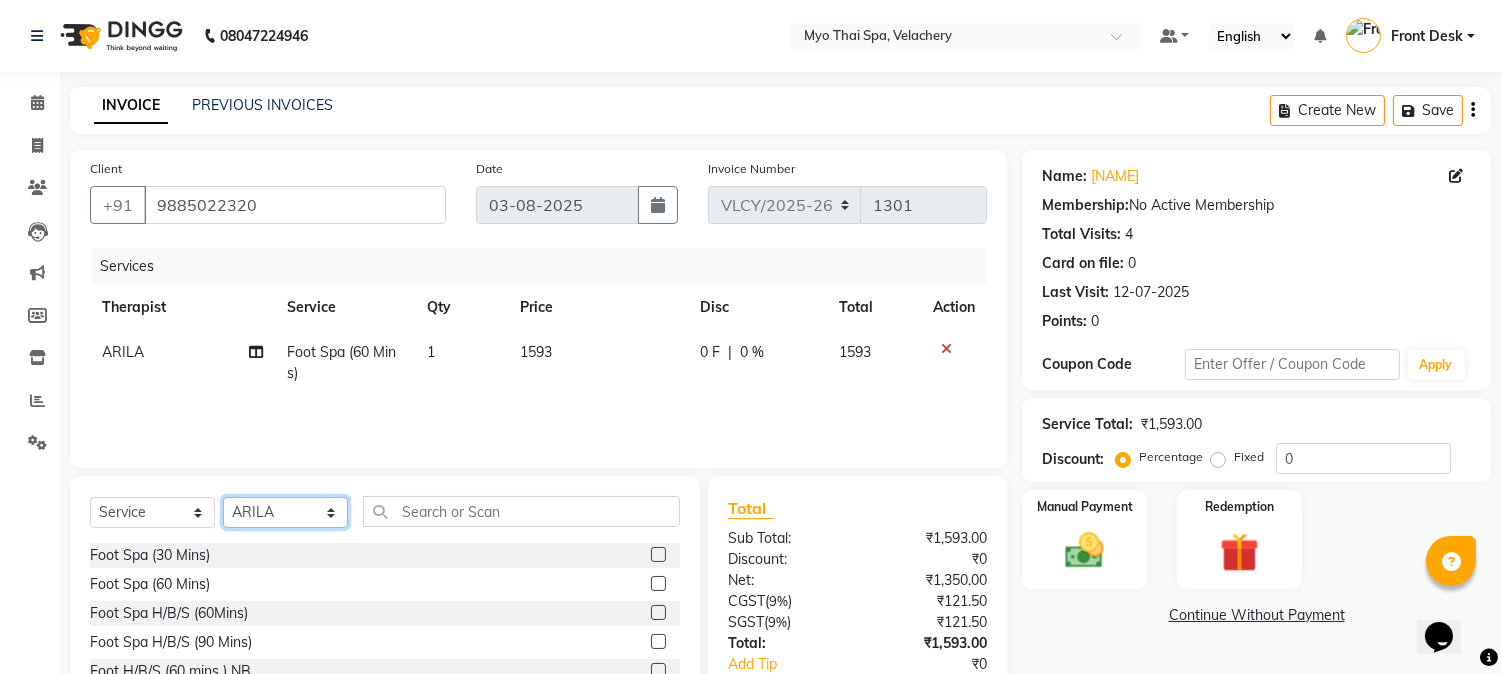 click on "Select Therapist ANING Aphy ARILA AYIN CHONCHON Front Desk HEKAMLA Lotus Nobi SHOJILA" 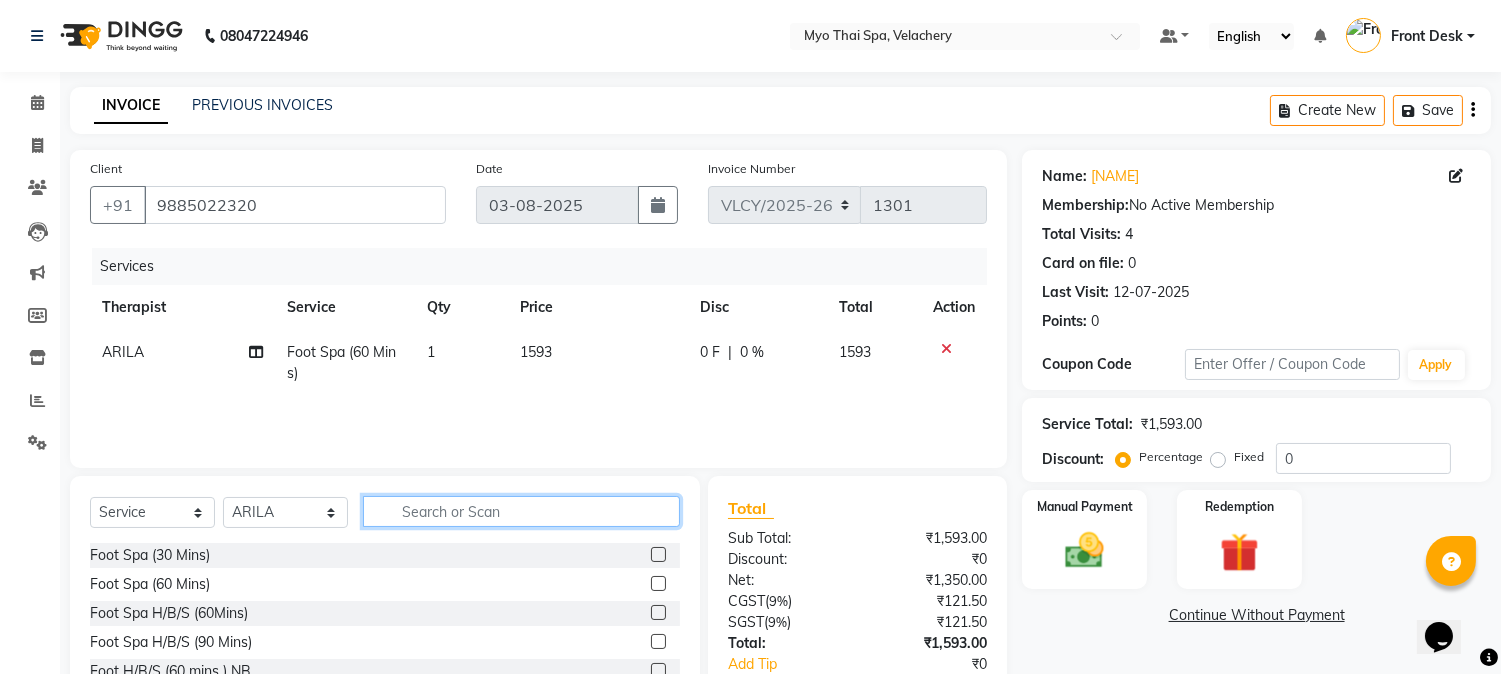 click 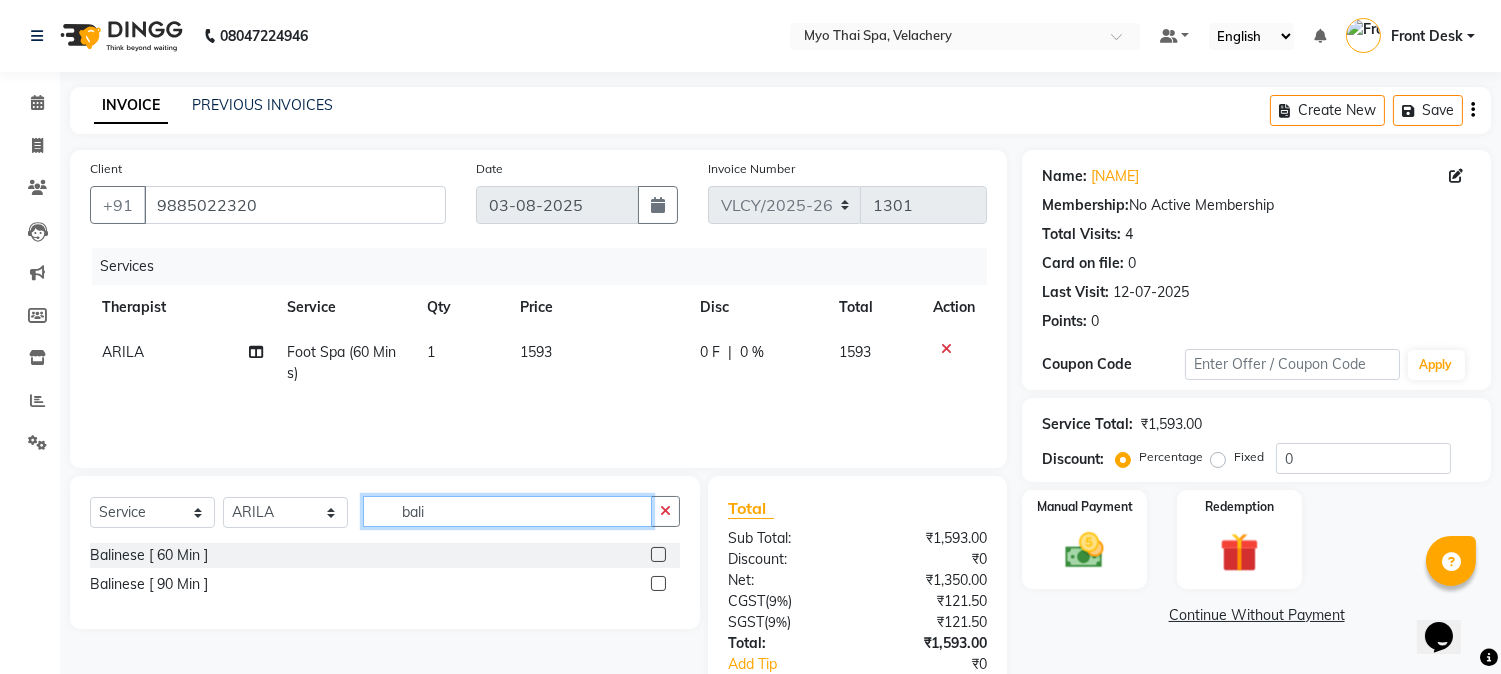 type on "bali" 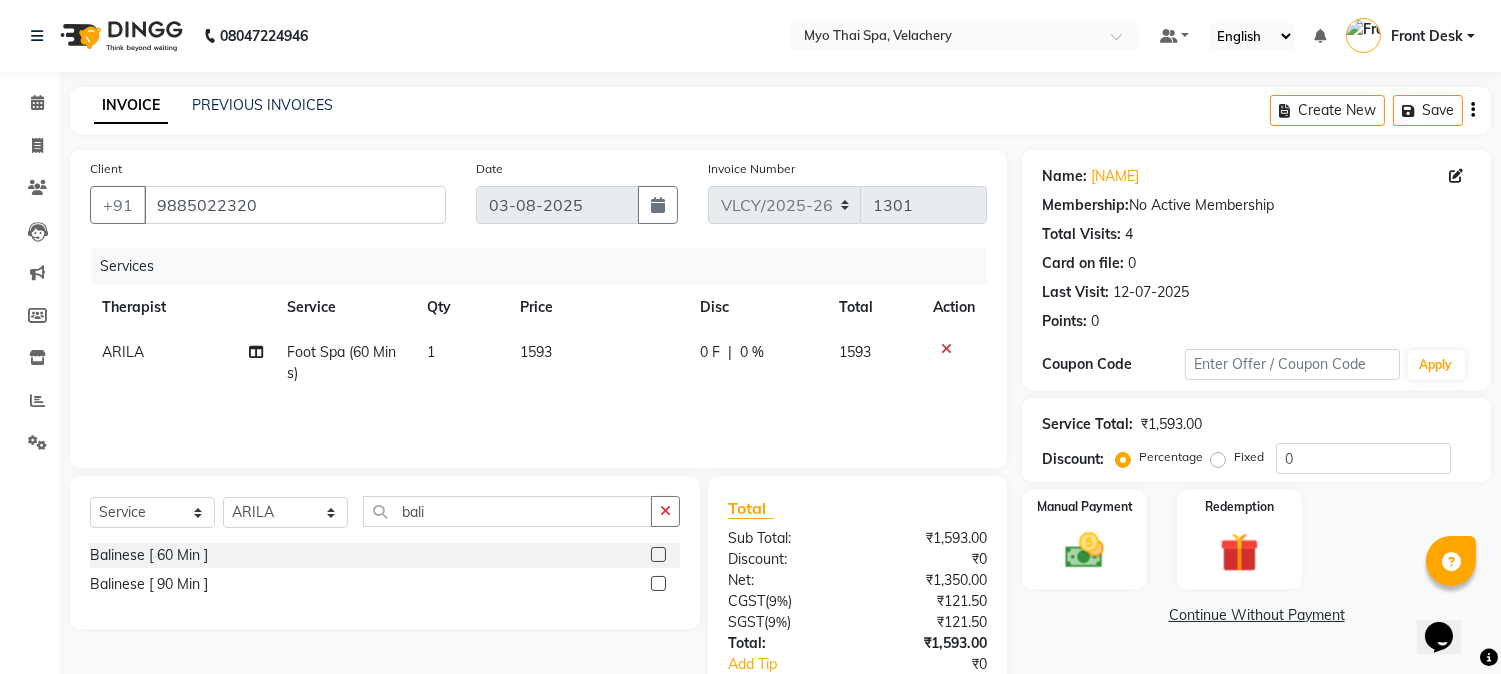 click 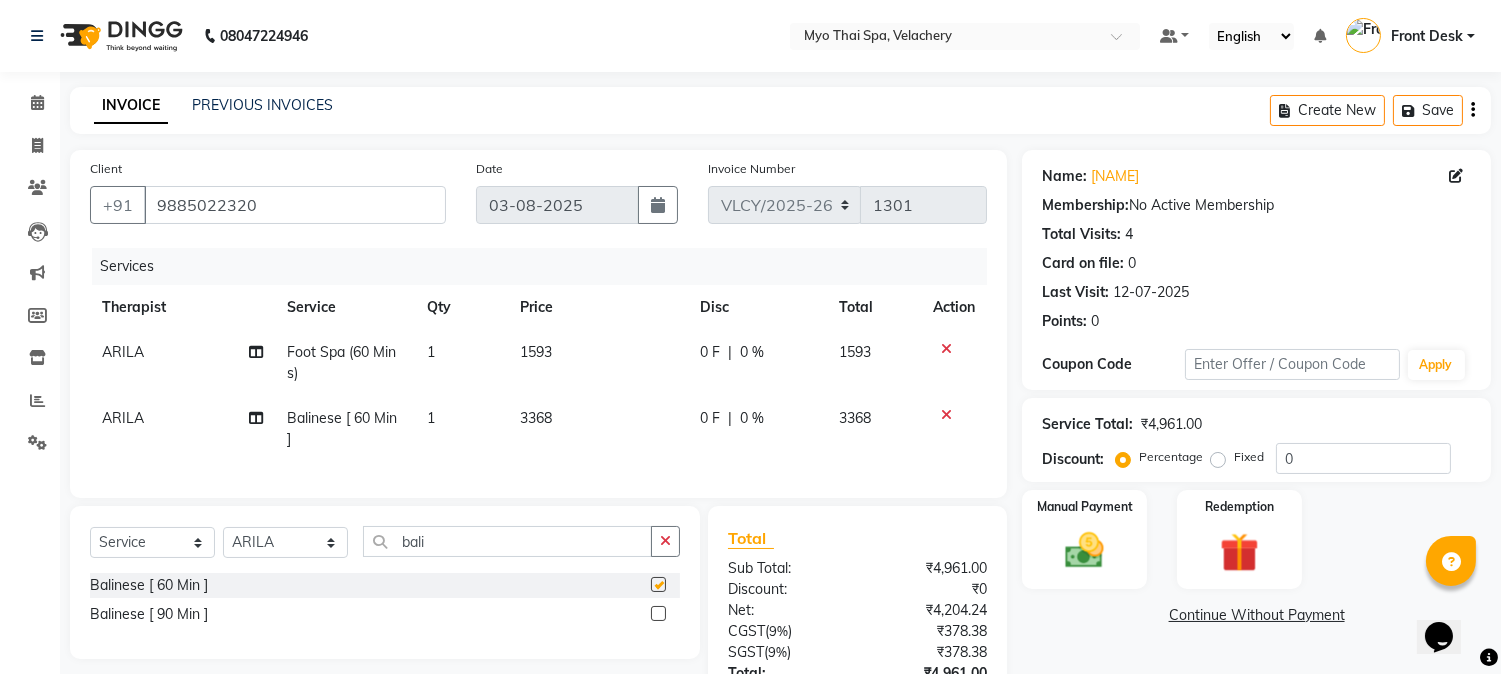 checkbox on "false" 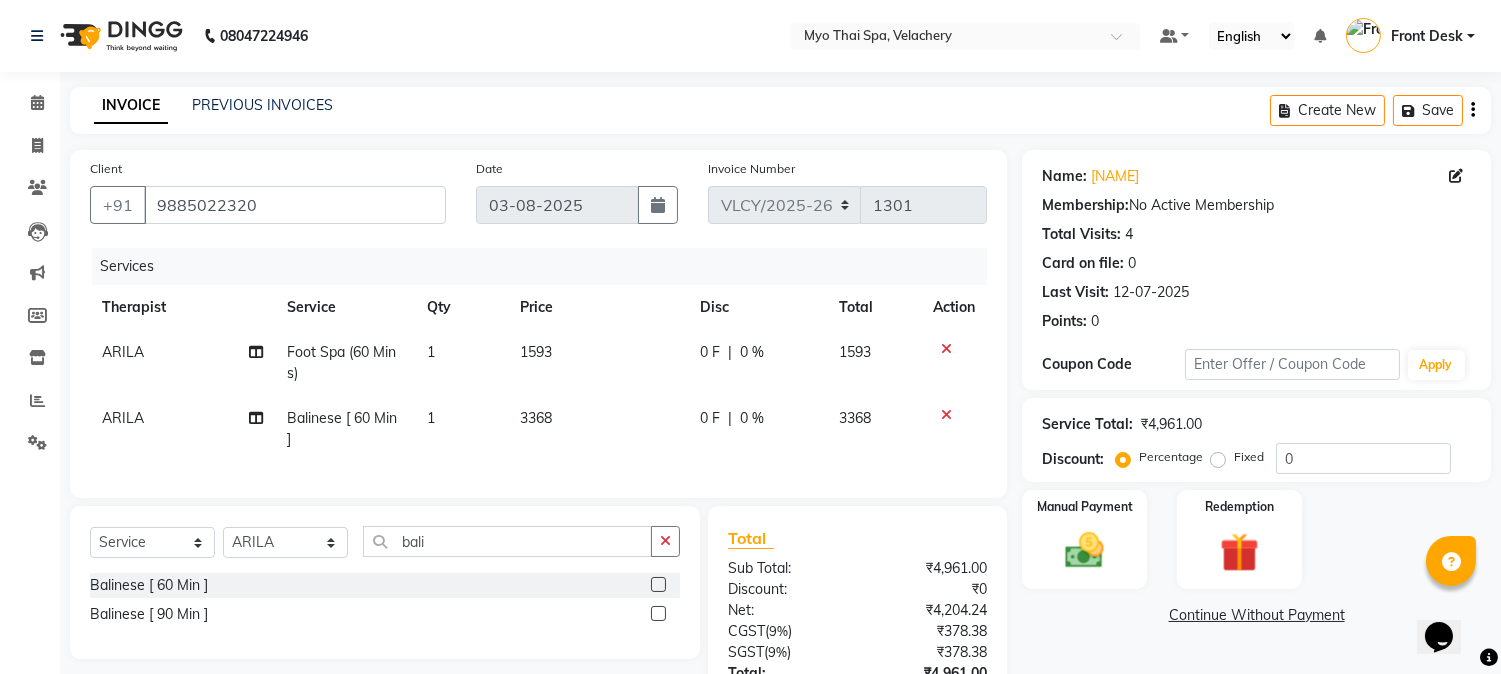 click 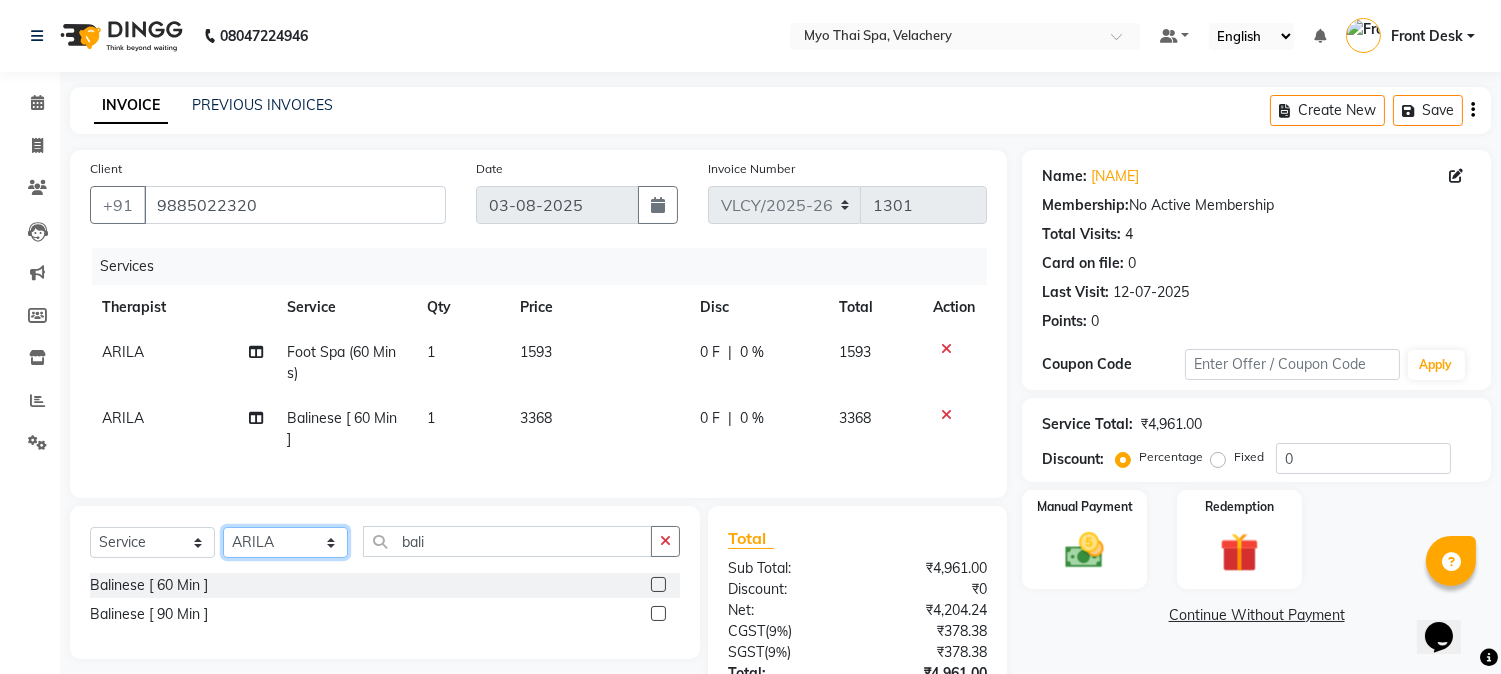 click on "Select Therapist ANING Aphy ARILA AYIN CHONCHON Front Desk HEKAMLA Lotus Nobi SHOJILA" 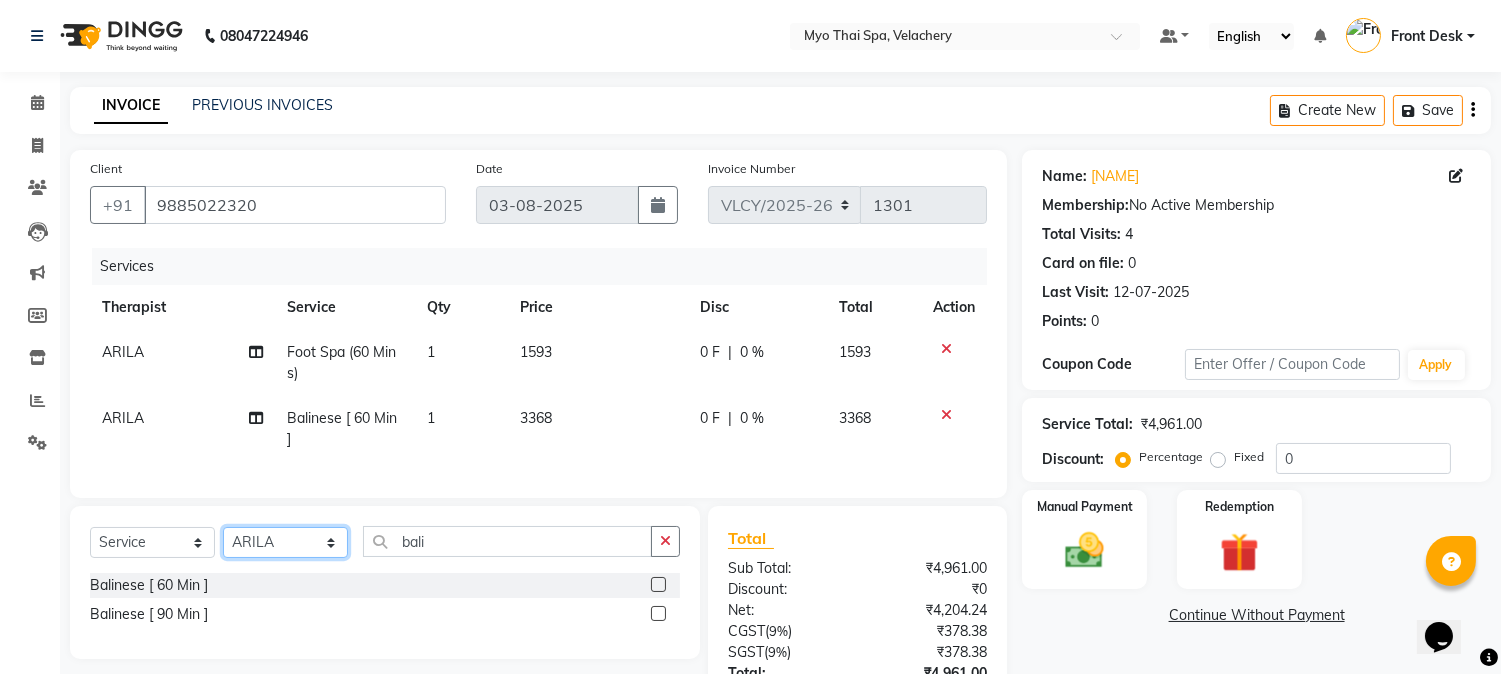 select on "83556" 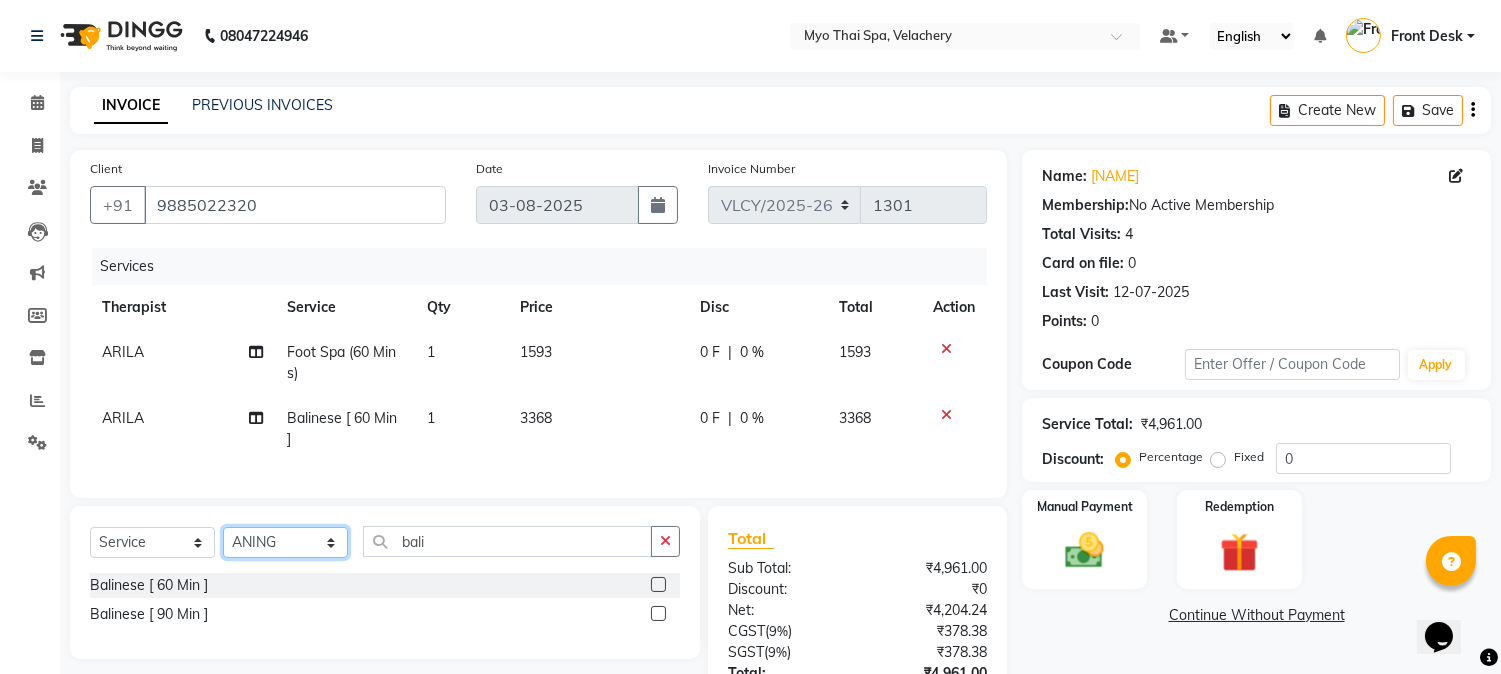 click on "Select Therapist ANING Aphy ARILA AYIN CHONCHON Front Desk HEKAMLA Lotus Nobi SHOJILA" 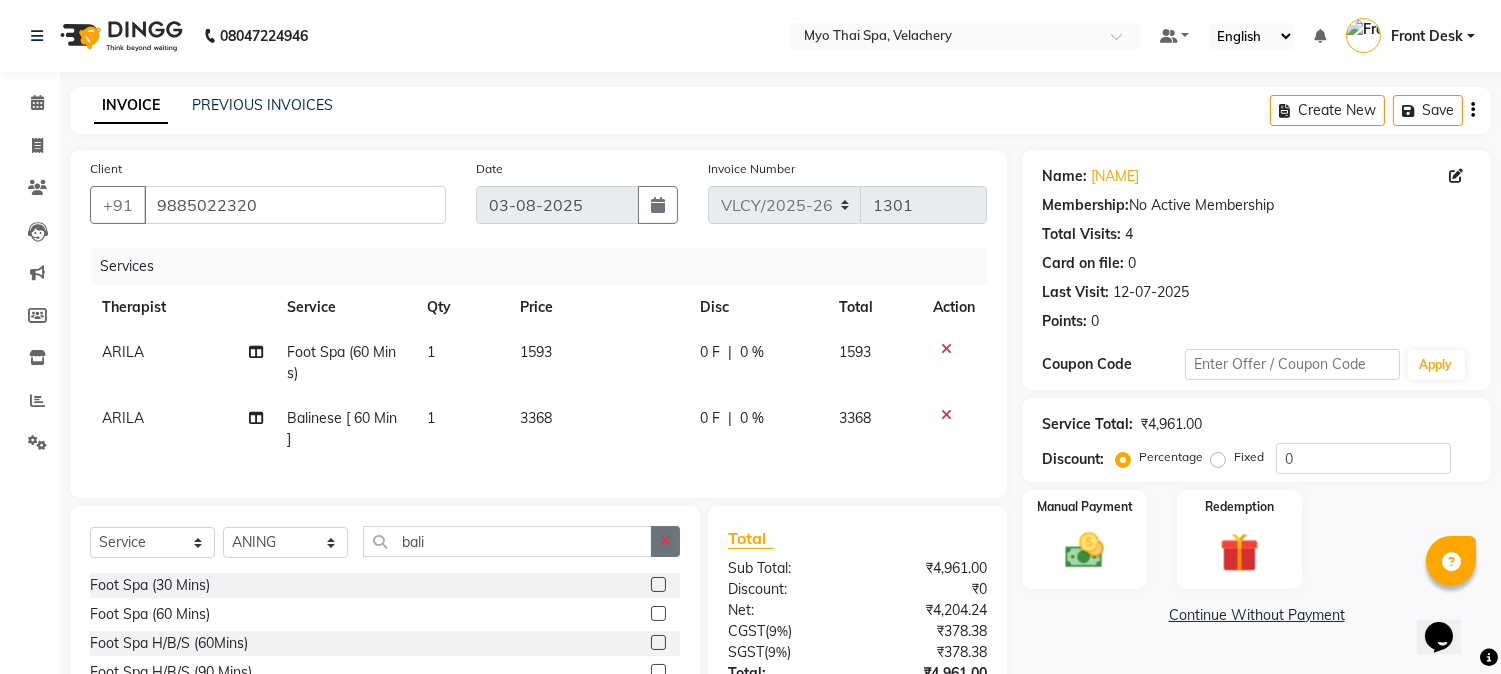 click 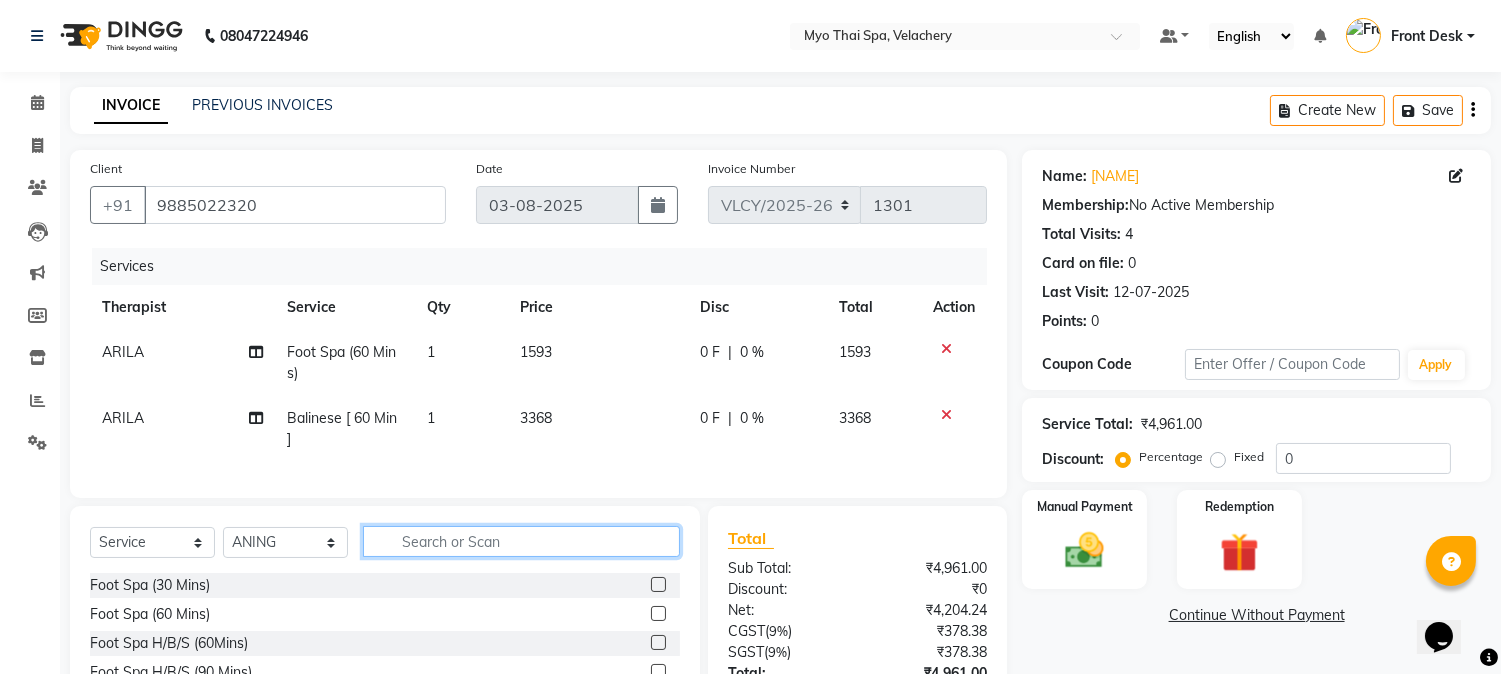 click 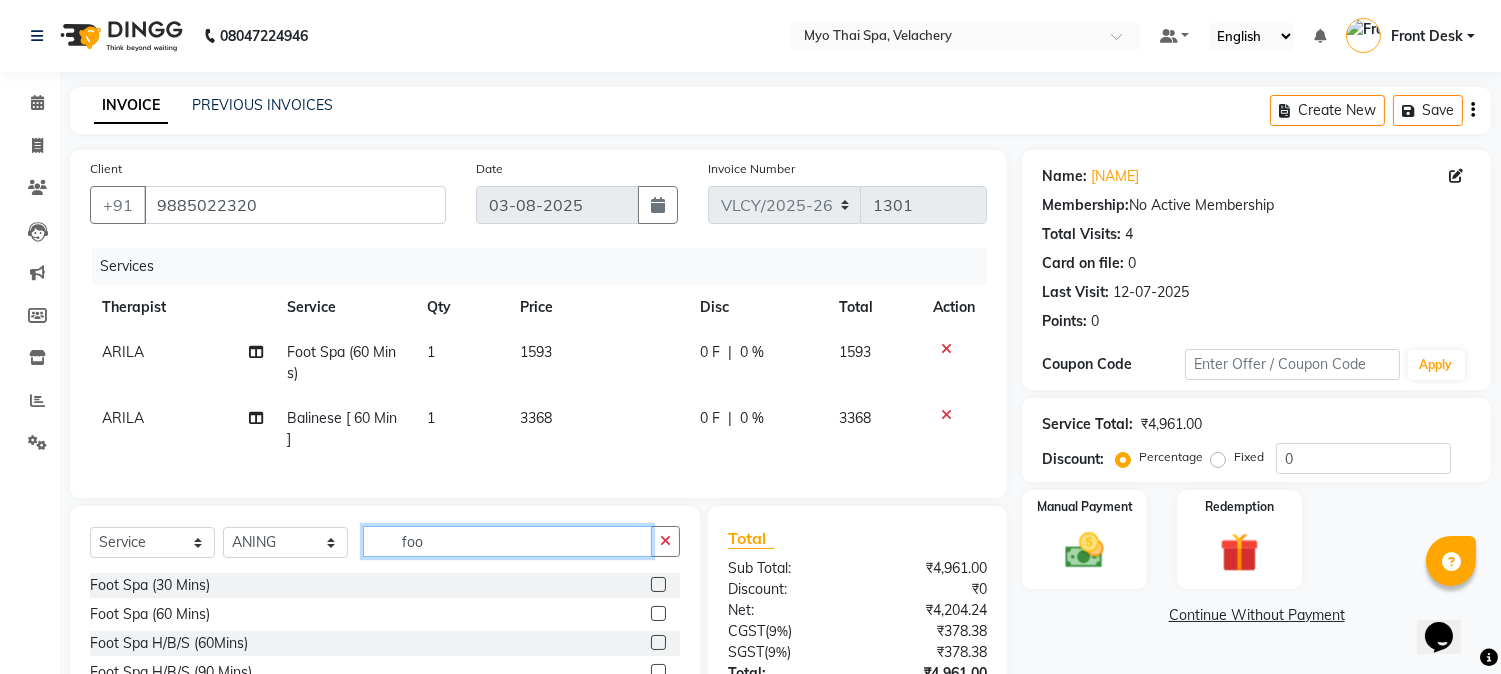 type on "foo" 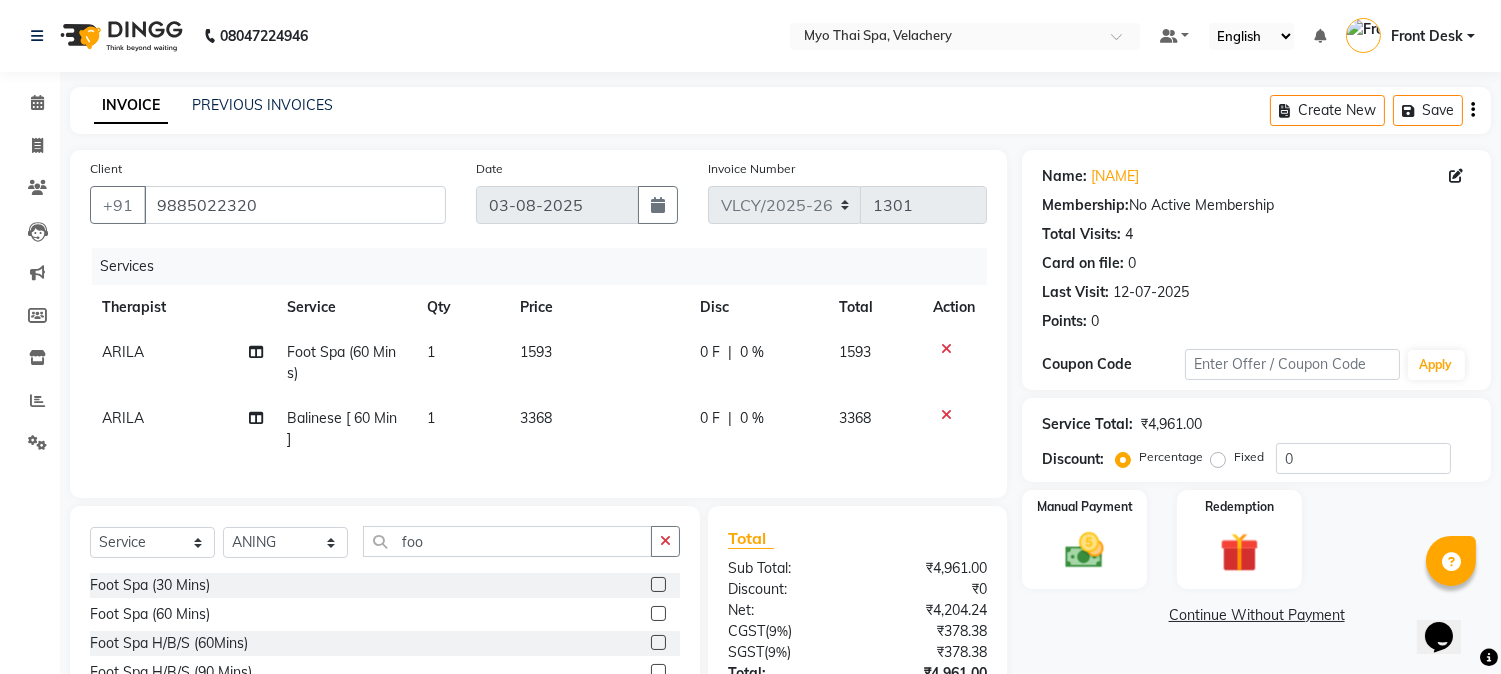 click 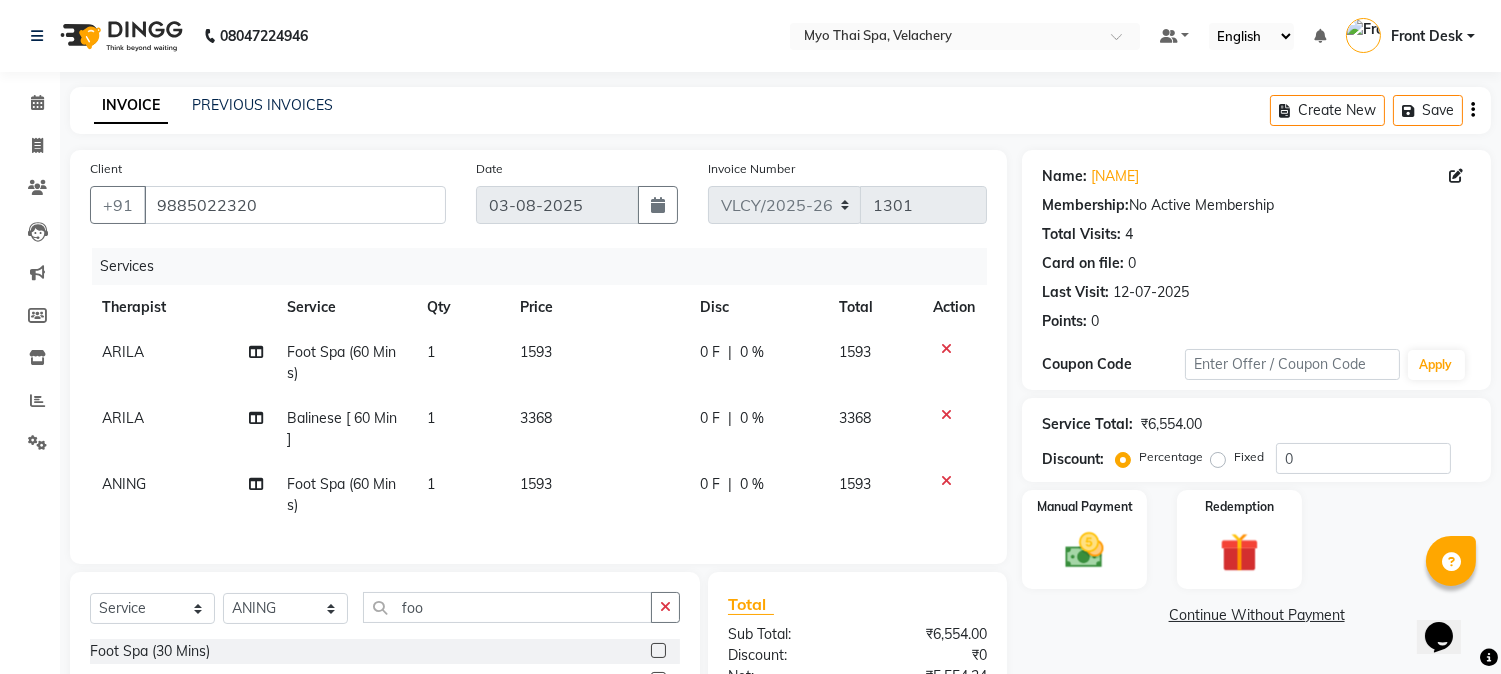 checkbox on "false" 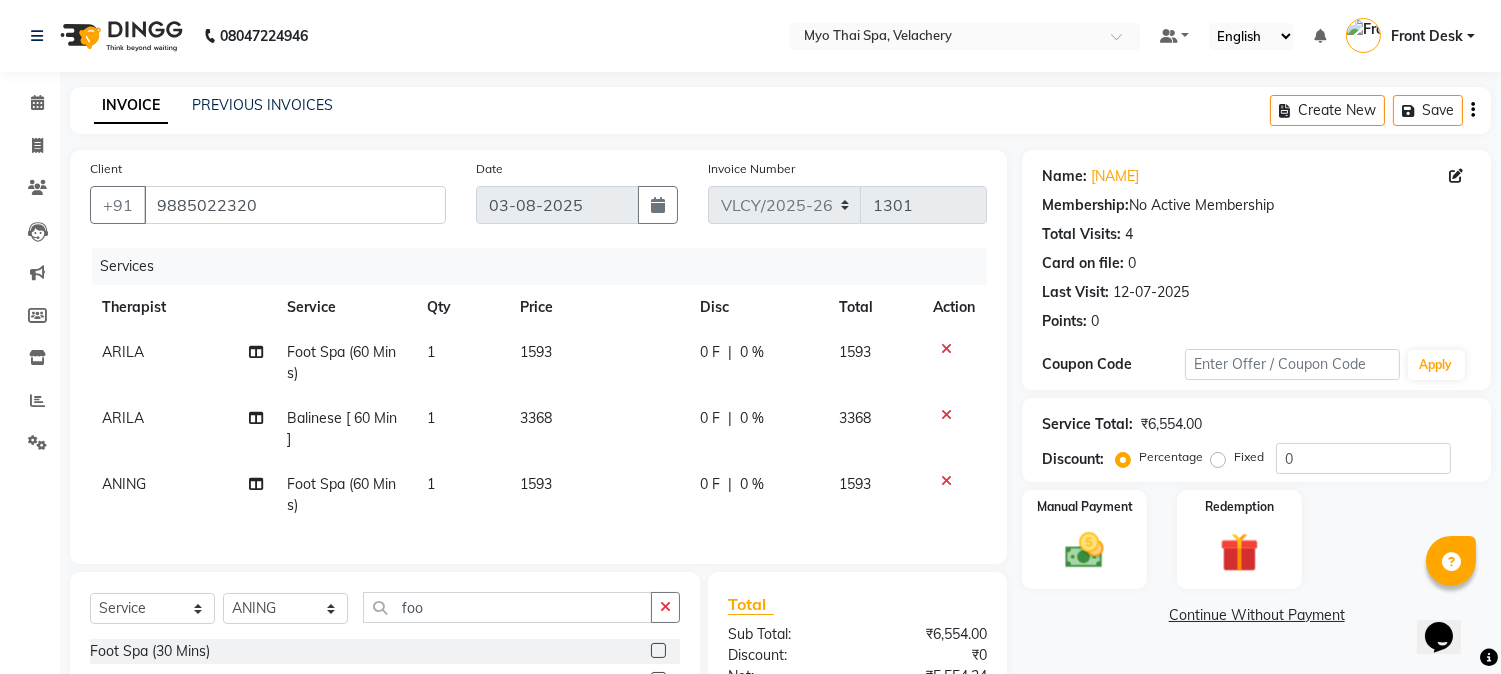 click 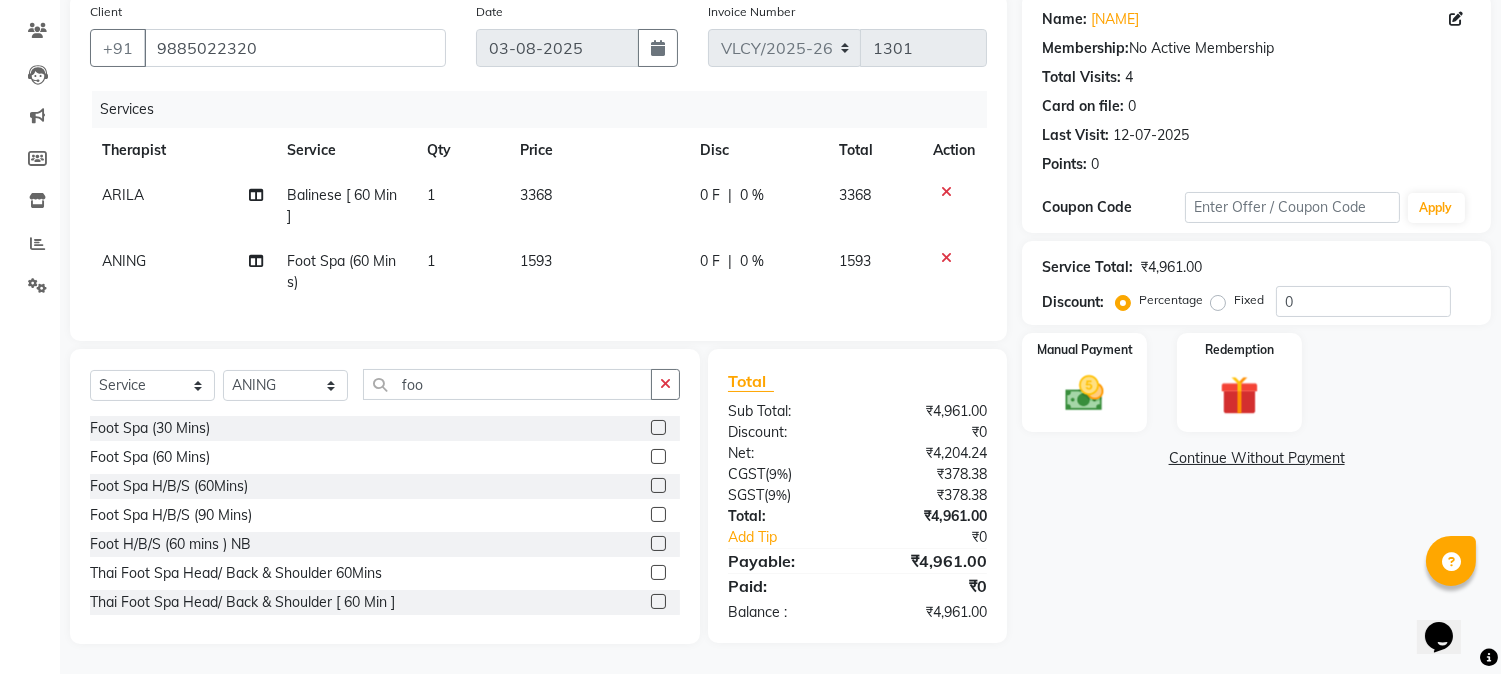 scroll, scrollTop: 173, scrollLeft: 0, axis: vertical 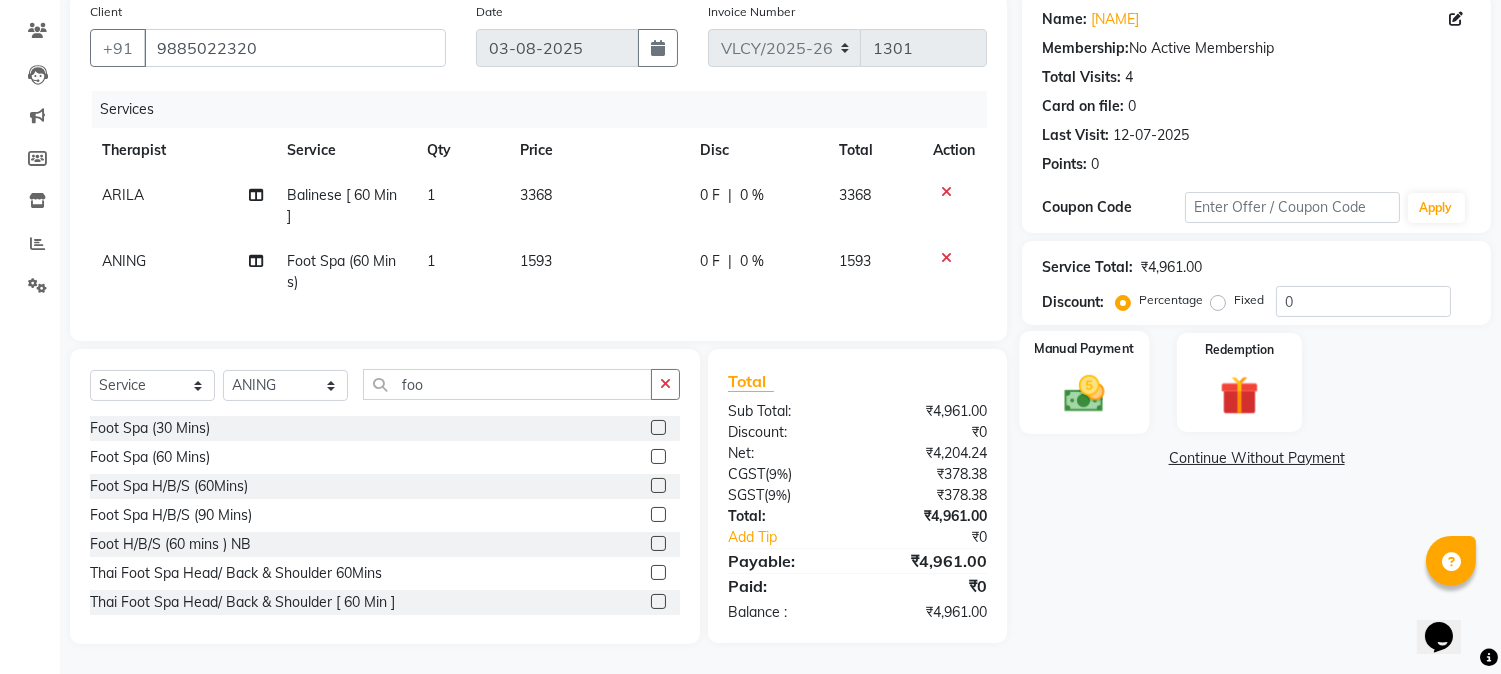 click 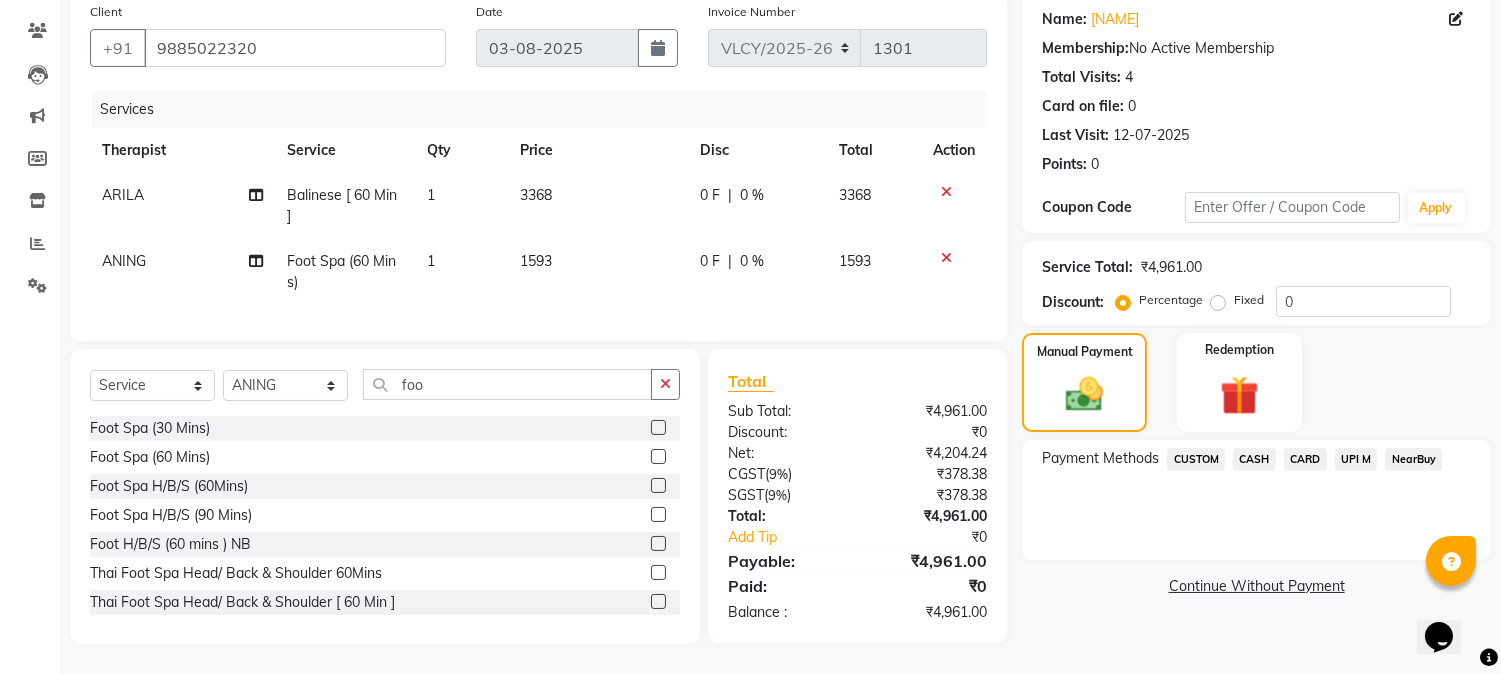 click on "CARD" 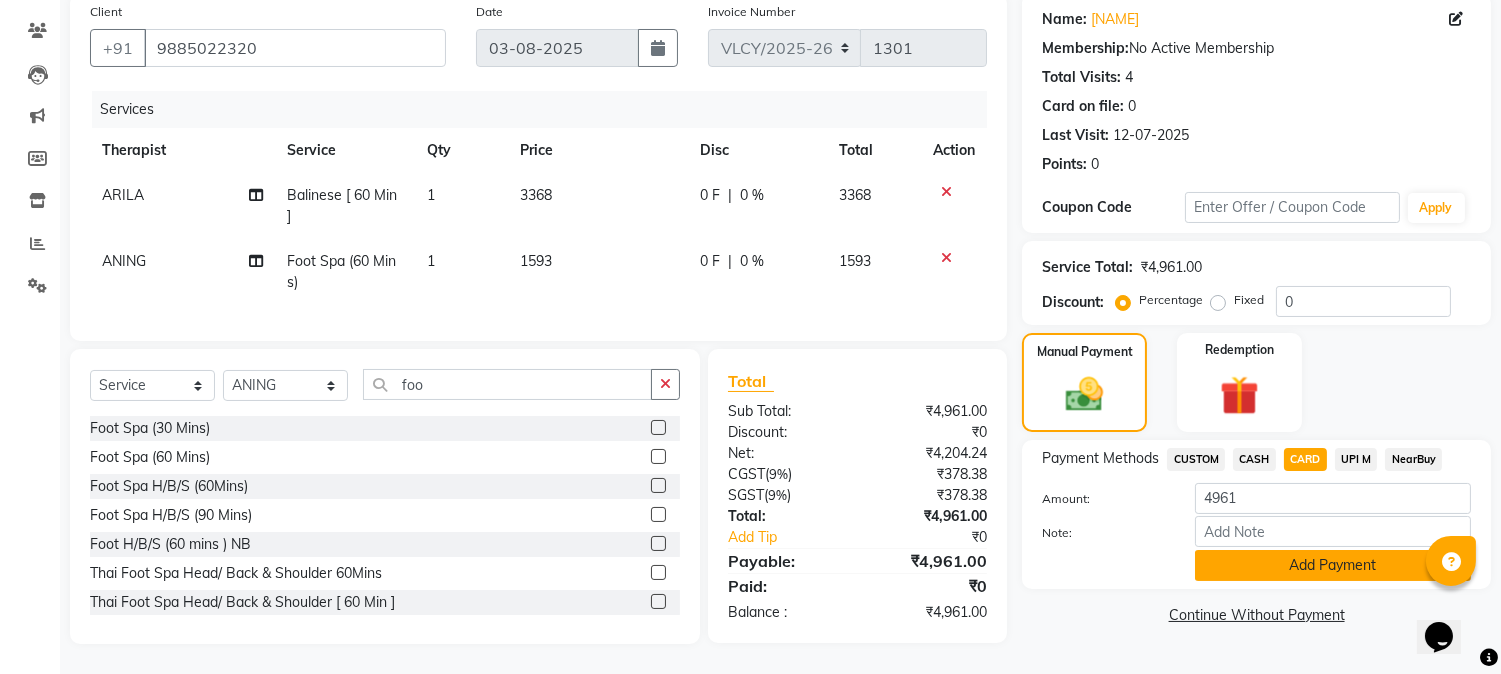 click on "Add Payment" 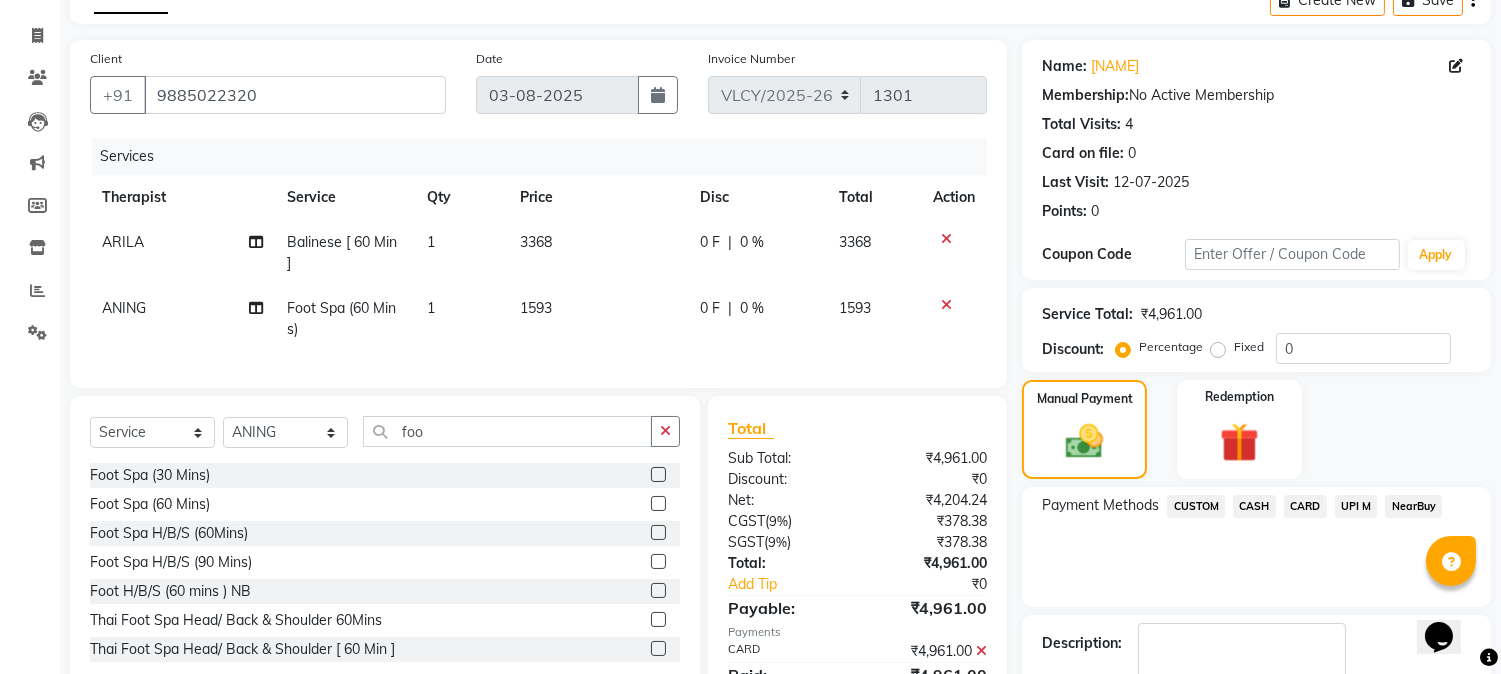 scroll, scrollTop: 265, scrollLeft: 0, axis: vertical 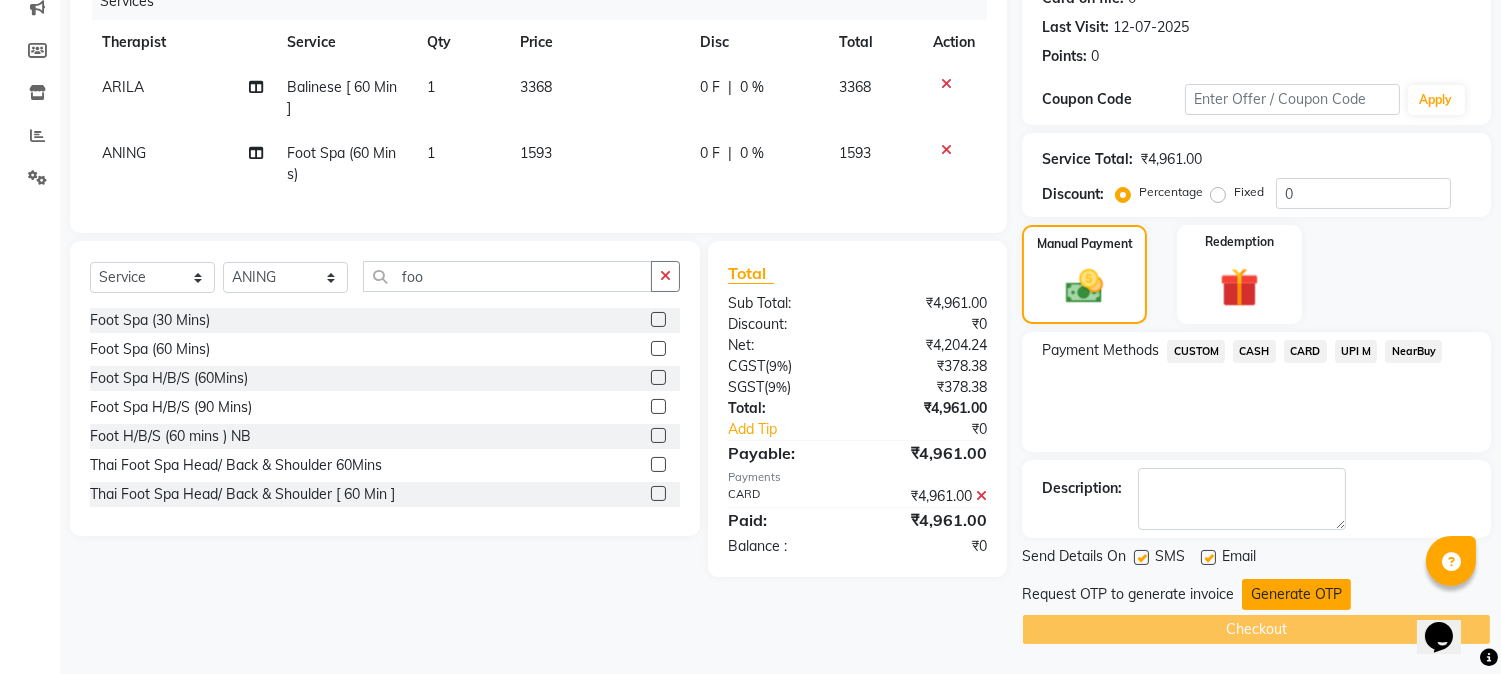 click on "Generate OTP" 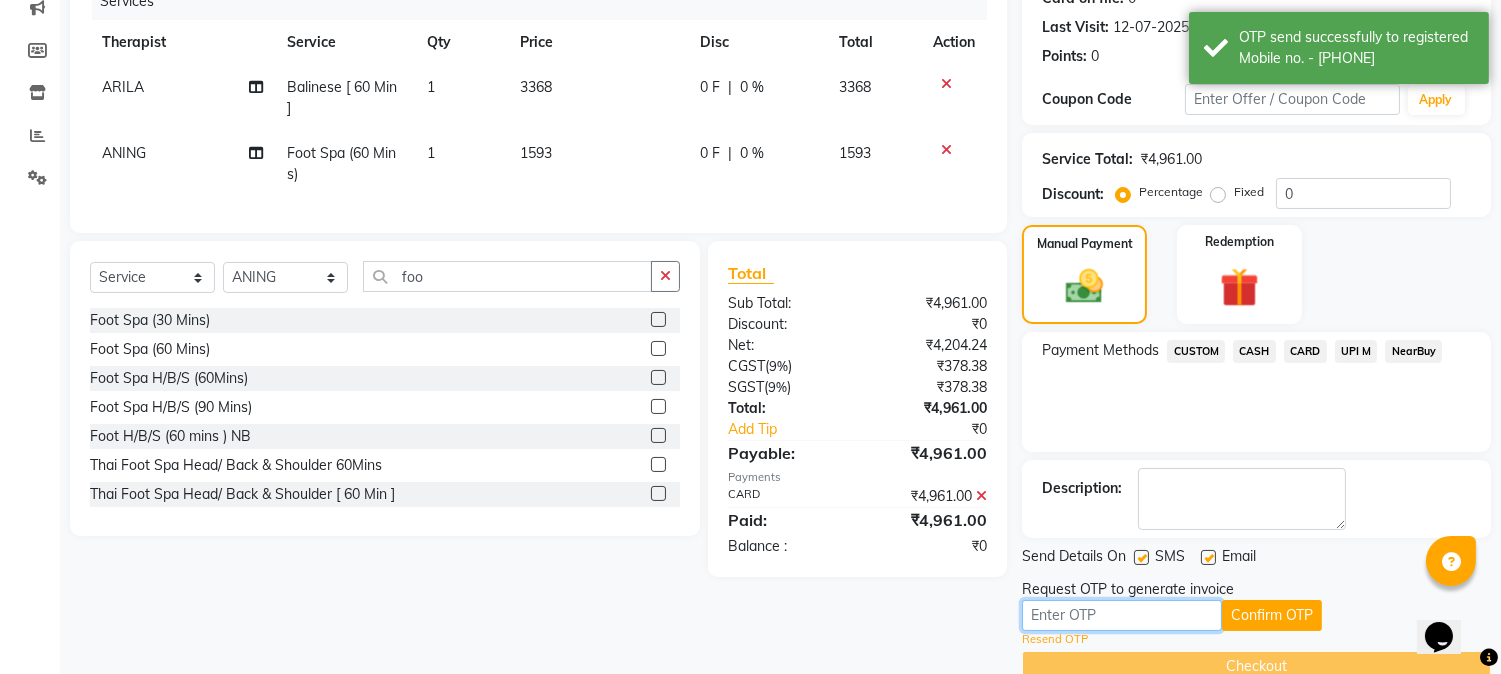 drag, startPoint x: 1070, startPoint y: 613, endPoint x: 914, endPoint y: 537, distance: 173.52809 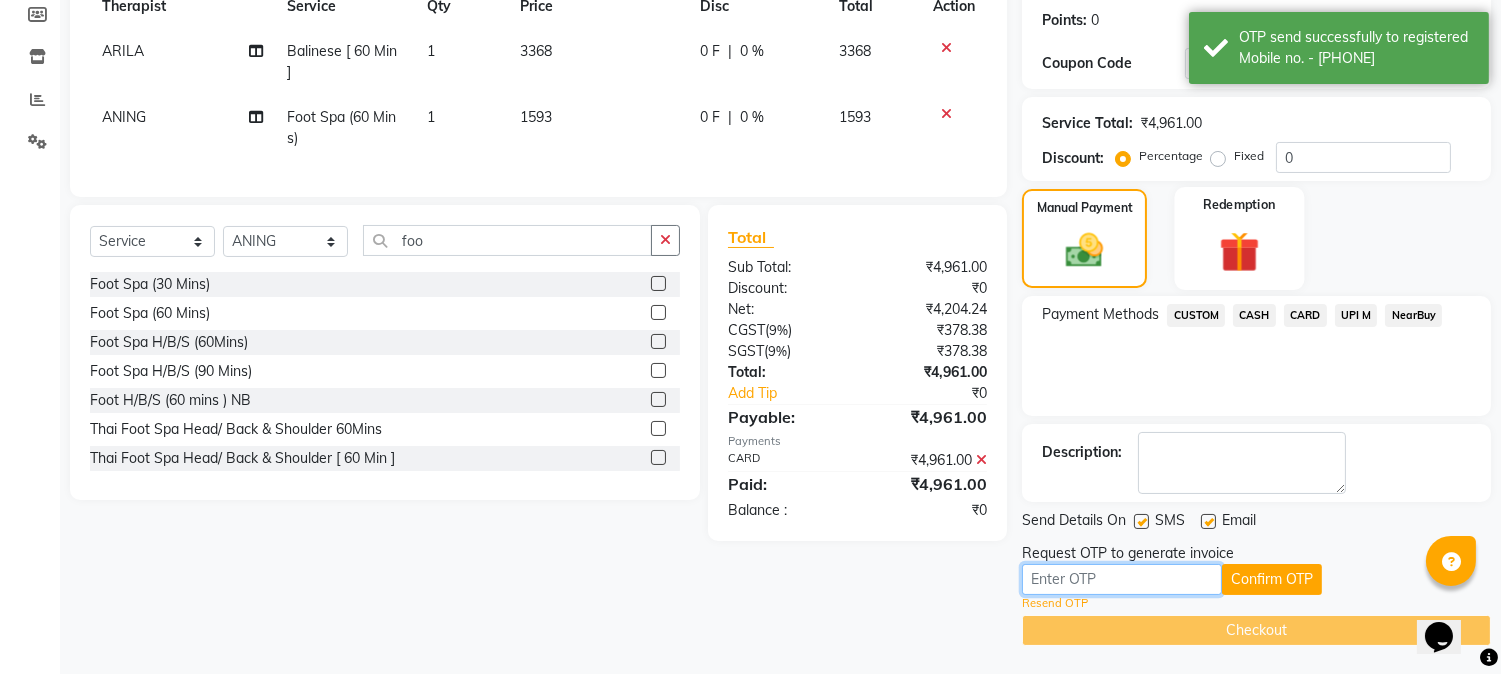 scroll, scrollTop: 303, scrollLeft: 0, axis: vertical 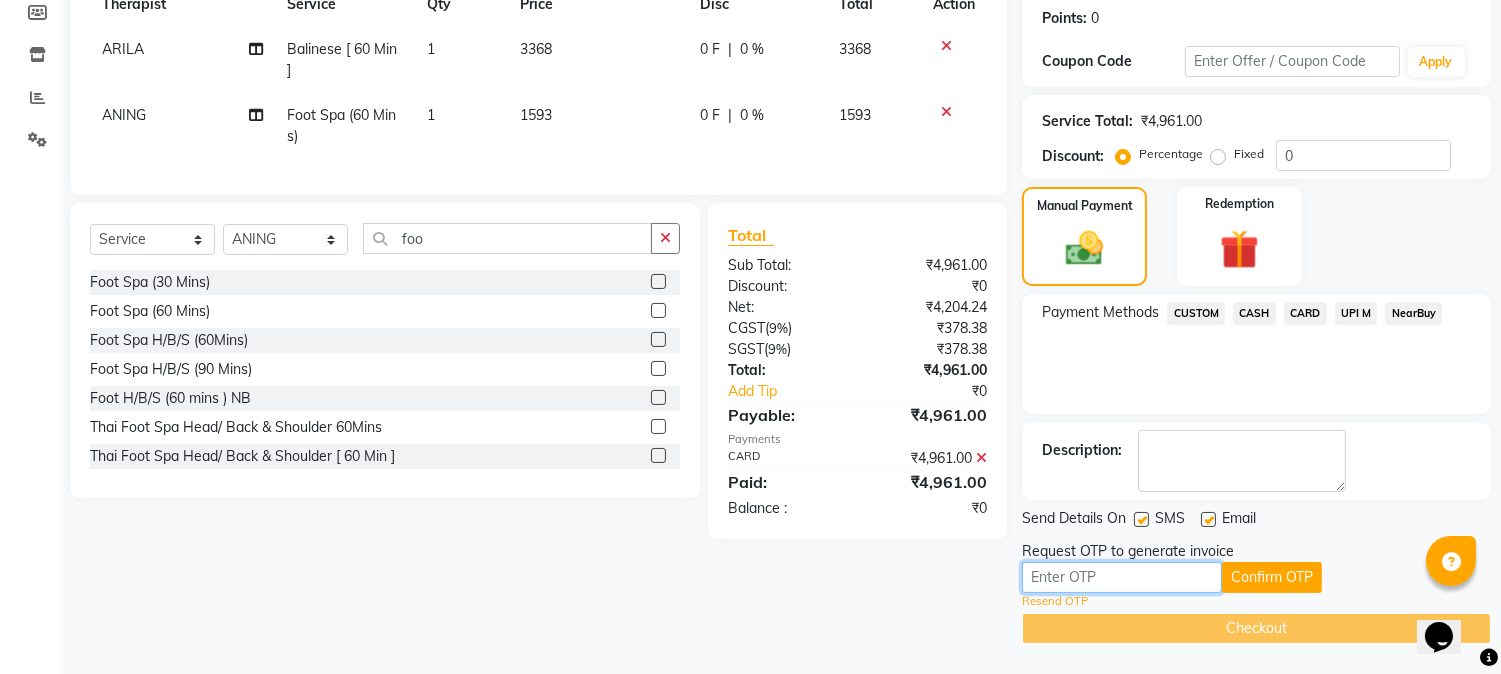 click at bounding box center (1122, 577) 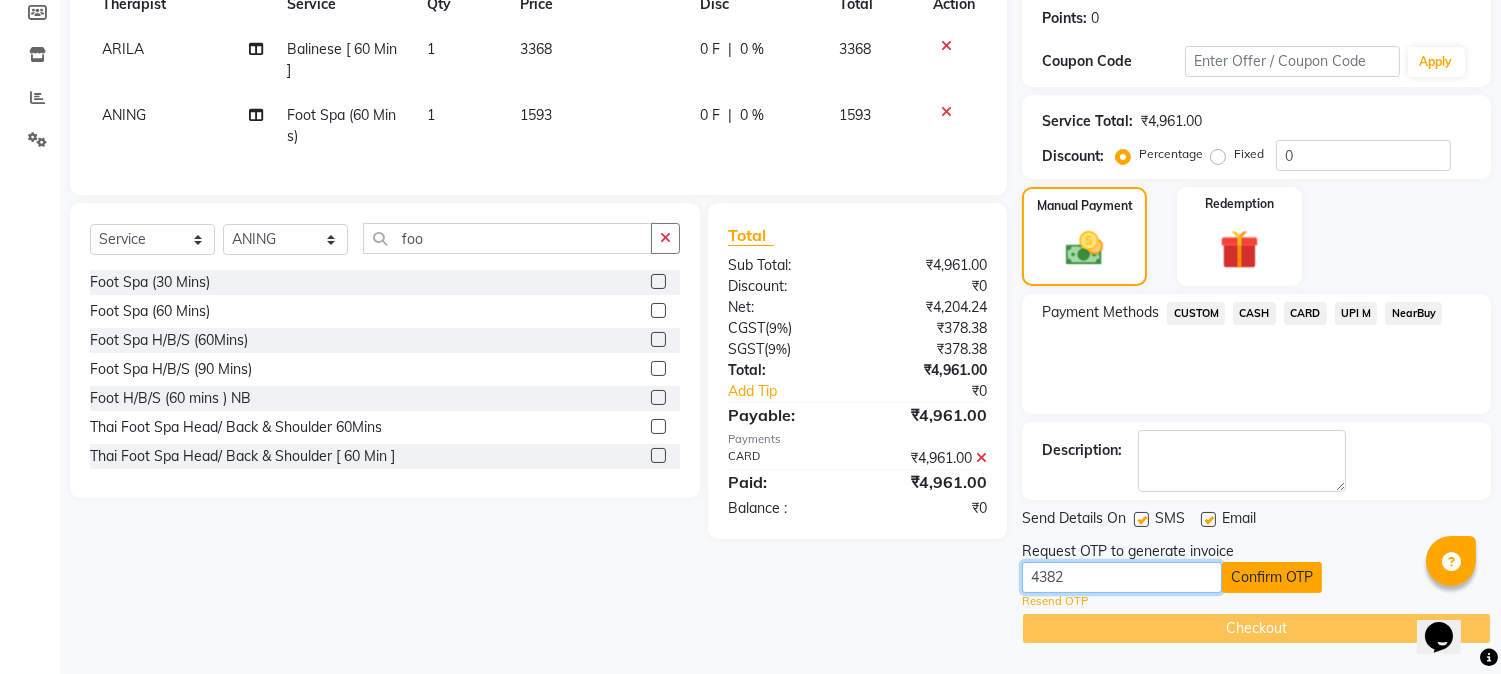 type on "4382" 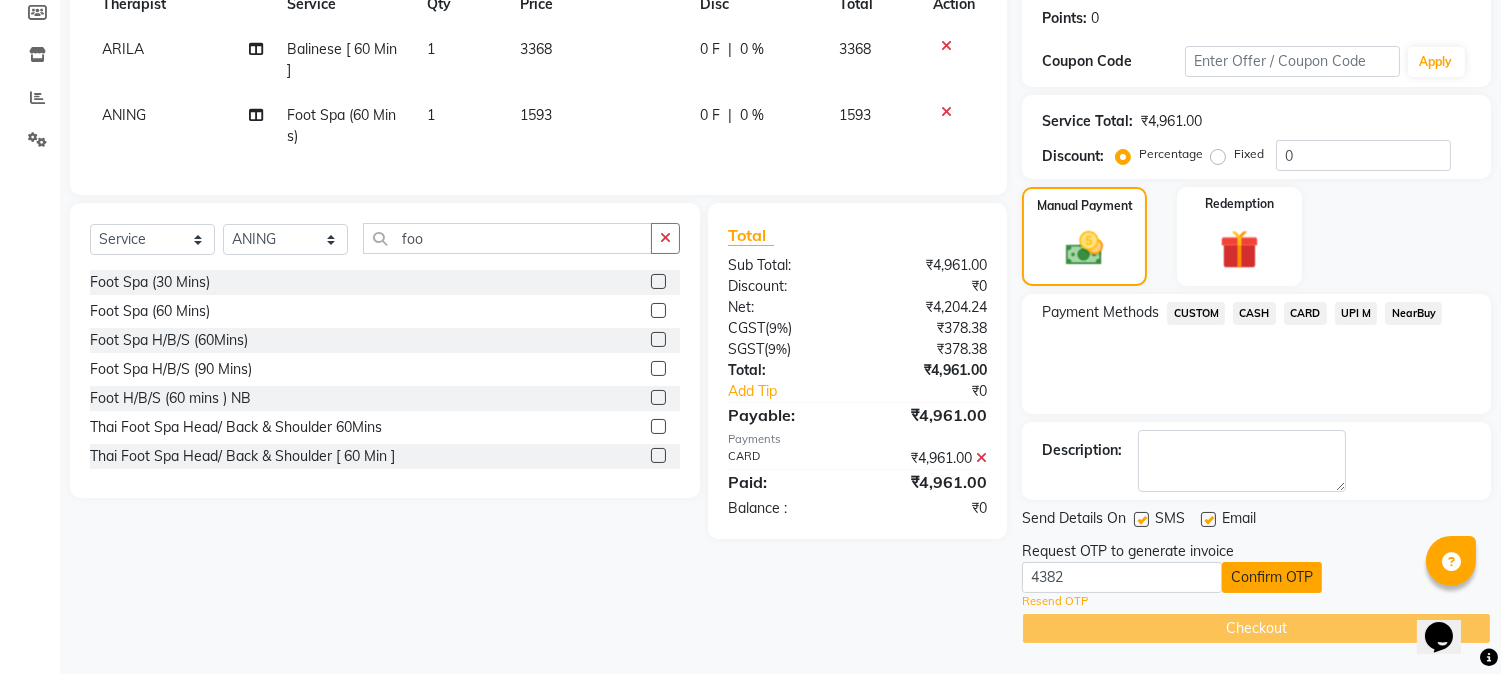 click on "Confirm OTP" 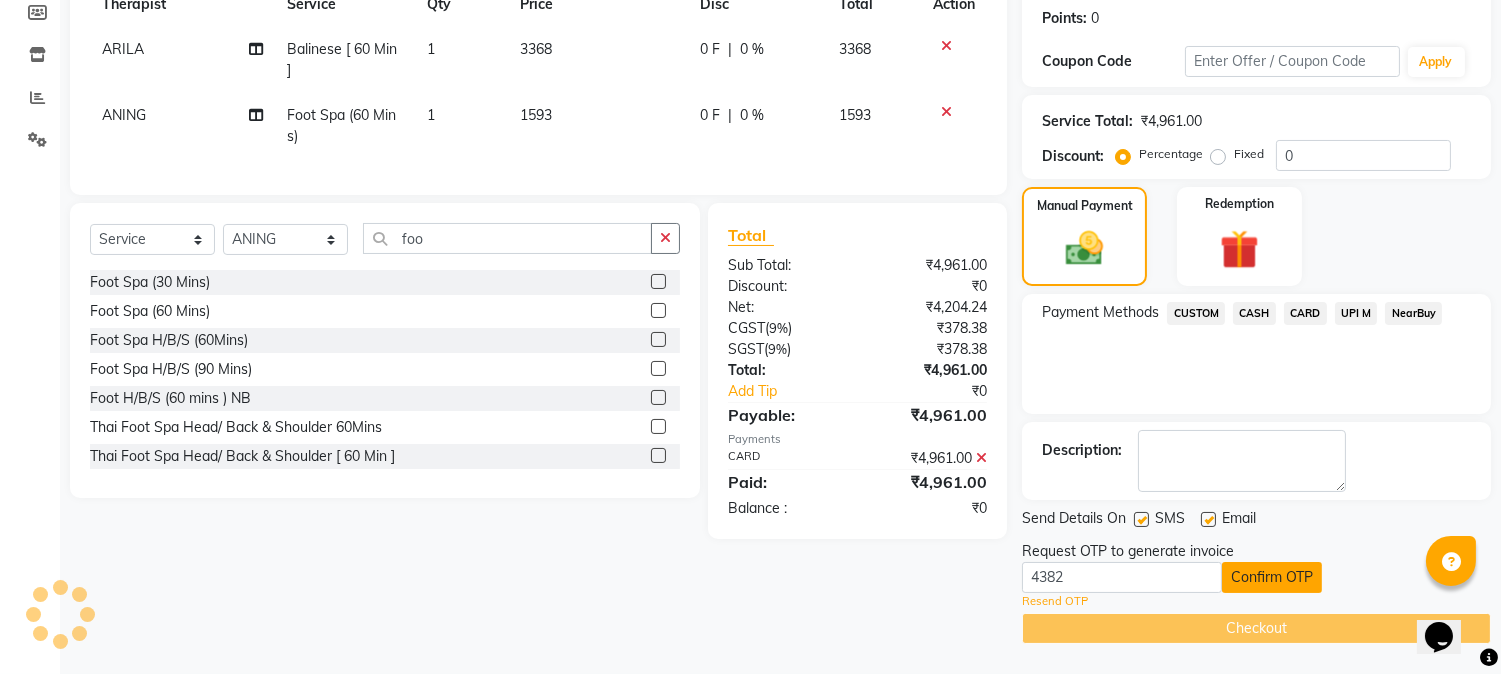 scroll, scrollTop: 225, scrollLeft: 0, axis: vertical 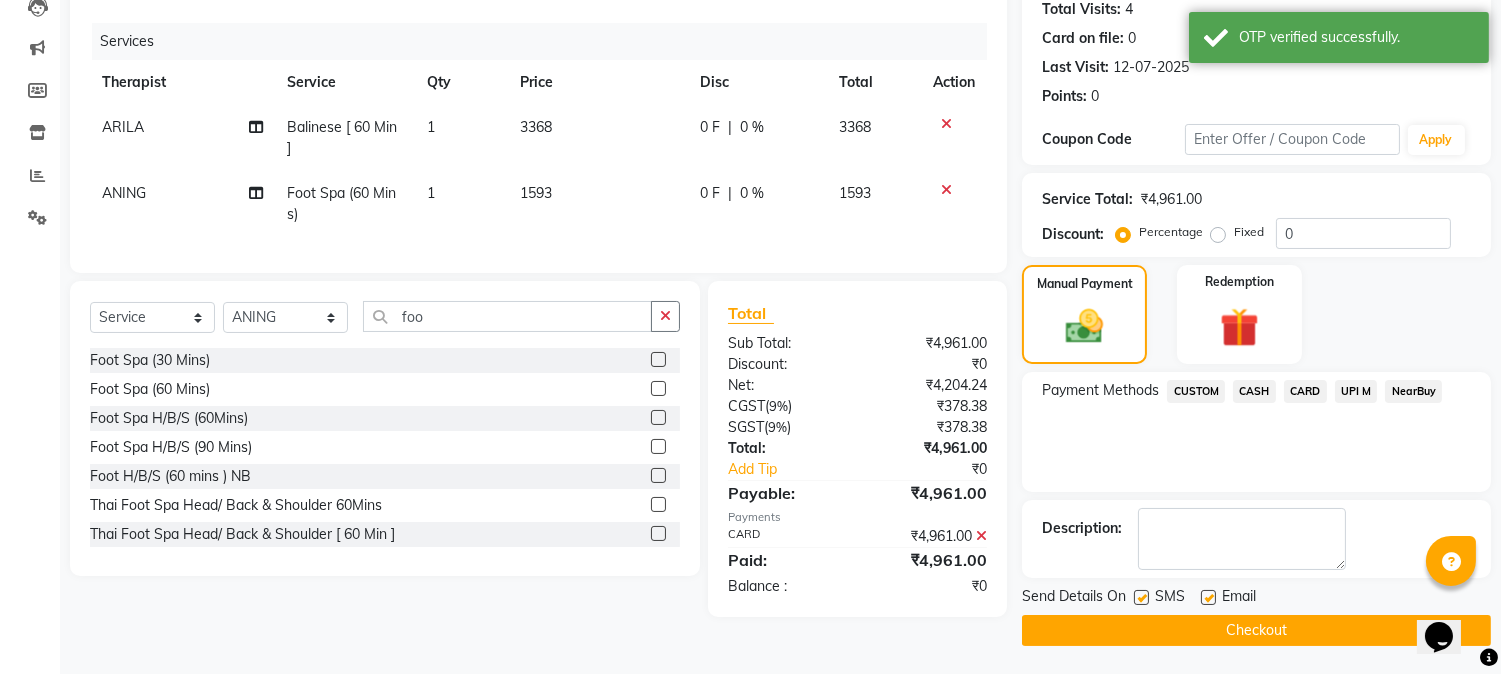 click on "Checkout" 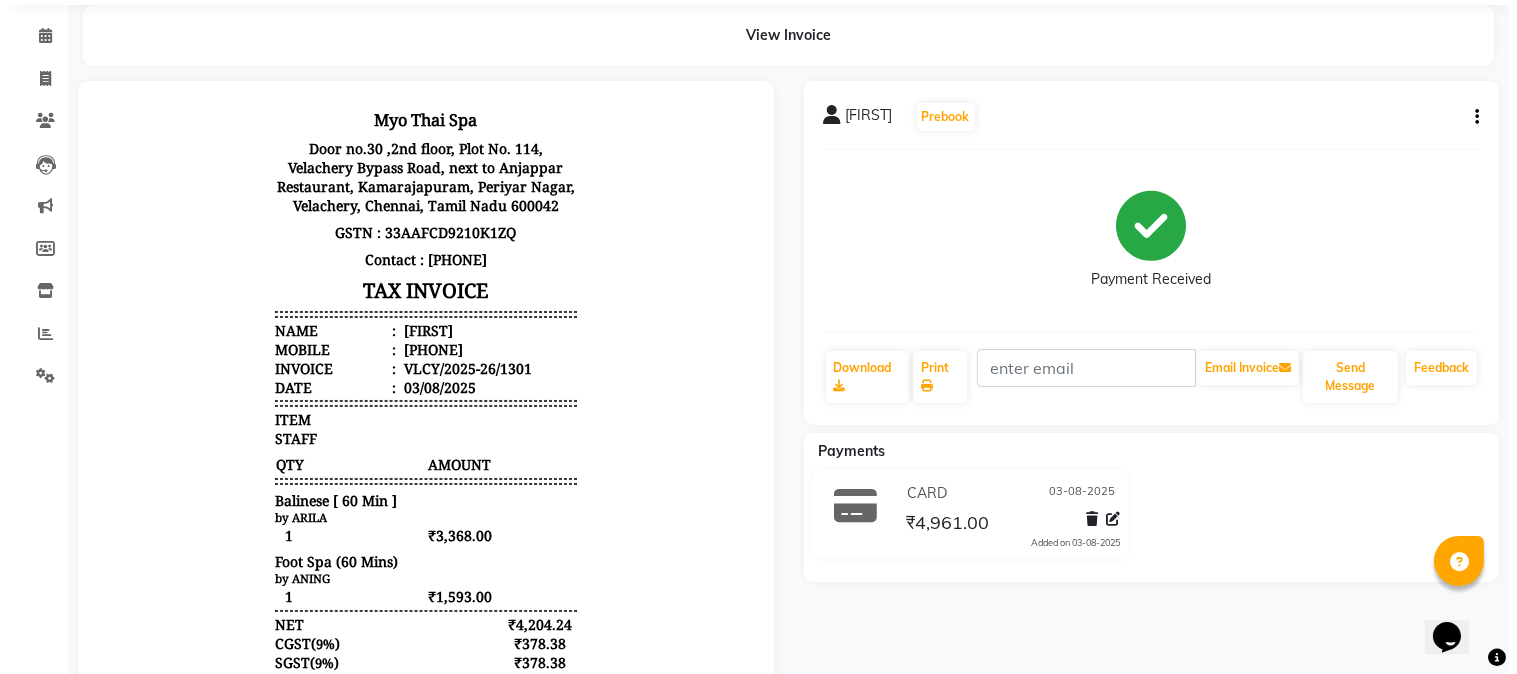 scroll, scrollTop: 0, scrollLeft: 0, axis: both 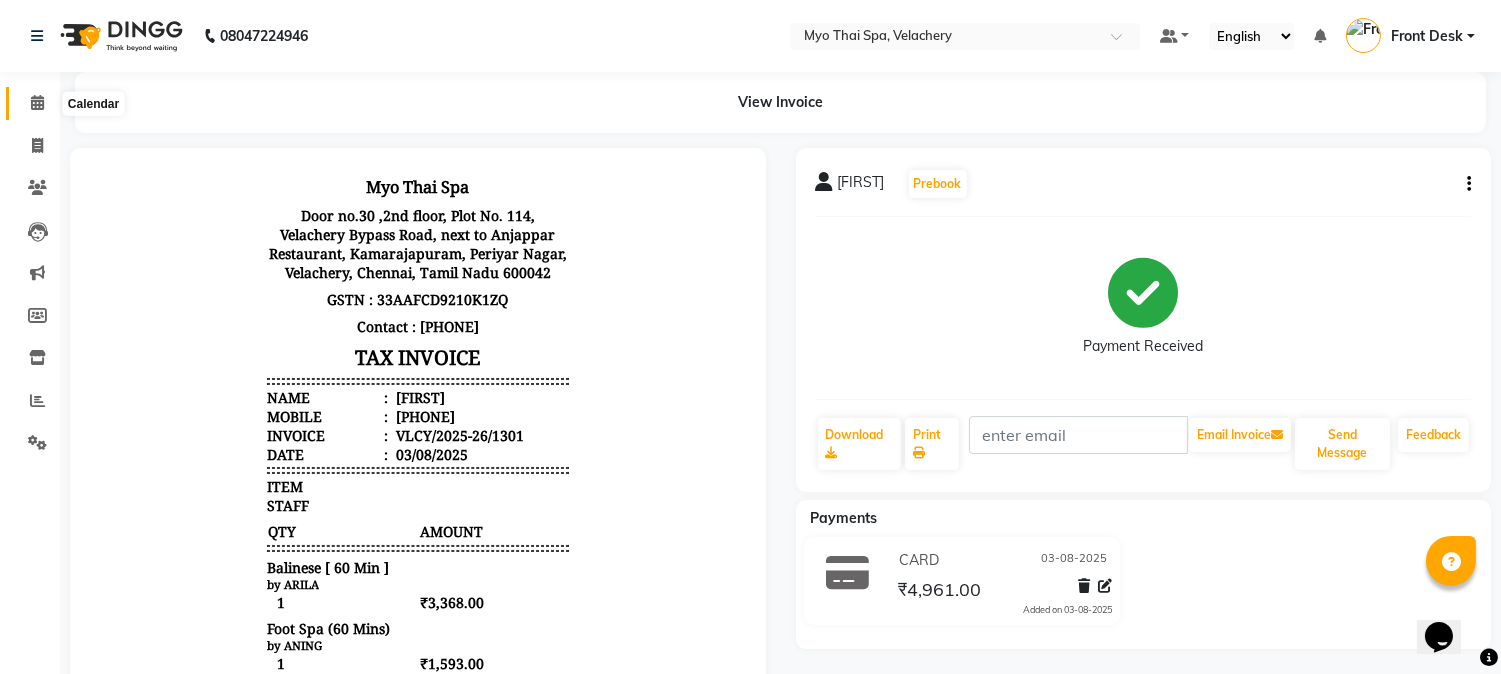 click 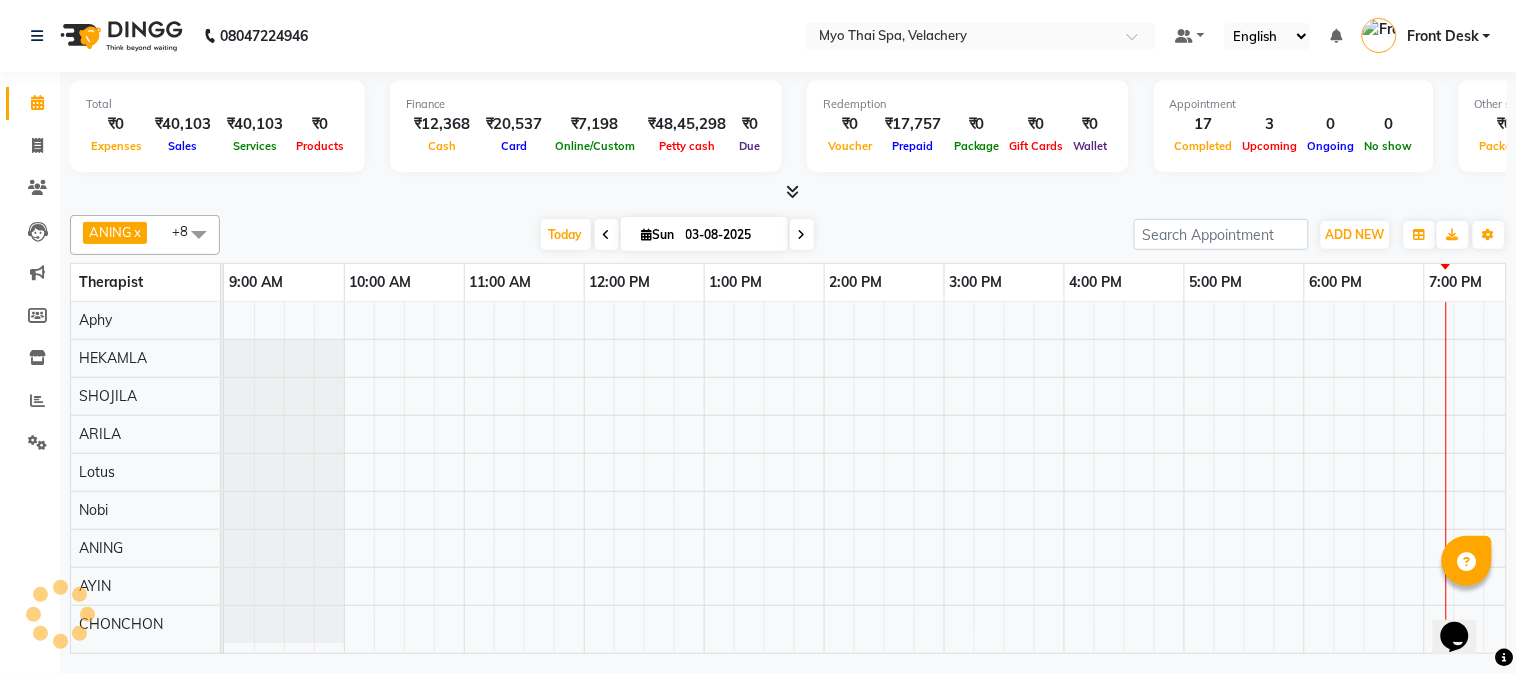 scroll, scrollTop: 0, scrollLeft: 0, axis: both 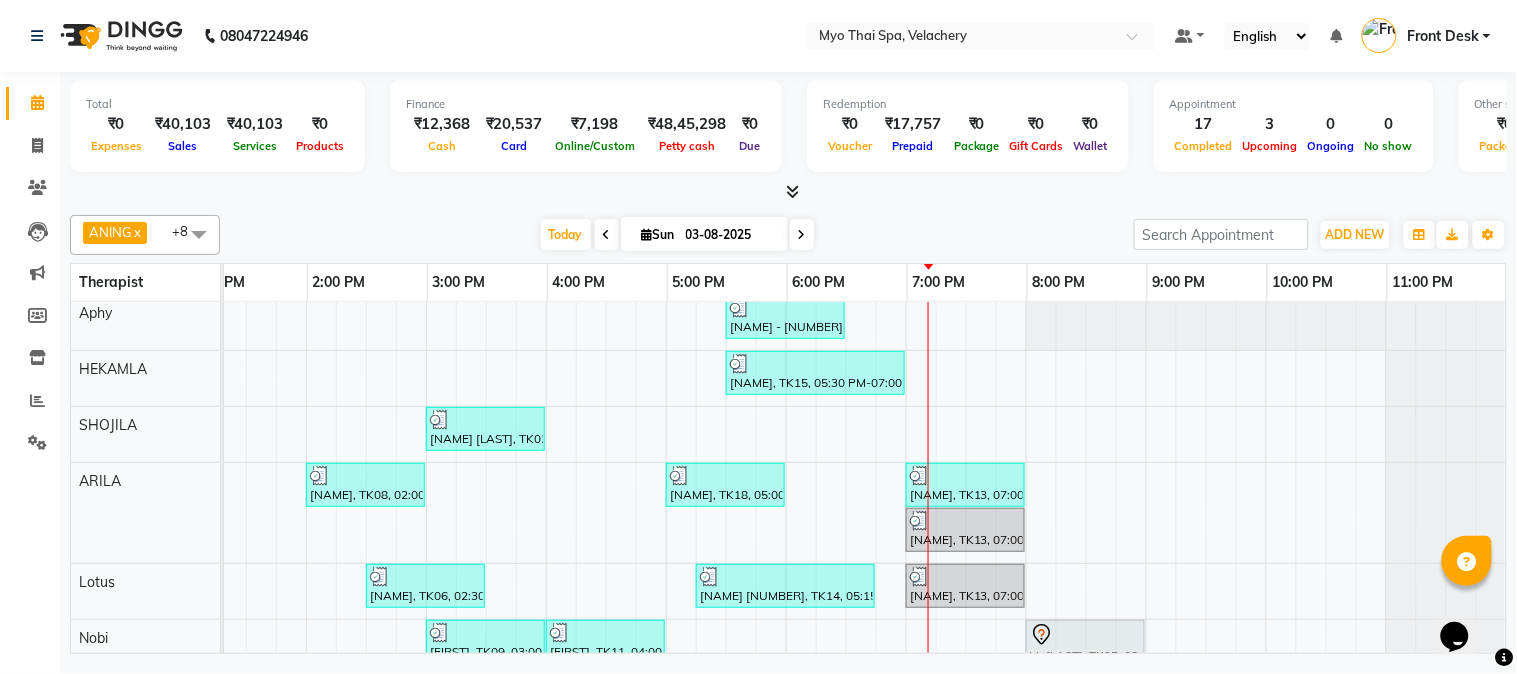 click at bounding box center [-294, 322] 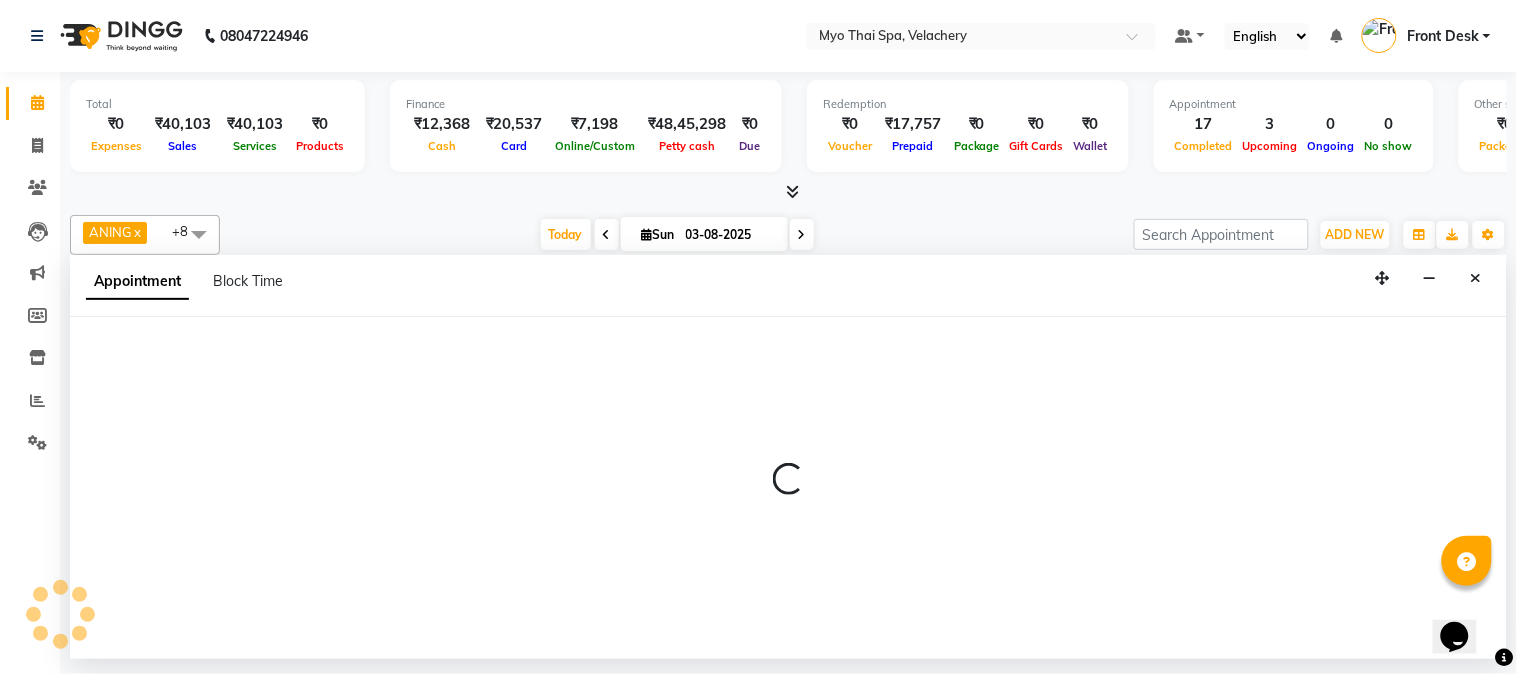 select on "13474" 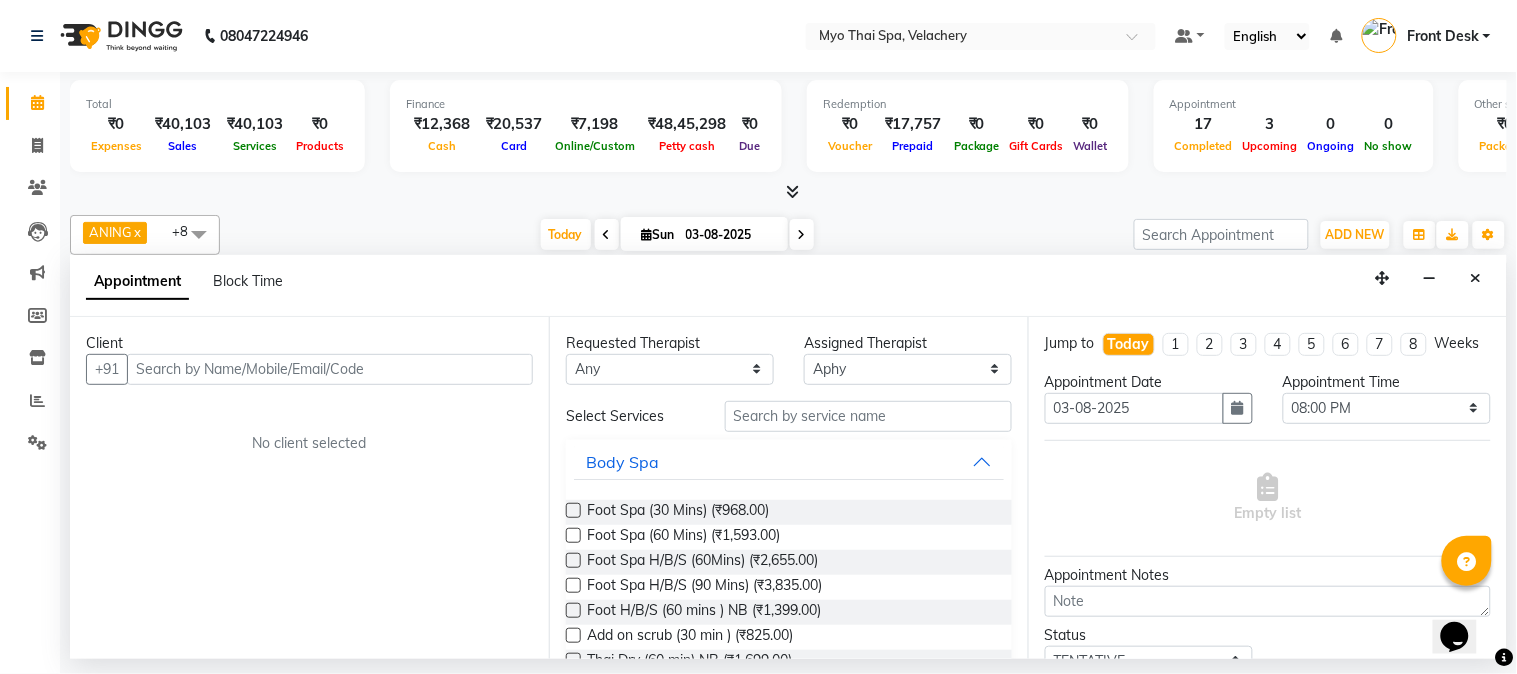 drag, startPoint x: 163, startPoint y: 367, endPoint x: 182, endPoint y: 378, distance: 21.954498 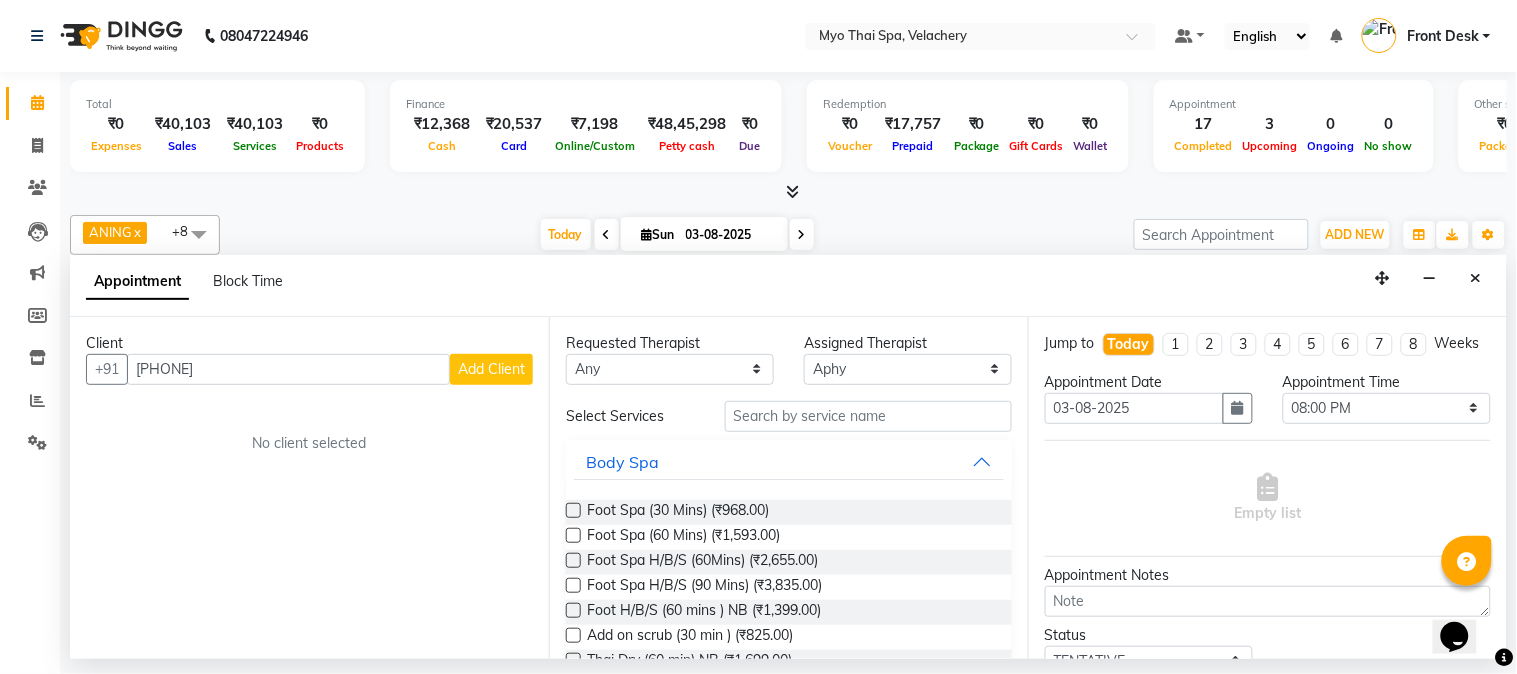 type on "[PHONE]" 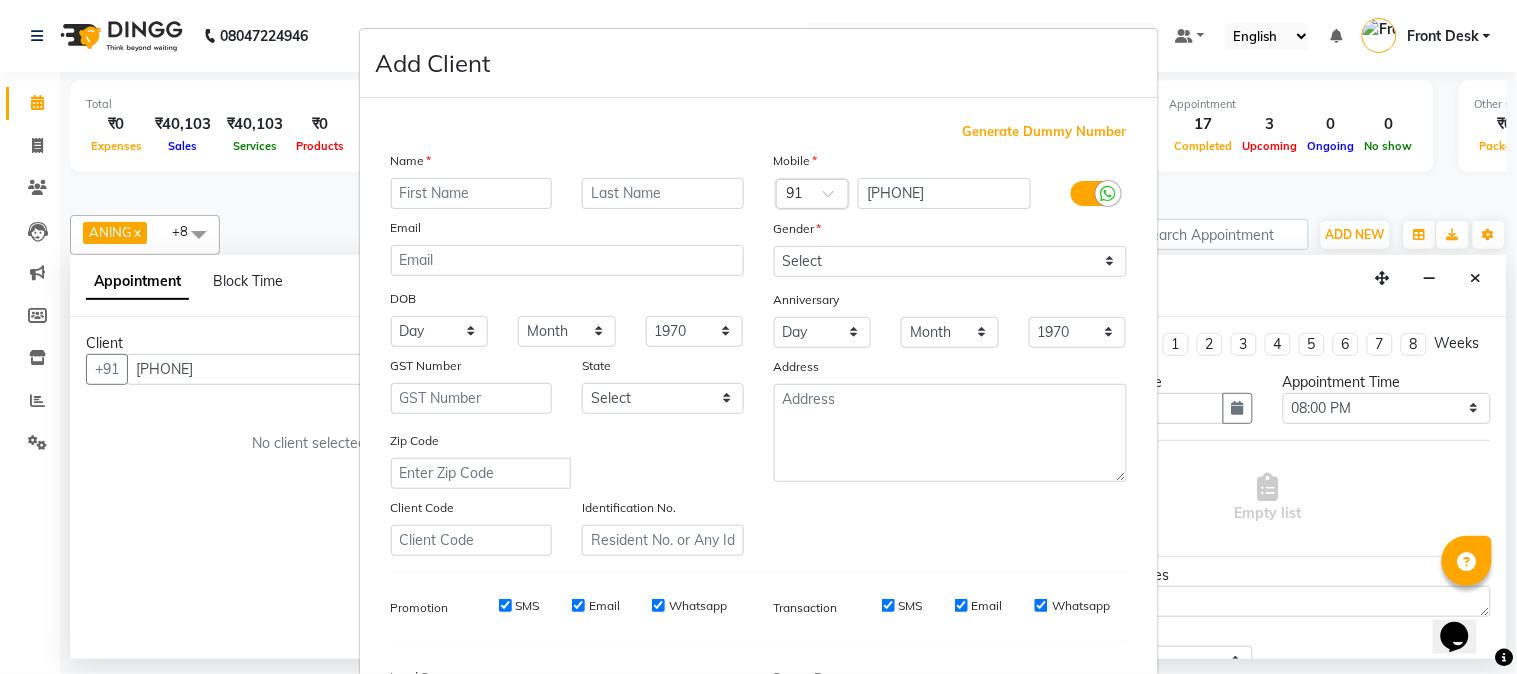 click at bounding box center (472, 193) 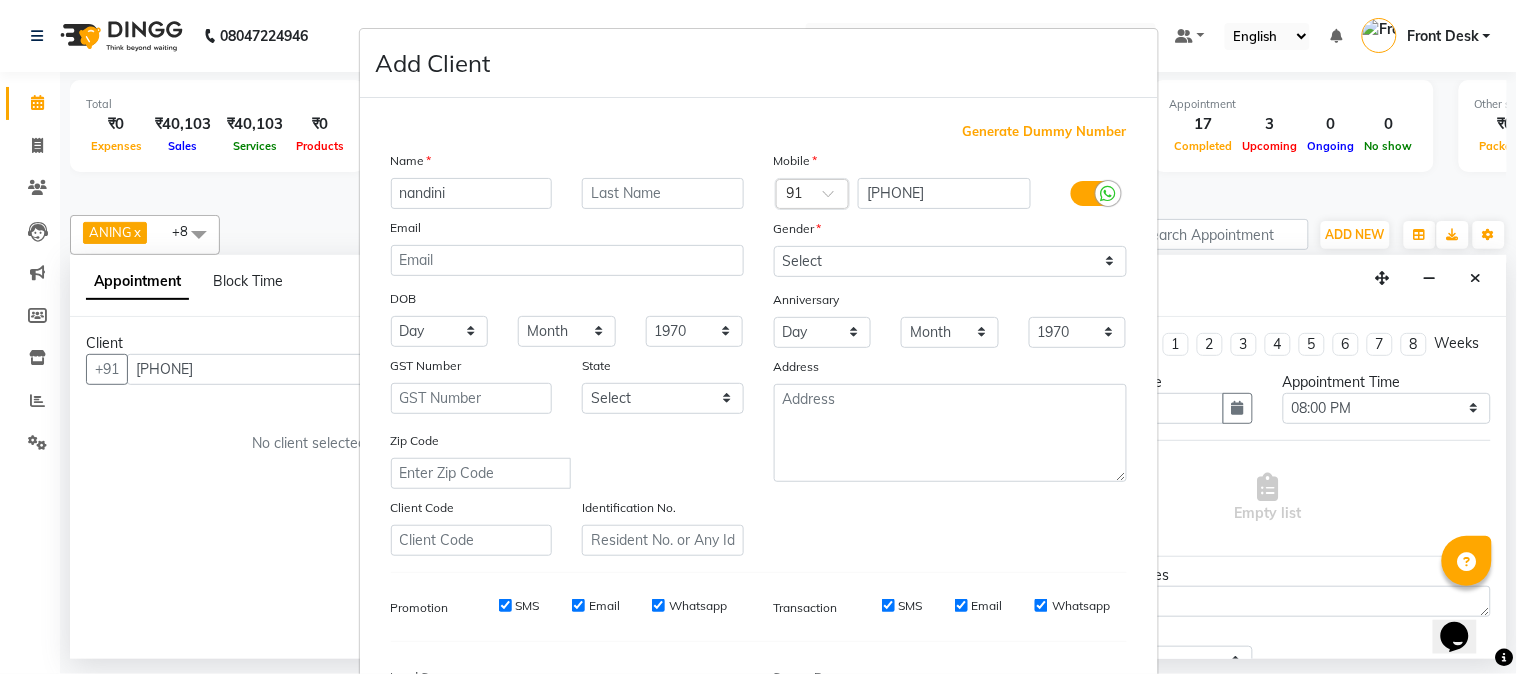 type on "nandini" 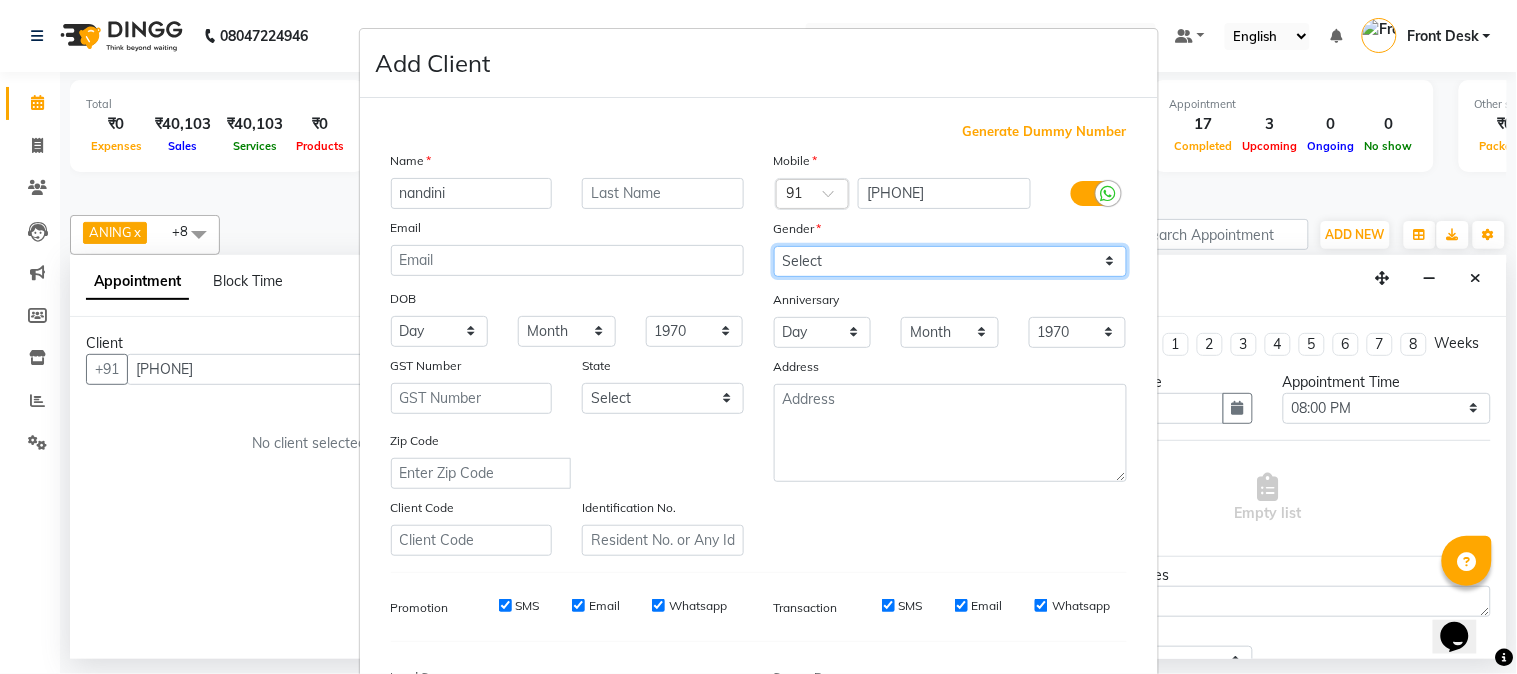 click on "Select Male Female Other Prefer Not To Say" at bounding box center (950, 261) 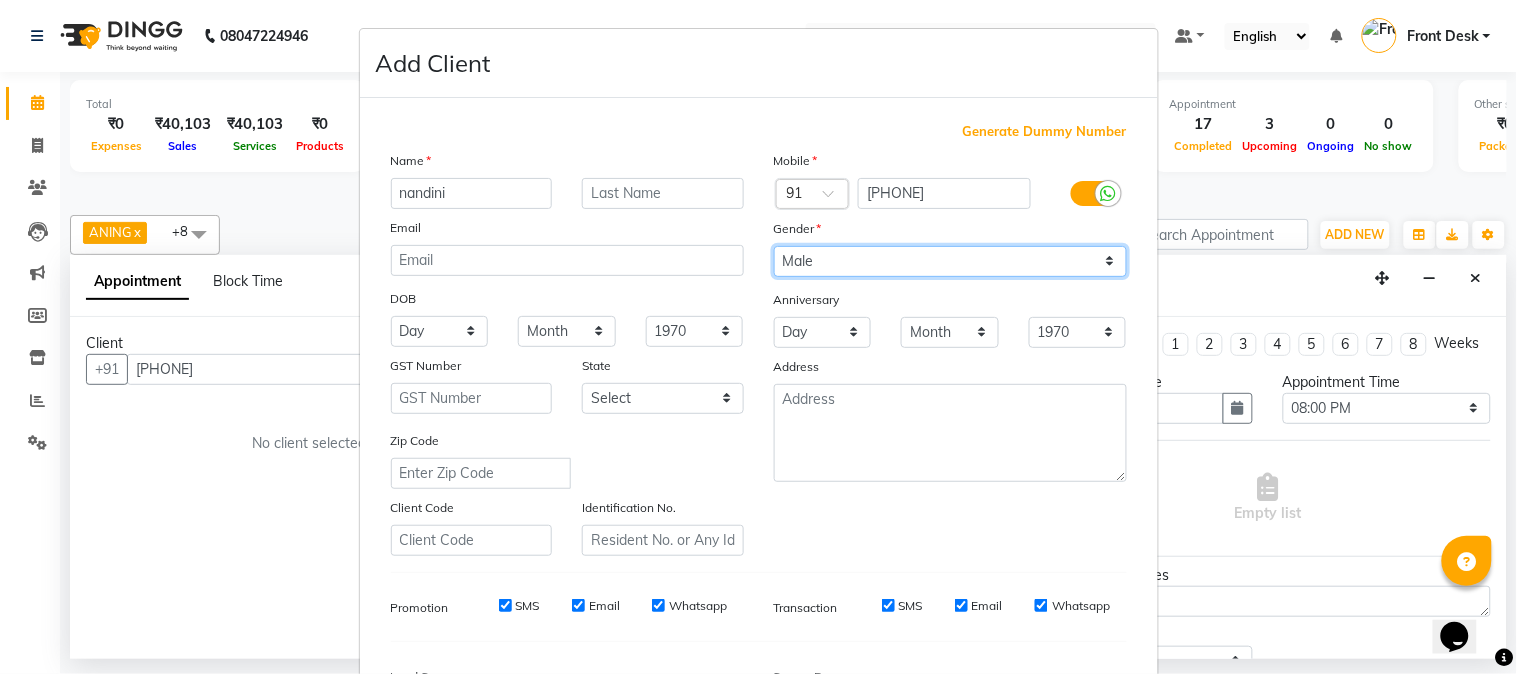 click on "Select Male Female Other Prefer Not To Say" at bounding box center [950, 261] 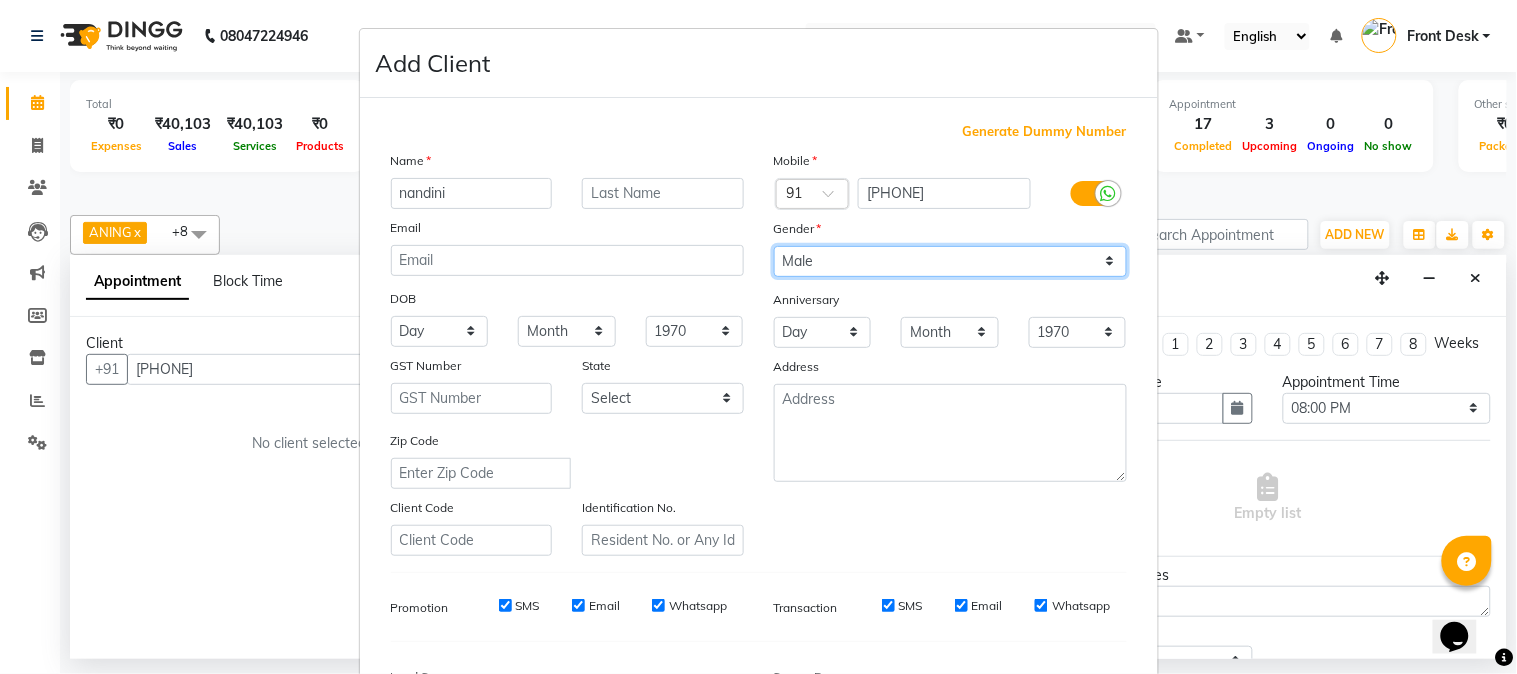 click on "Select Male Female Other Prefer Not To Say" at bounding box center [950, 261] 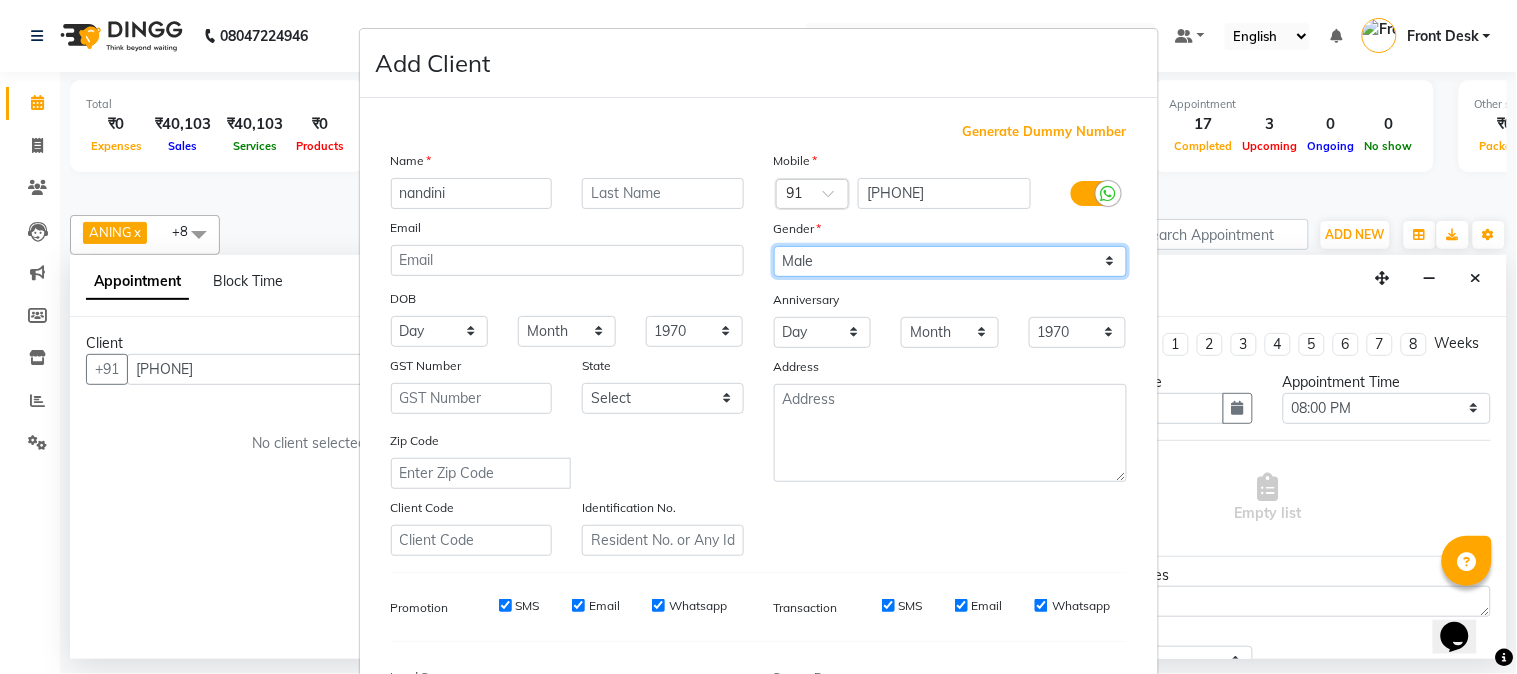 select on "female" 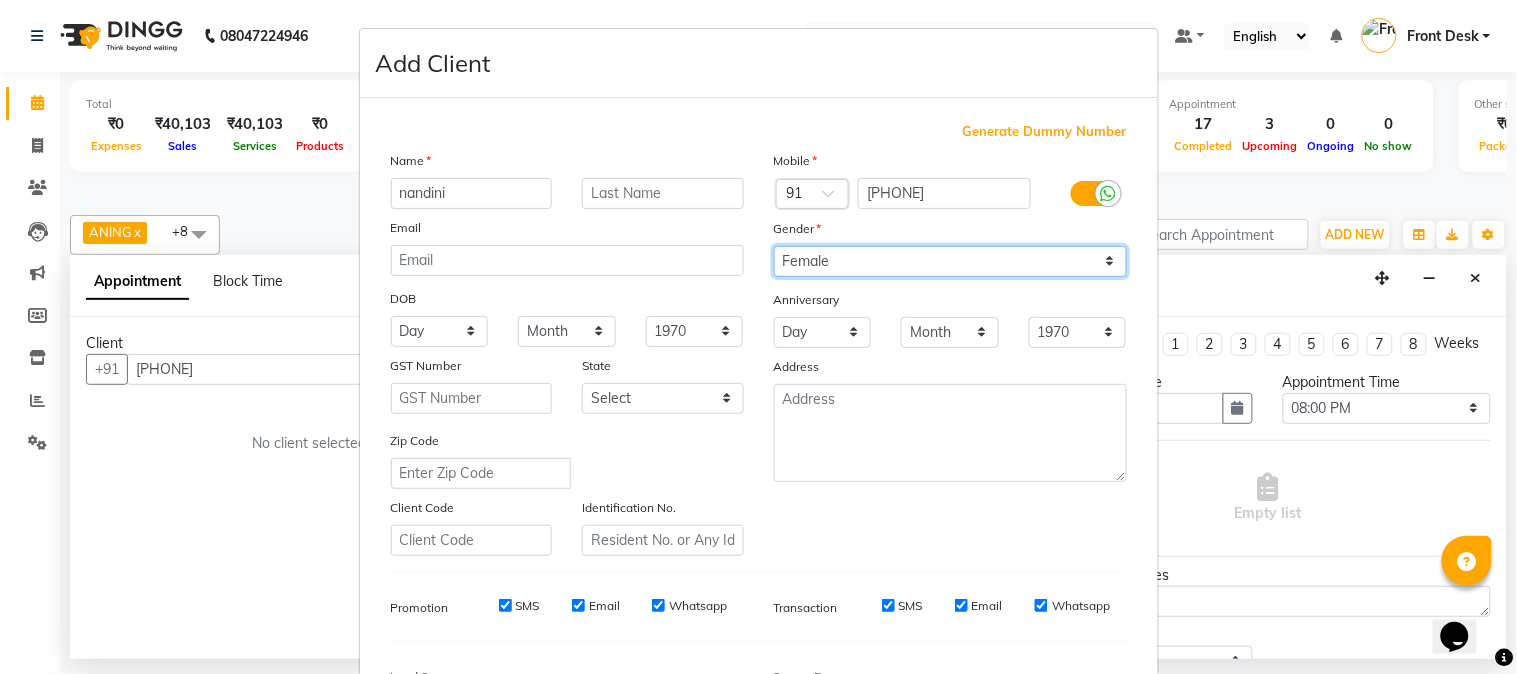 click on "Select Male Female Other Prefer Not To Say" at bounding box center (950, 261) 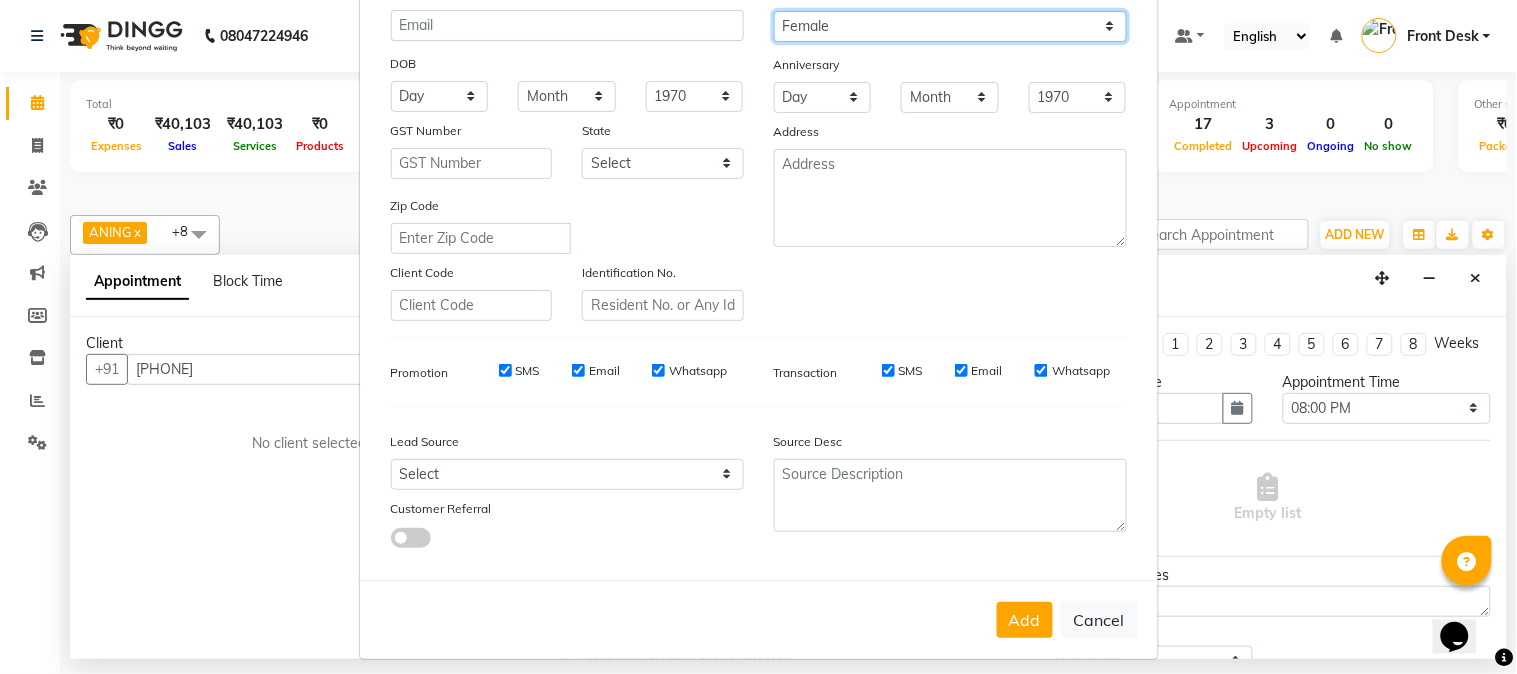 scroll, scrollTop: 250, scrollLeft: 0, axis: vertical 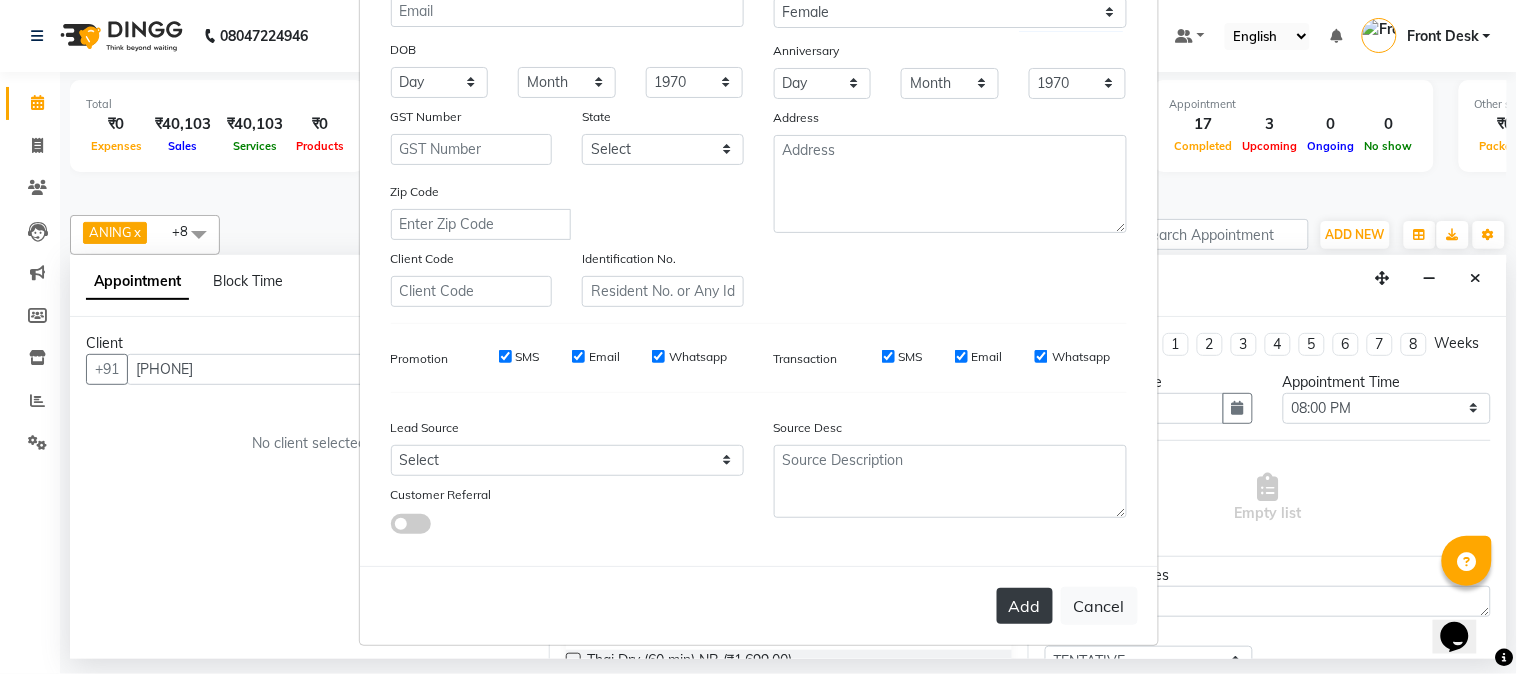 click on "Add" at bounding box center [1025, 606] 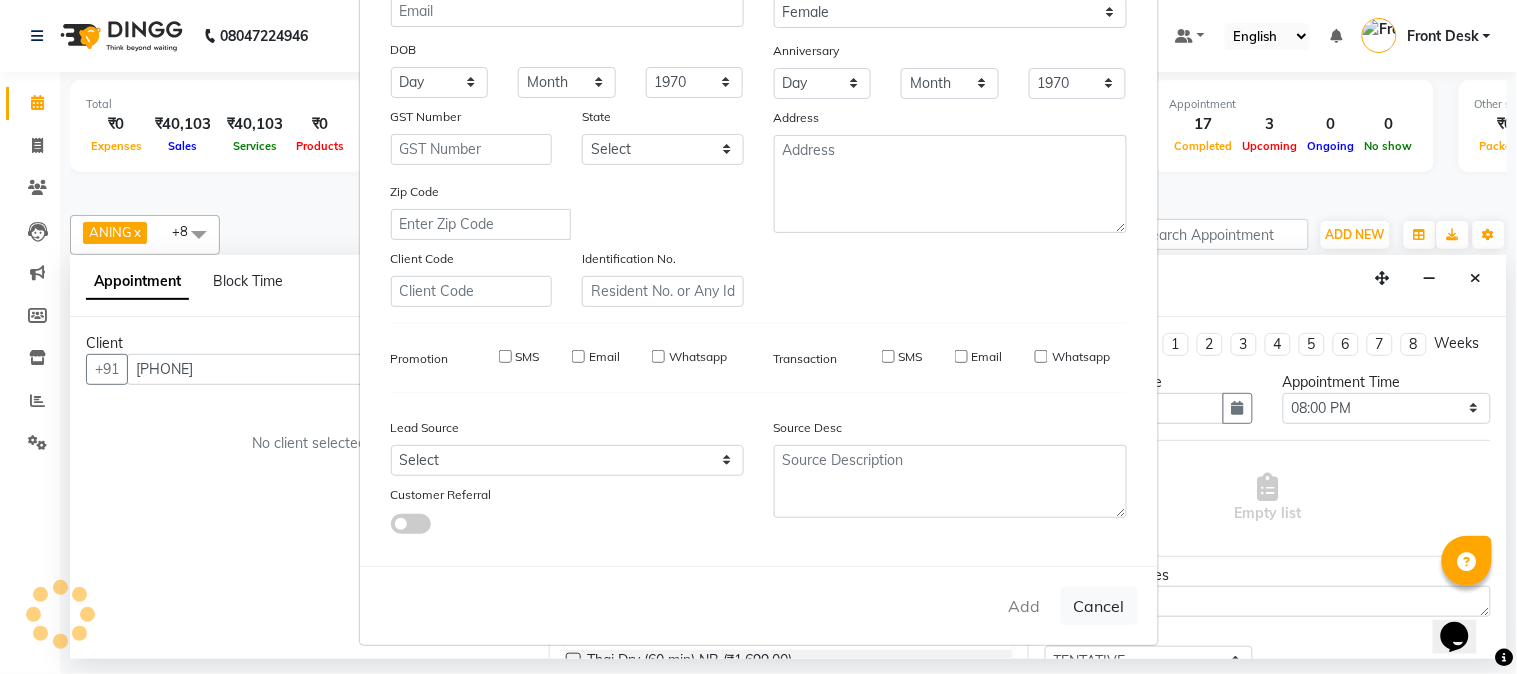 type 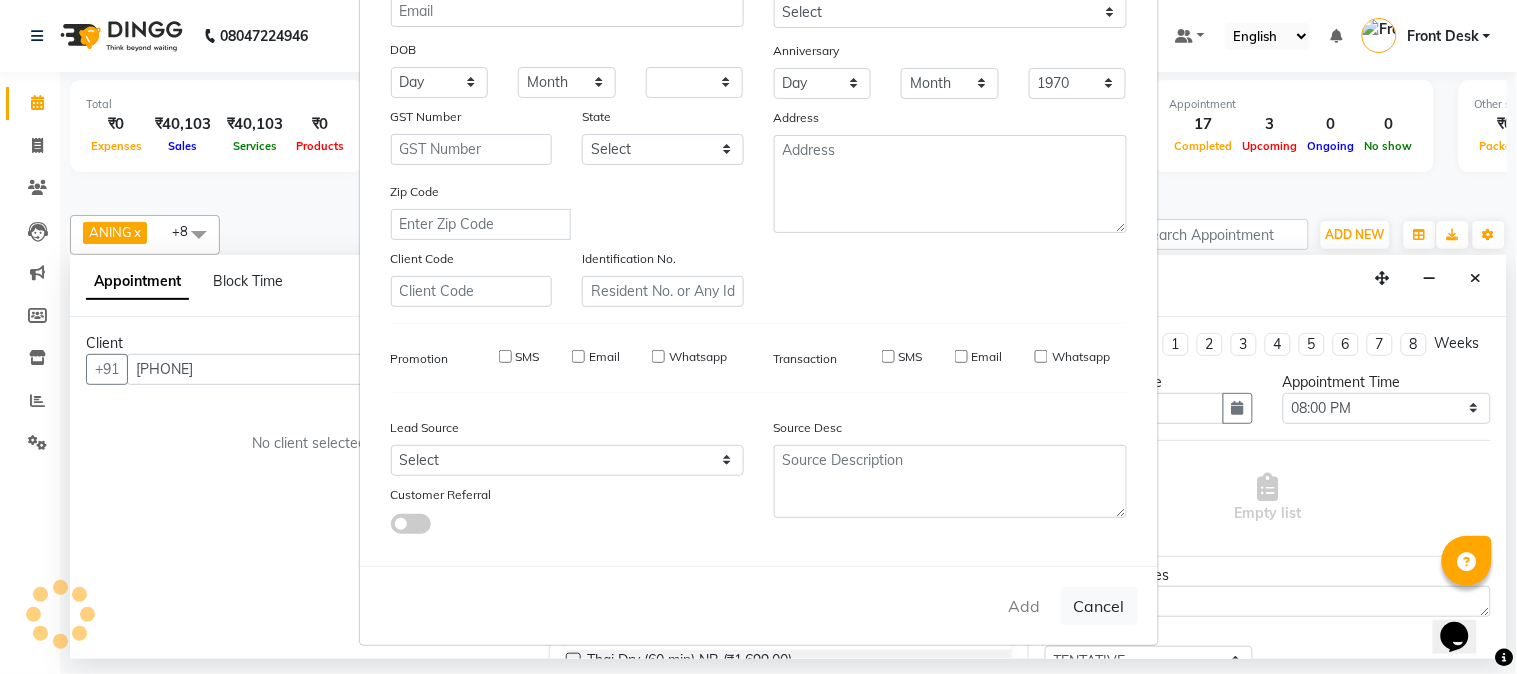 select 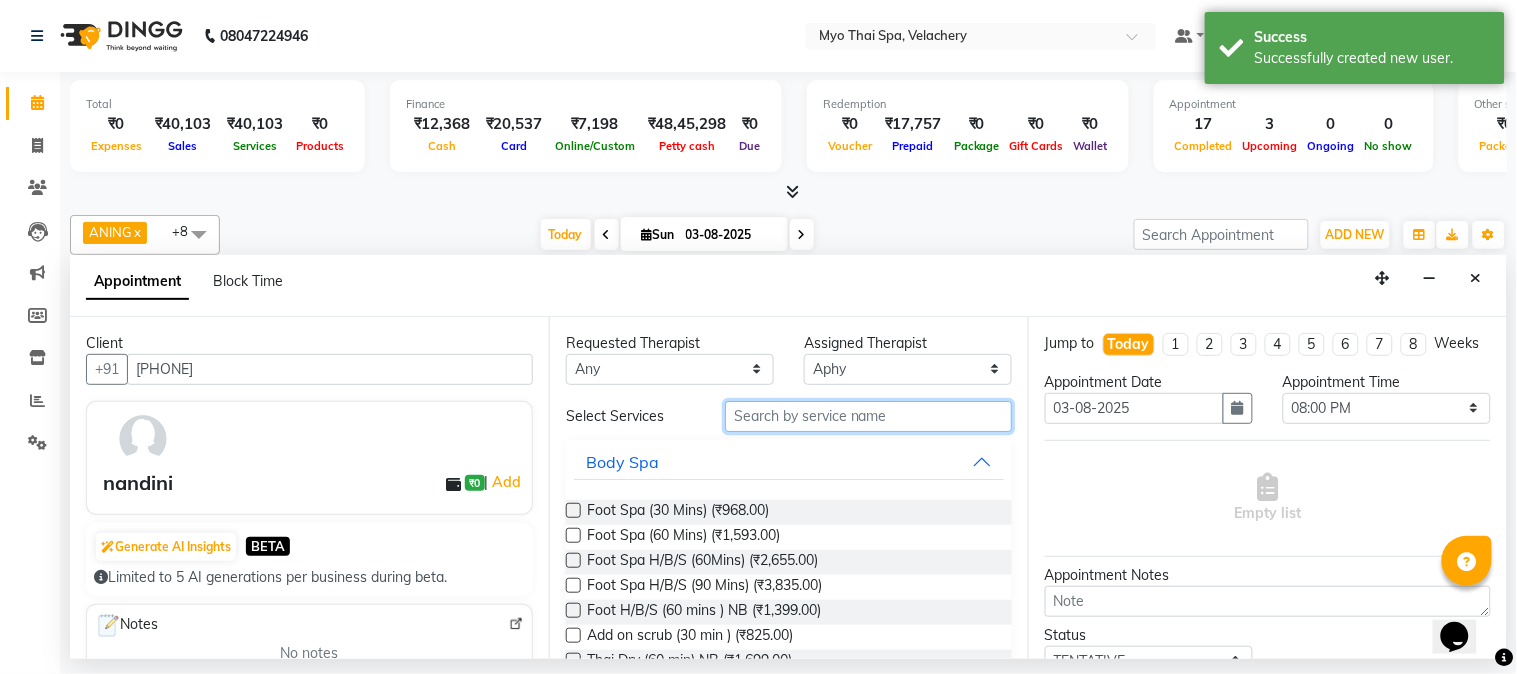 click at bounding box center (868, 416) 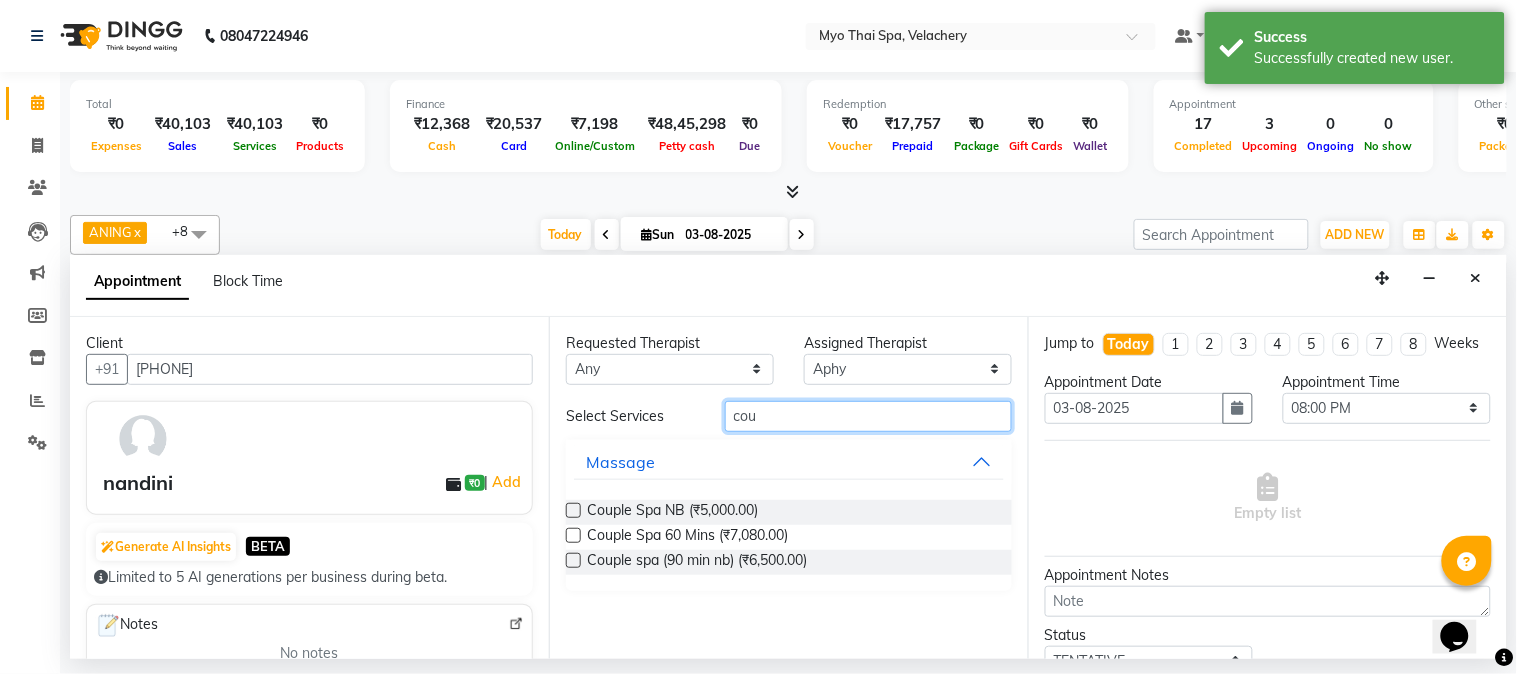 type on "cou" 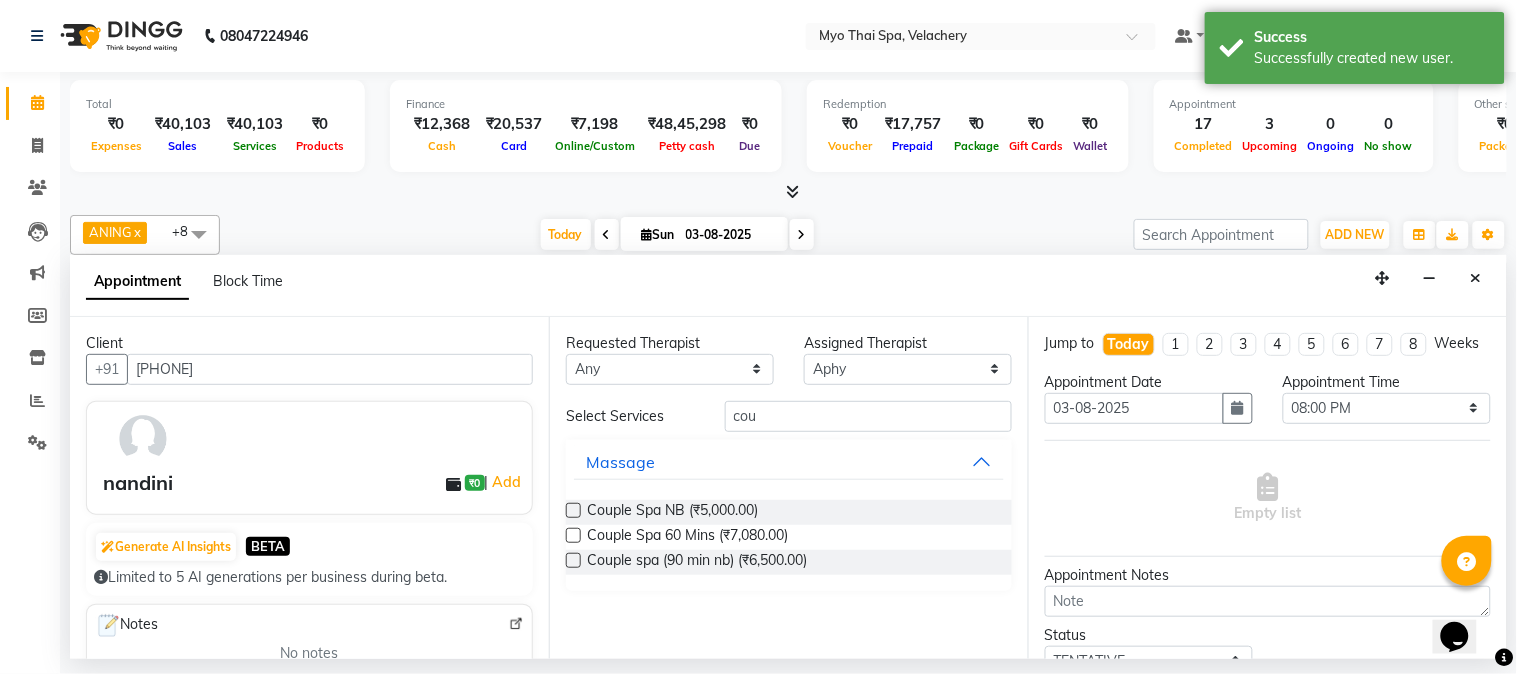 click at bounding box center (573, 535) 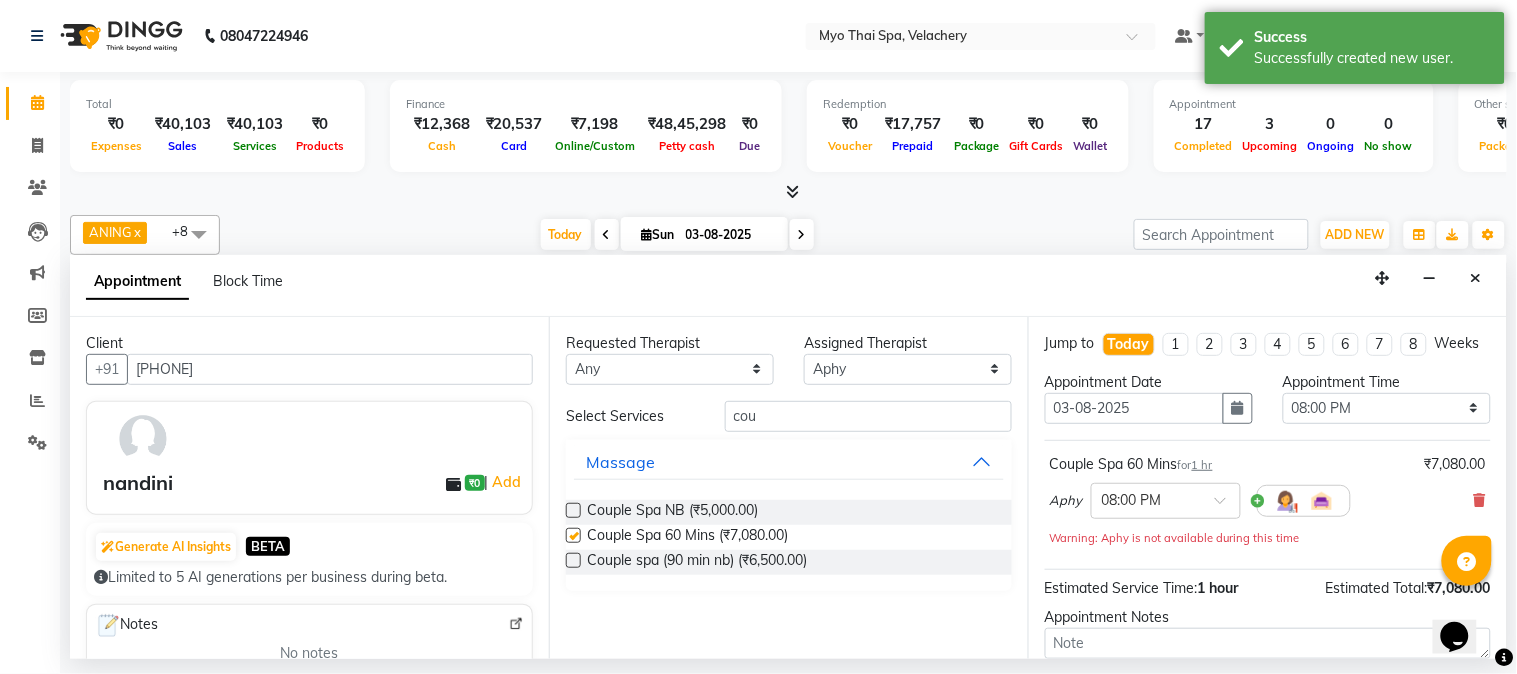 checkbox on "false" 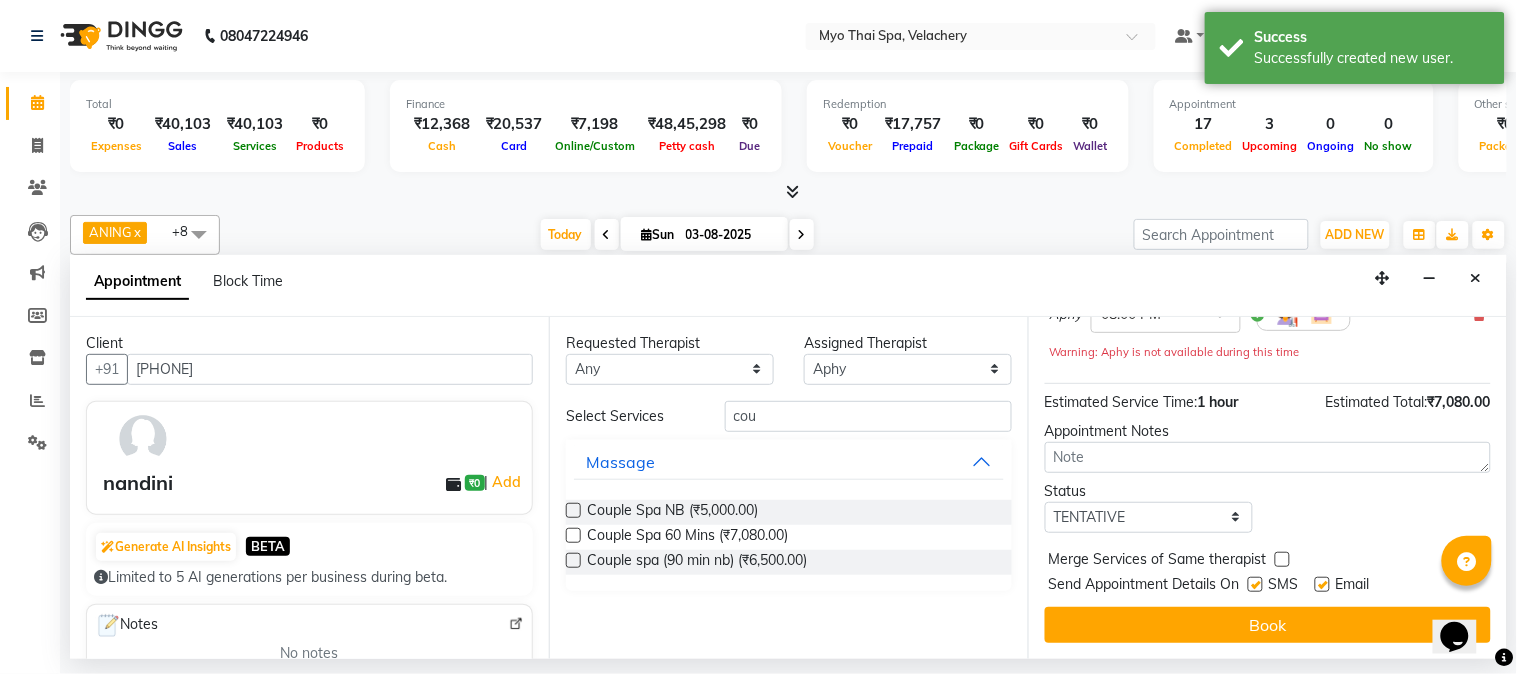 scroll, scrollTop: 204, scrollLeft: 0, axis: vertical 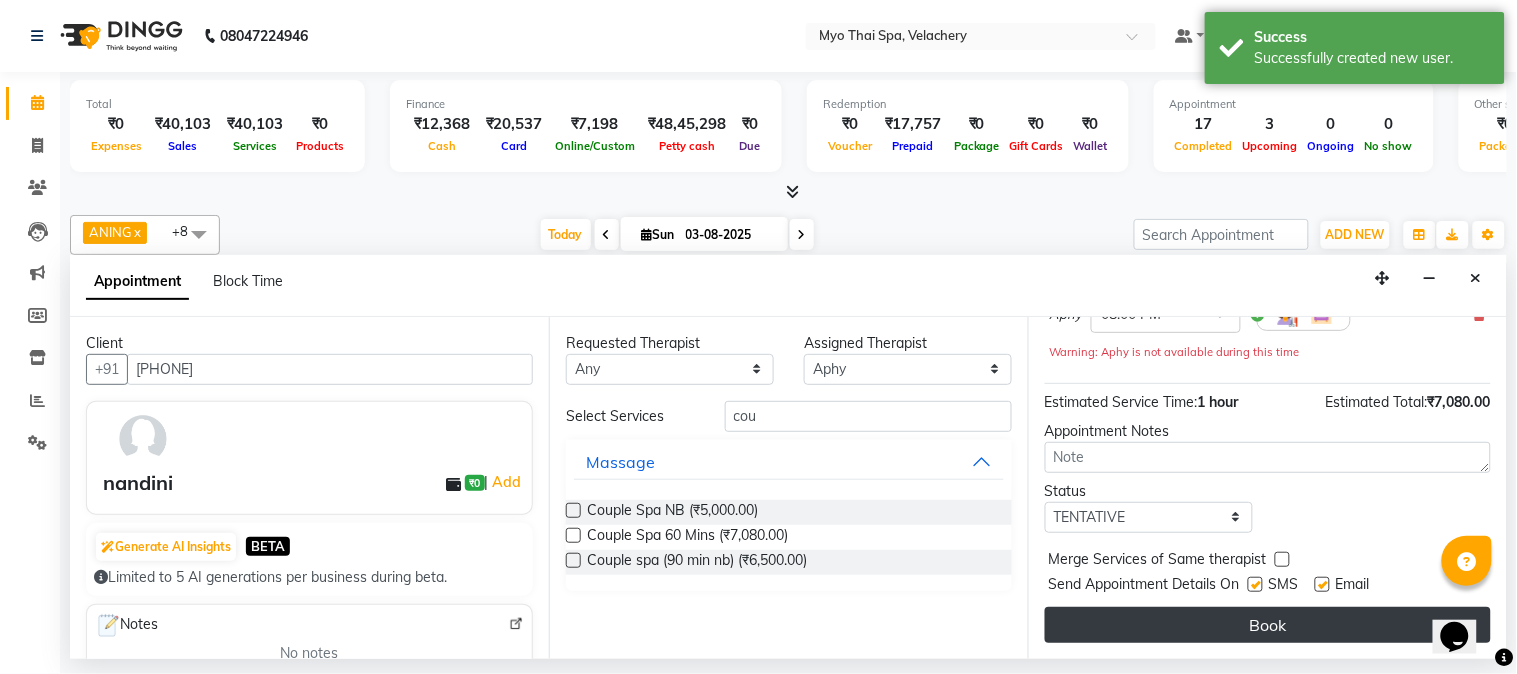 click on "Book" at bounding box center (1268, 625) 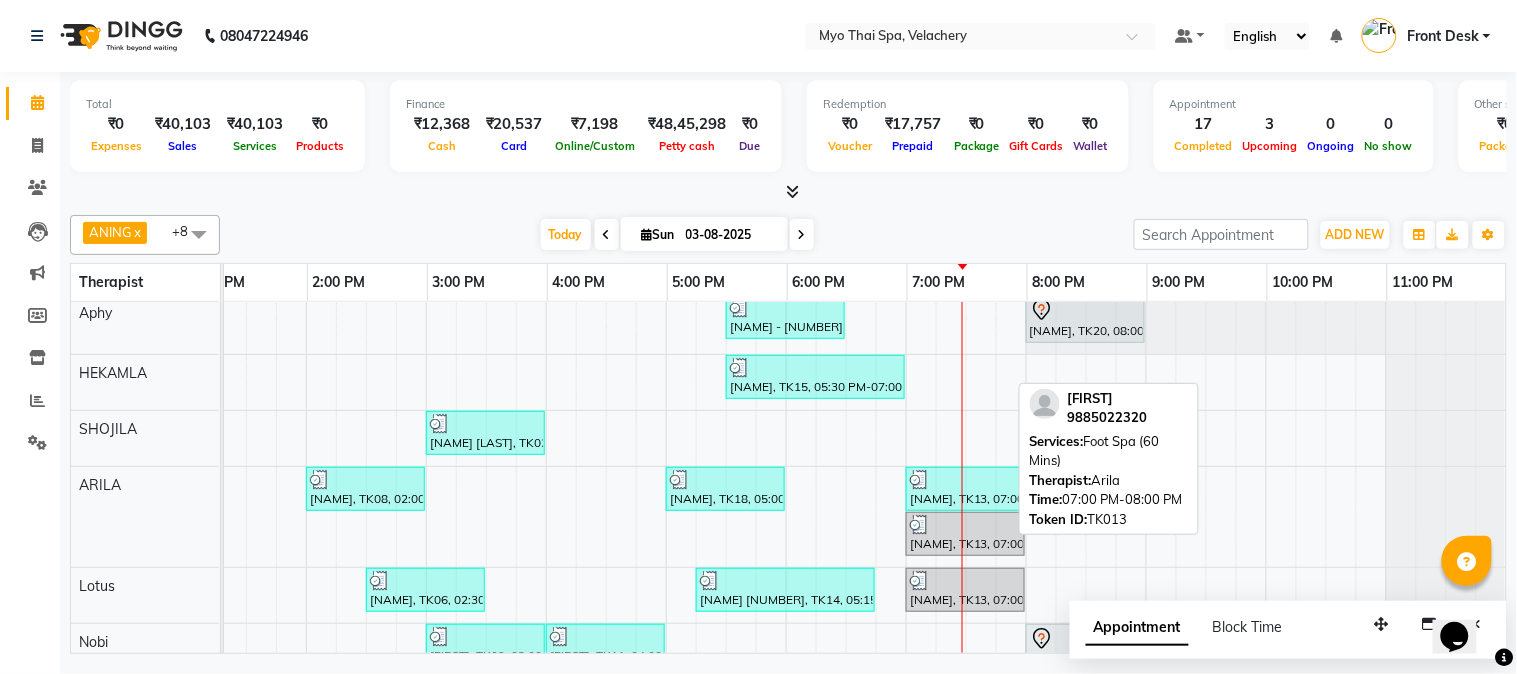 scroll, scrollTop: 232, scrollLeft: 534, axis: both 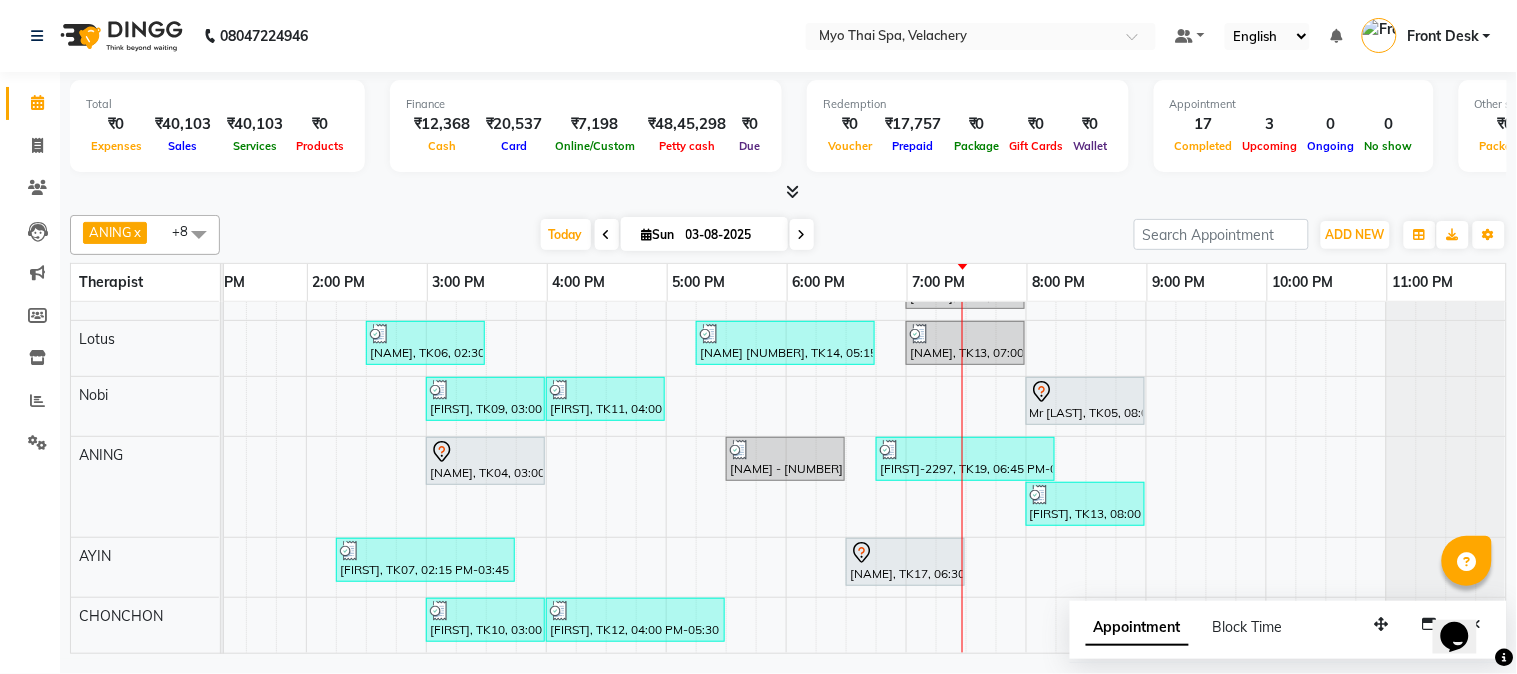 click on "mrs [LAST] [LAST] - [NUMBER], TK01, 11:00 AM-12:00 PM, Swedish [ 60 Min ]     [NAME] - [NUMBER] [DATE], TK16, 05:30 PM-06:30 PM, Aroma Thai [ 60 Min ]             [NAME], TK20, 08:00 PM-09:00 PM, Couple Spa 60 Mins     [NAME], TK15, 05:30 PM-07:00 PM, Swedish 90Mins NB     DR.[LAST]-[NUMBER], TK03, 11:30 AM-01:00 PM, Twin Body Work [ 90 Min ]     [NAME] [LAST], TK02, 03:00 PM-04:00 PM, Traditional Thai Dry Spa-60Mins     [NAME], TK08, 02:00 PM-03:00 PM, Balinese [ 60 Min ]     [NAME], TK18, 05:00 PM-06:00 PM, Balinese [ 60 Min ]     [NAME], TK13, 07:00 PM-08:00 PM, Balinese [ 60 Min ]     [NAME], TK13, 07:00 PM-08:00 PM, Foot Spa (60 Mins)     [NAME], TK06, 02:30 PM-03:30 PM, Balinese [ 60 Min ]     [NAME] [NUMBER], TK14, 05:15 PM-06:45 PM, Traditional Thai Dry Spa -90Mins     [NAME], TK13, 07:00 PM-08:00 PM, Balinese [ 60 Min ]     [NAME], TK09, 03:00 PM-04:00 PM, Swedish [ 60 Min ]     [NAME], TK11, 04:00 PM-05:00 PM, Aroma Thai [ 60 Min ]             Mr [LAST], TK05, 08:00 PM-09:00 PM, Swedish 60Mins NB" at bounding box center (606, 350) 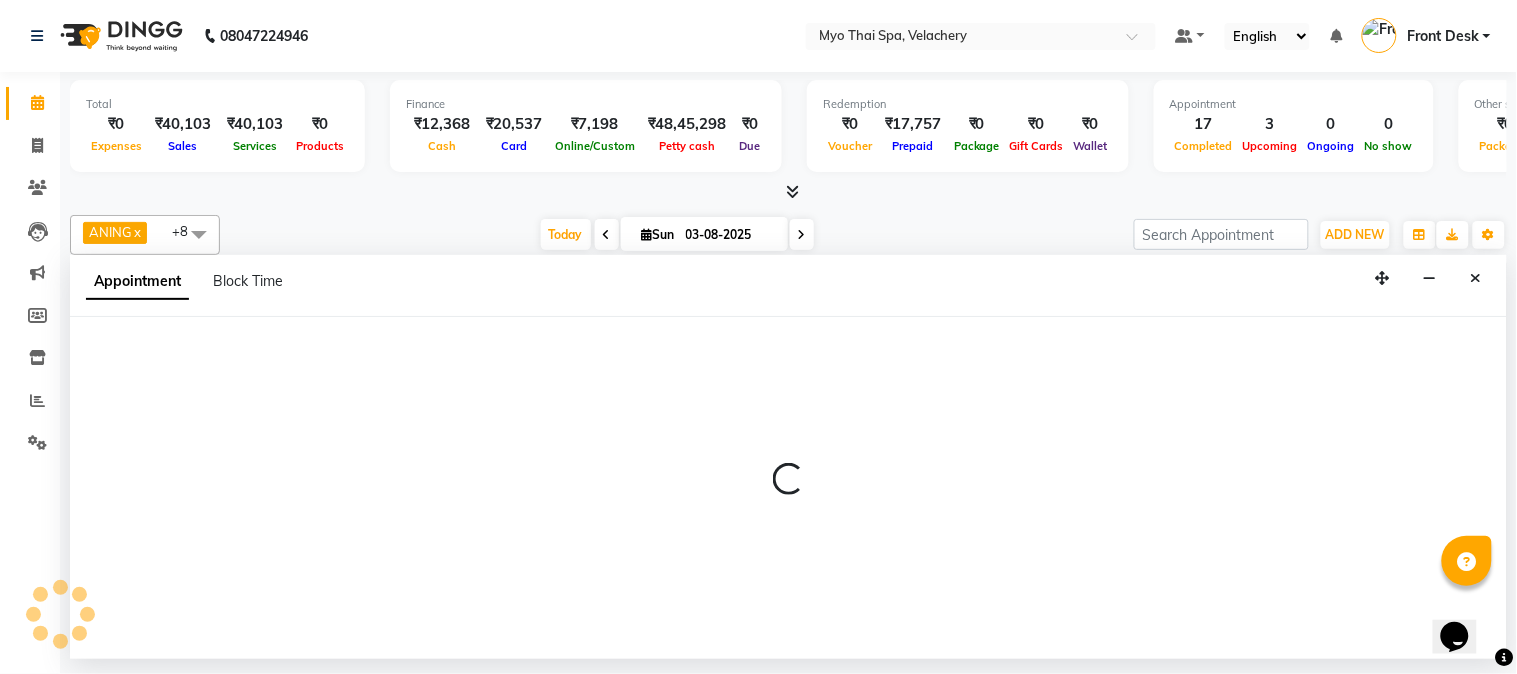 select on "84845" 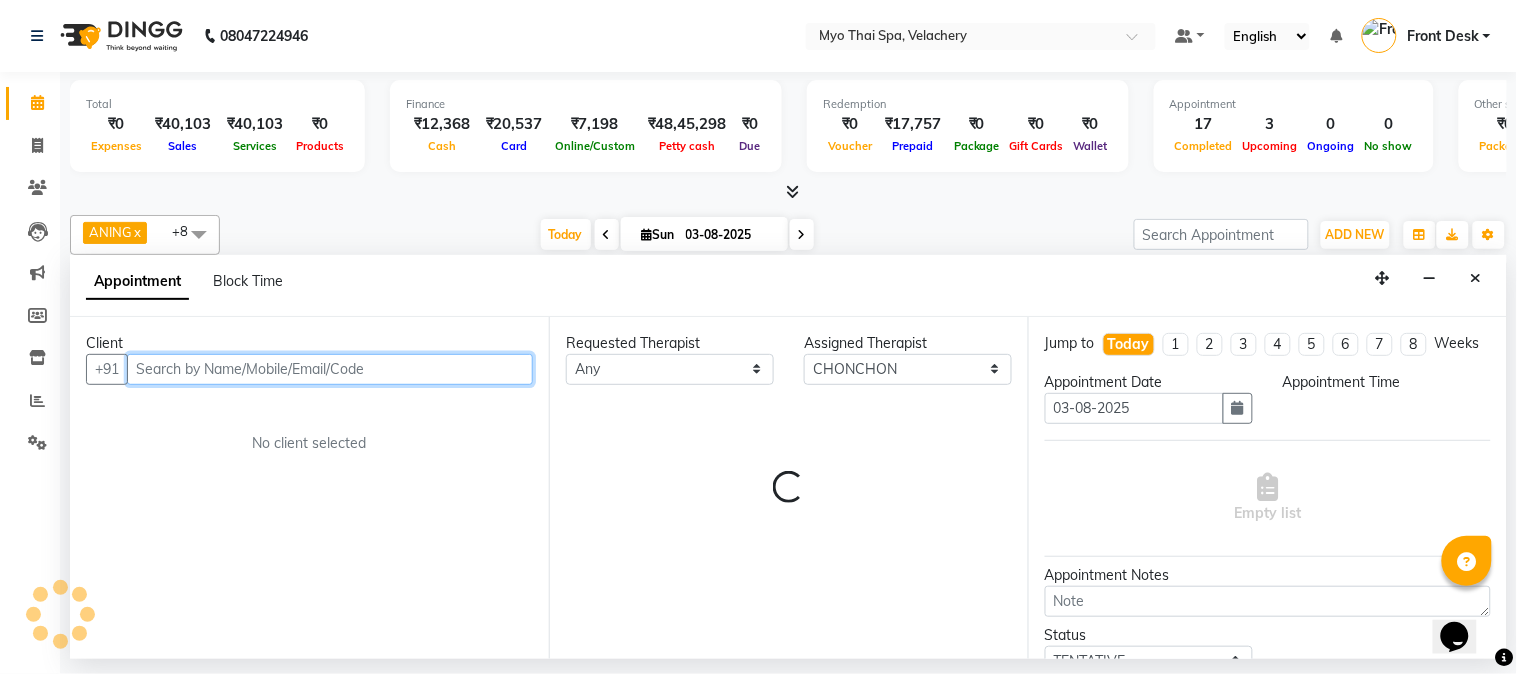 select on "1185" 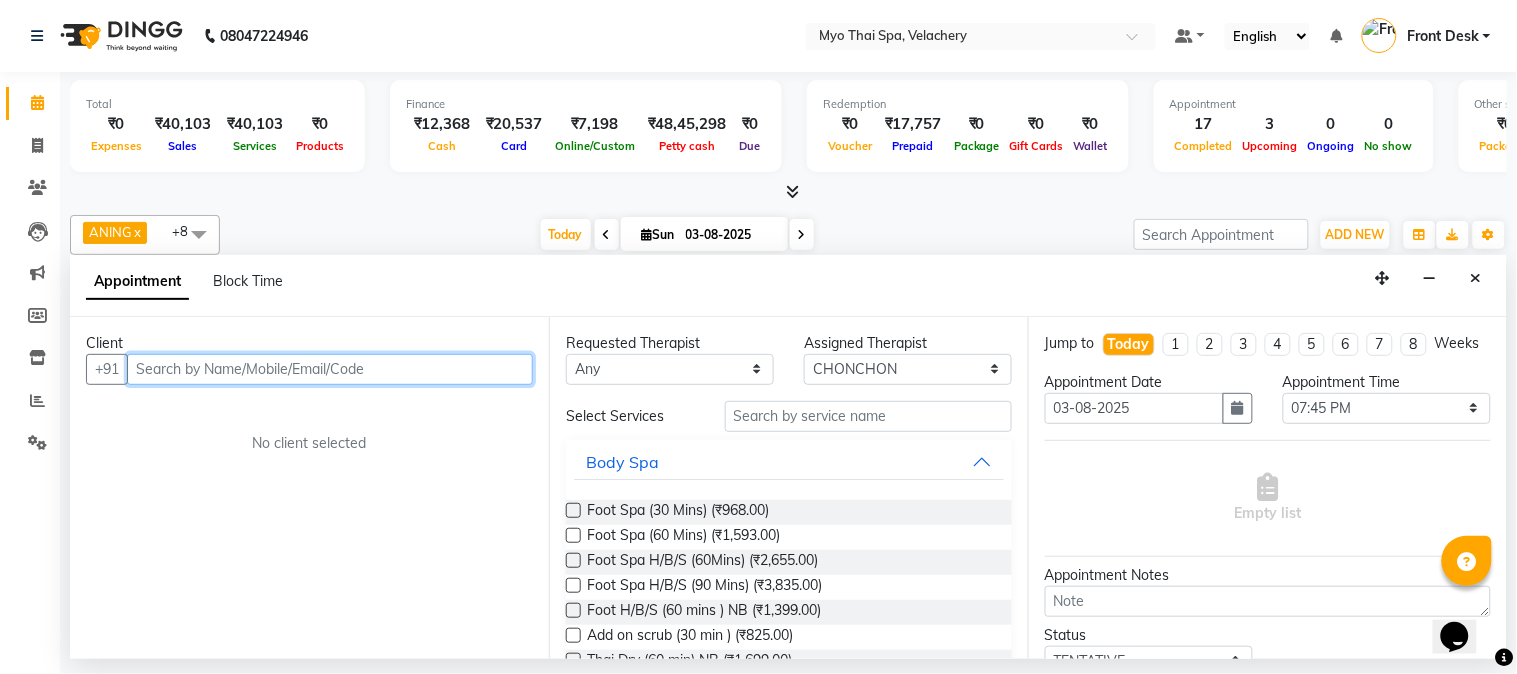 click at bounding box center (330, 369) 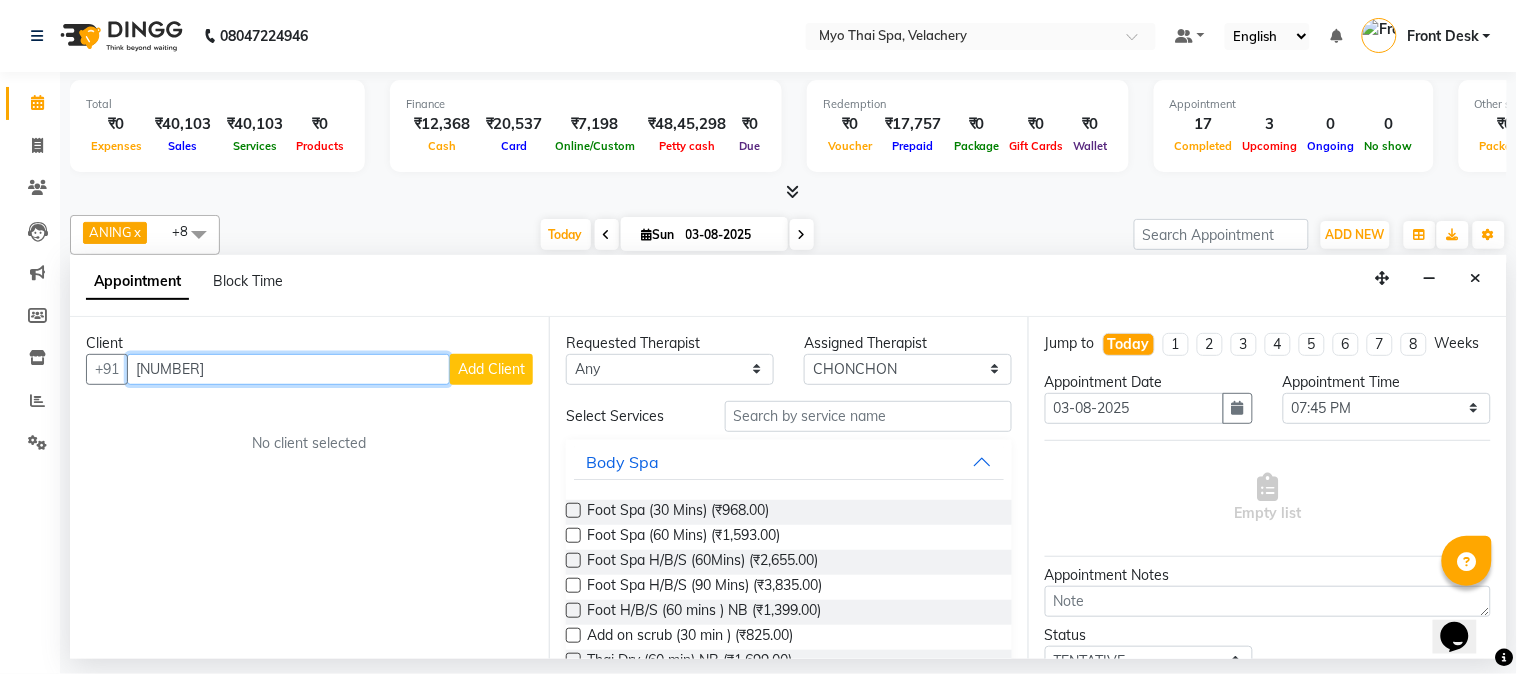 type on "[NUMBER]" 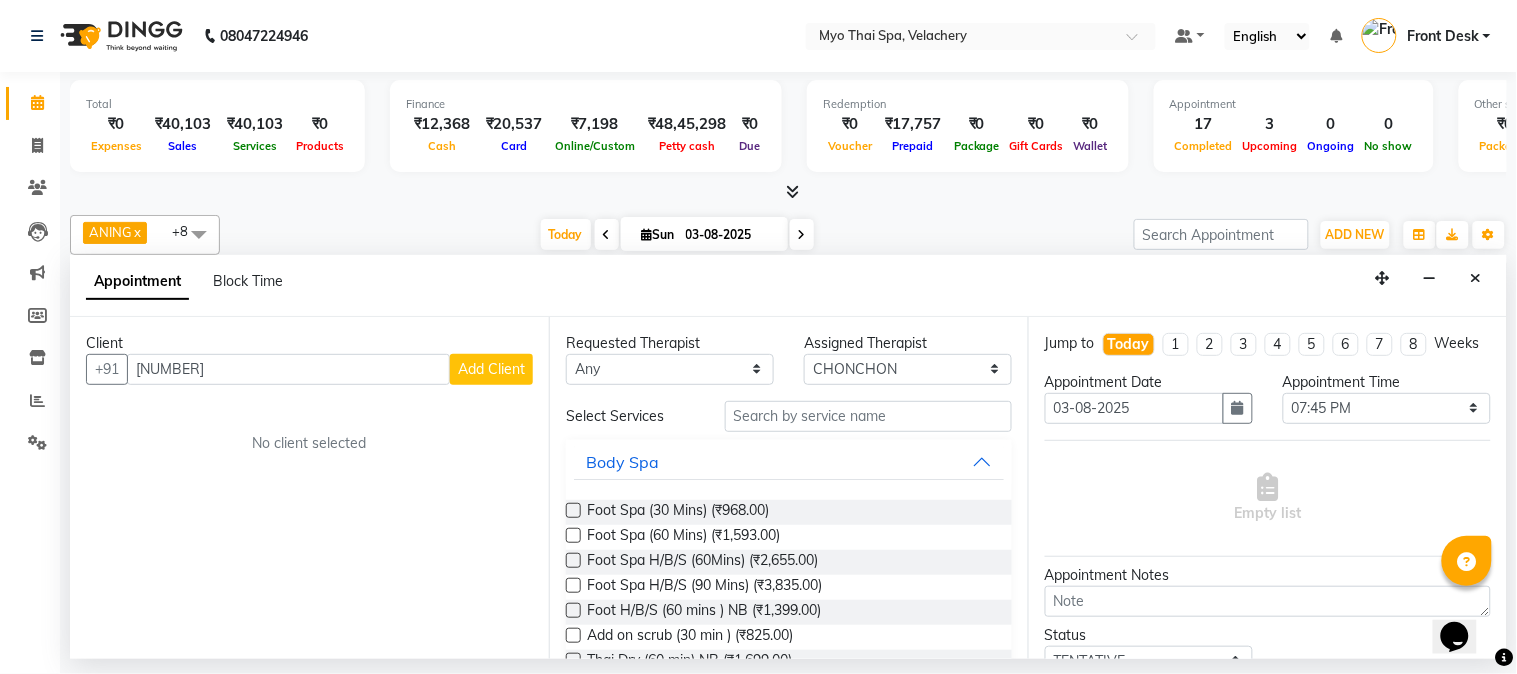 click on "Add Client" at bounding box center (491, 369) 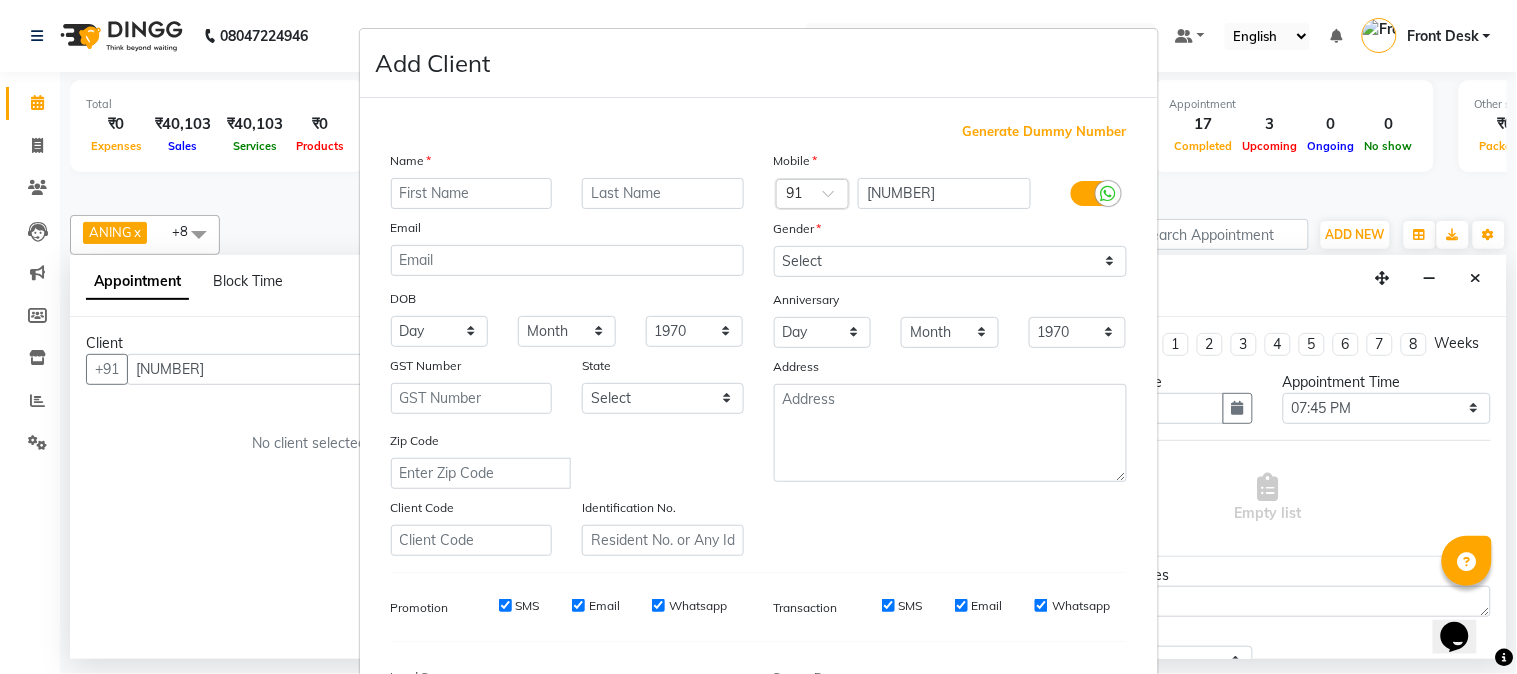 click at bounding box center (472, 193) 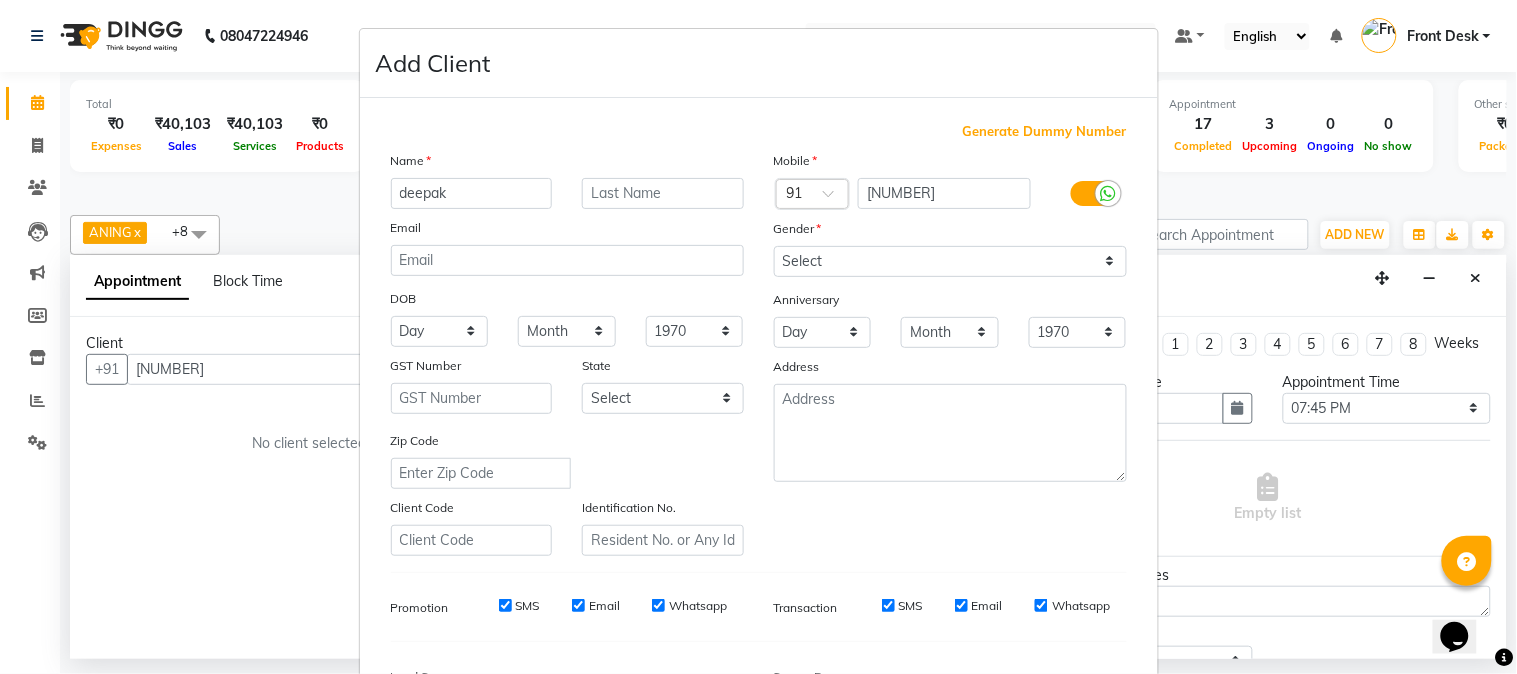 type on "deepak" 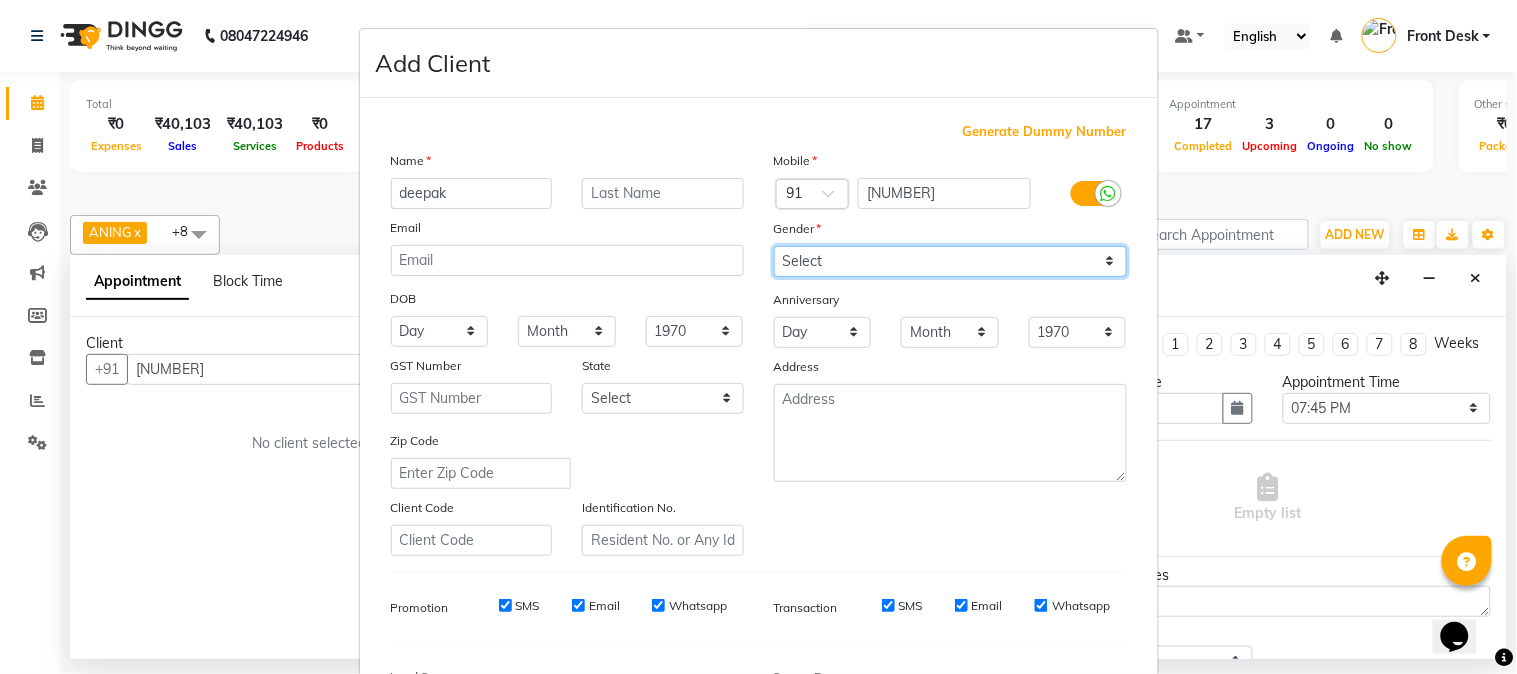 click on "Select Male Female Other Prefer Not To Say" at bounding box center (950, 261) 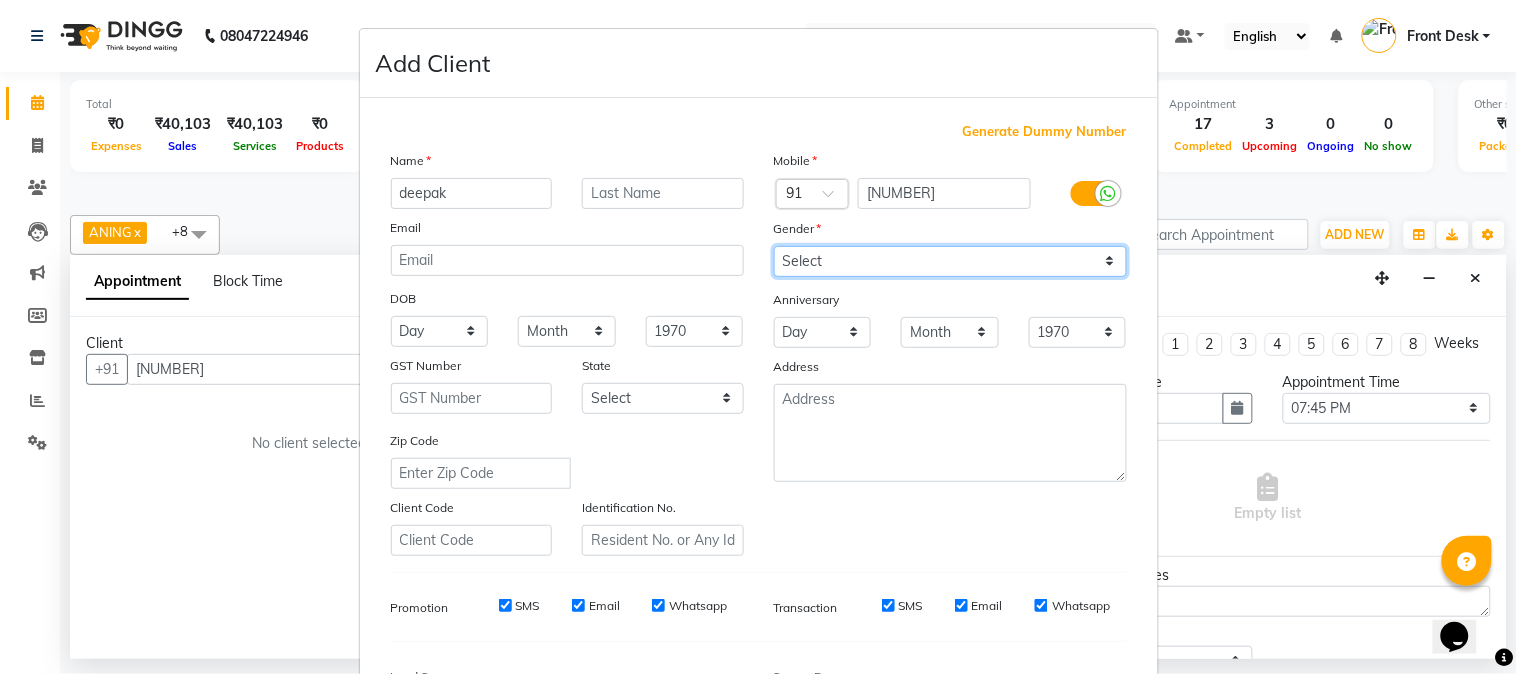 select on "male" 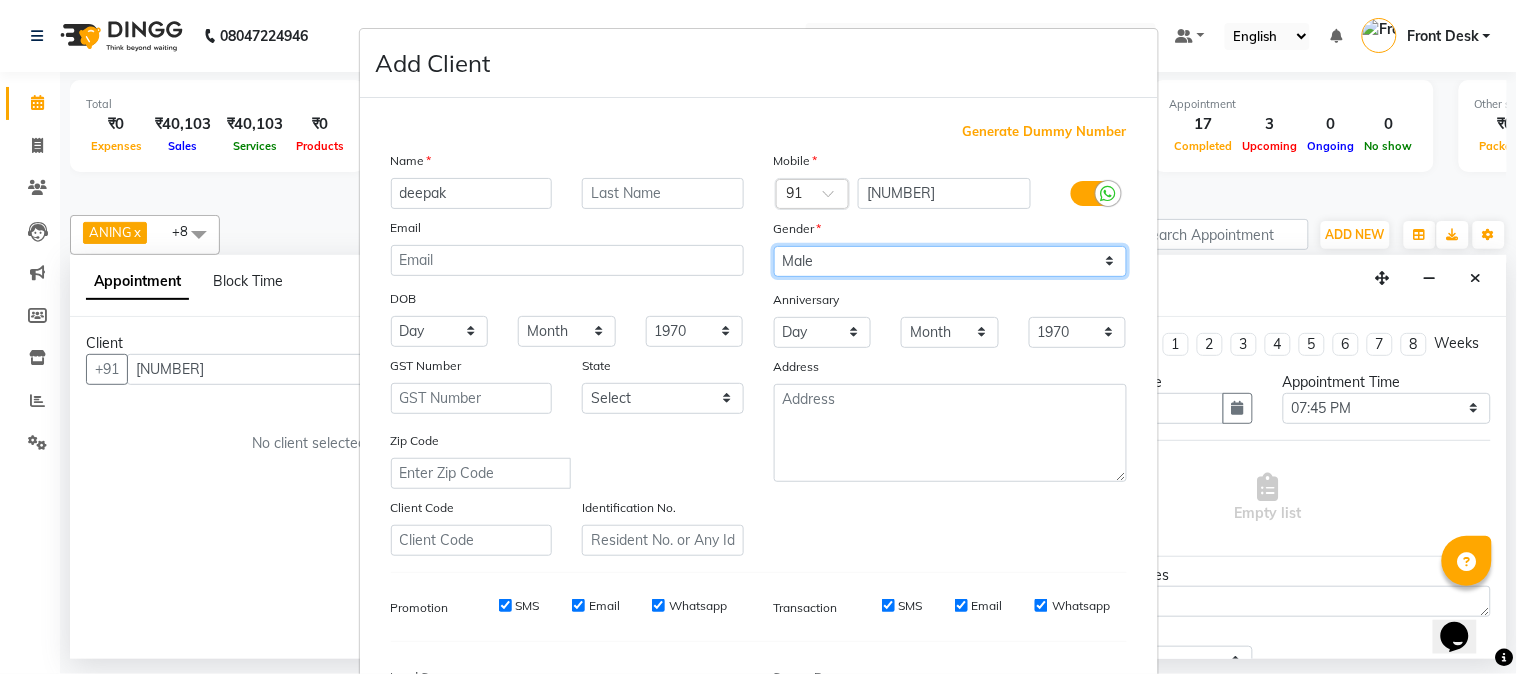 click on "Select Male Female Other Prefer Not To Say" at bounding box center [950, 261] 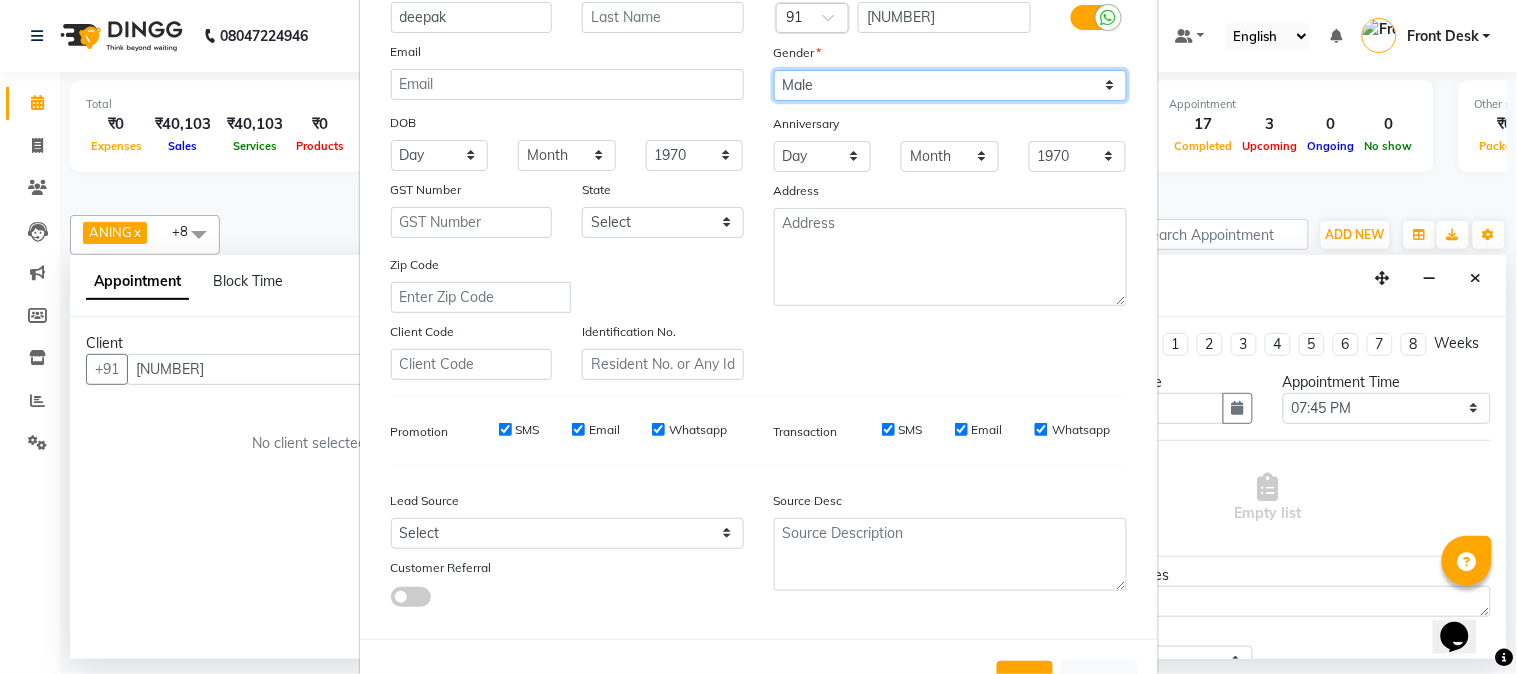 scroll, scrollTop: 250, scrollLeft: 0, axis: vertical 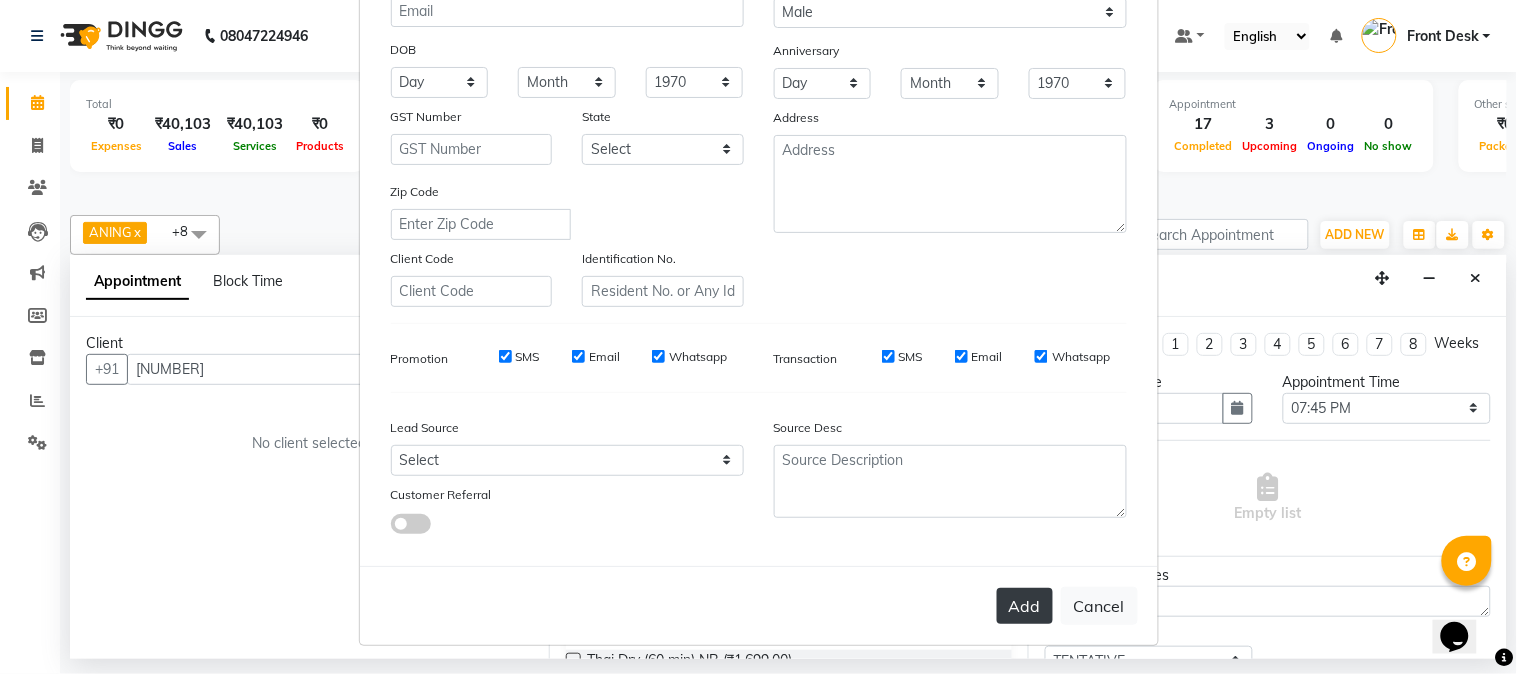 click on "Add" at bounding box center [1025, 606] 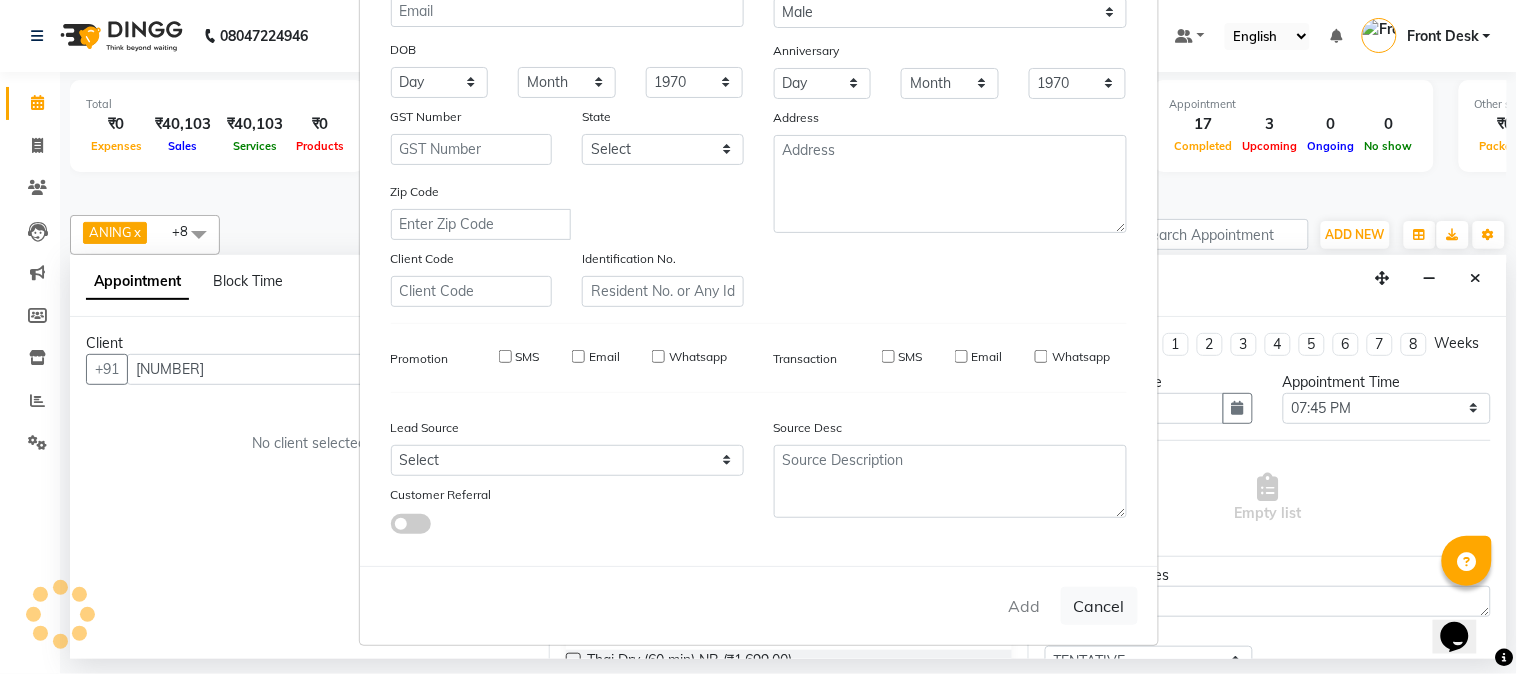 type 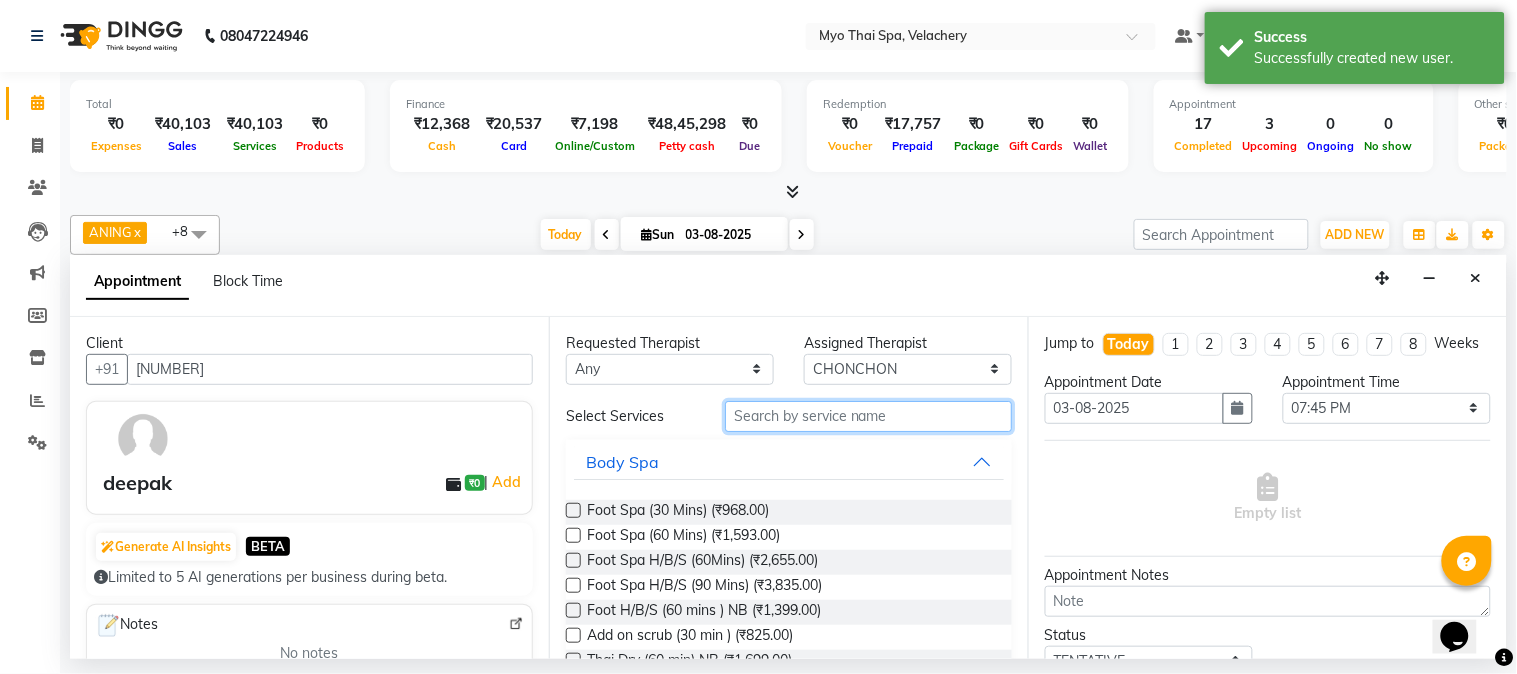 click at bounding box center [868, 416] 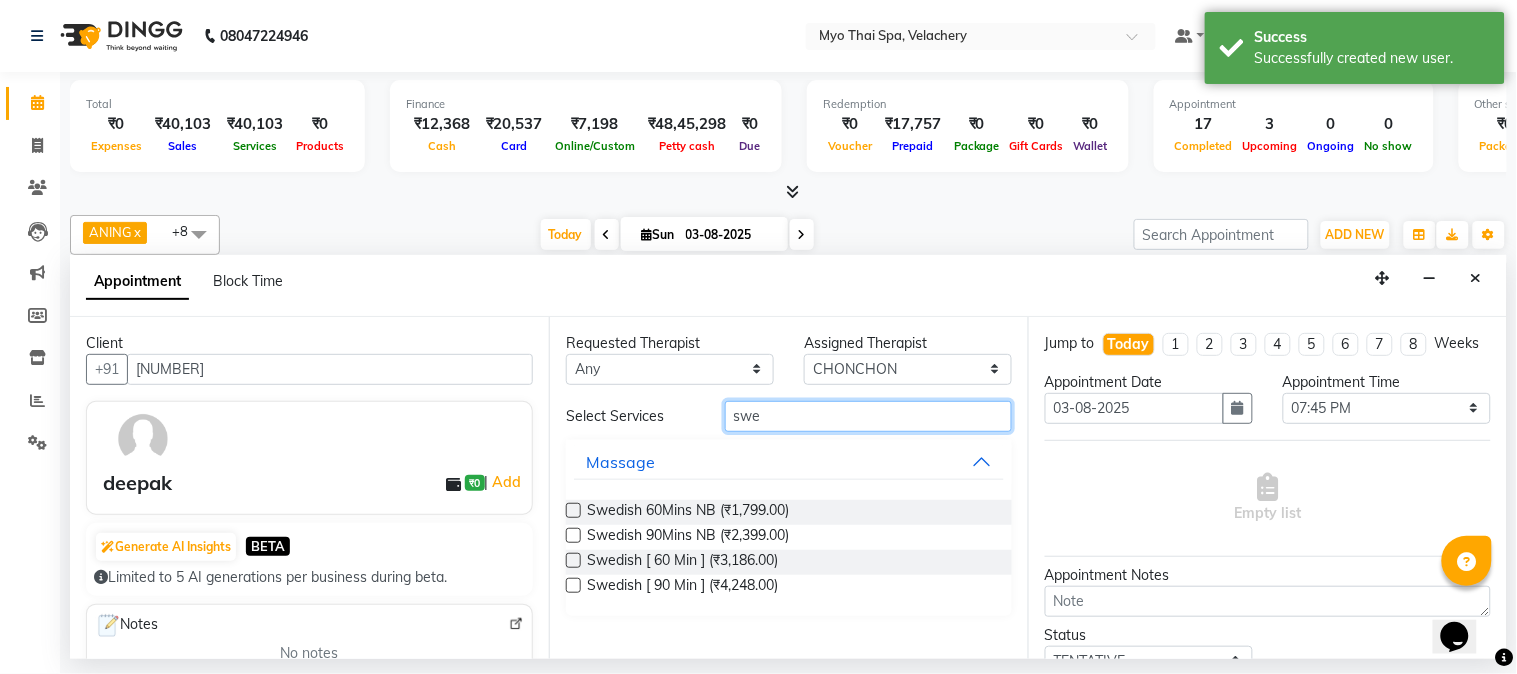 type on "swe" 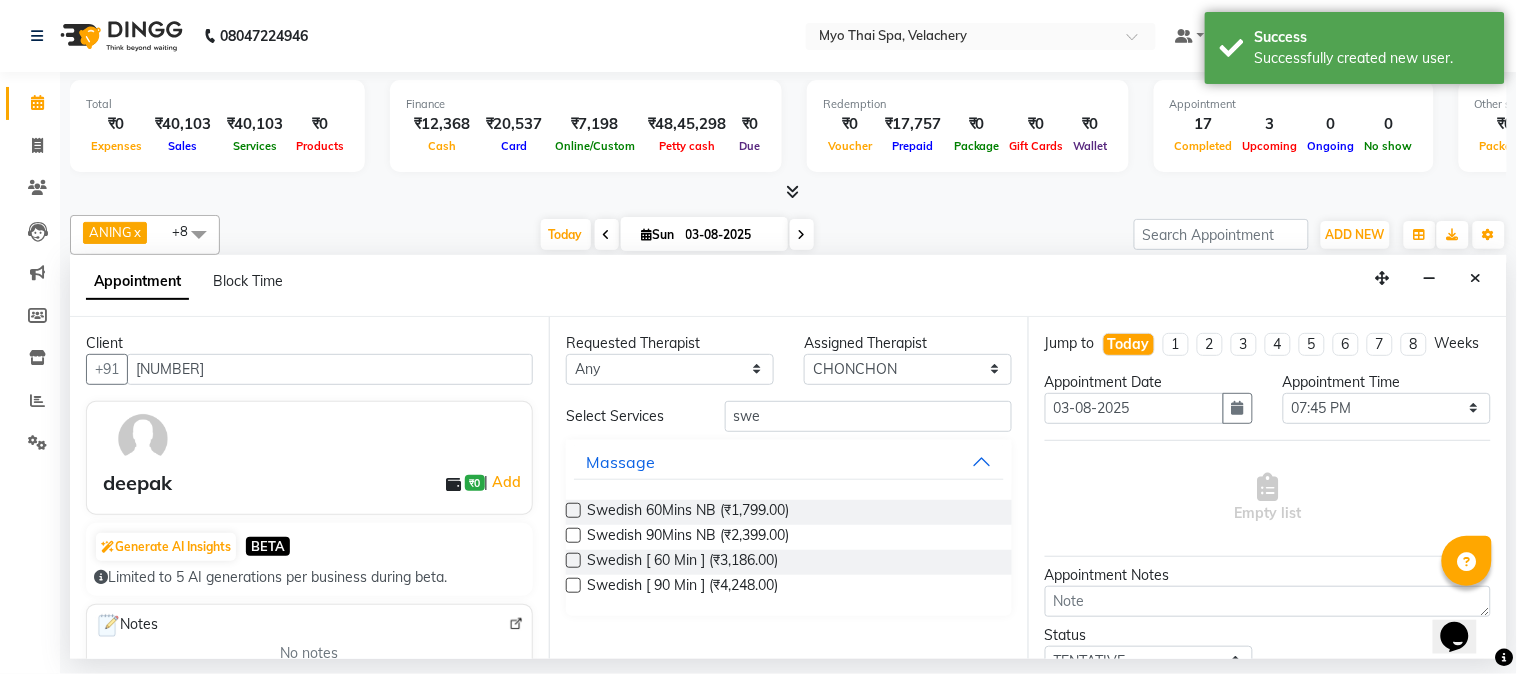 click at bounding box center [573, 560] 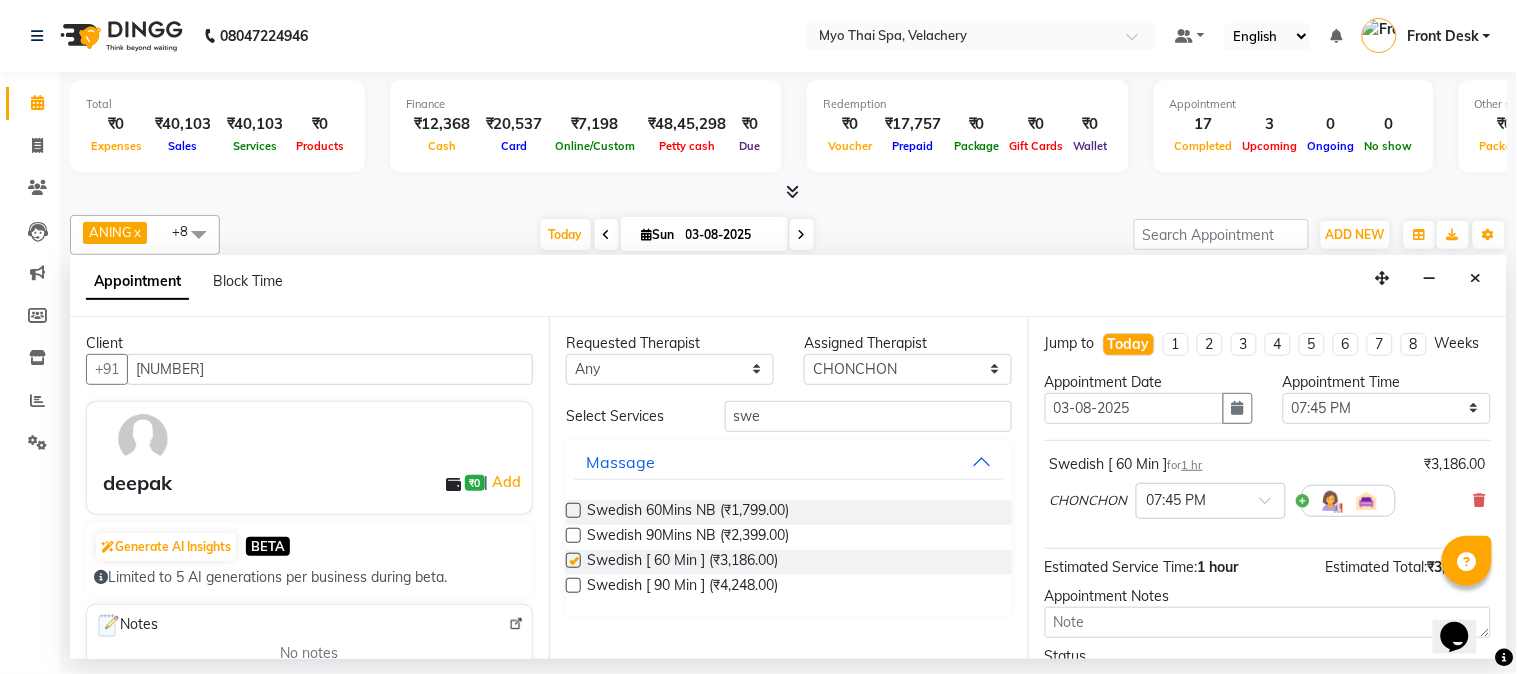 checkbox on "false" 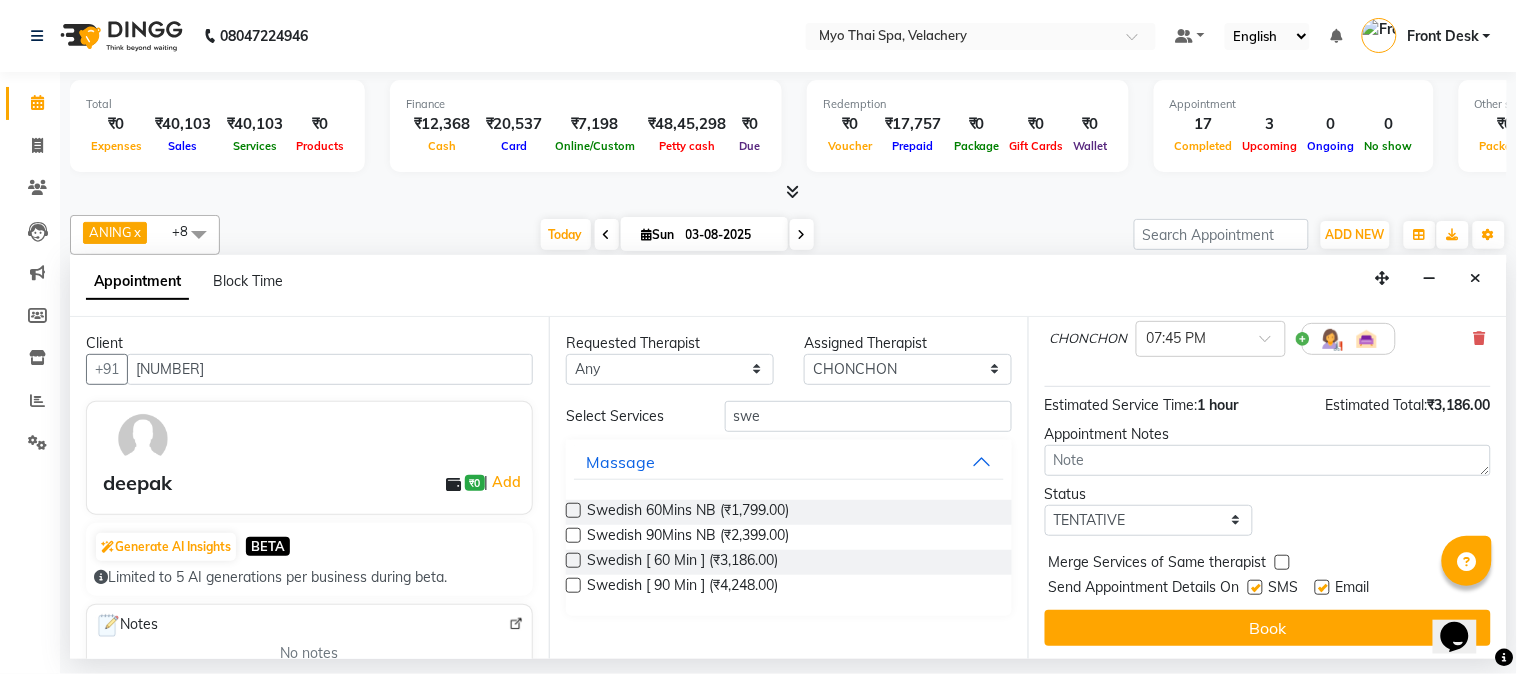 scroll, scrollTop: 183, scrollLeft: 0, axis: vertical 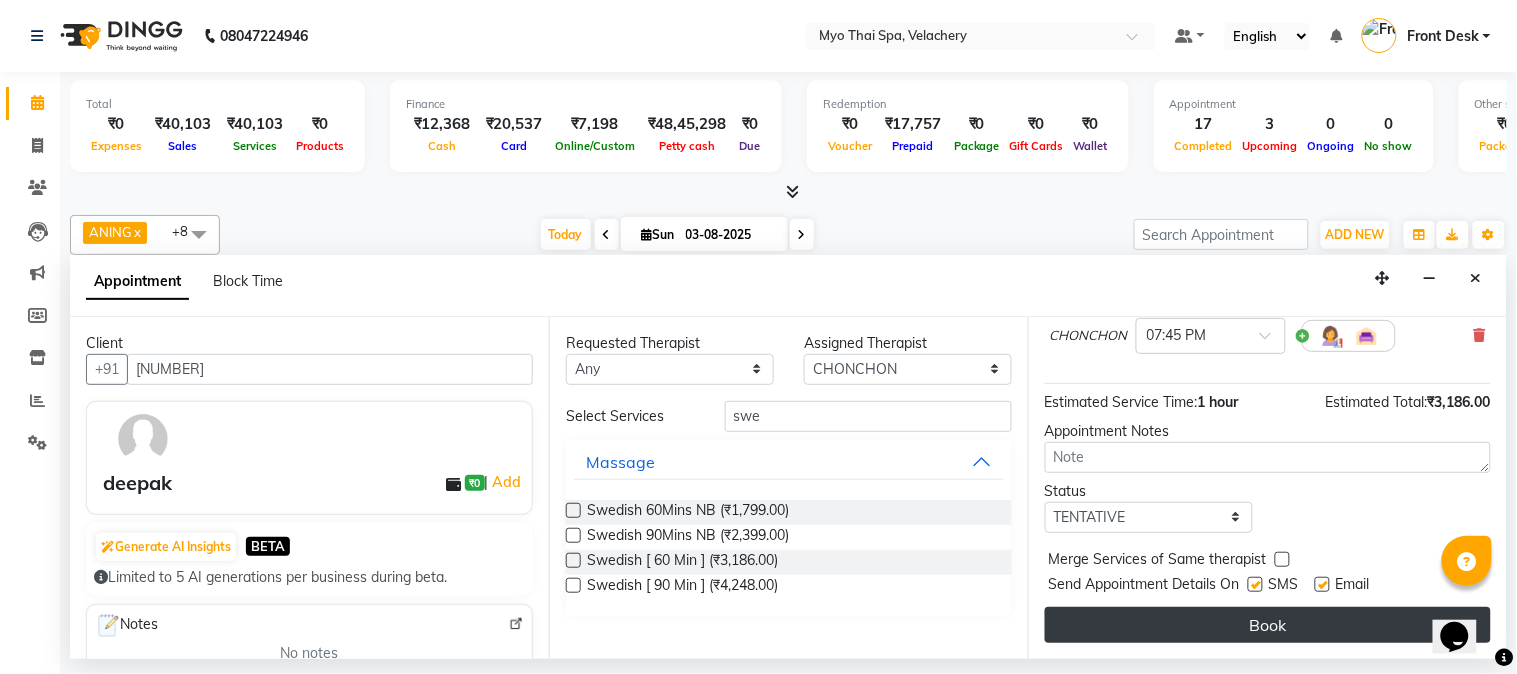 click on "Book" at bounding box center [1268, 625] 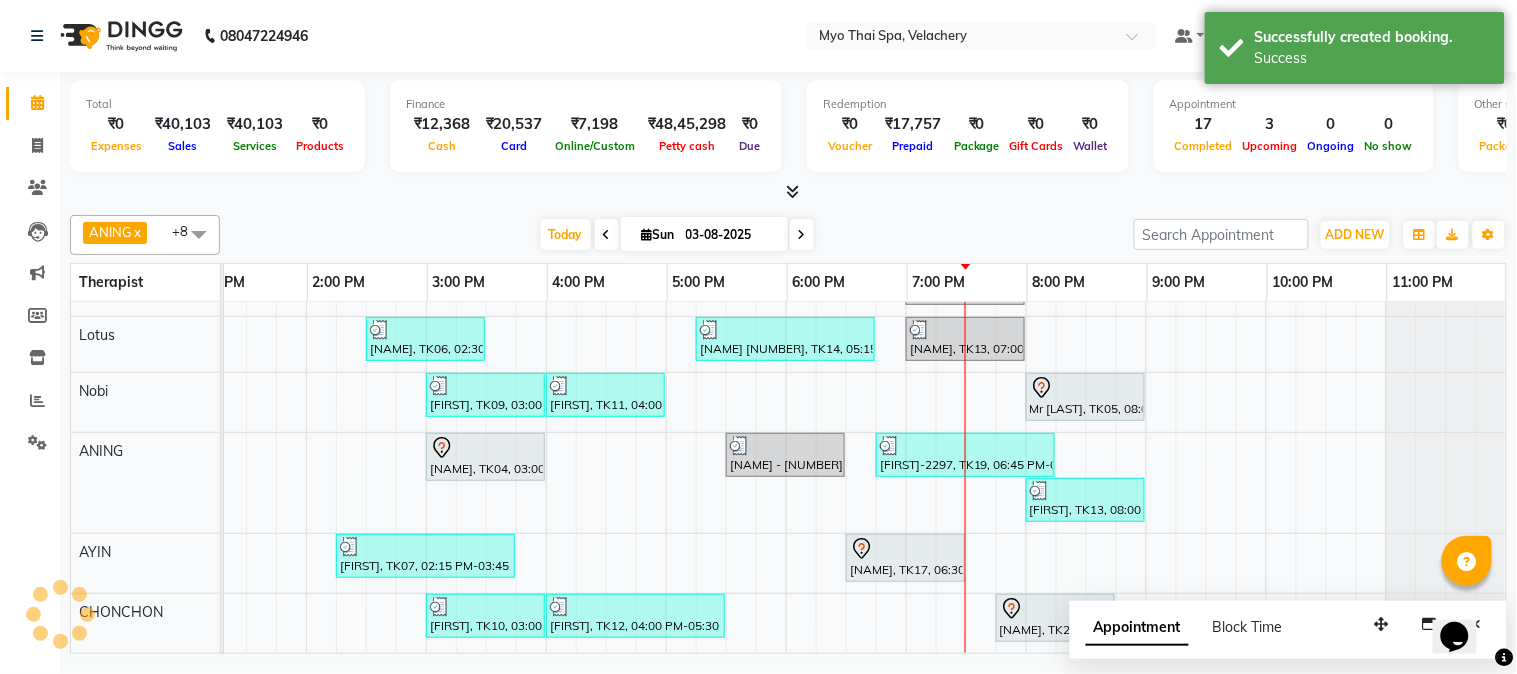 scroll, scrollTop: 275, scrollLeft: 534, axis: both 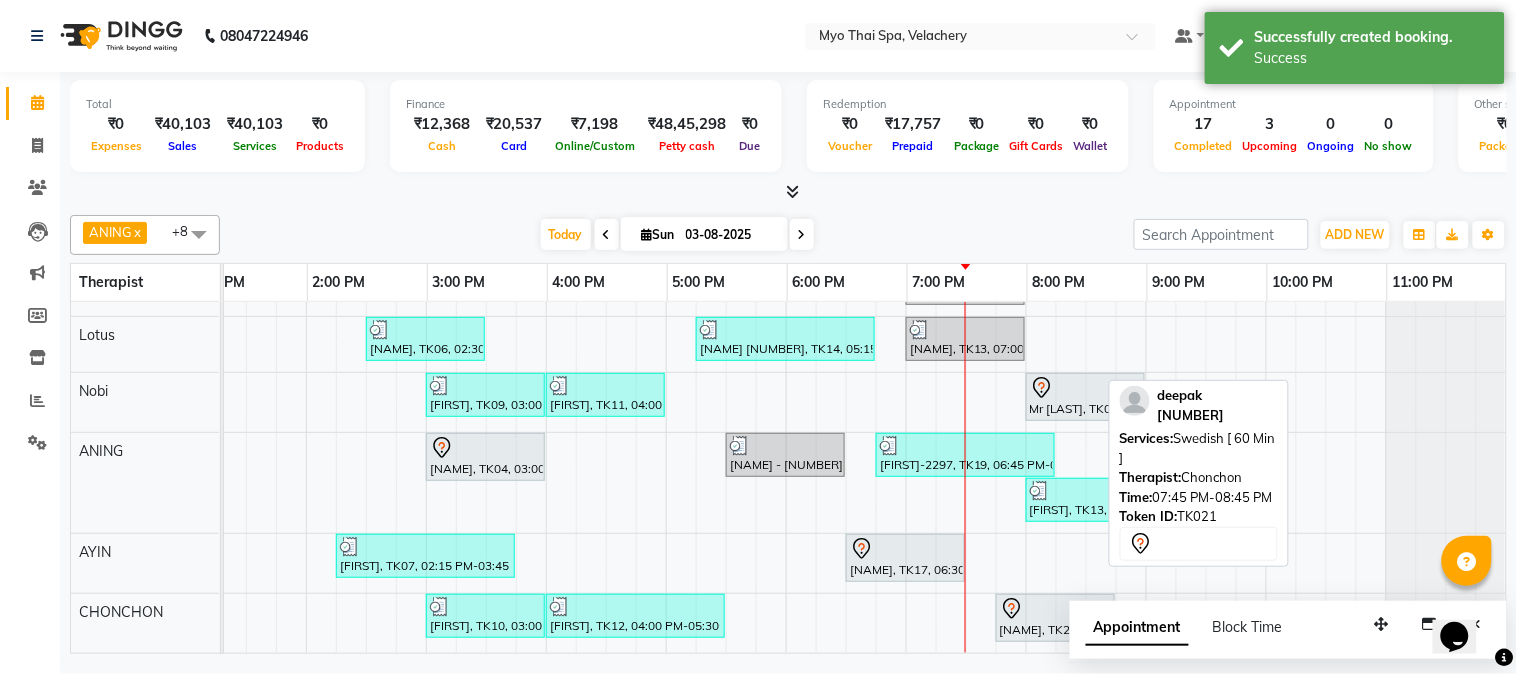 click on "[NAME], TK21, 07:45 PM-08:45 PM, Swedish [ 60 Min ]" at bounding box center (1055, 618) 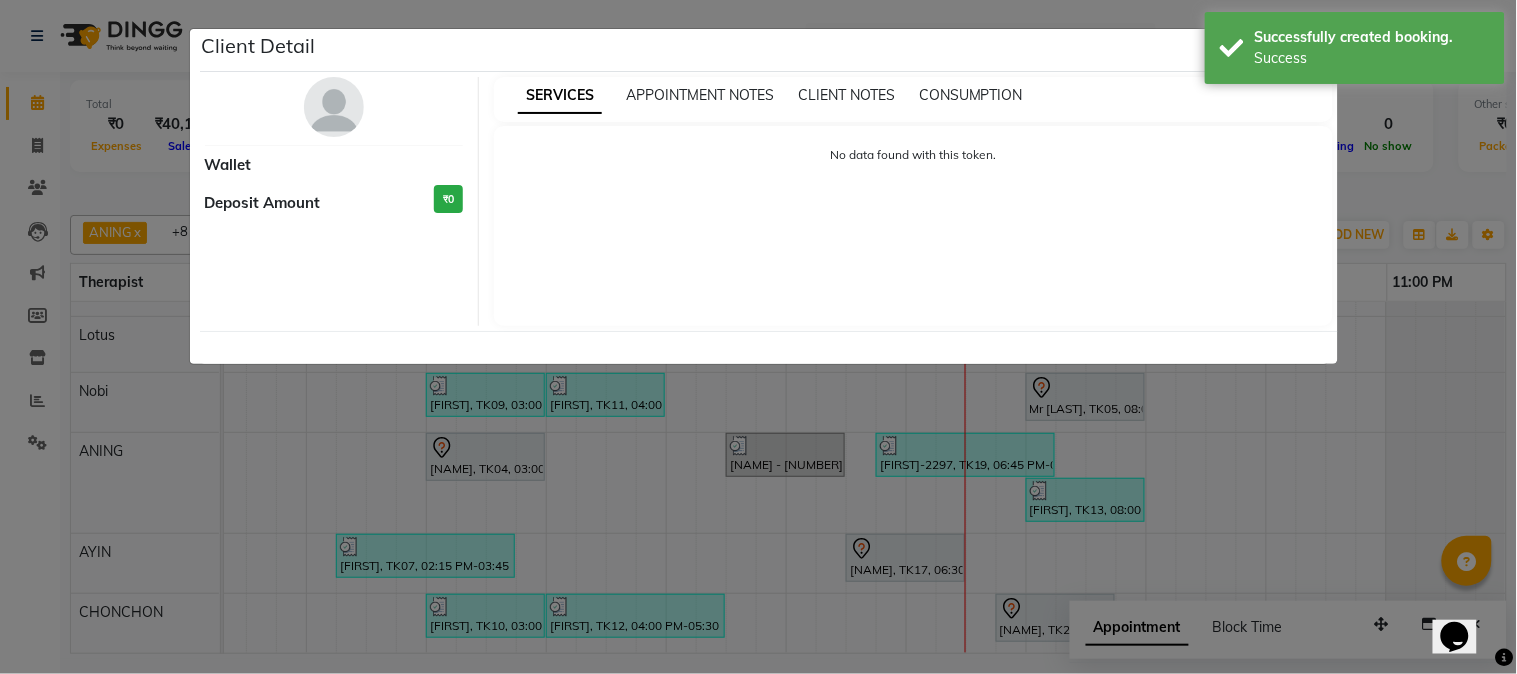 select on "7" 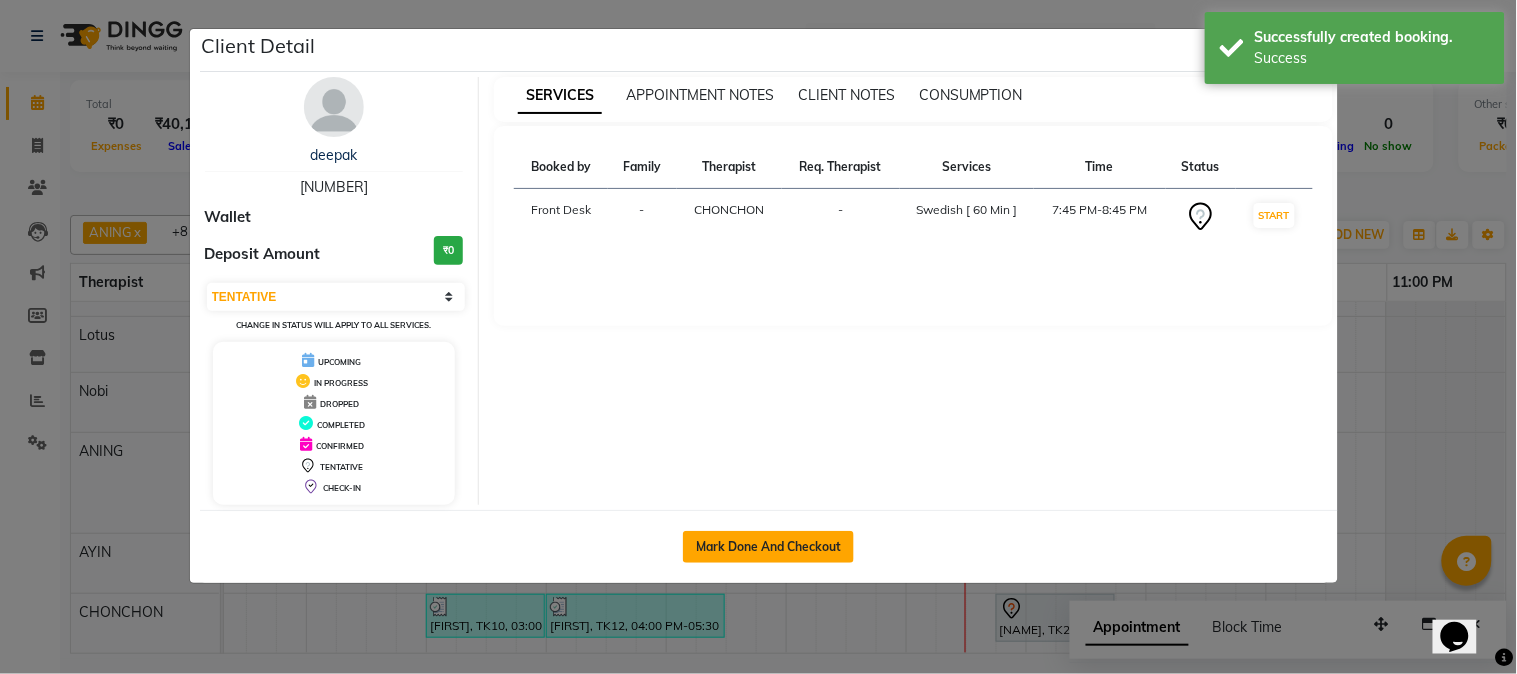 click on "Mark Done And Checkout" 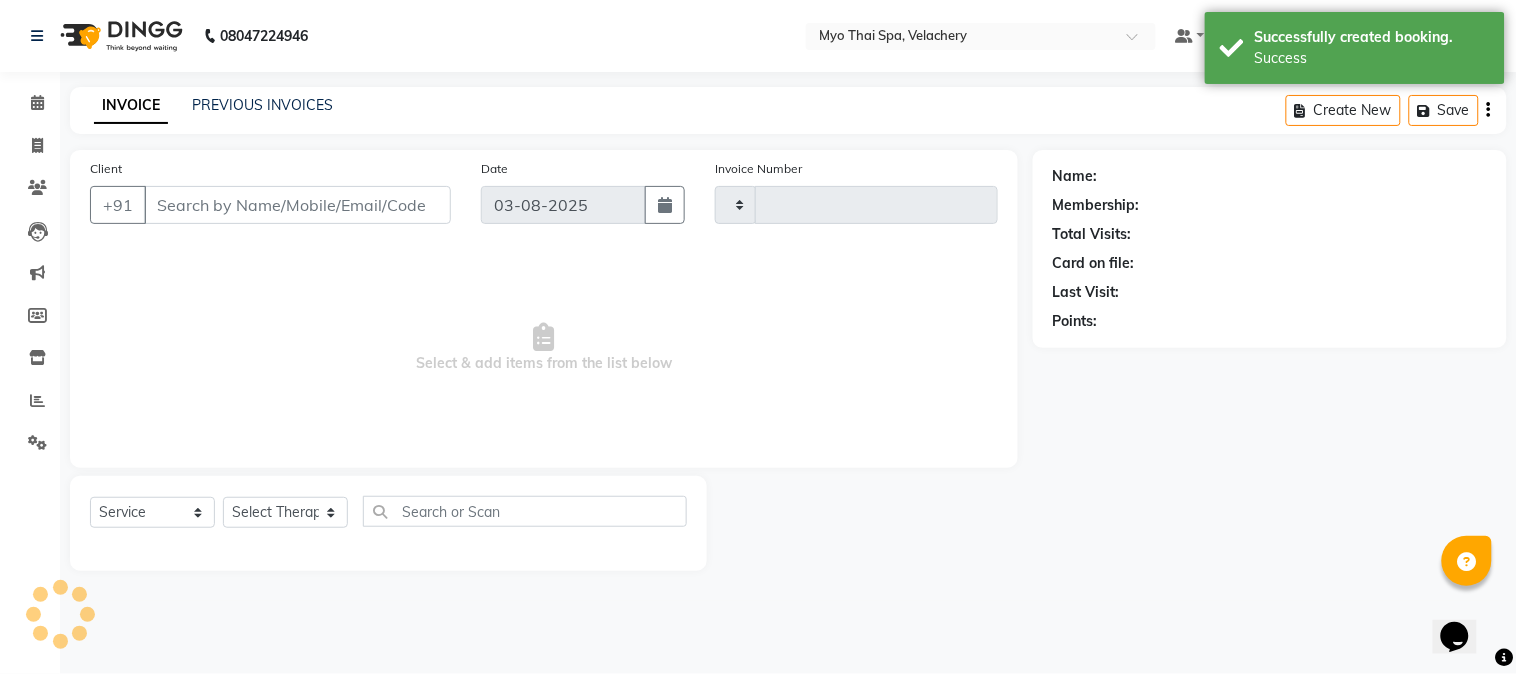 type on "1302" 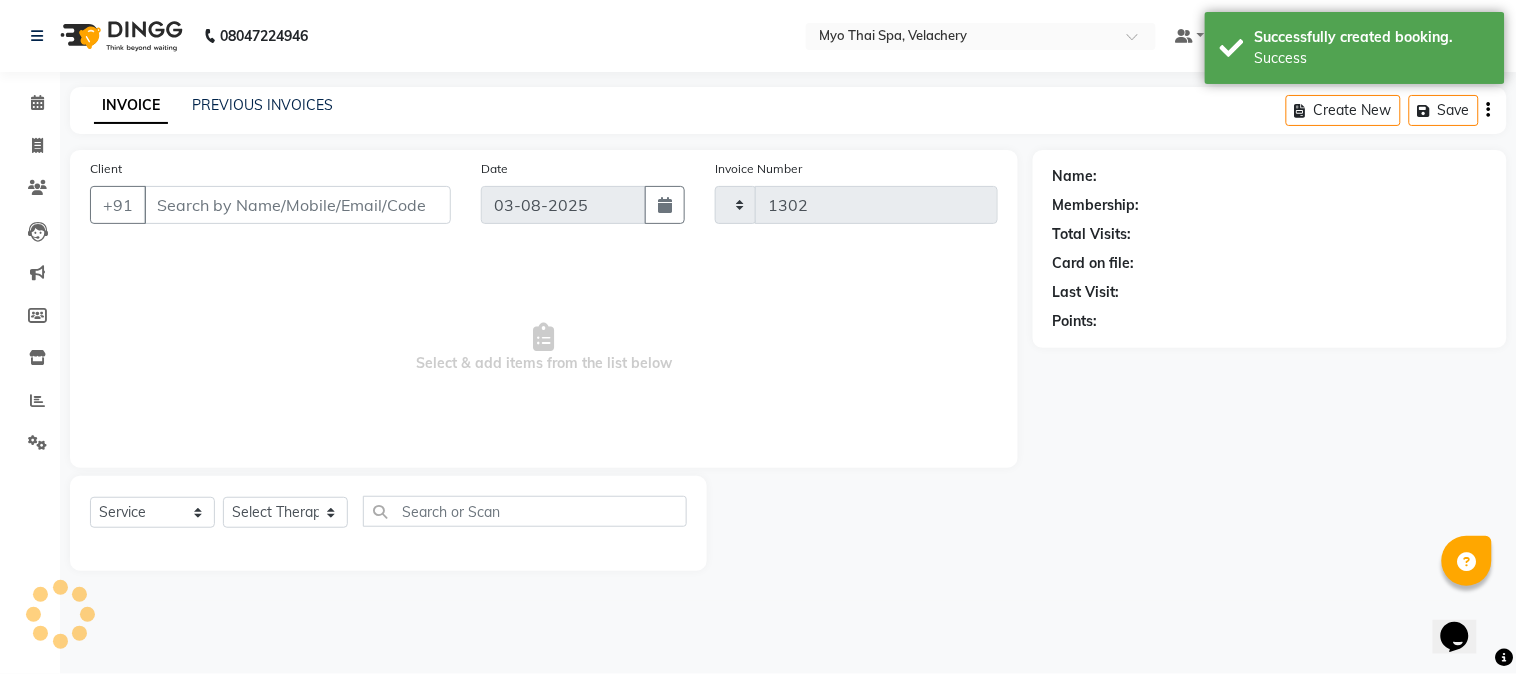 select on "5554" 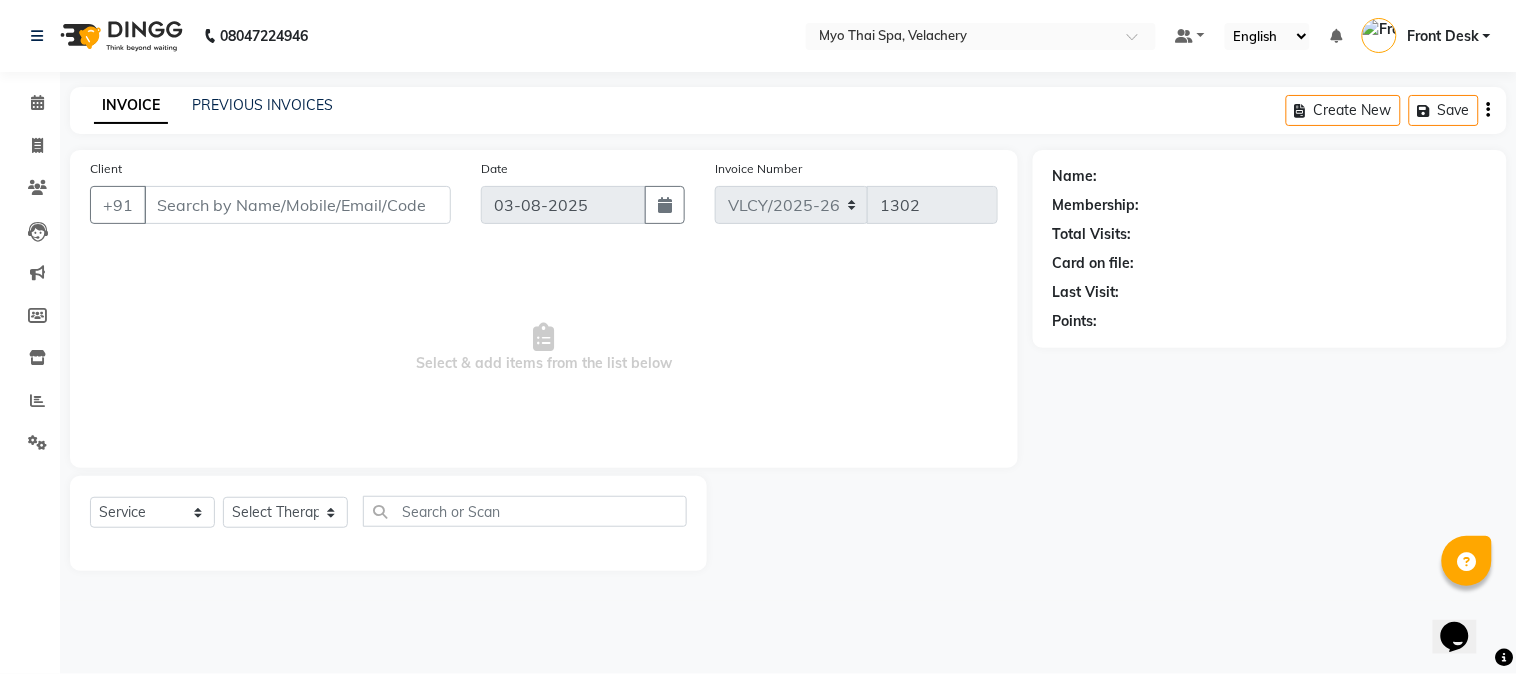 type on "[NUMBER]" 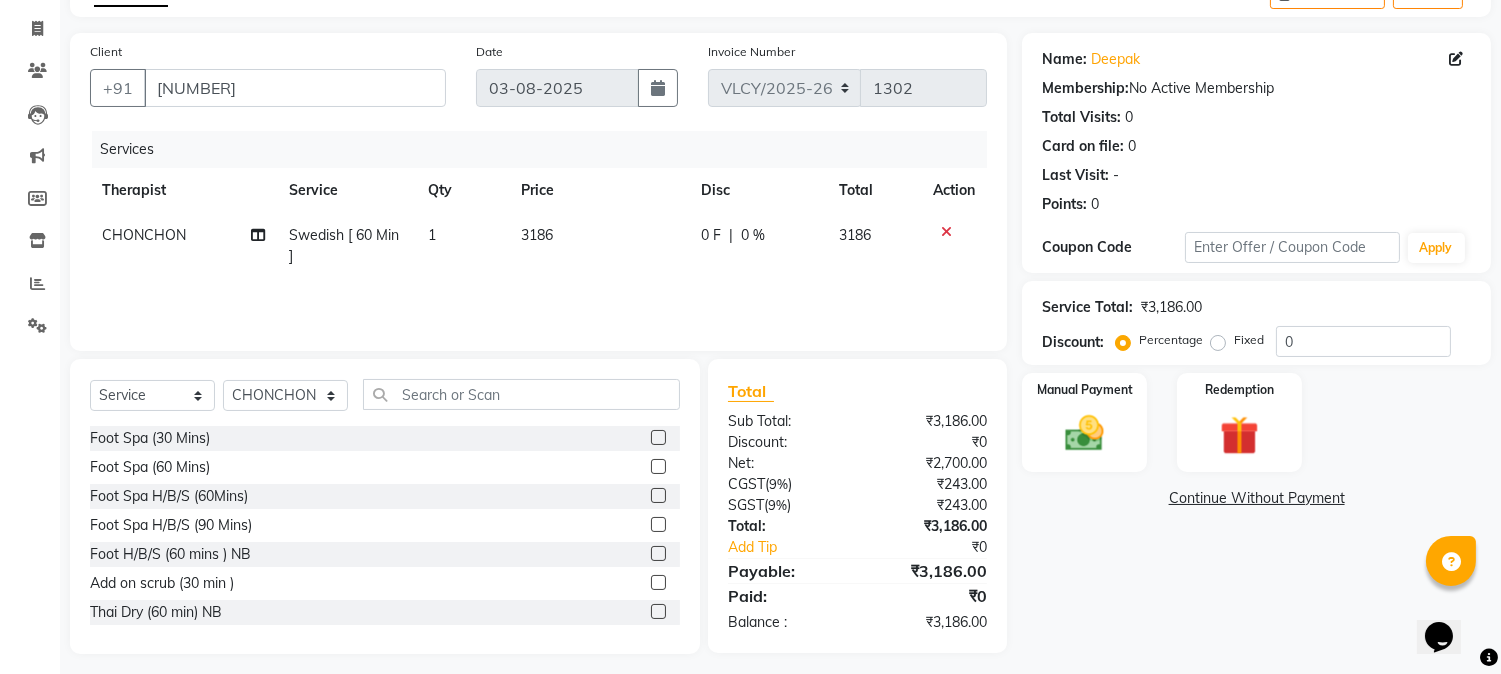 scroll, scrollTop: 126, scrollLeft: 0, axis: vertical 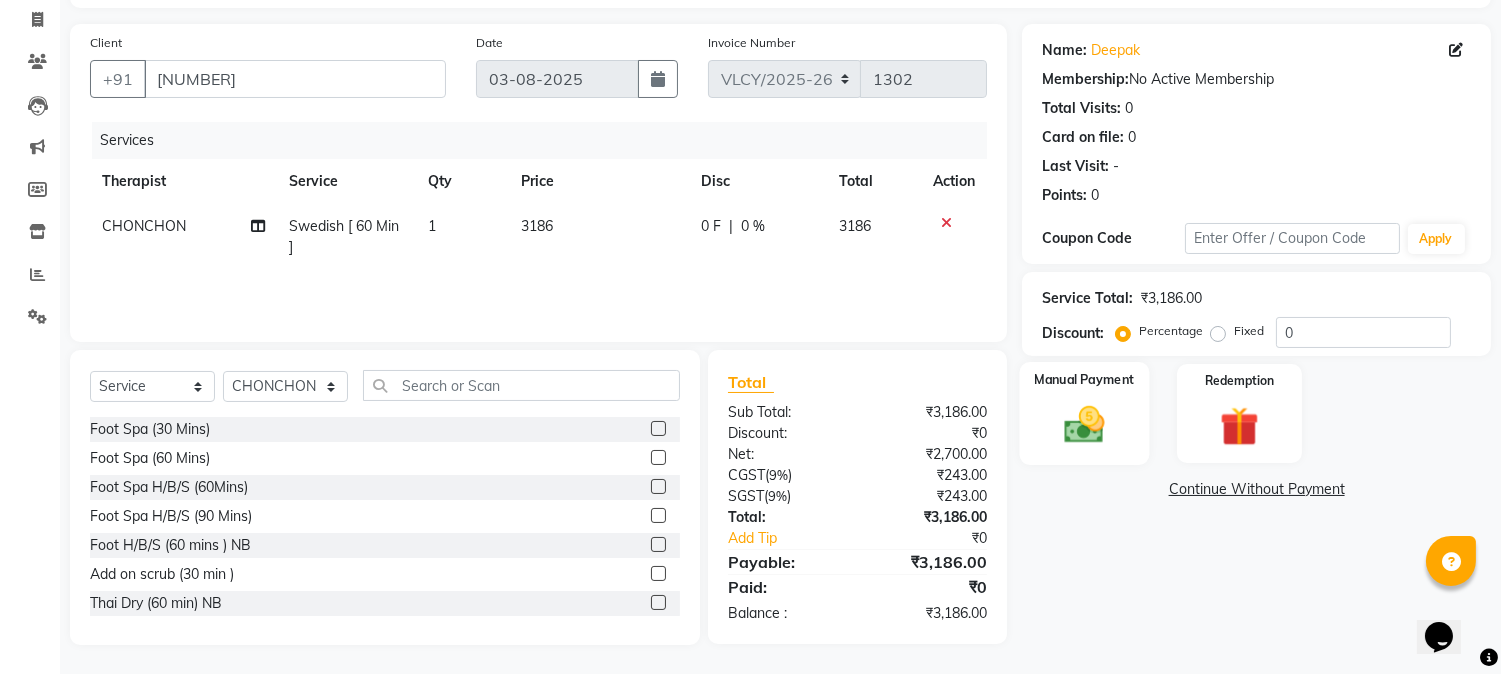 click on "Manual Payment" 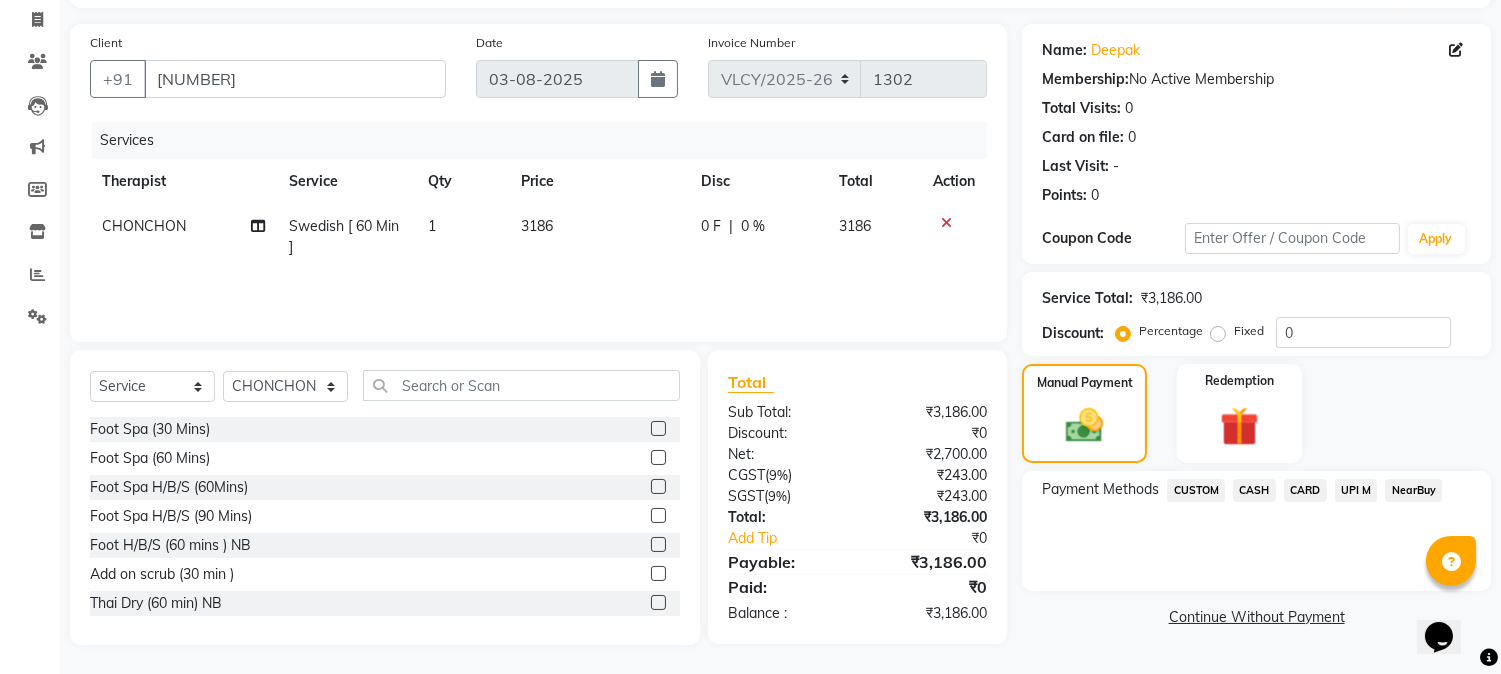 click on "Fixed" 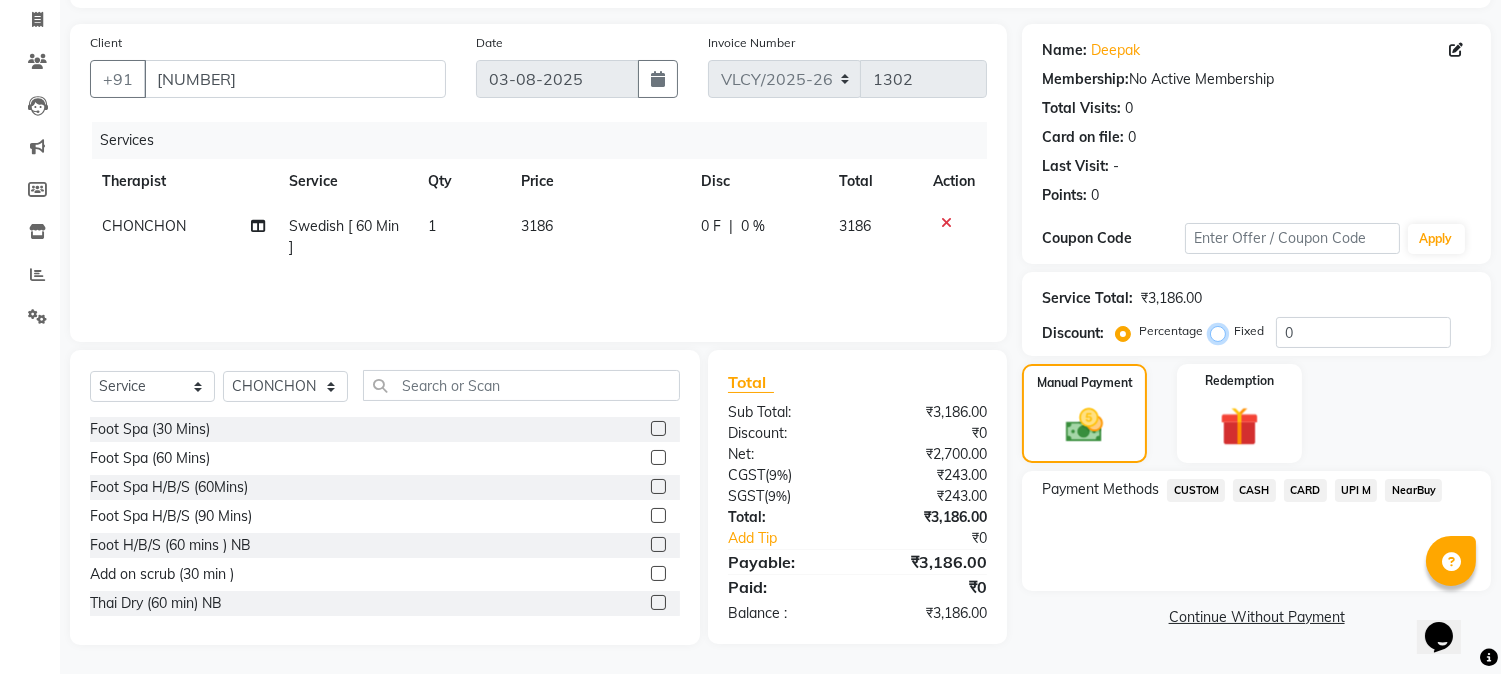 click on "Fixed" at bounding box center [1222, 331] 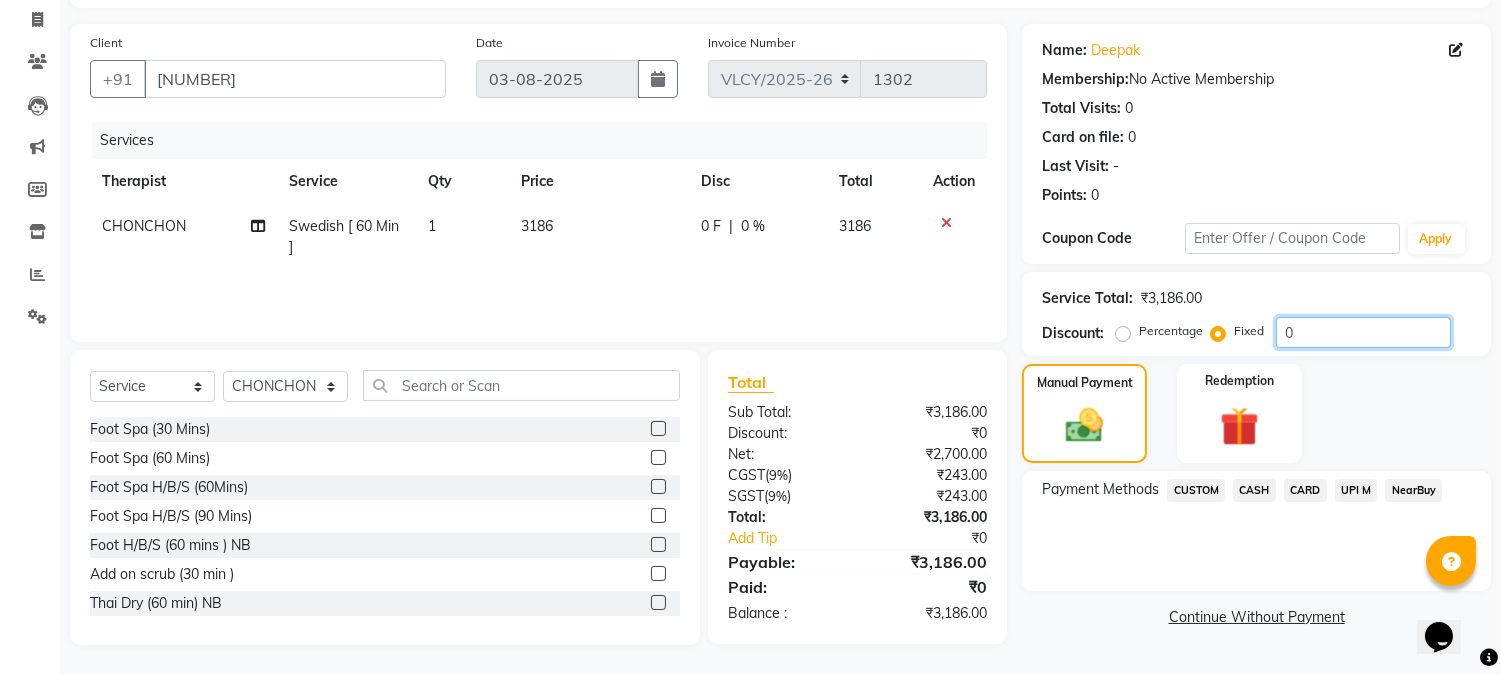 click on "0" 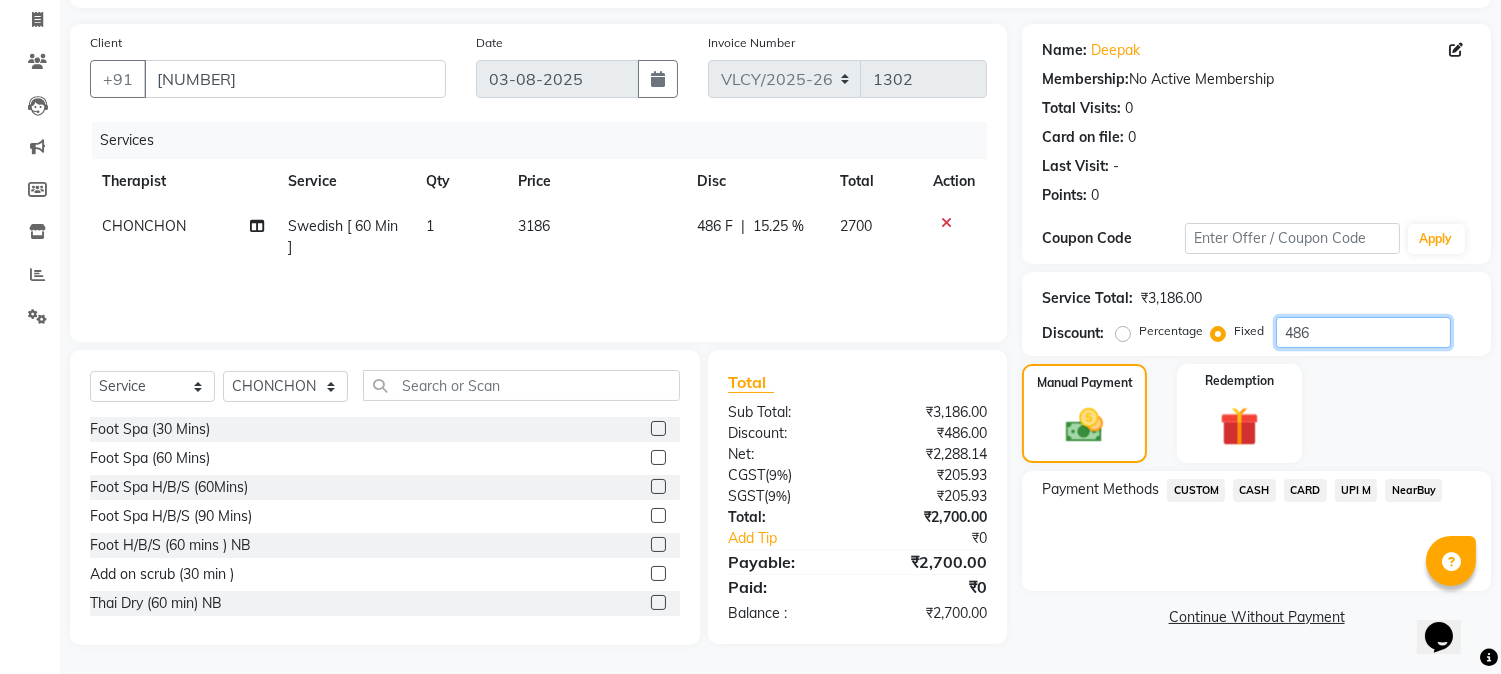 type on "486" 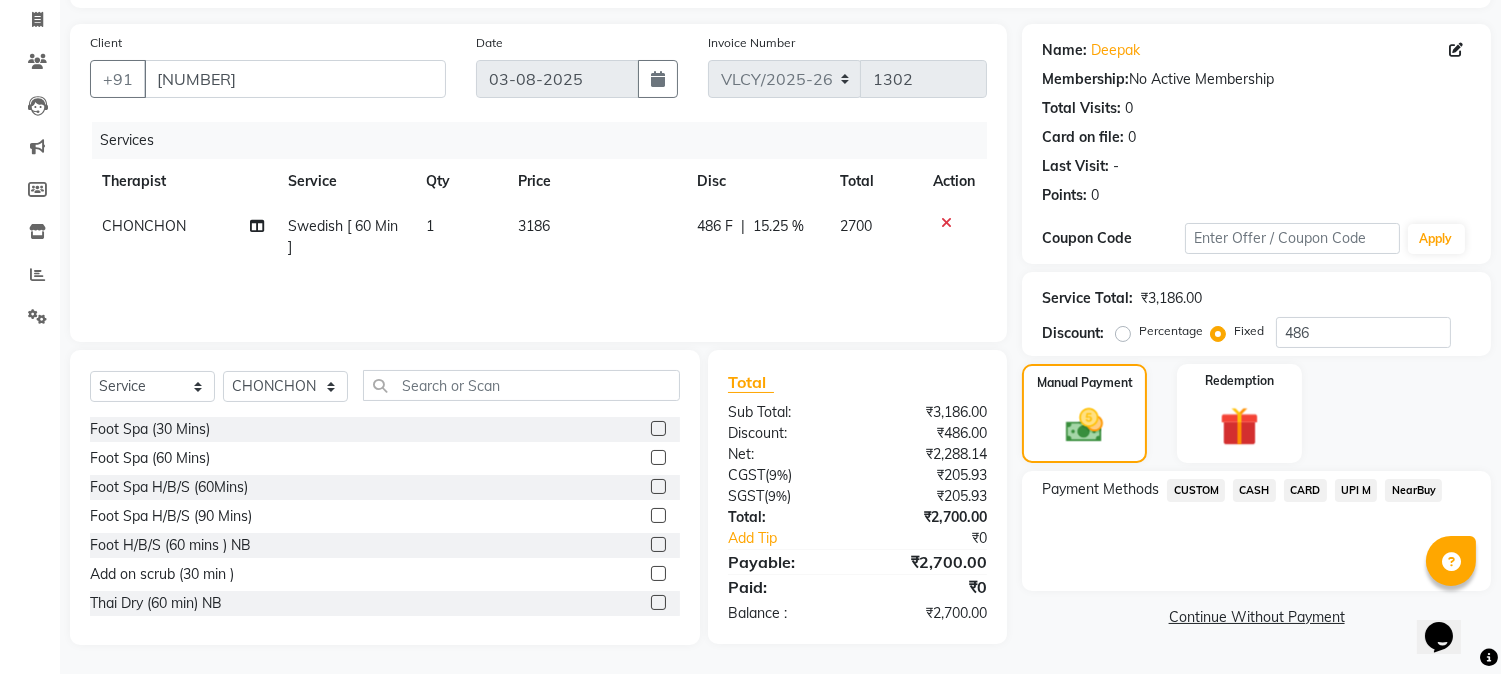 click on "UPI M" 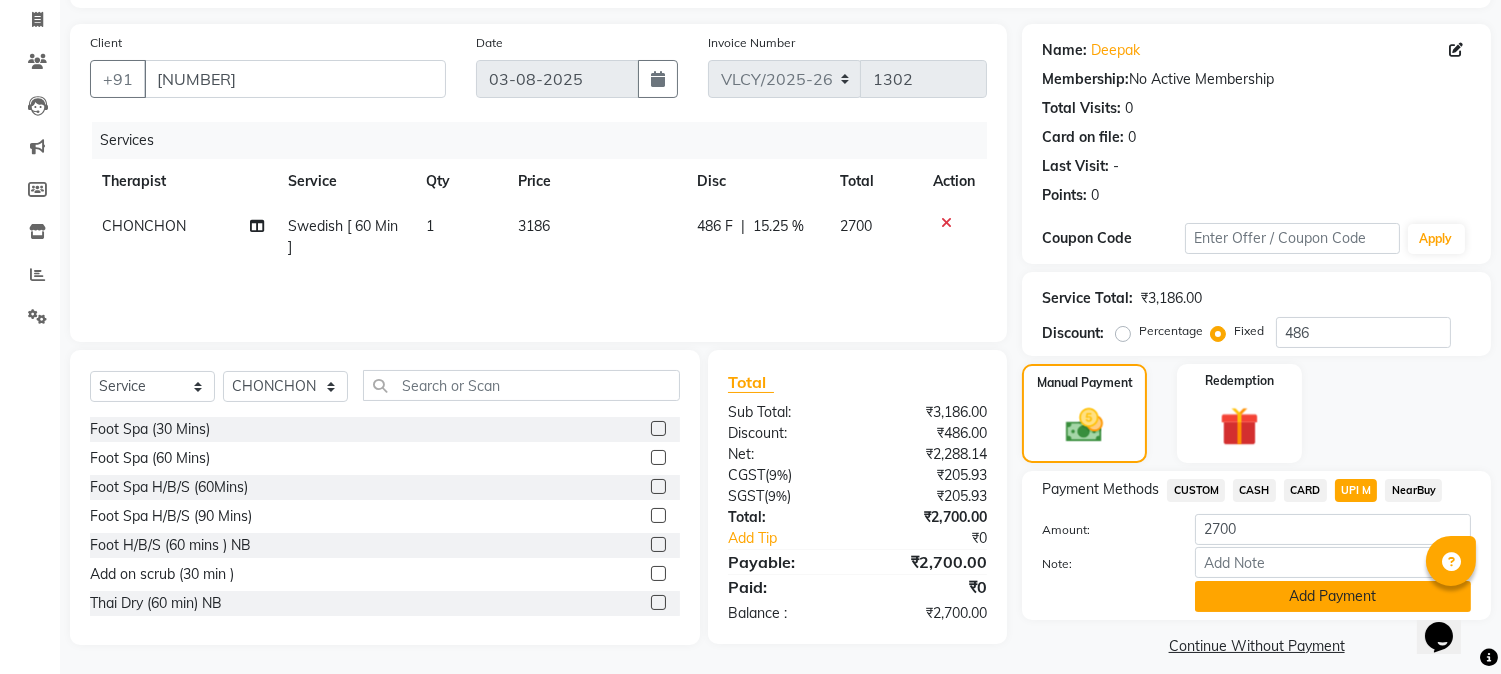 click on "Add Payment" 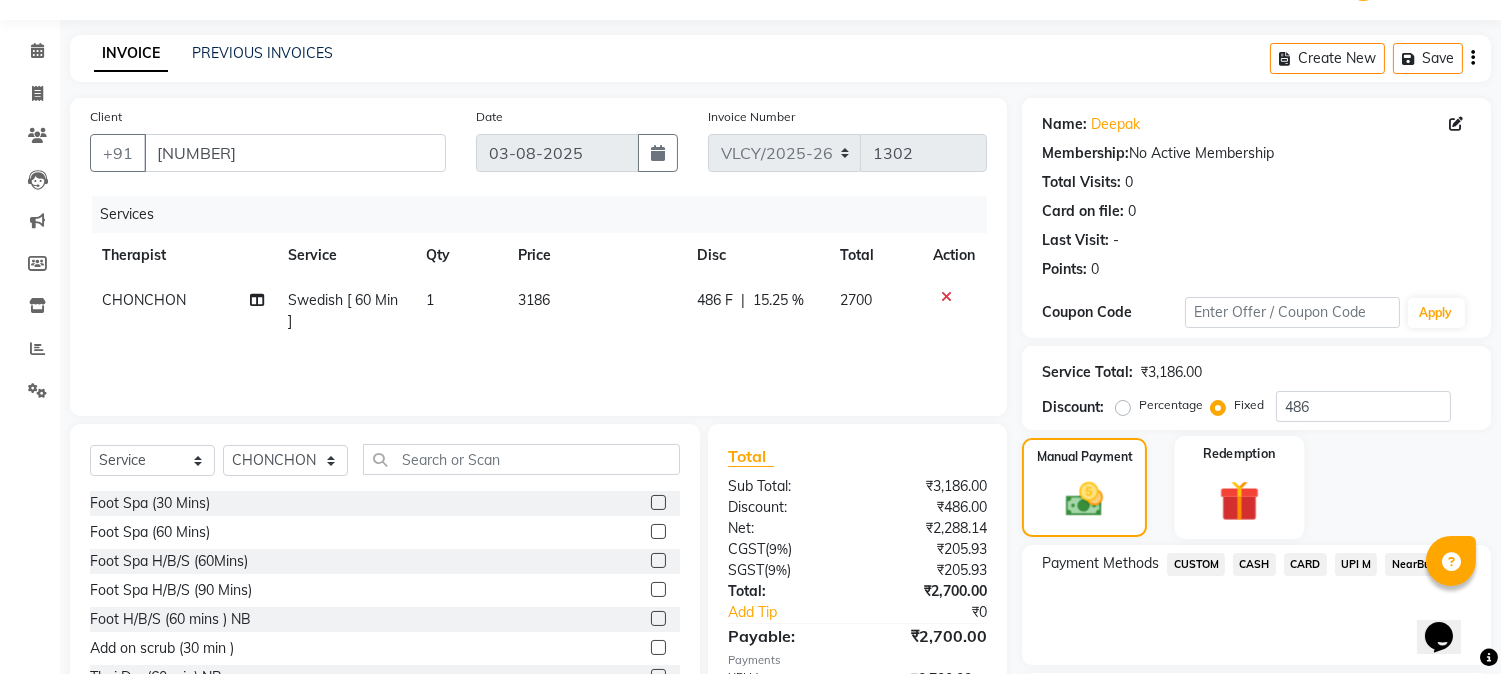 scroll, scrollTop: 265, scrollLeft: 0, axis: vertical 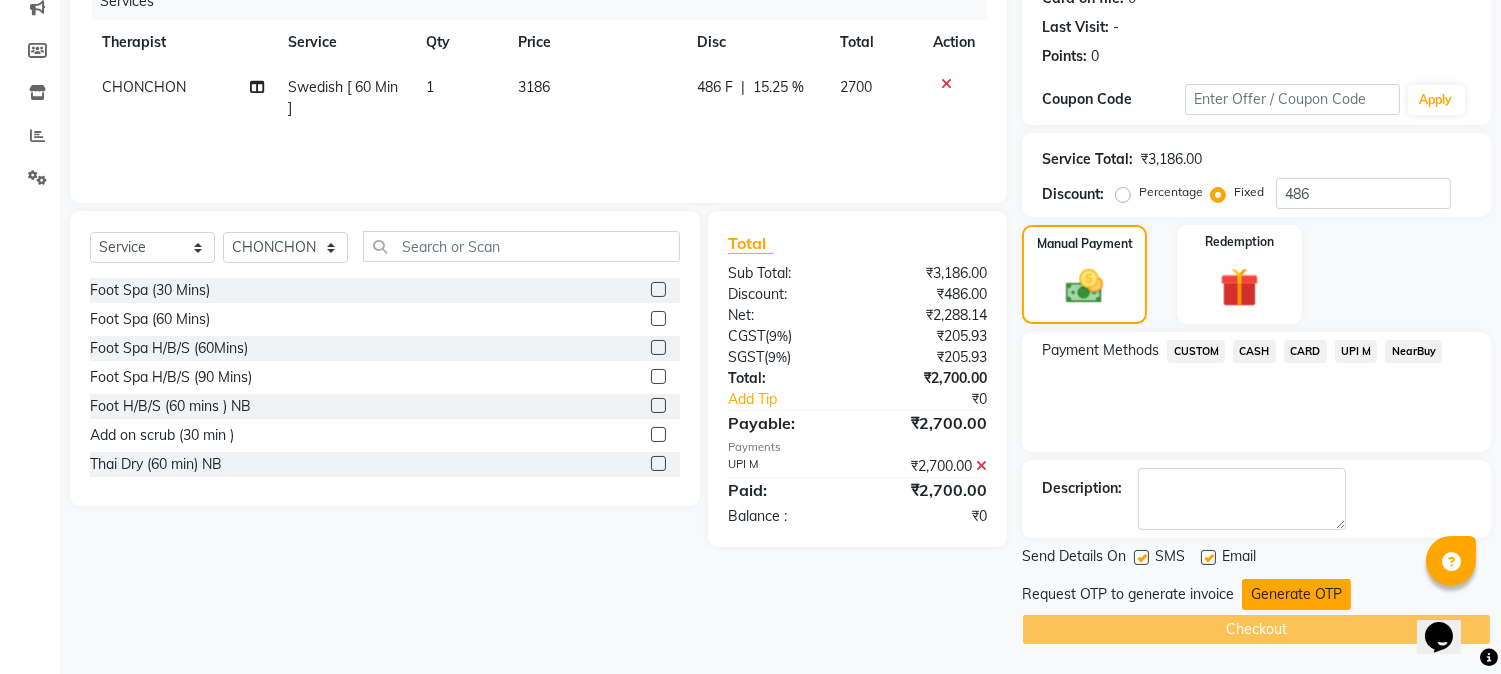 click on "Generate OTP" 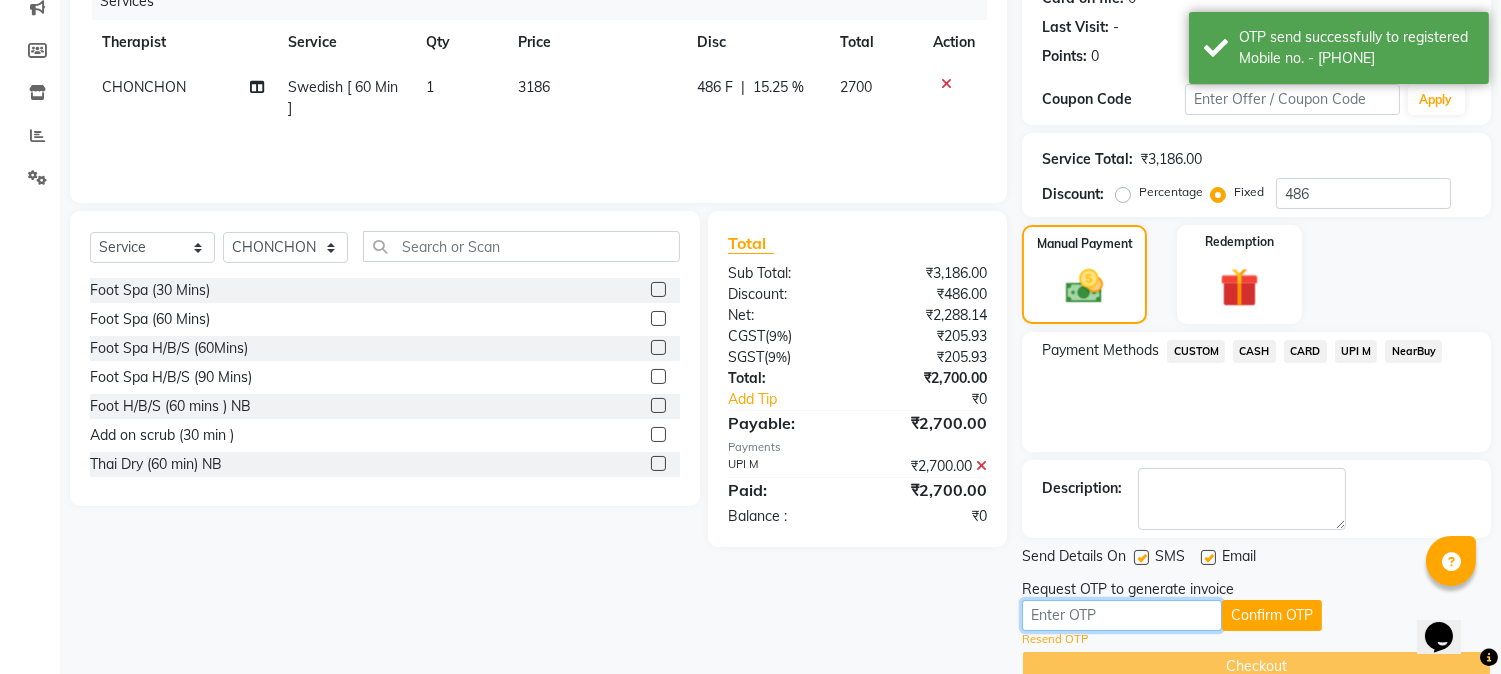 click at bounding box center (1122, 615) 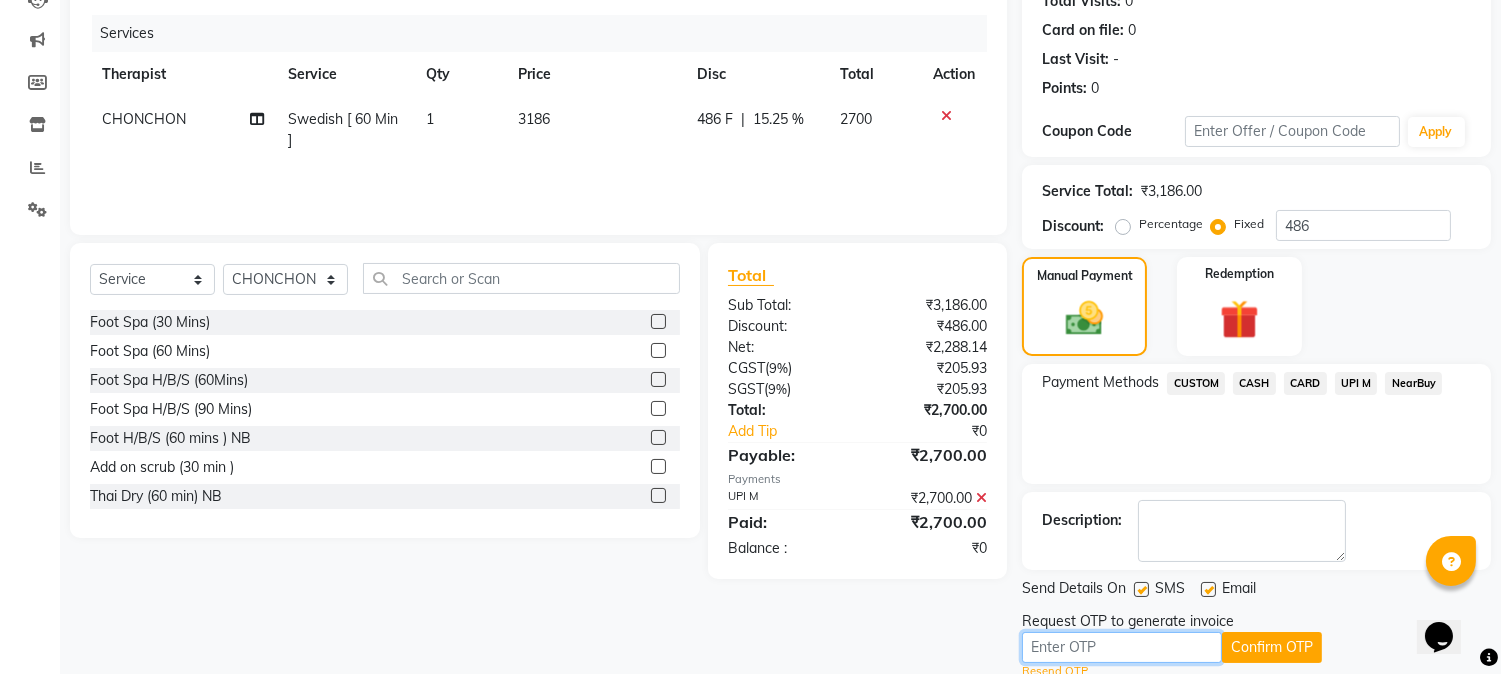 scroll, scrollTop: 303, scrollLeft: 0, axis: vertical 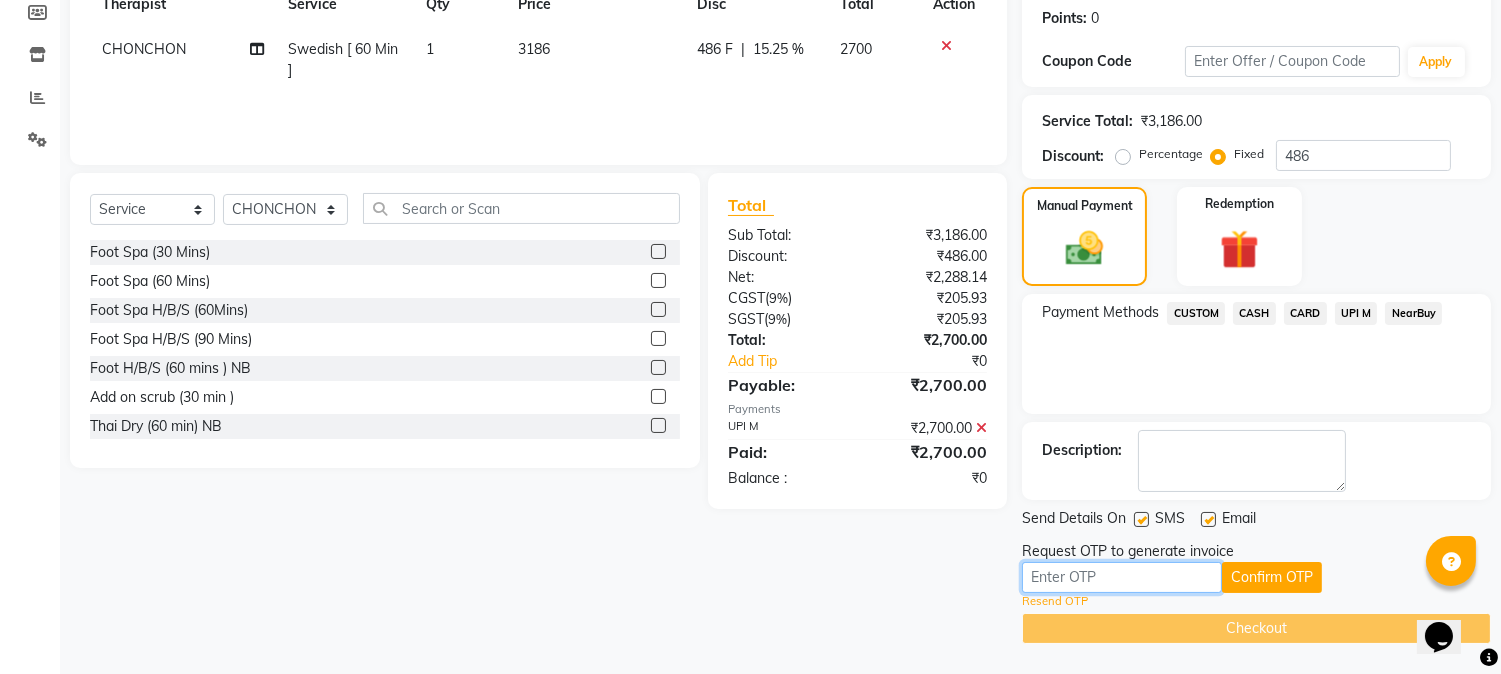 click at bounding box center [1122, 577] 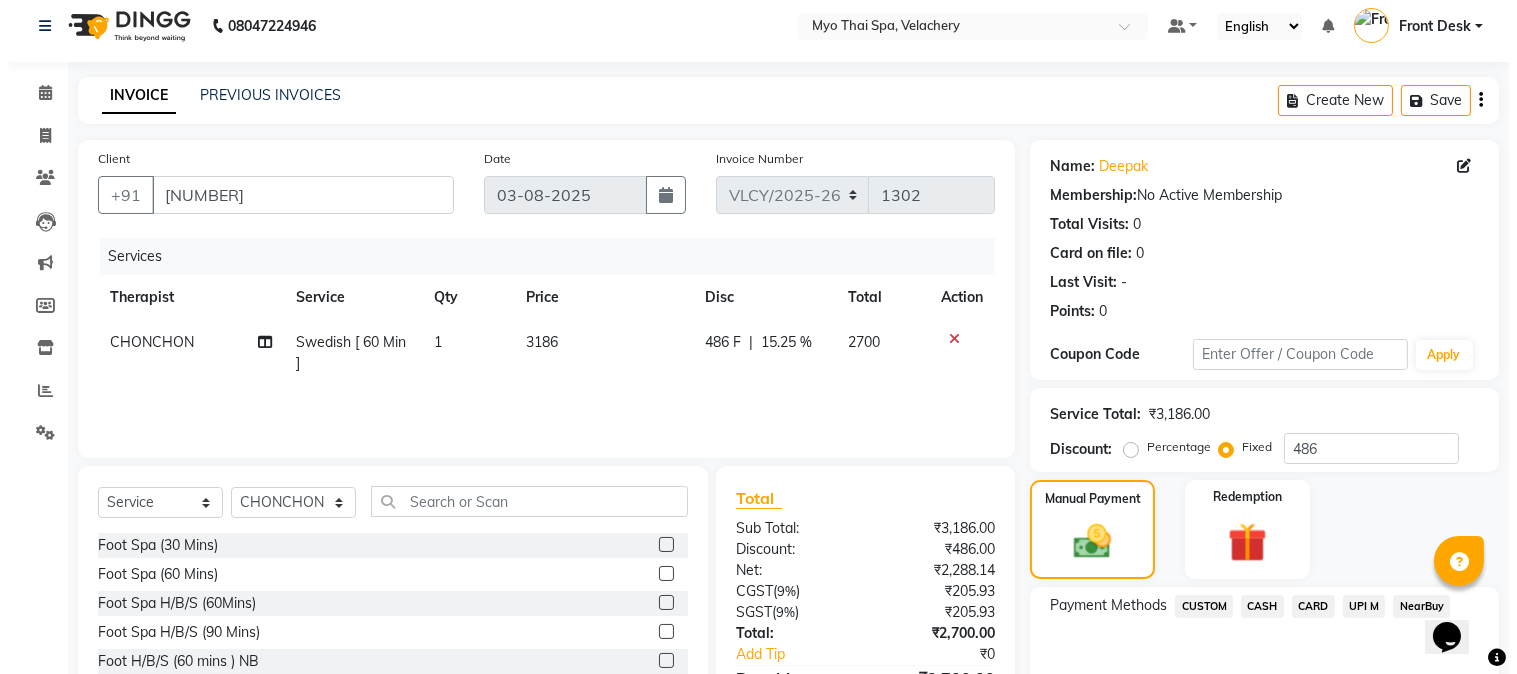scroll, scrollTop: 0, scrollLeft: 0, axis: both 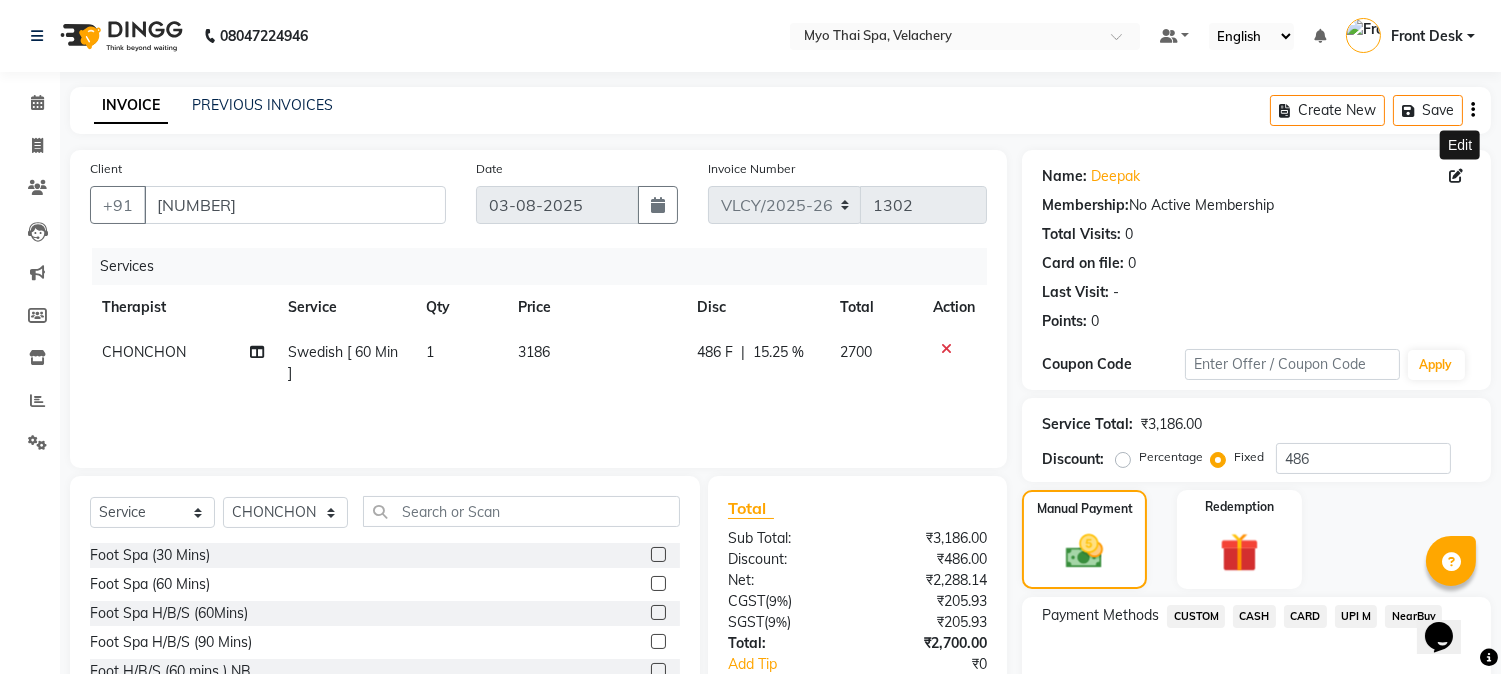 click 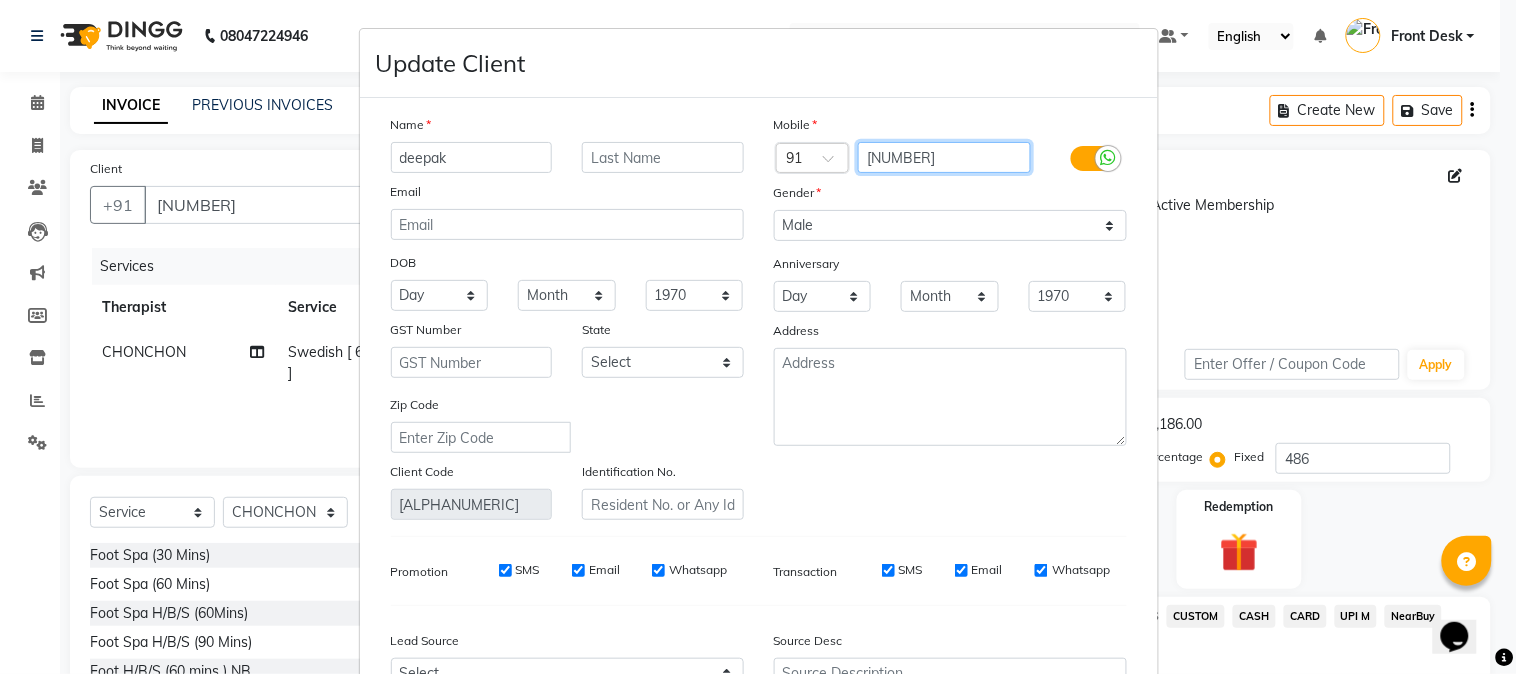click on "[NUMBER]" at bounding box center [944, 157] 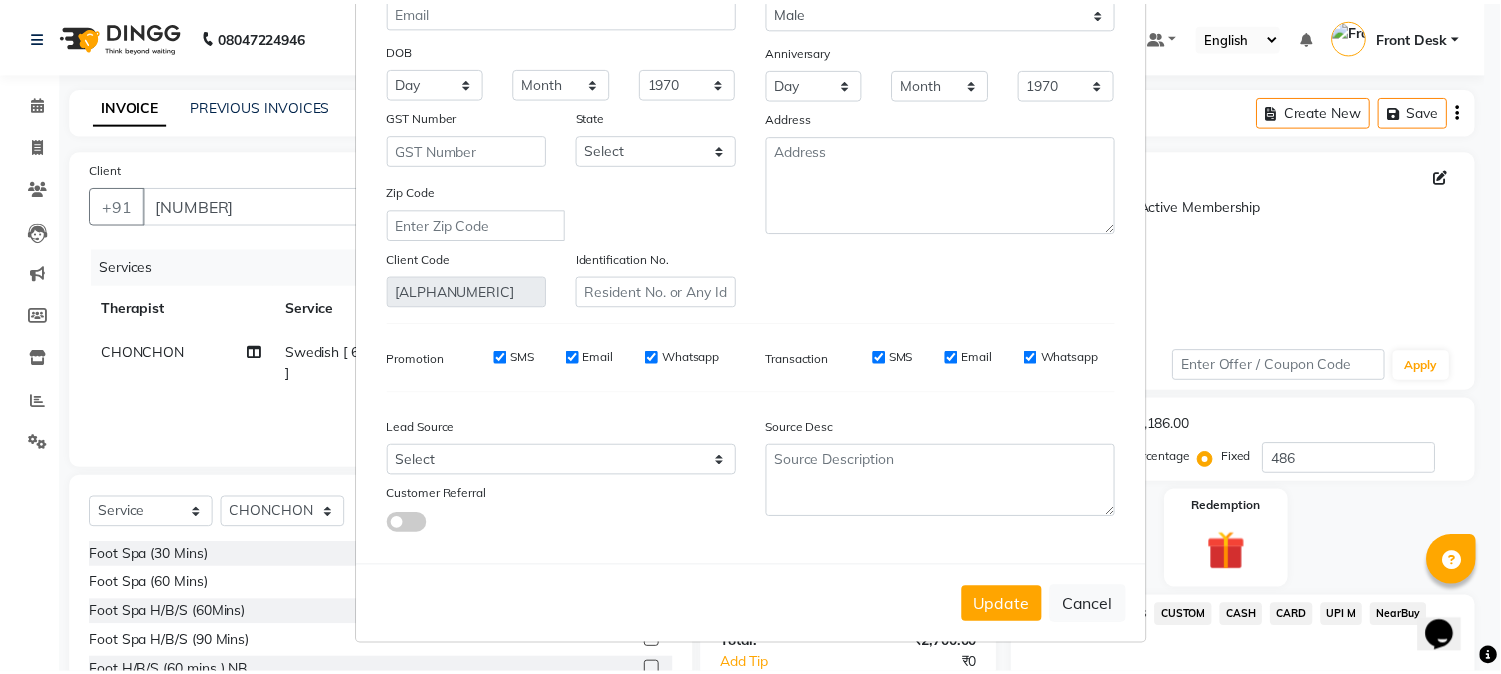 scroll, scrollTop: 215, scrollLeft: 0, axis: vertical 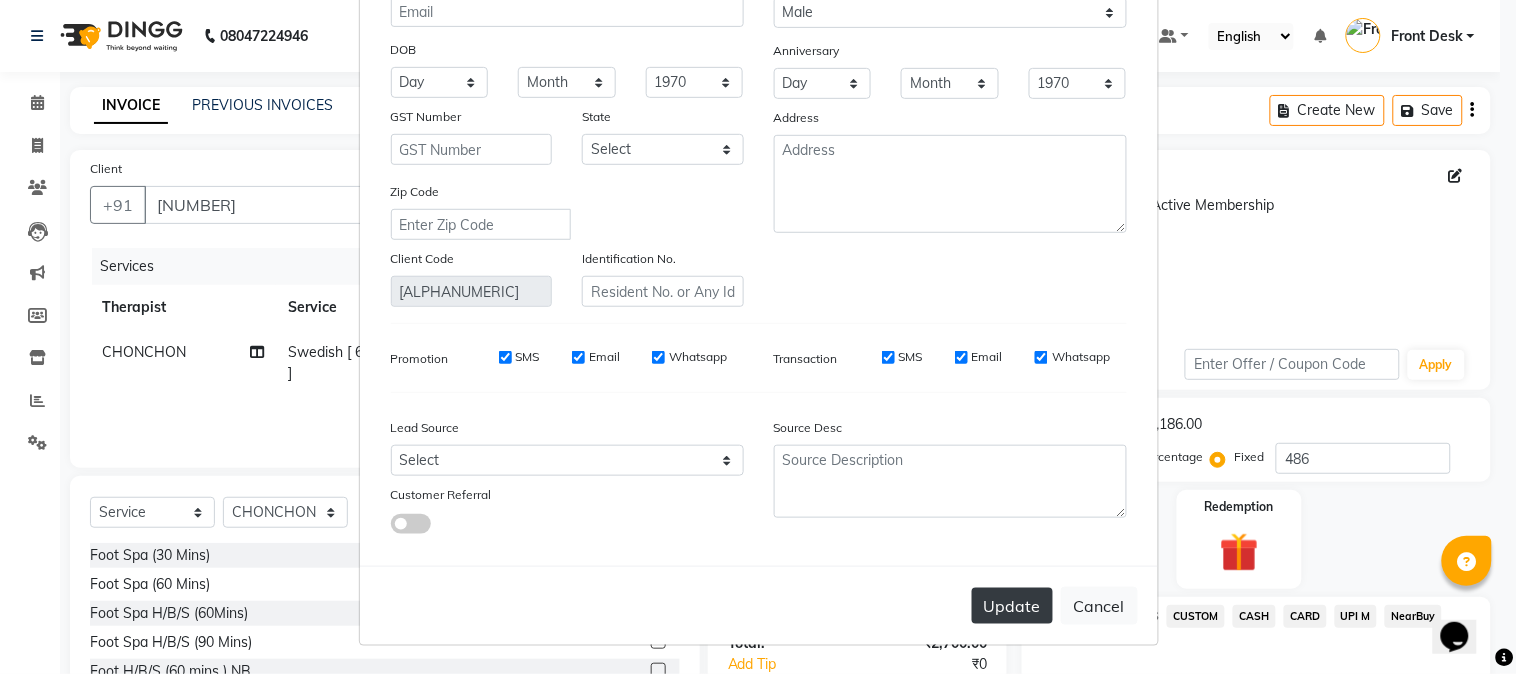 type on "[PHONE]" 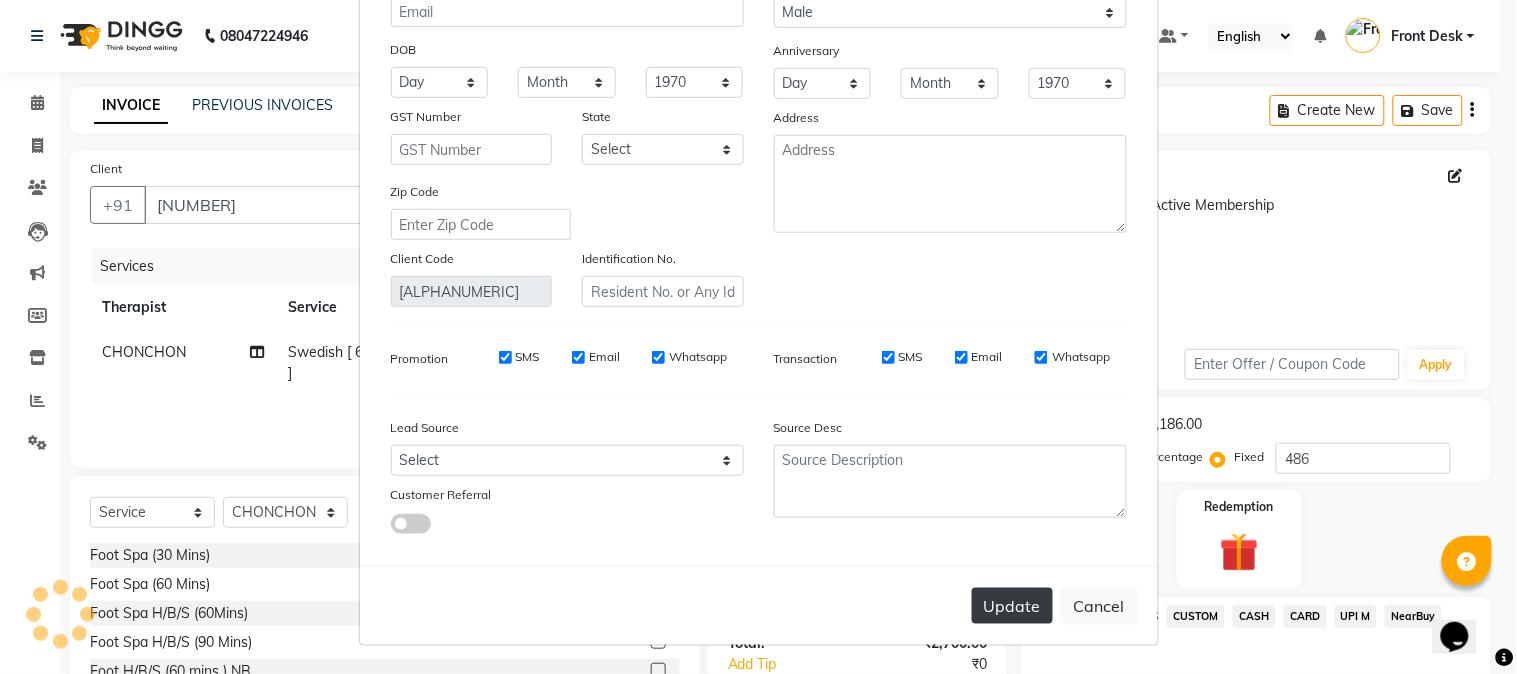click on "Update" at bounding box center [1012, 606] 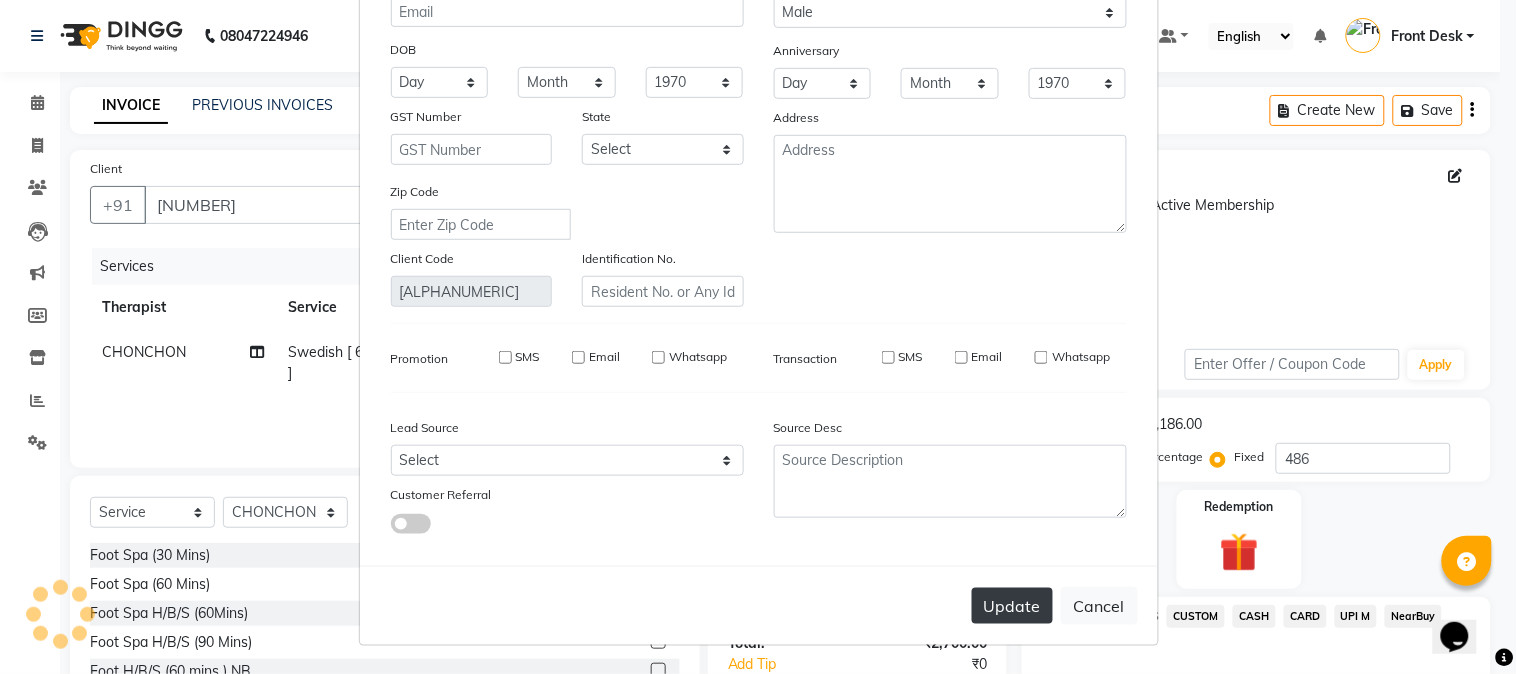 type on "[PHONE]" 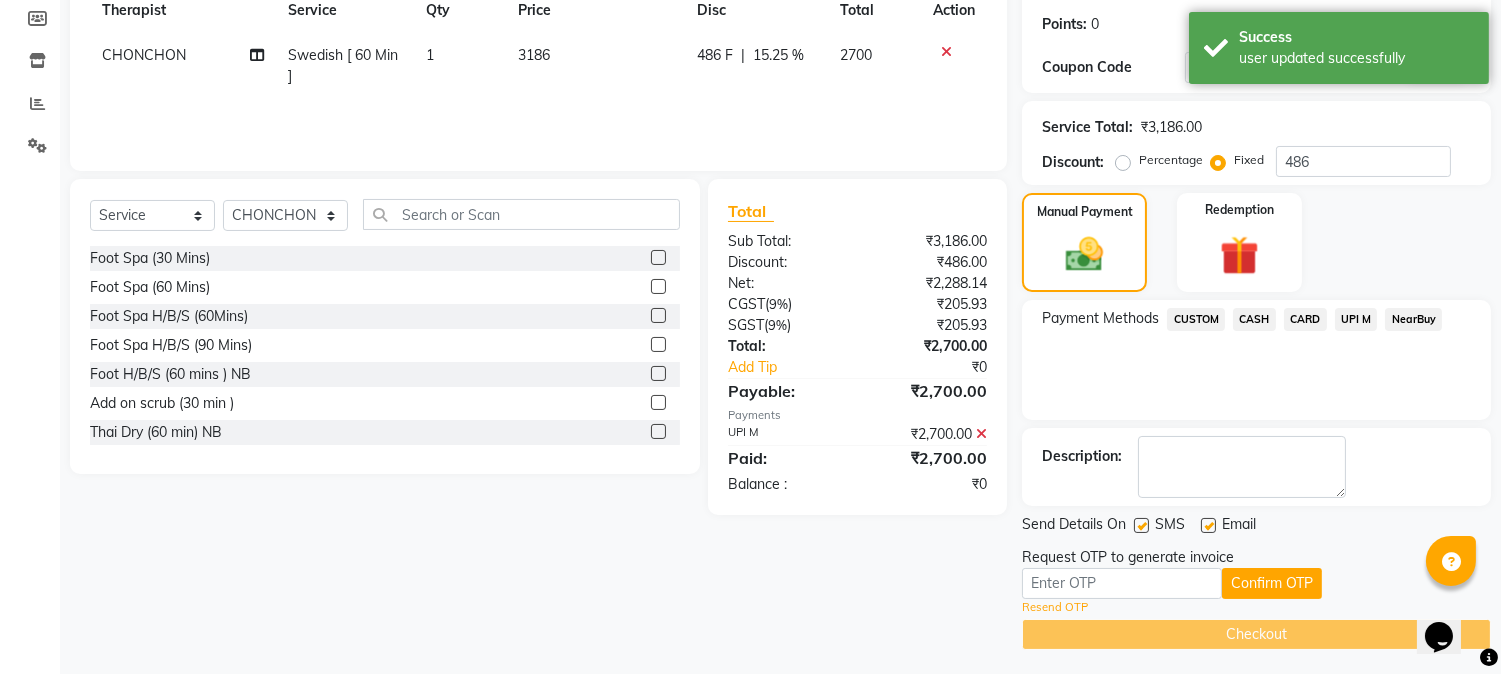 scroll, scrollTop: 303, scrollLeft: 0, axis: vertical 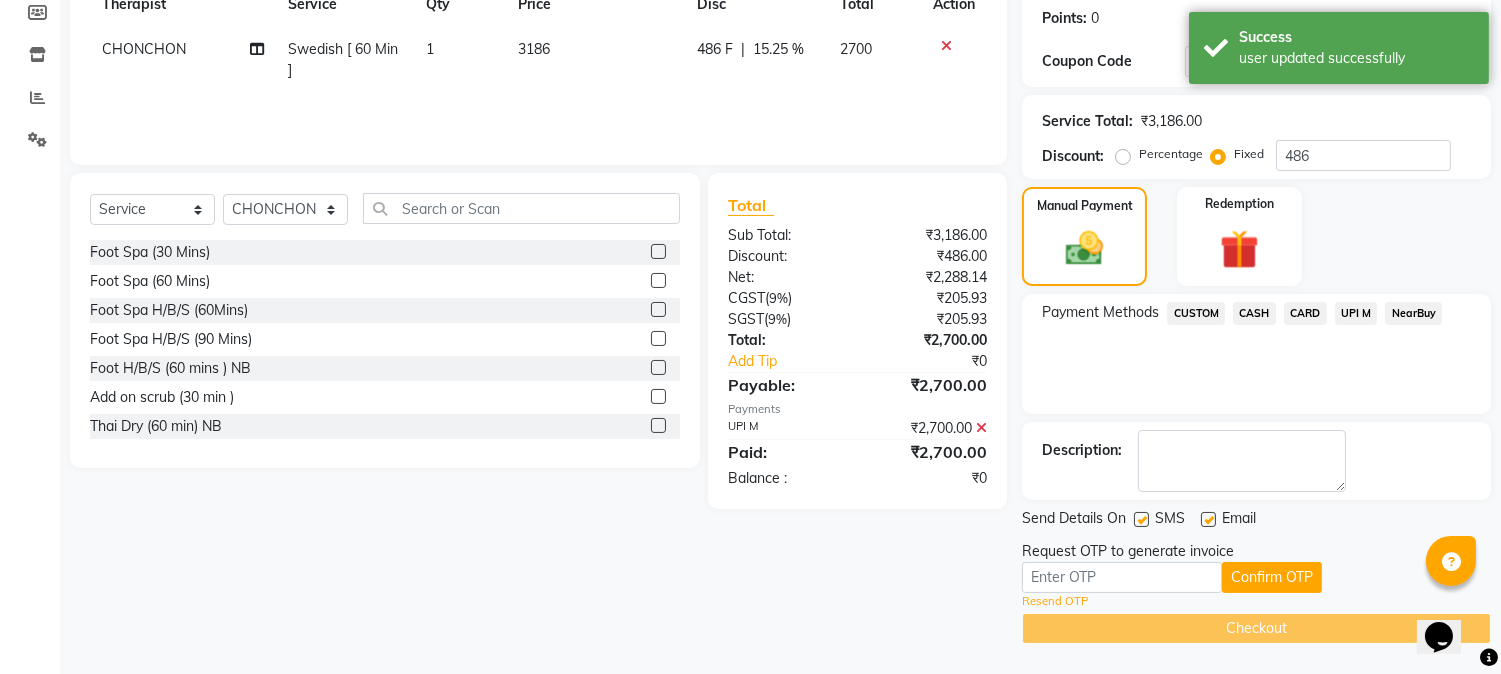 click on "Resend OTP" 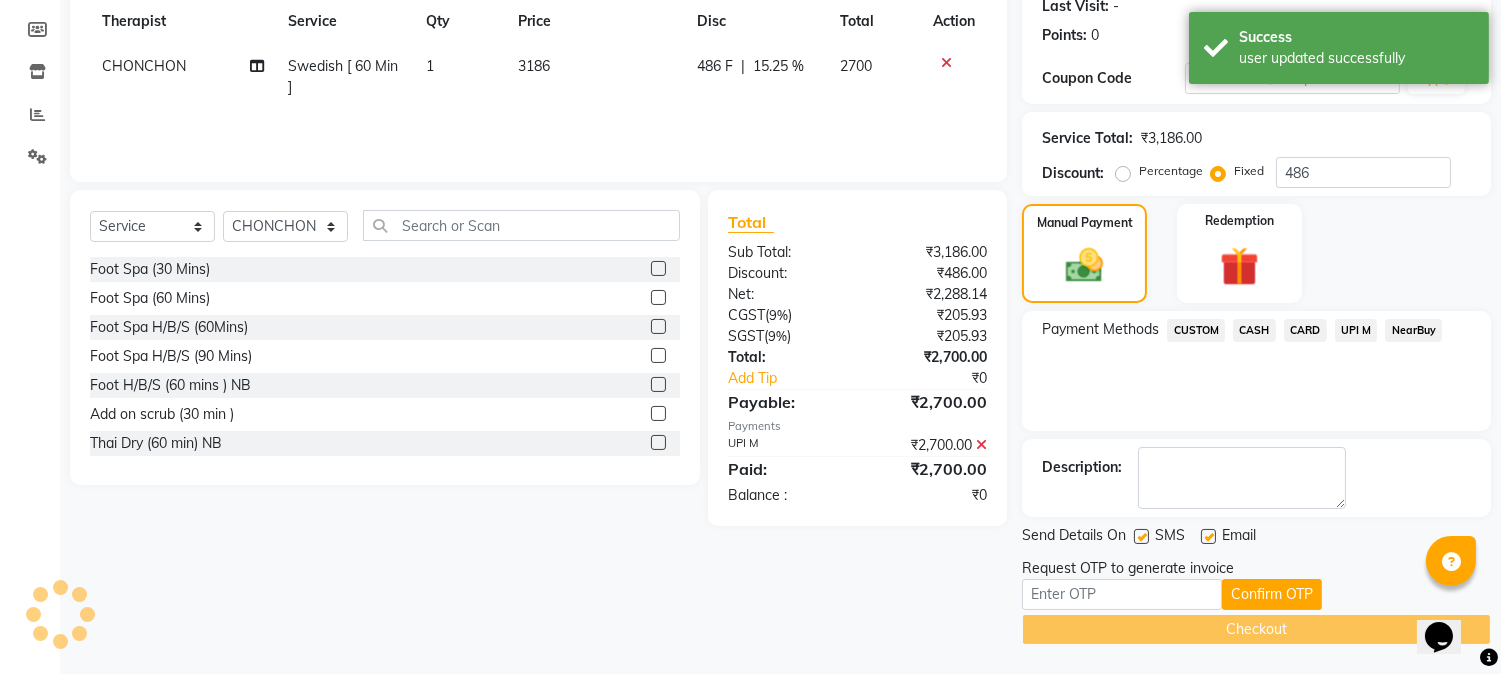 scroll, scrollTop: 303, scrollLeft: 0, axis: vertical 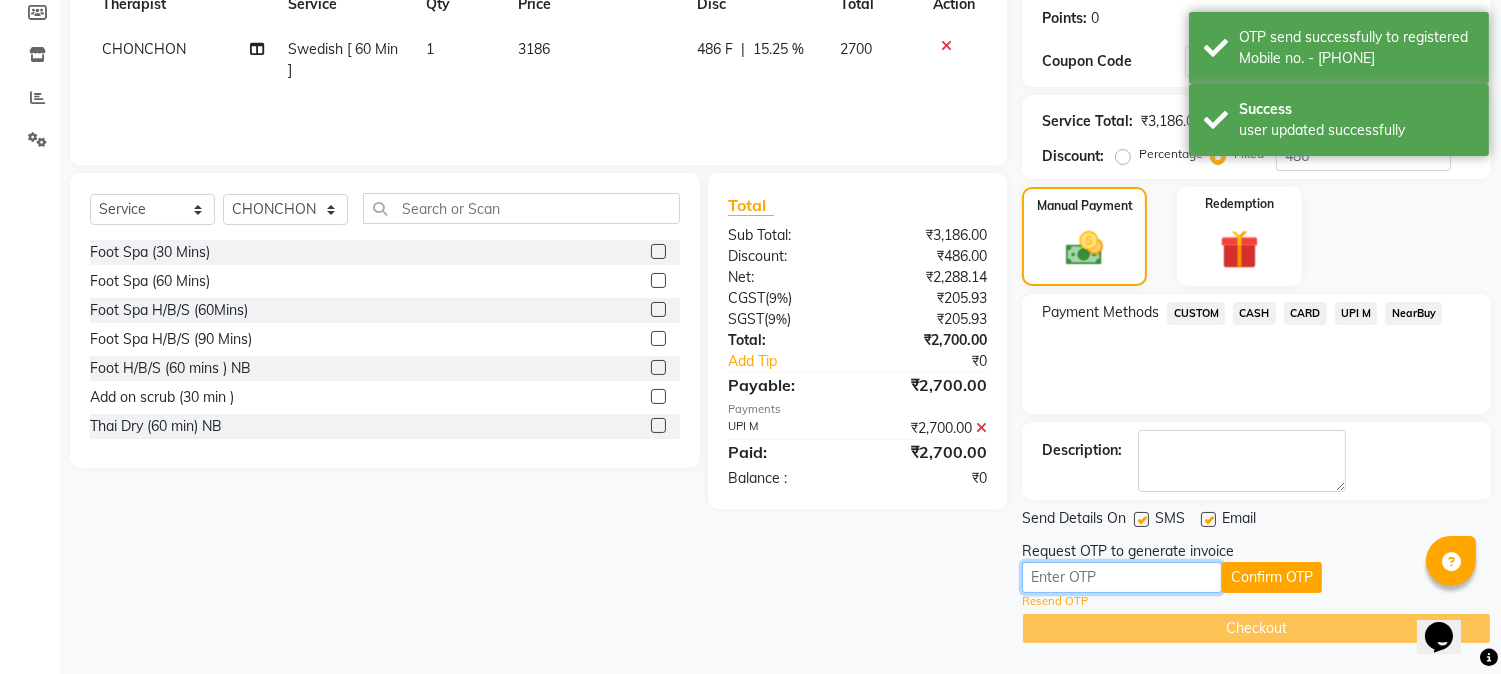 click at bounding box center [1122, 577] 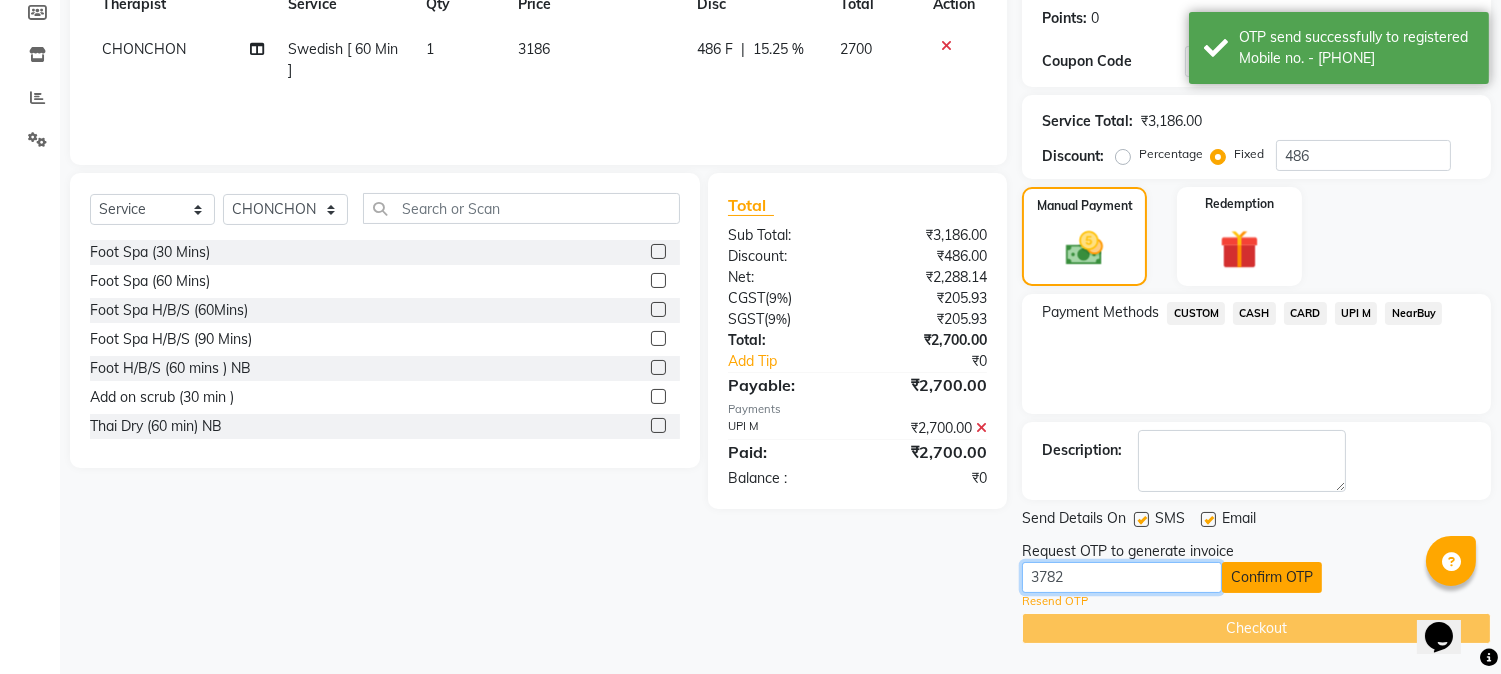 type on "3782" 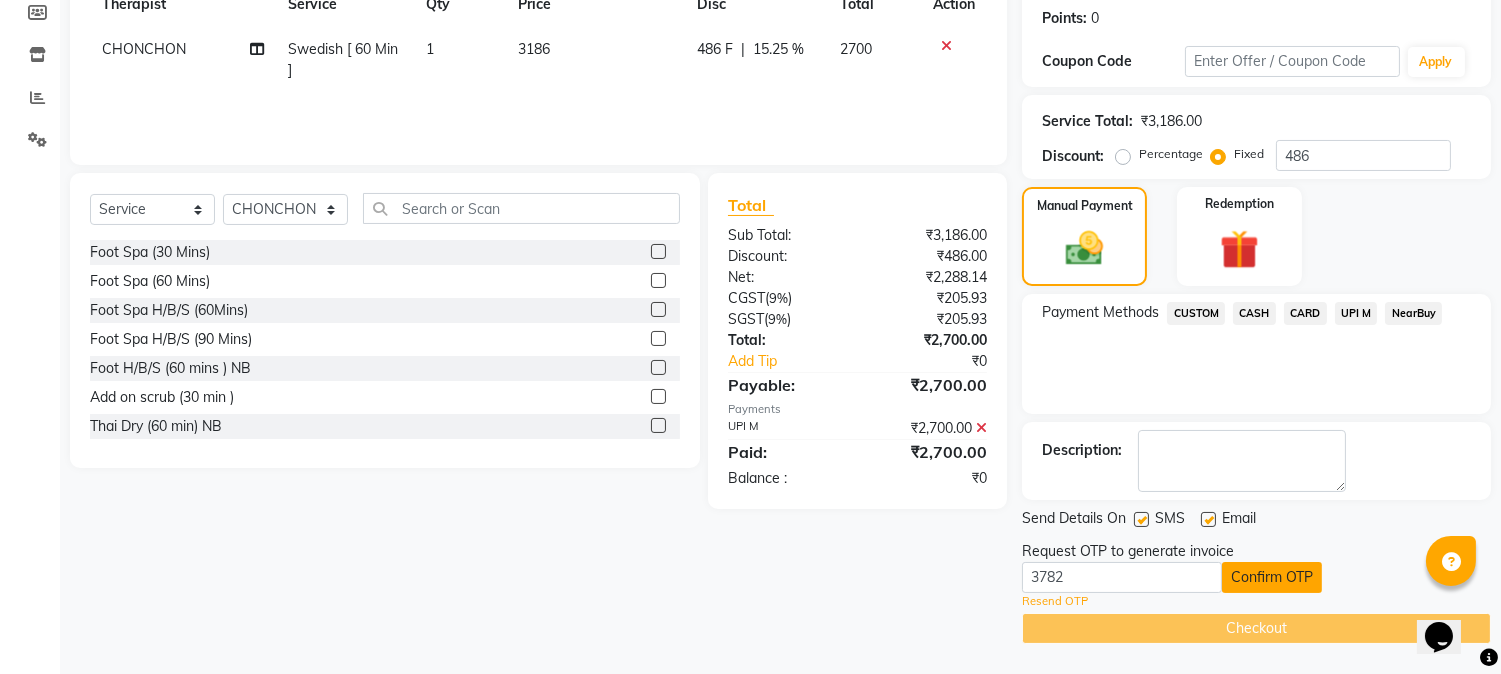 click on "Confirm OTP" 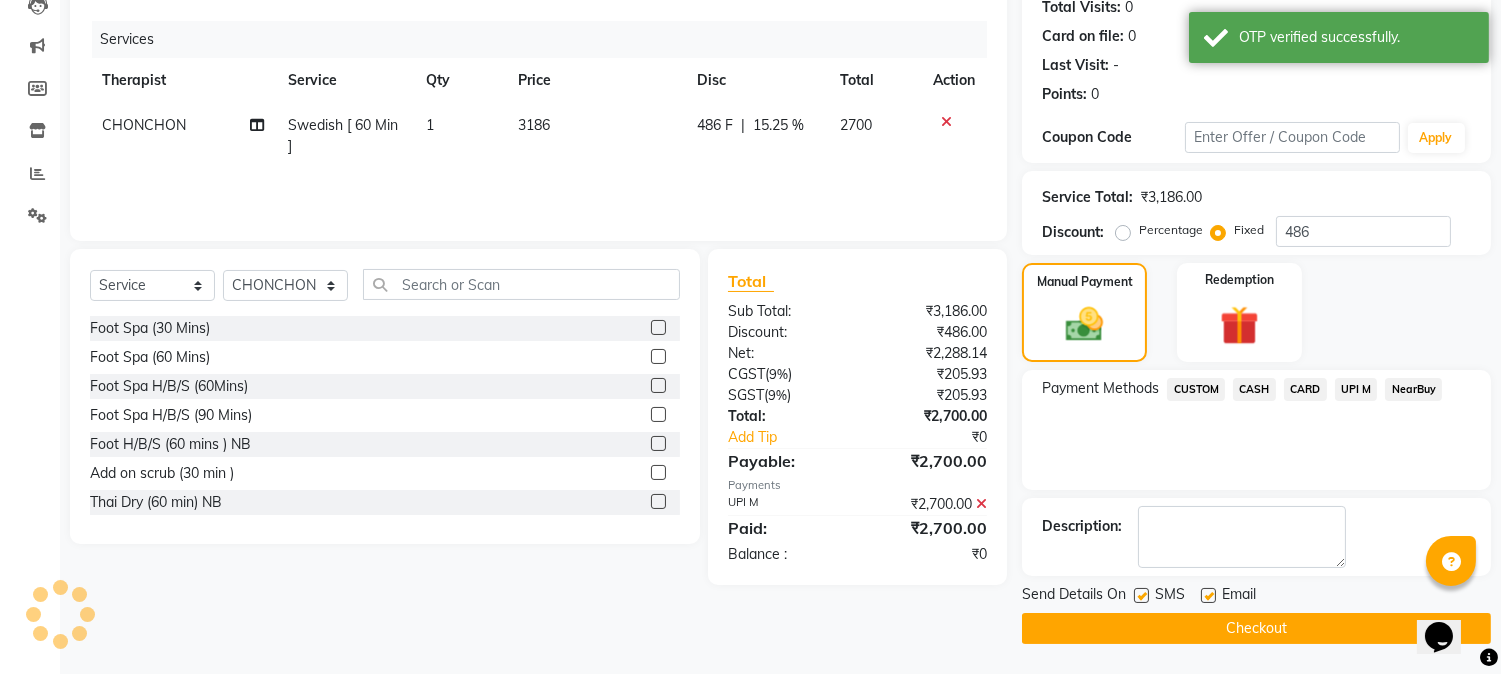 scroll, scrollTop: 225, scrollLeft: 0, axis: vertical 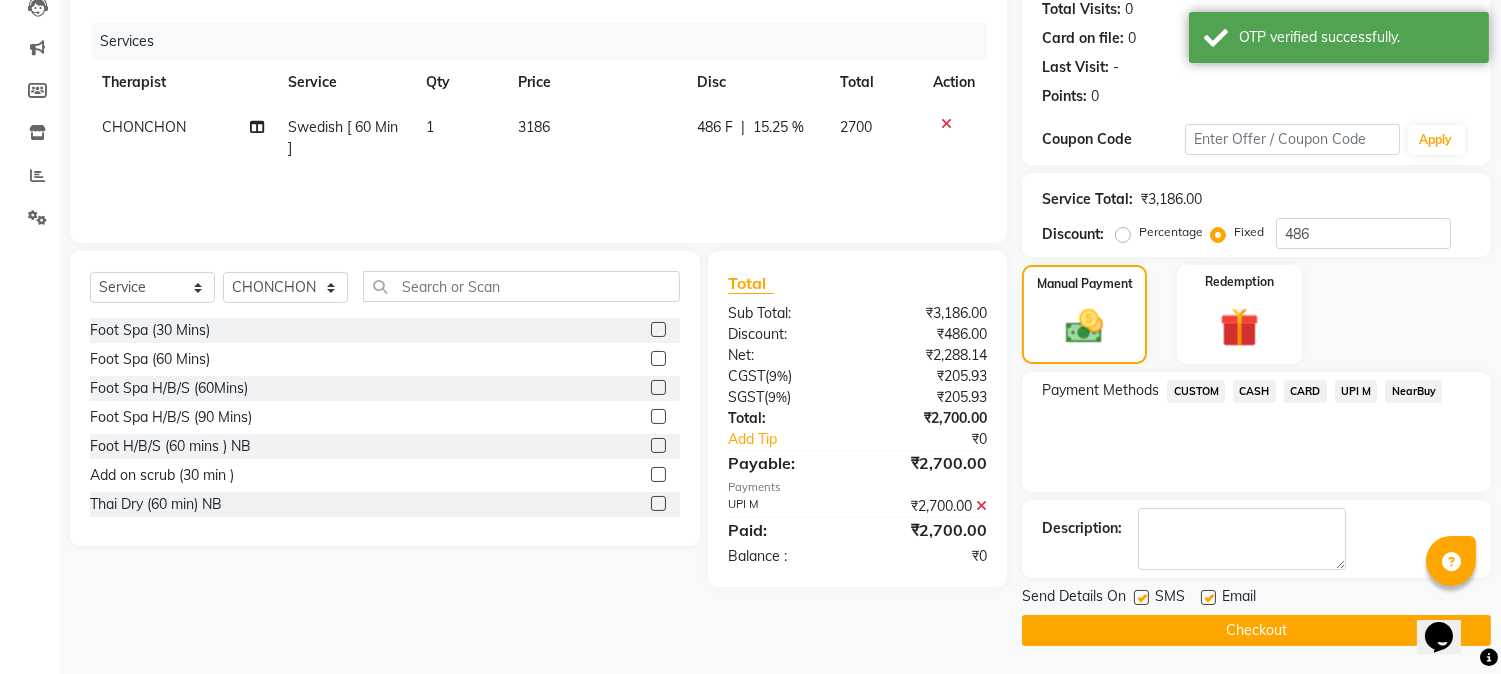 click on "Checkout" 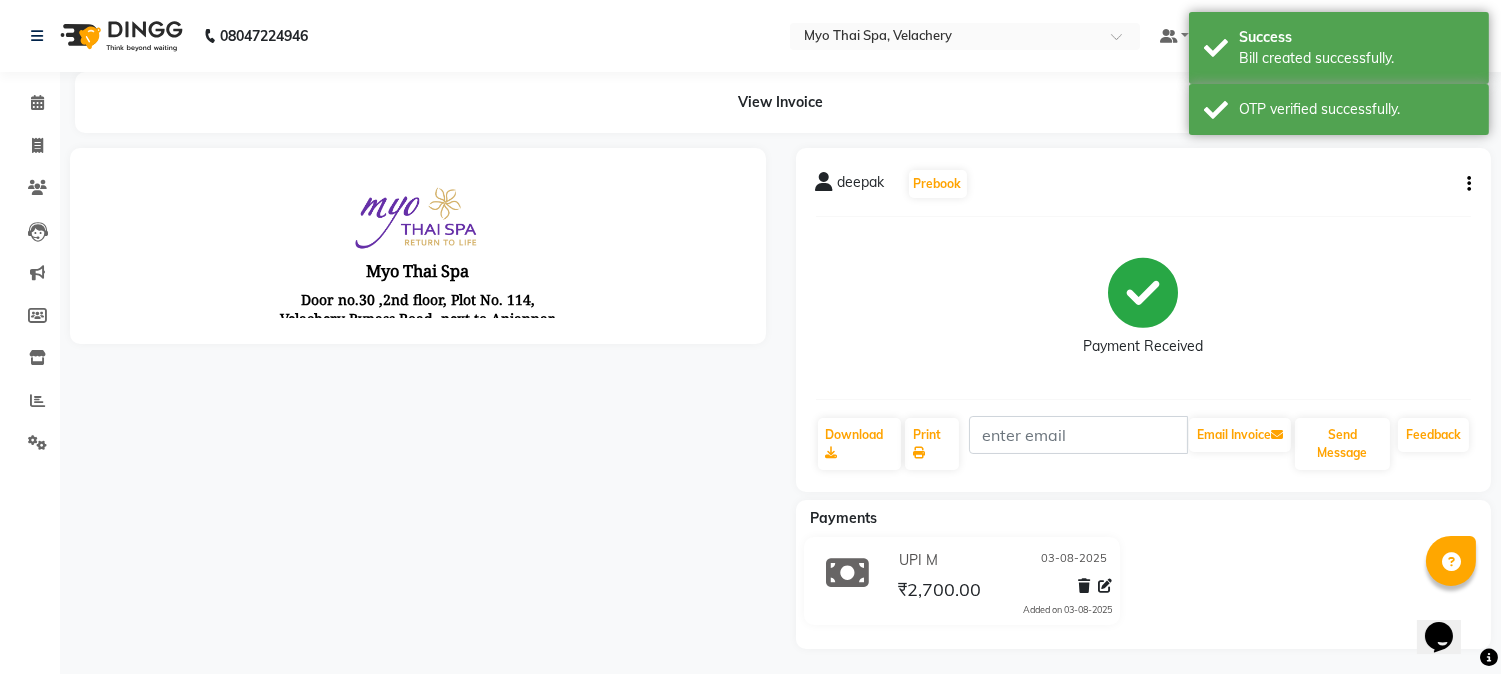 scroll, scrollTop: 0, scrollLeft: 0, axis: both 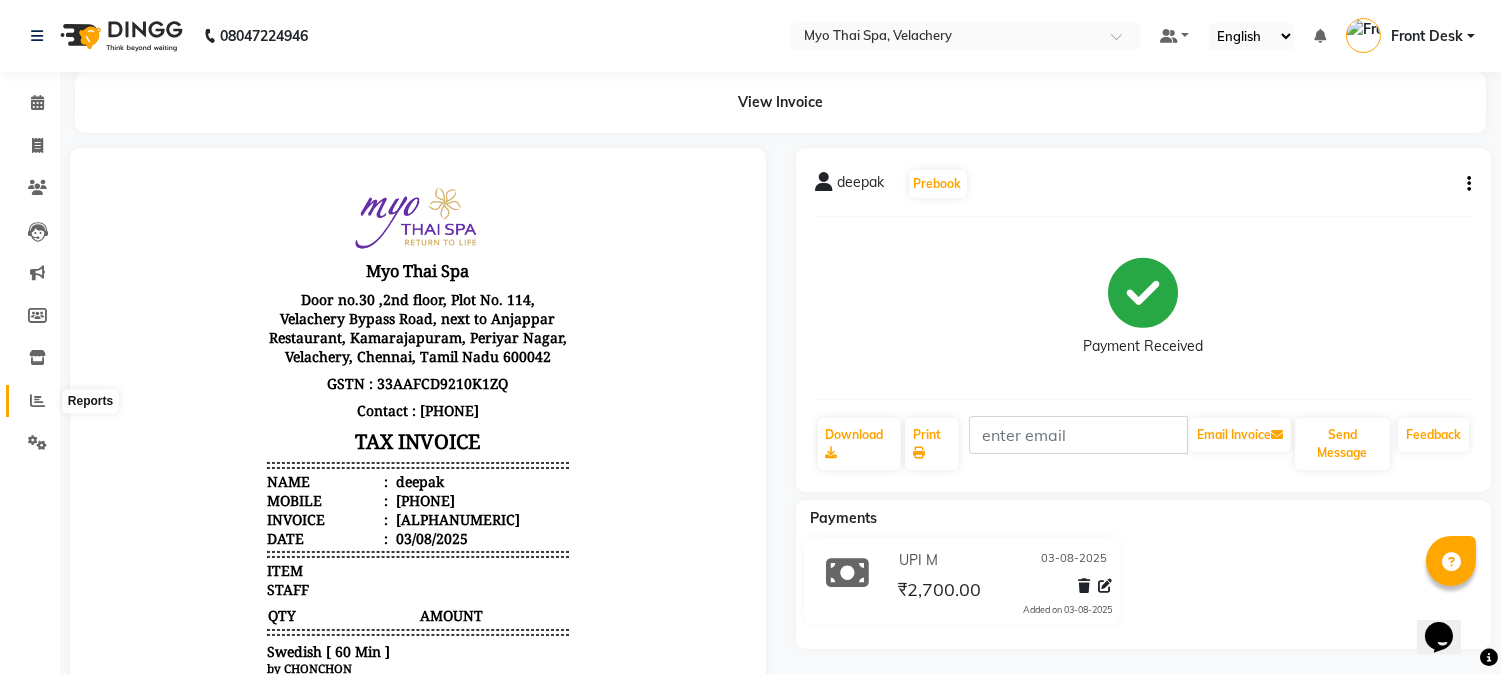 click 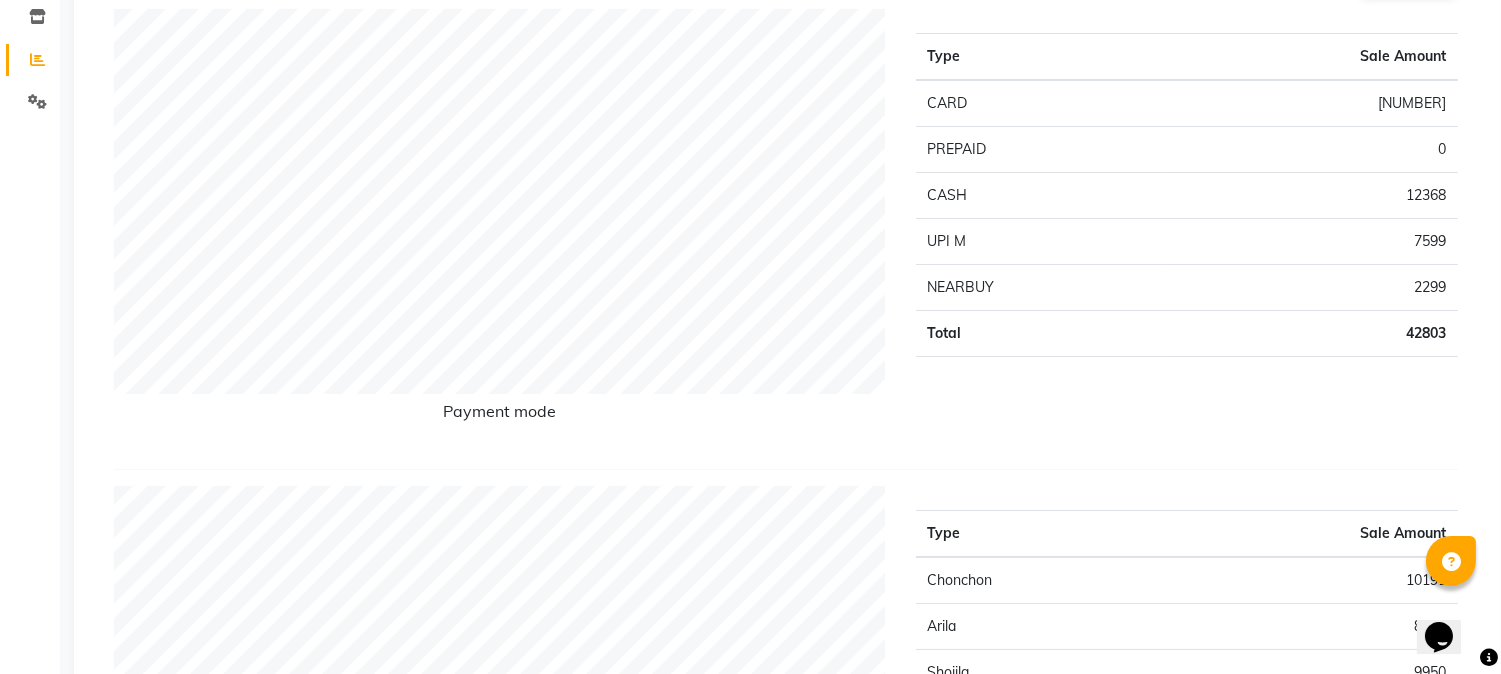 scroll, scrollTop: 333, scrollLeft: 0, axis: vertical 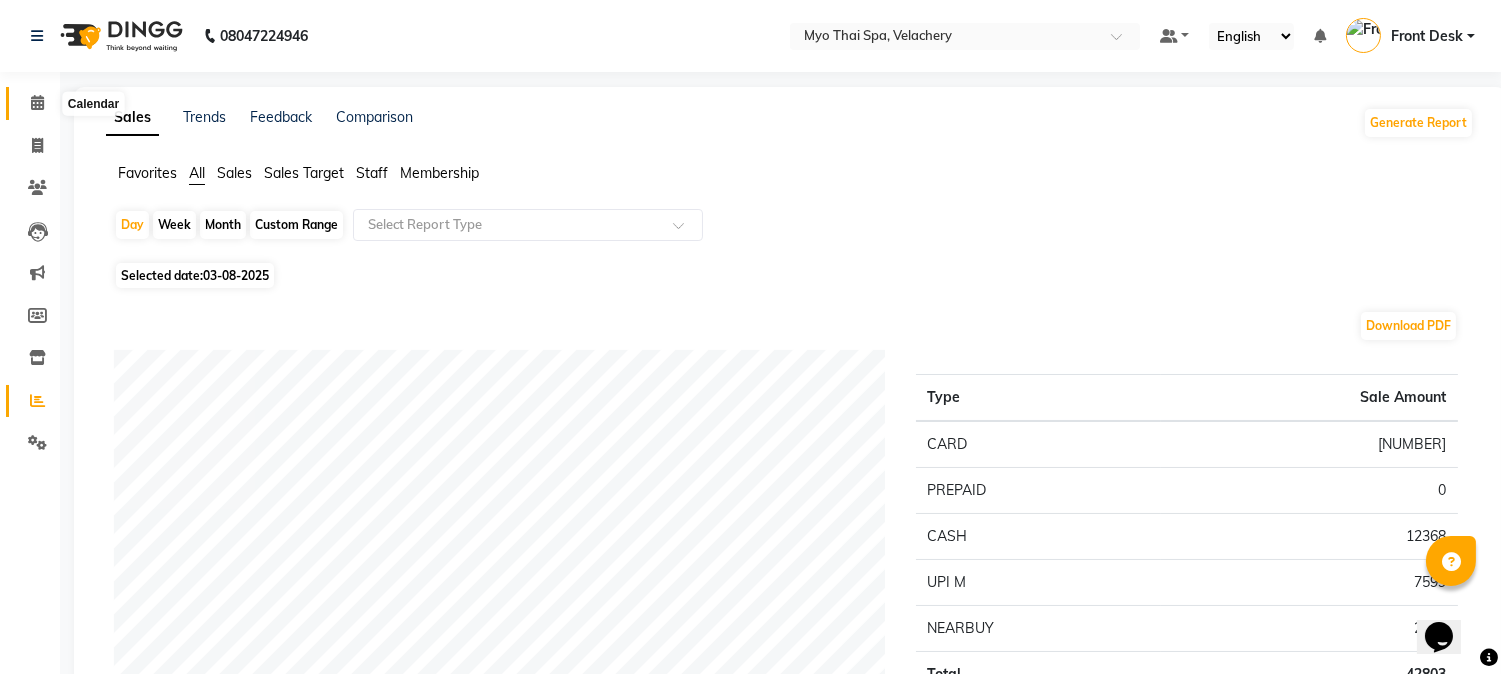 click 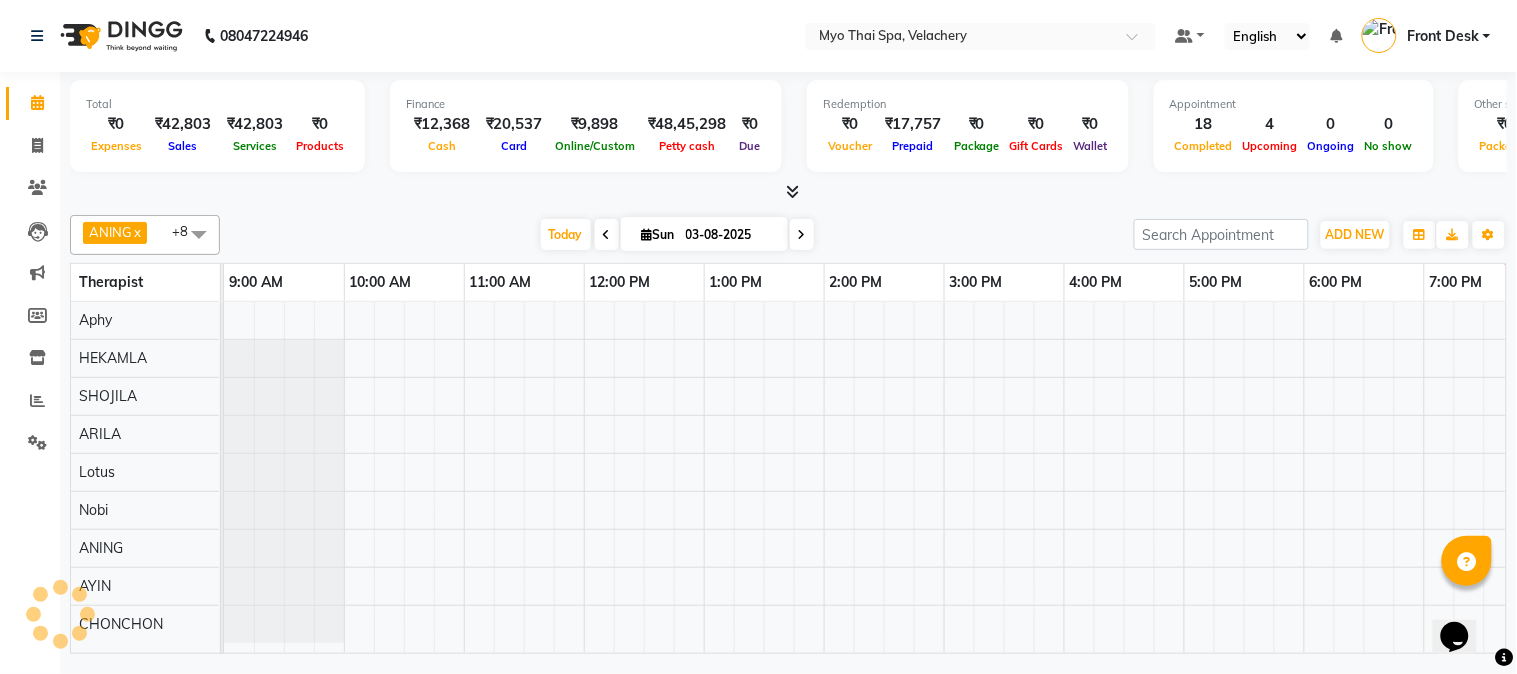 scroll, scrollTop: 0, scrollLeft: 0, axis: both 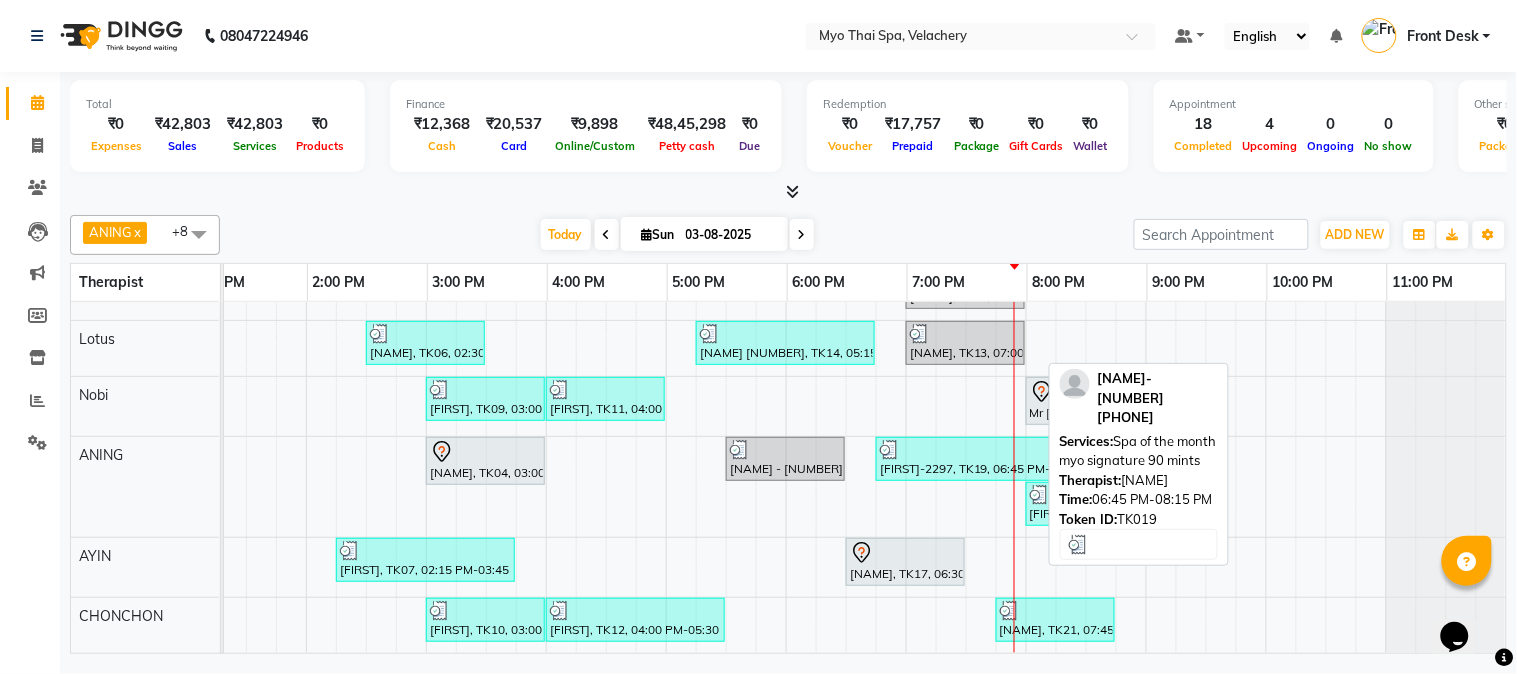 click at bounding box center (965, 450) 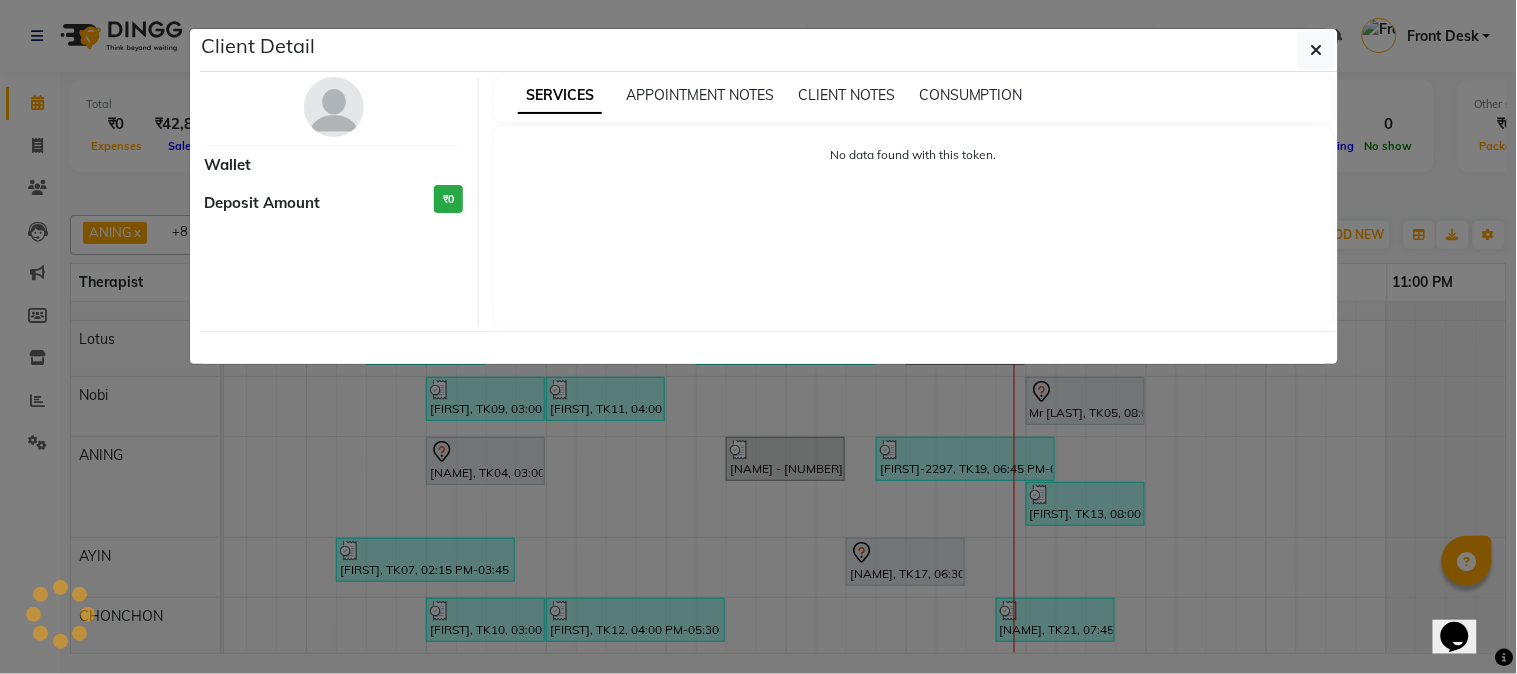 select on "3" 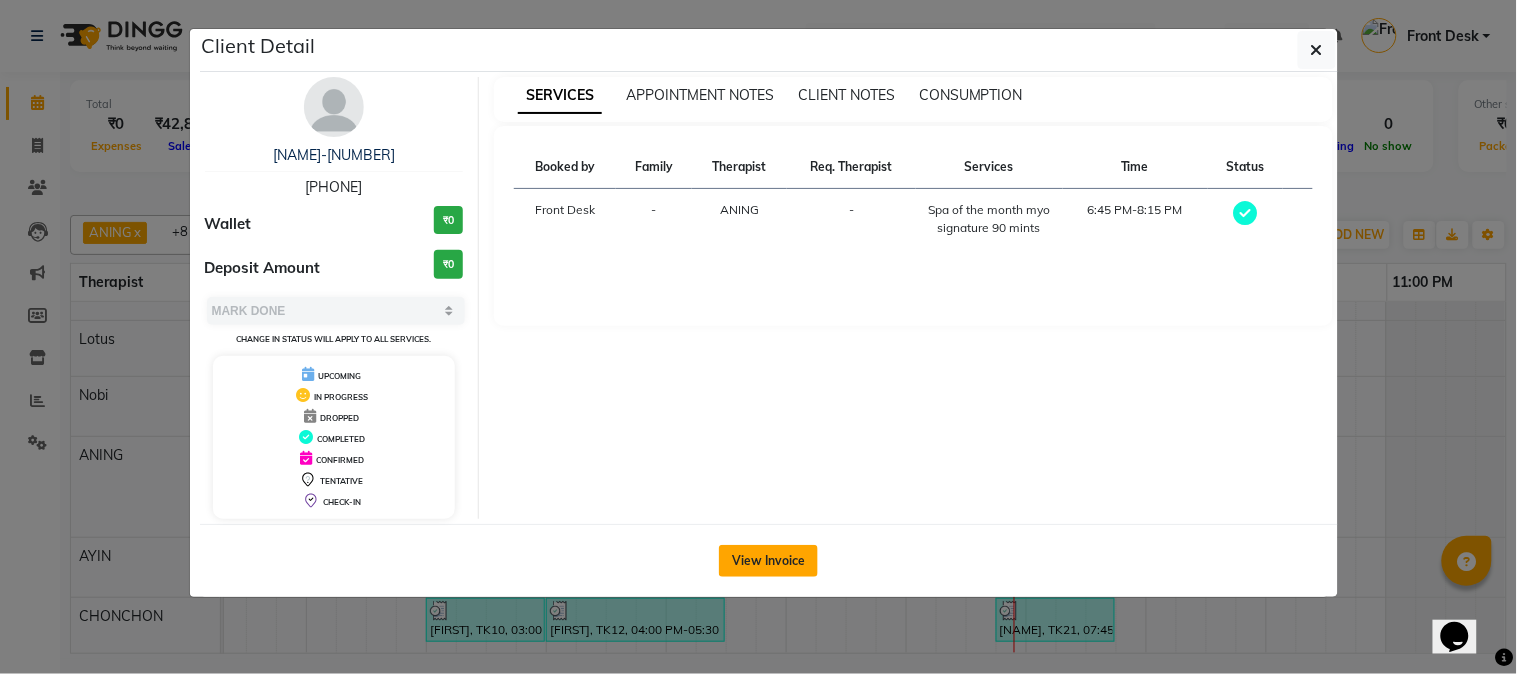 click on "View Invoice" 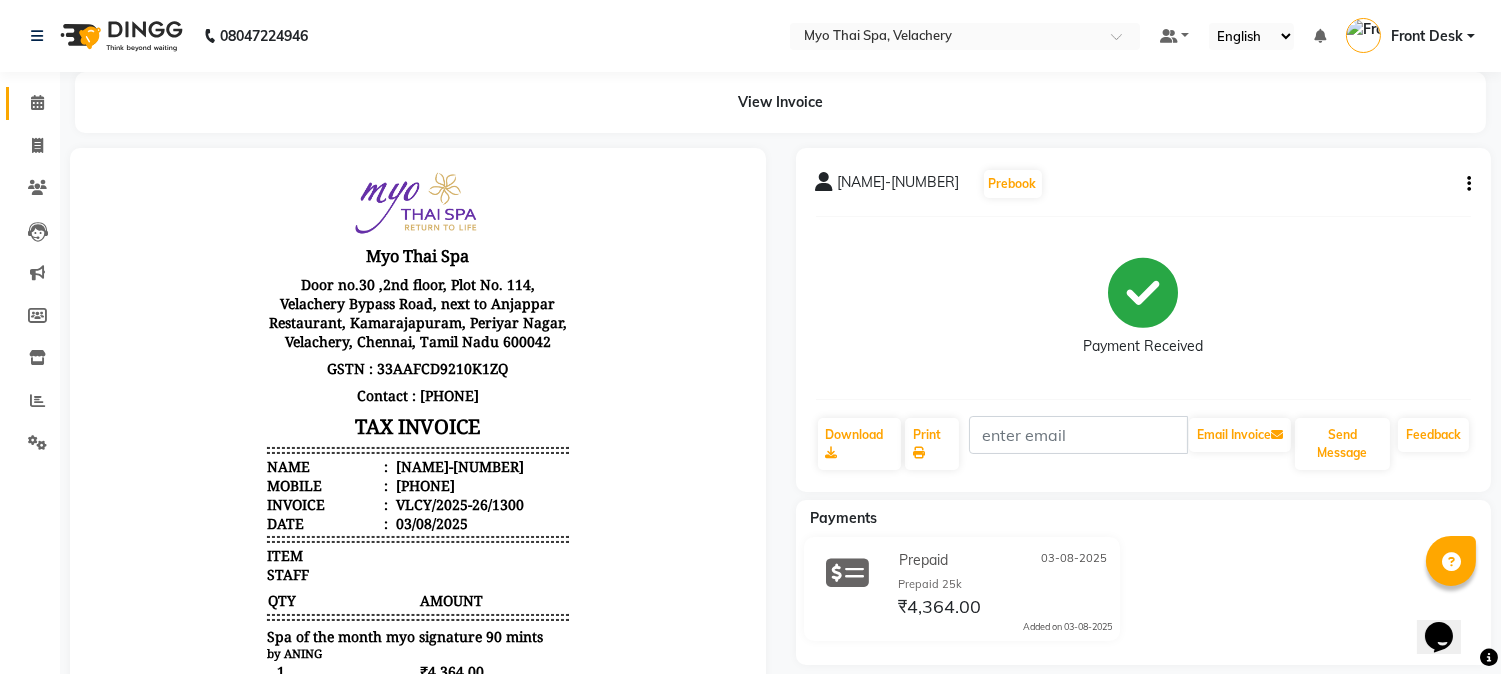 scroll, scrollTop: 15, scrollLeft: 0, axis: vertical 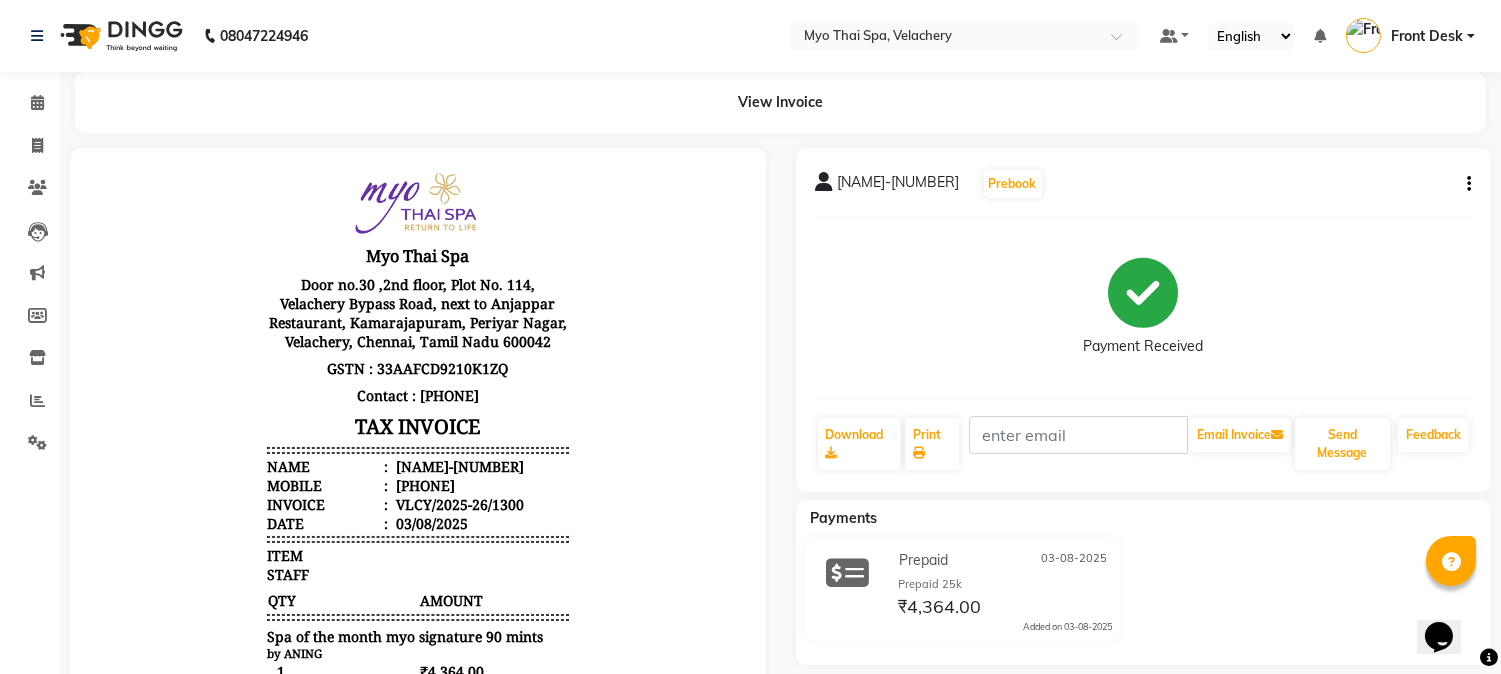 click 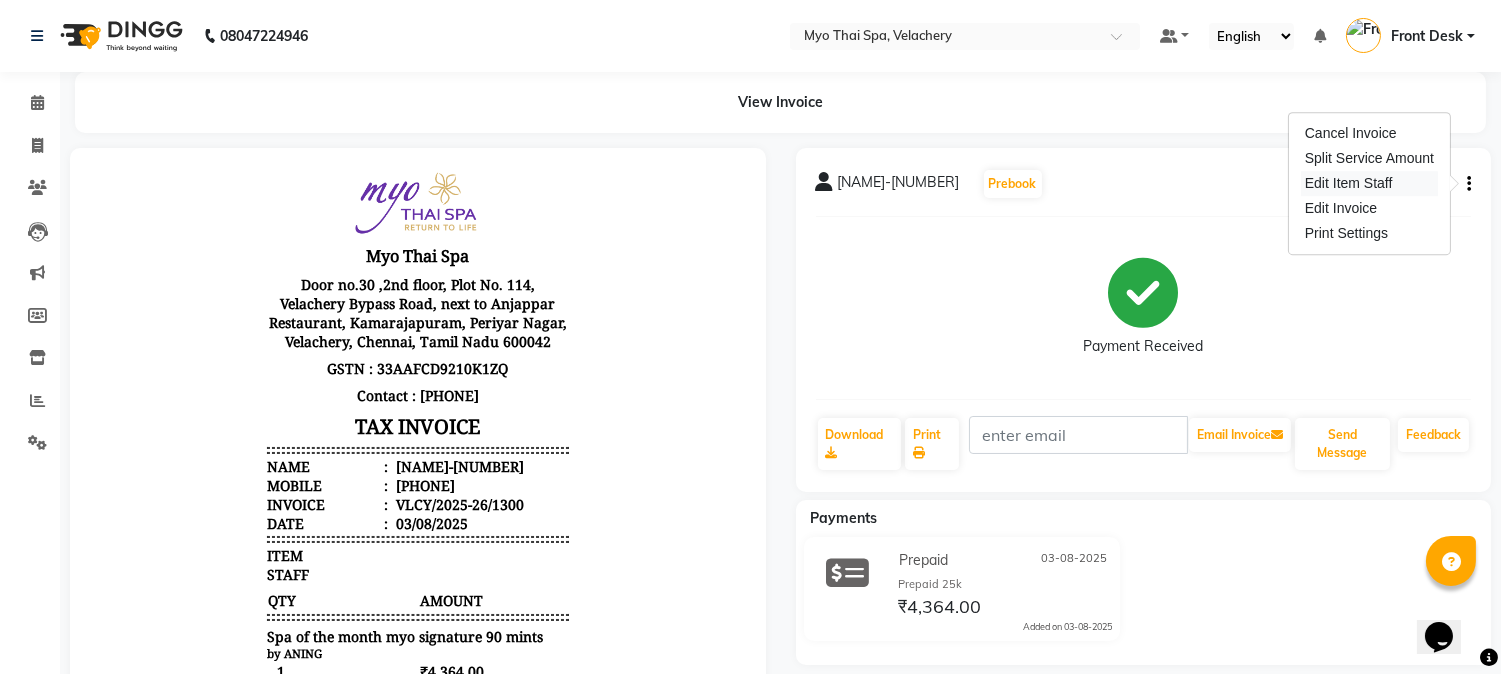 click on "Edit Item Staff" at bounding box center [1369, 183] 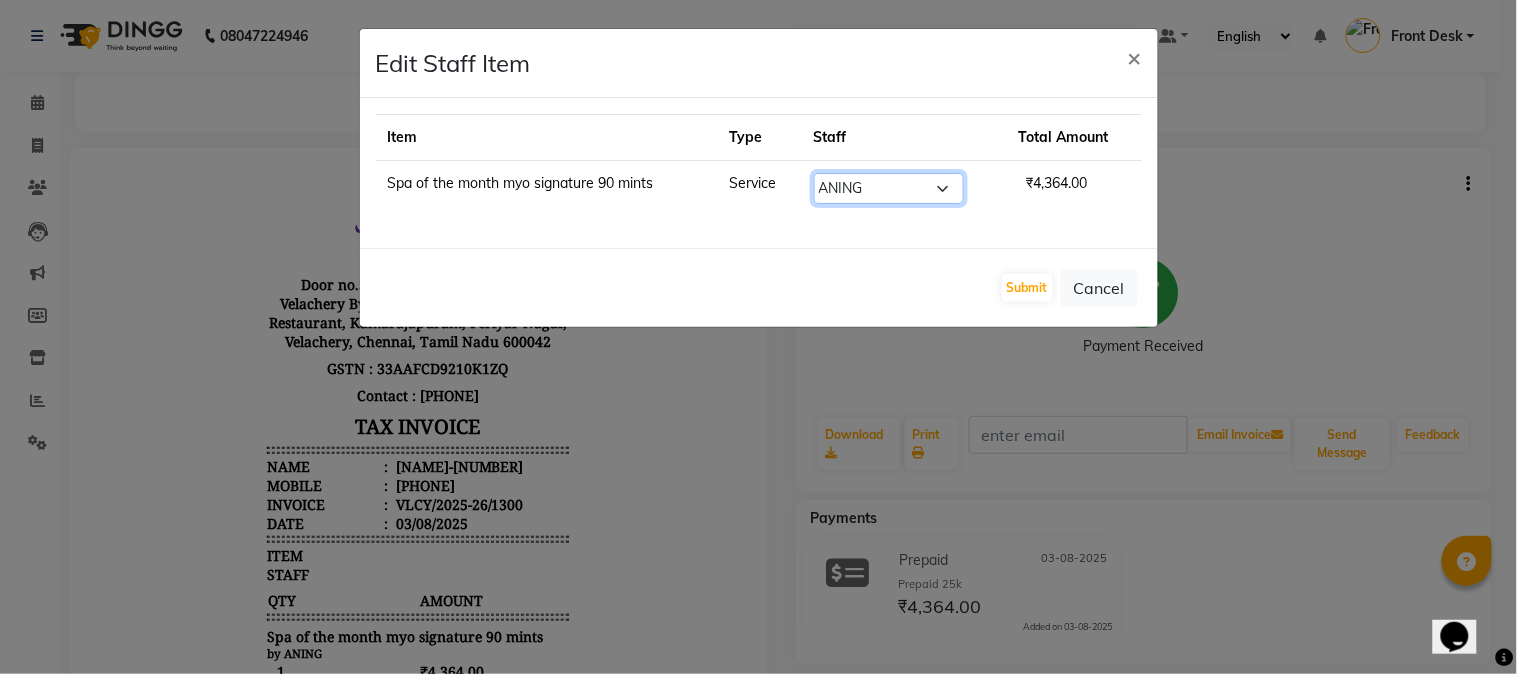 click on "Select  ANING   Aphy   ARILA   AYIN   CHONCHON   Front Desk   HEKAMLA   Lotus   Nobi   SHOJILA" 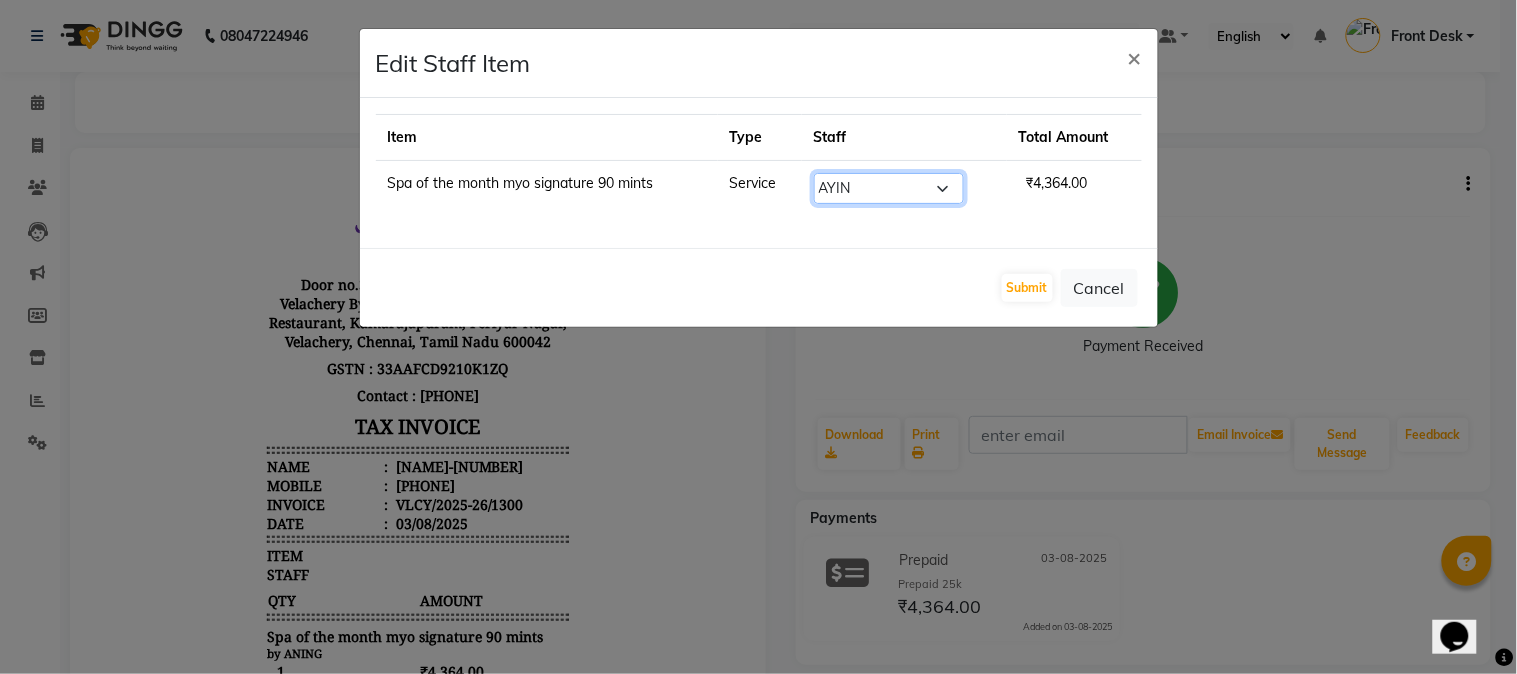click on "Select  ANING   Aphy   ARILA   AYIN   CHONCHON   Front Desk   HEKAMLA   Lotus   Nobi   SHOJILA" 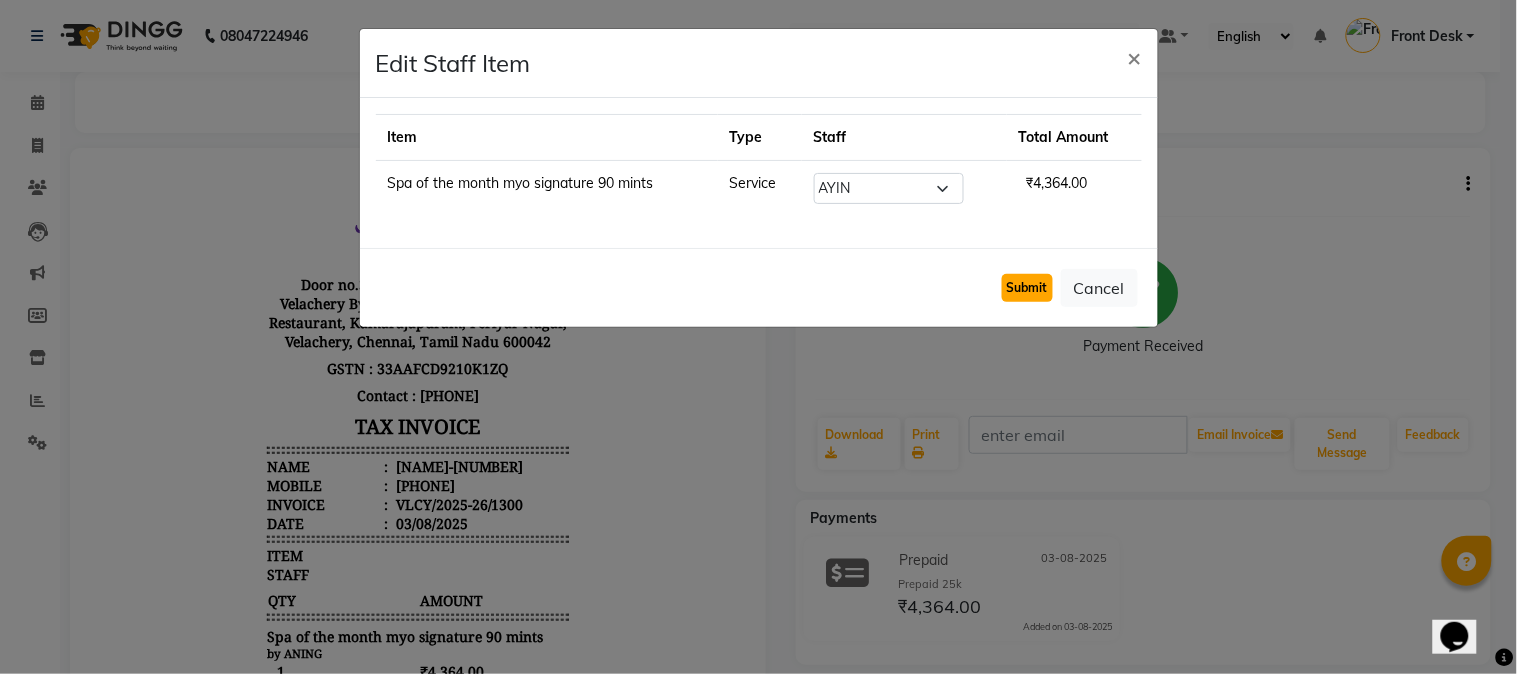 click on "Submit" 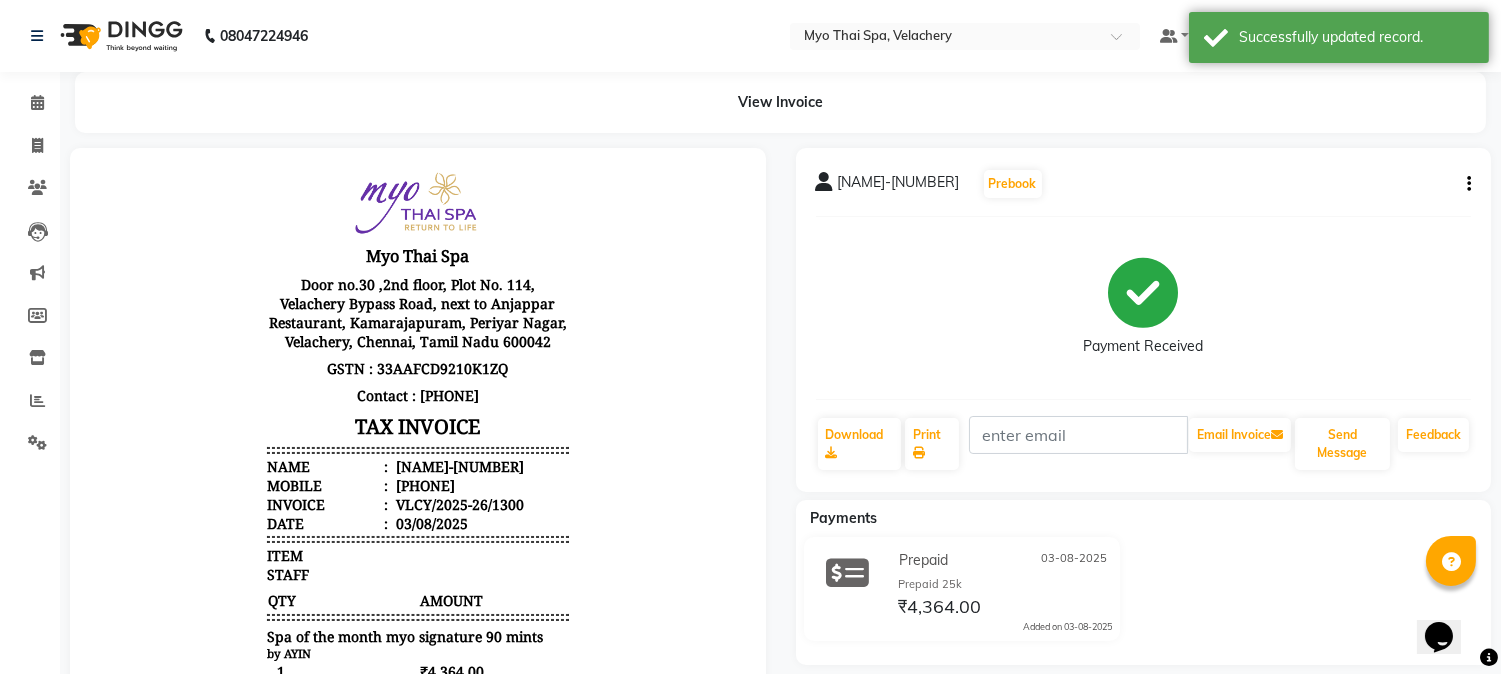 scroll, scrollTop: 15, scrollLeft: 0, axis: vertical 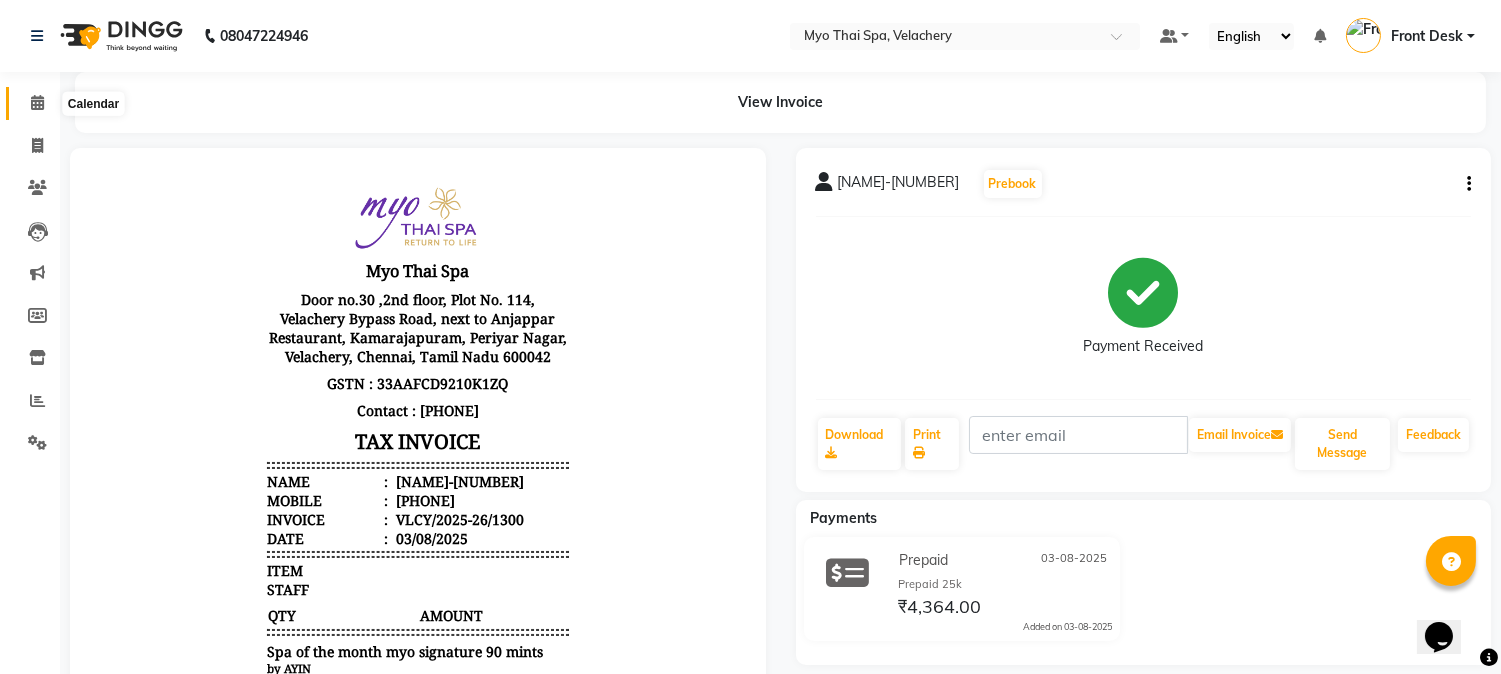 click 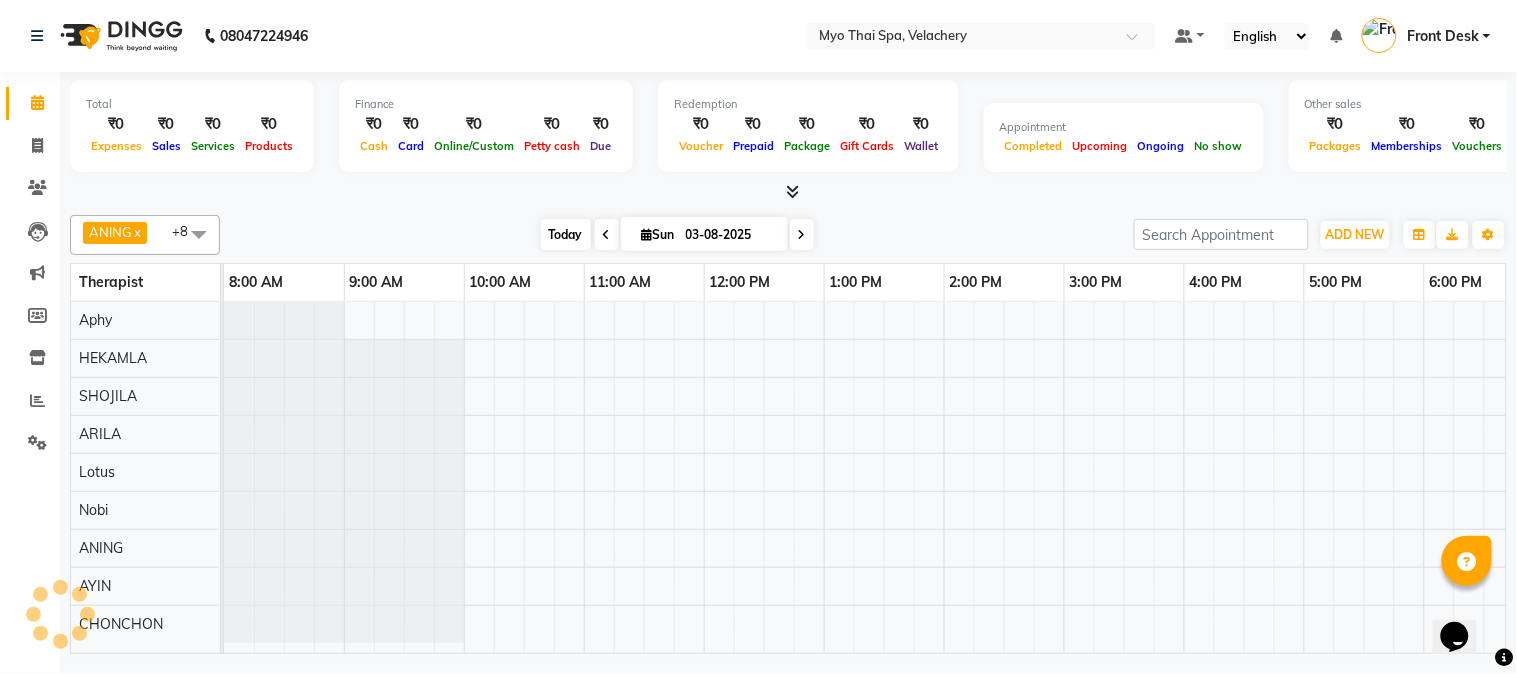 scroll, scrollTop: 0, scrollLeft: 0, axis: both 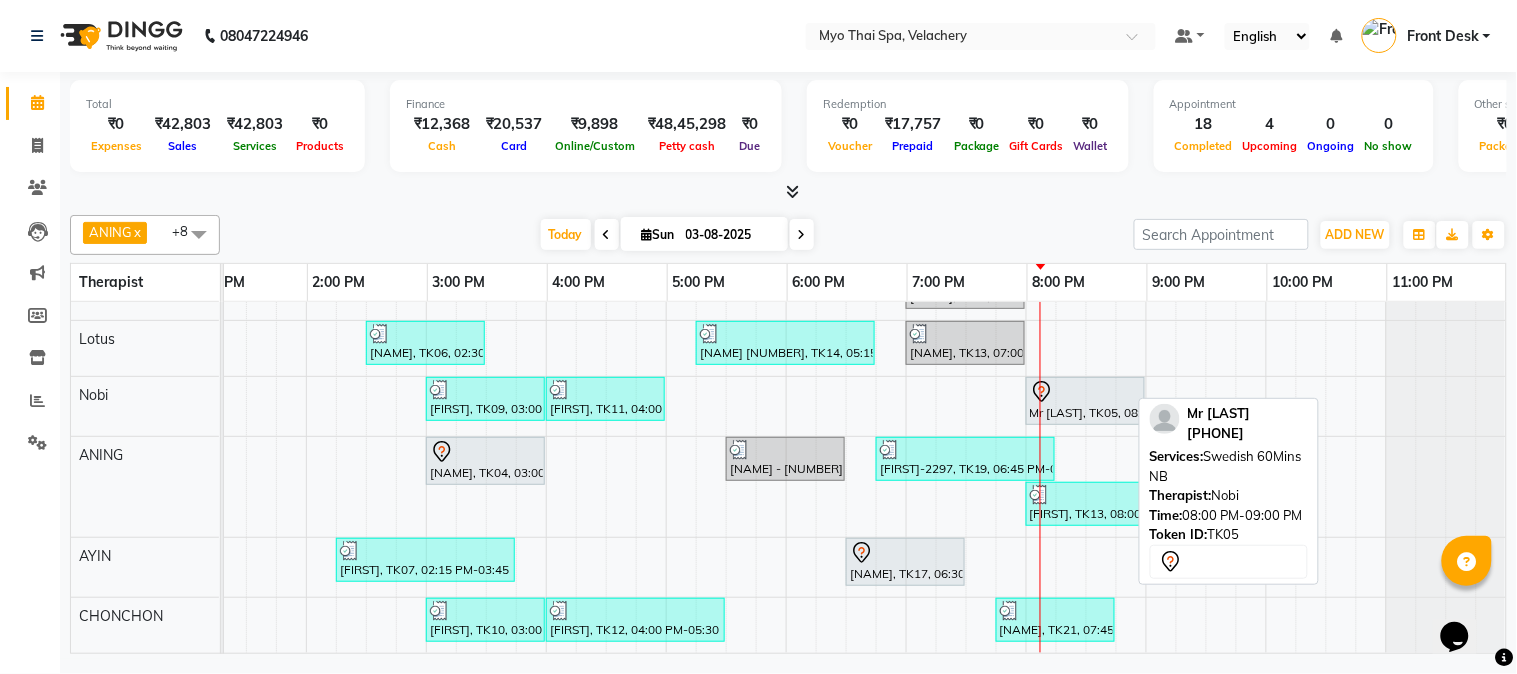click at bounding box center [1085, 392] 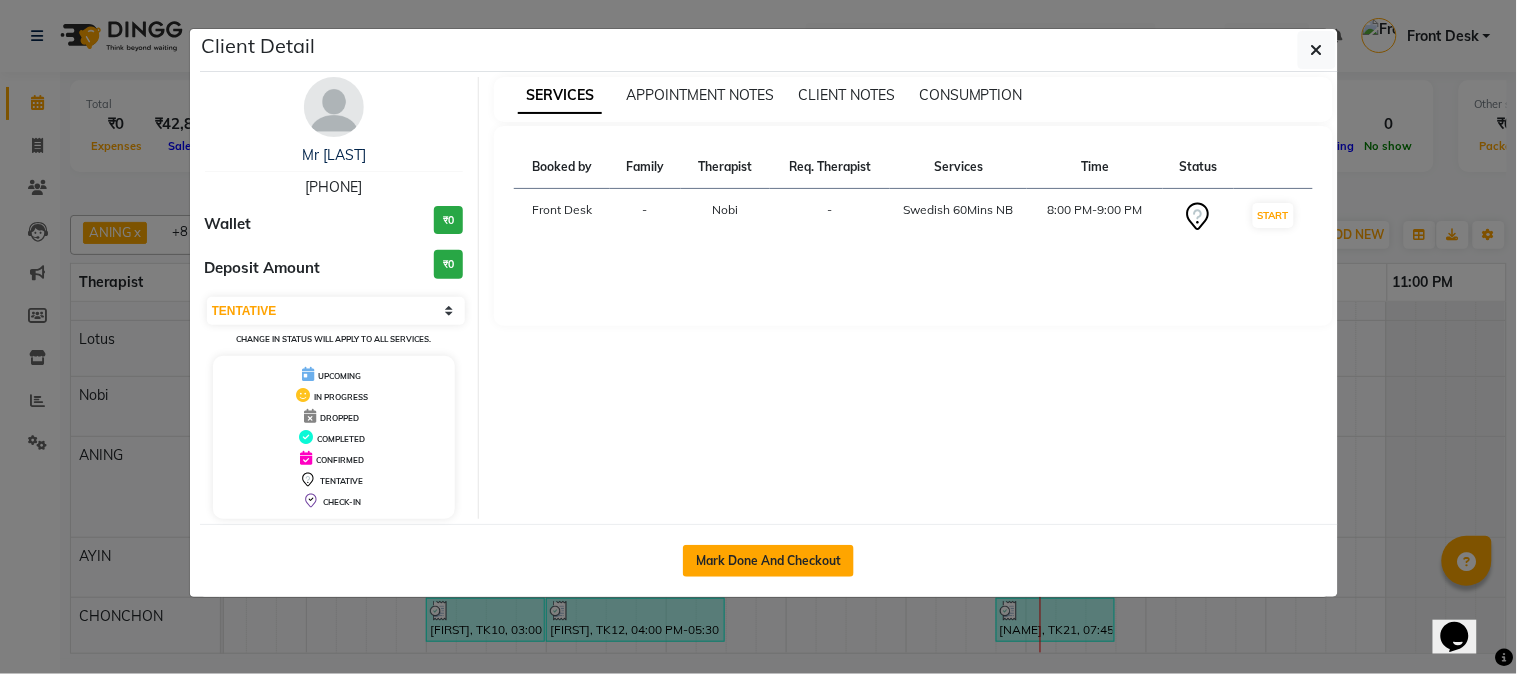 click on "Mark Done And Checkout" 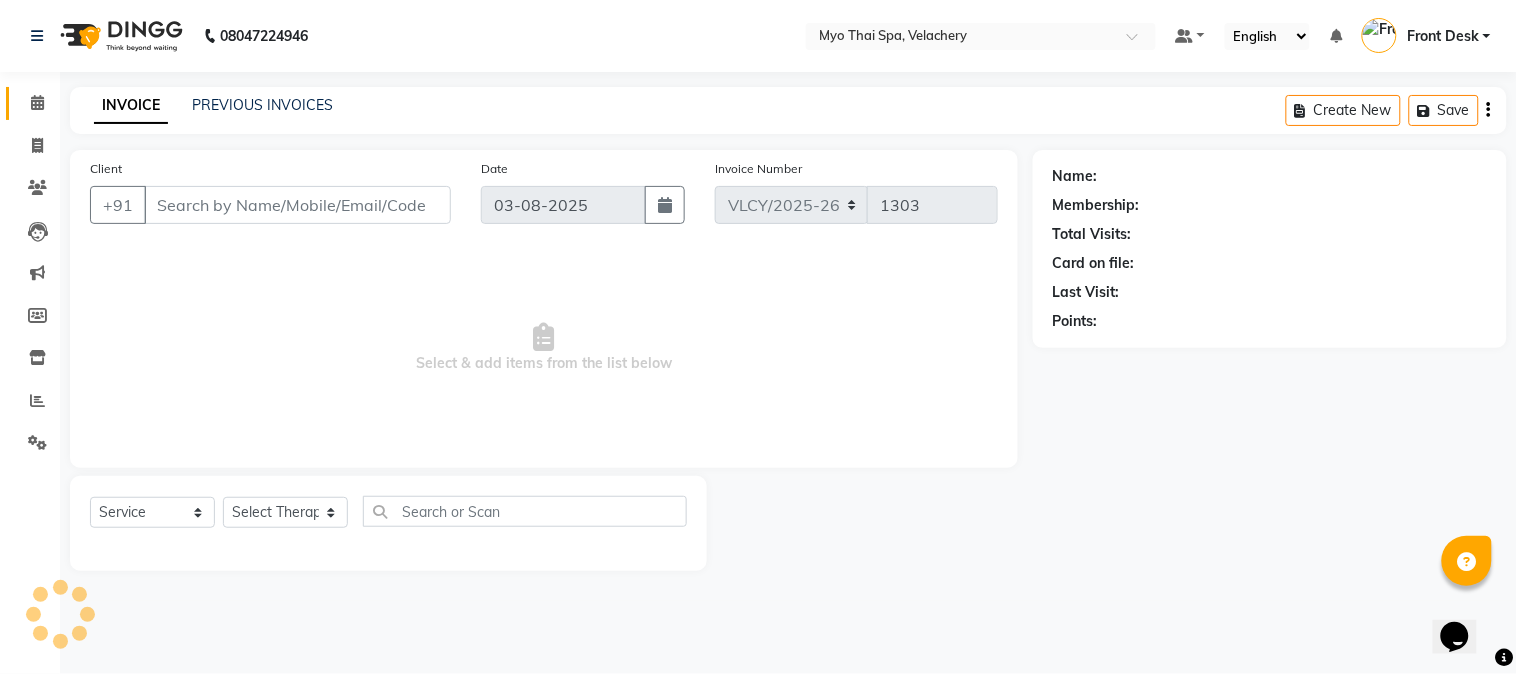 type on "[PHONE]" 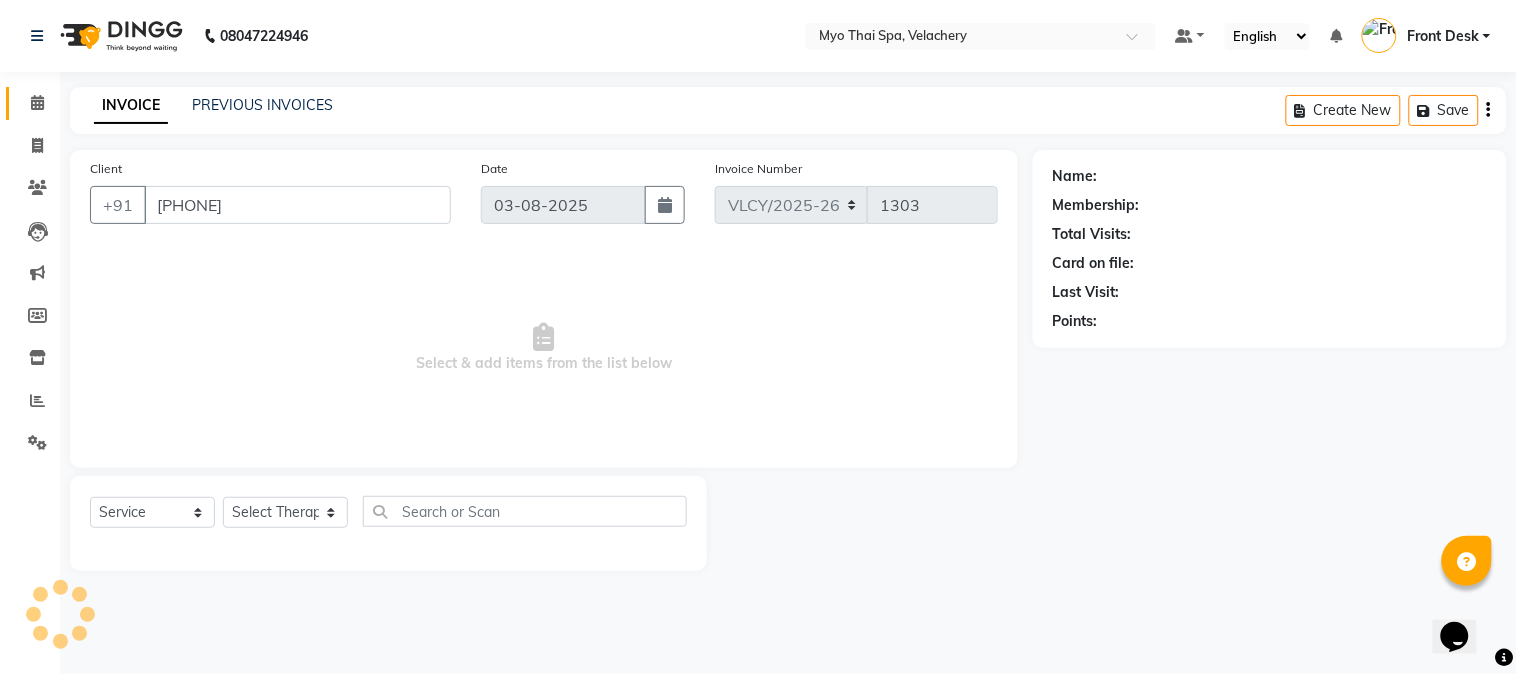 select on "76520" 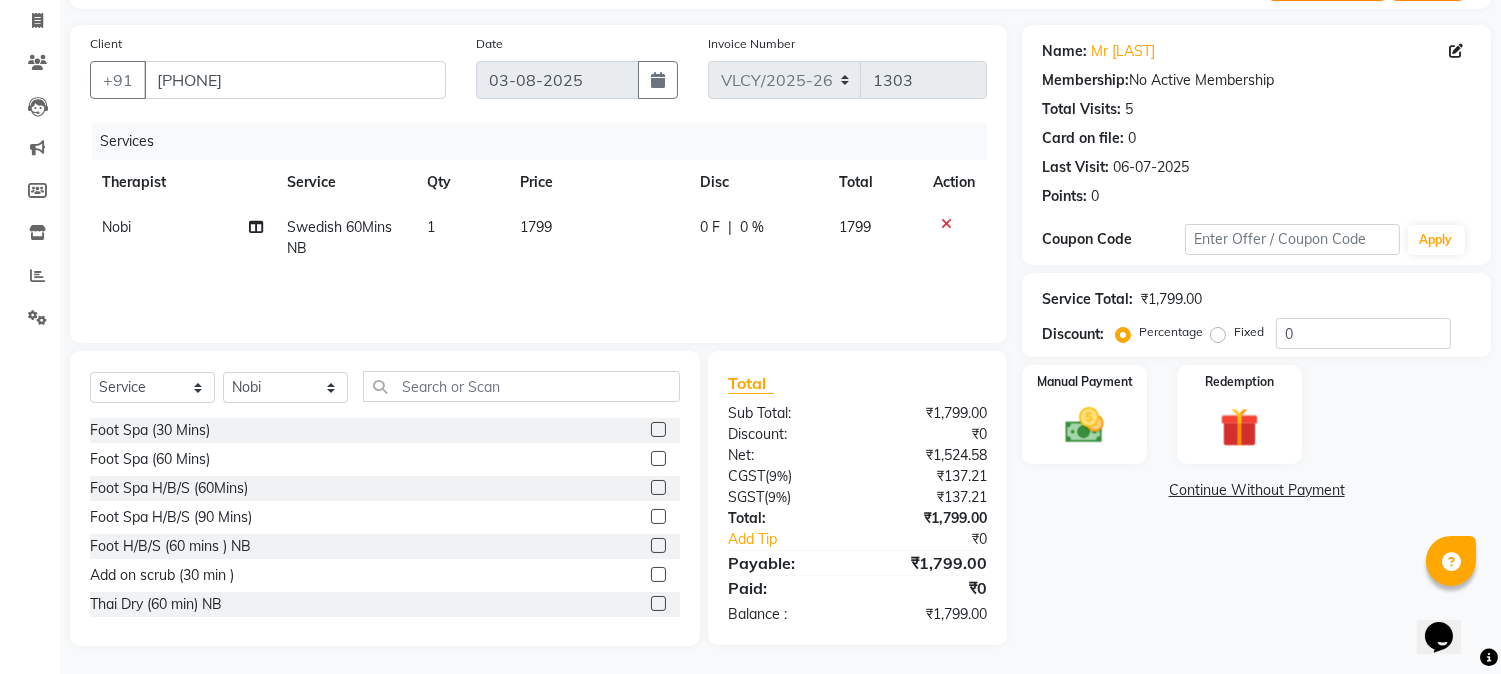 scroll, scrollTop: 126, scrollLeft: 0, axis: vertical 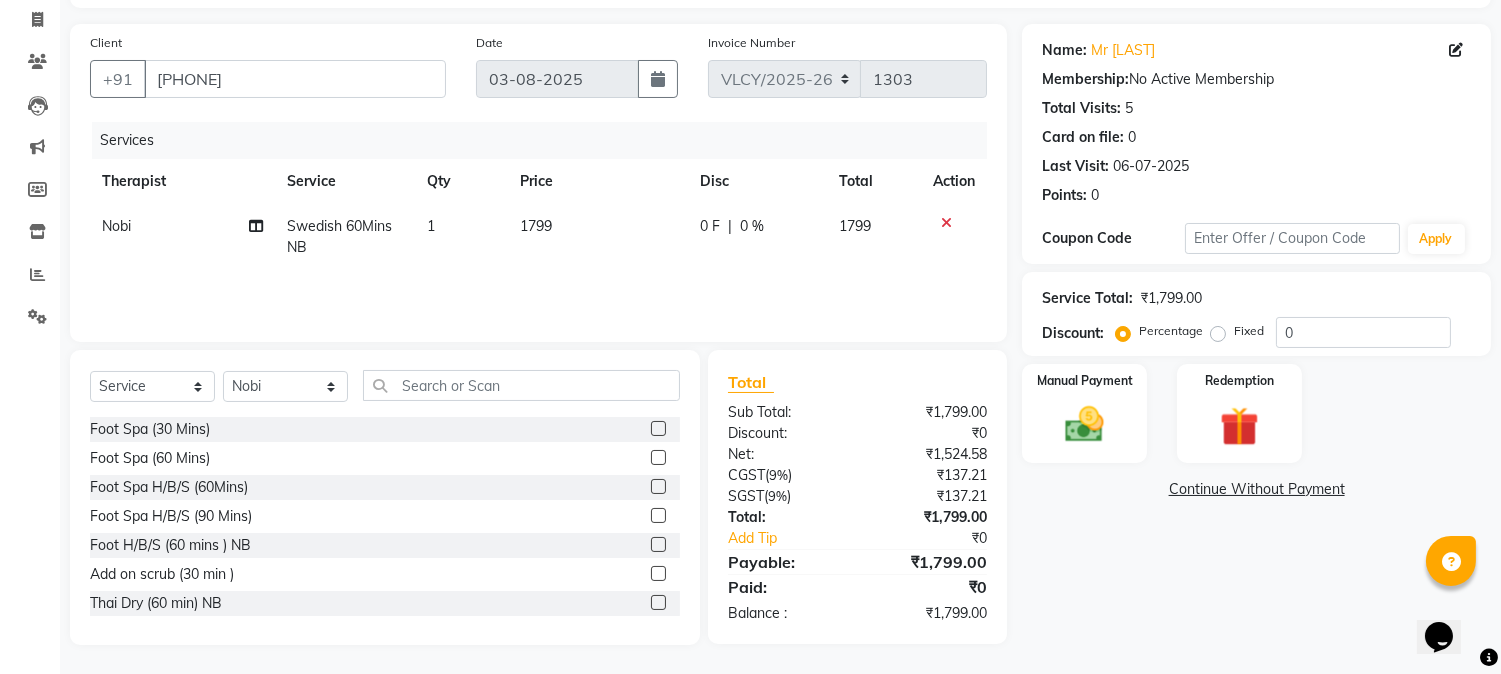 click on "Swedish 60Mins NB" 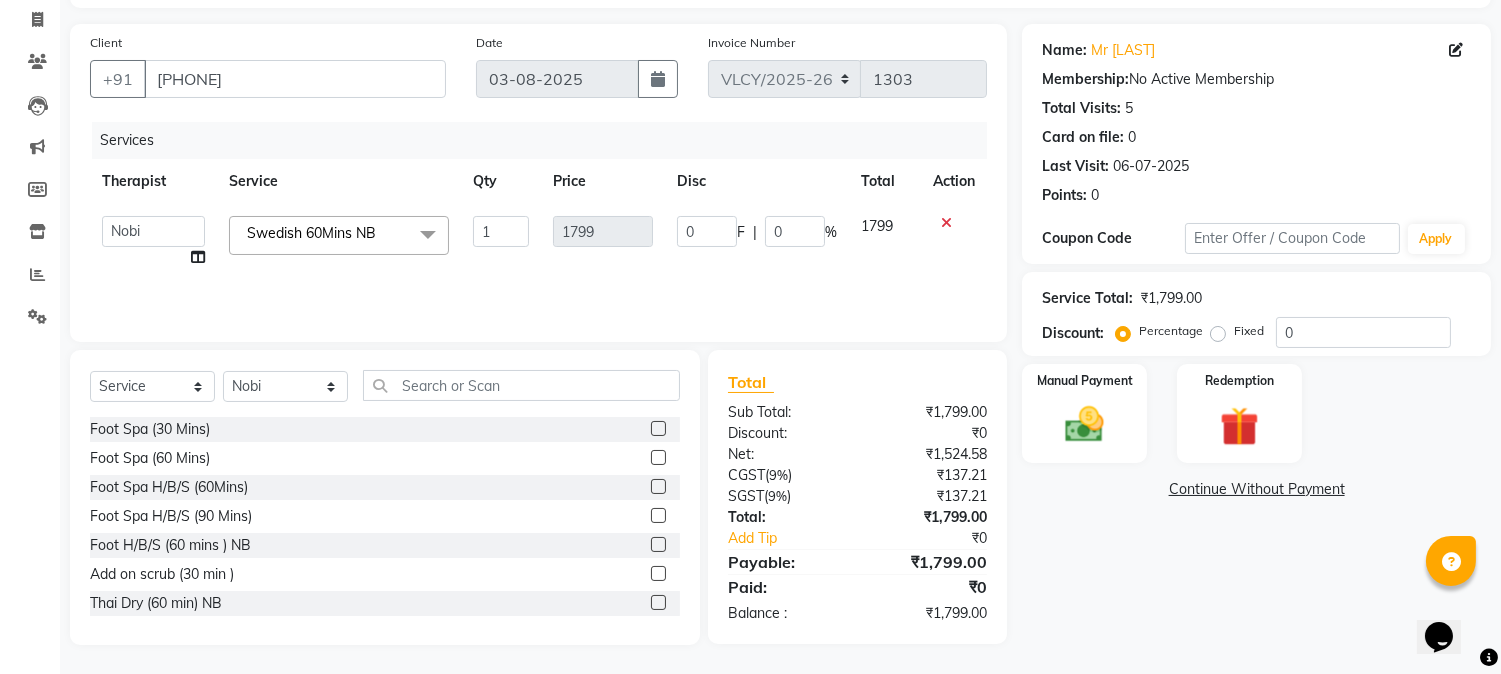 click 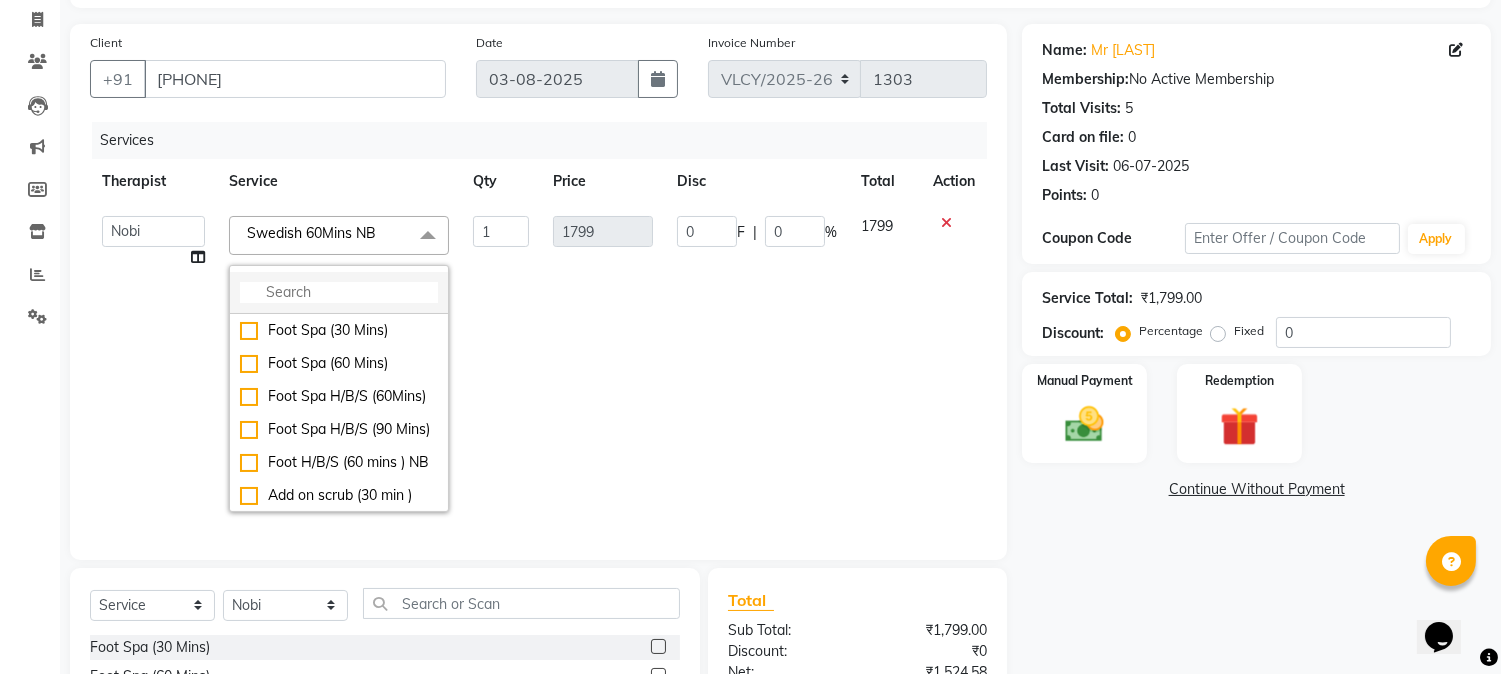 click 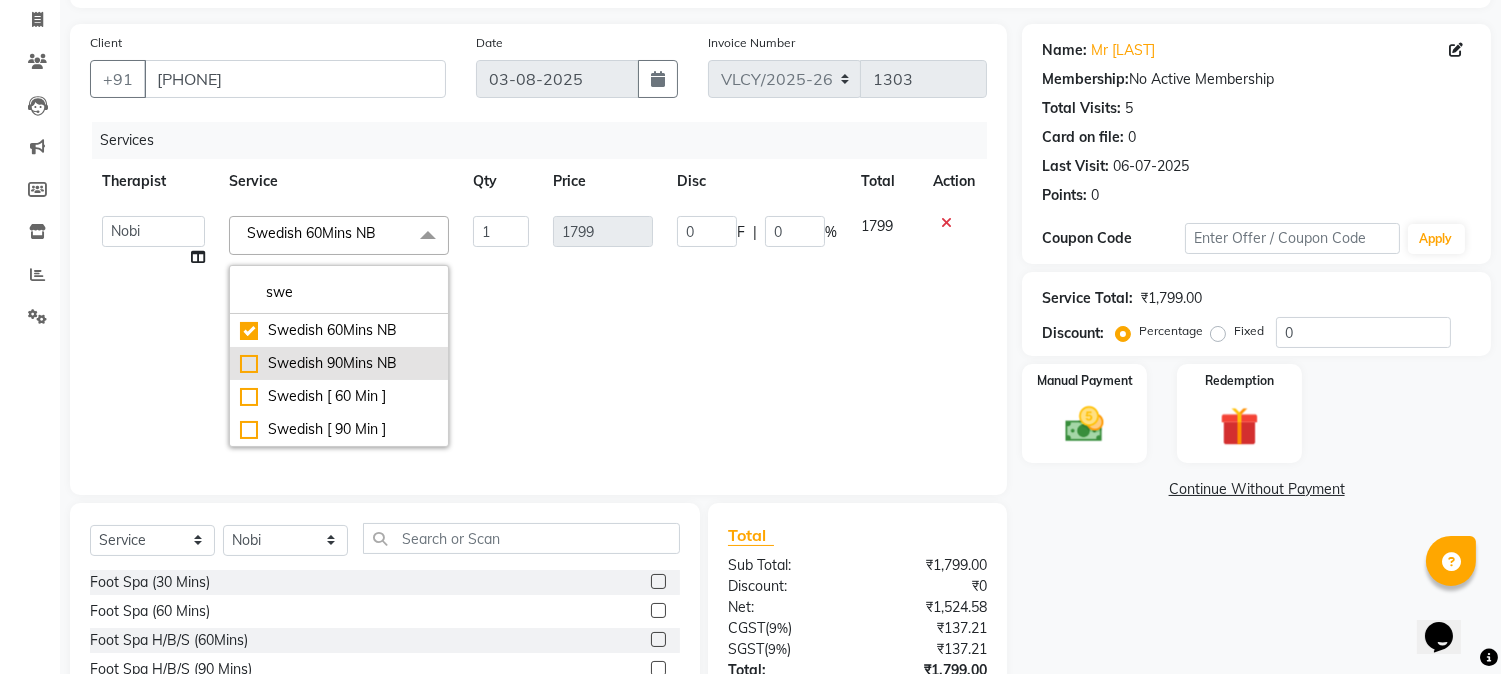 type on "swe" 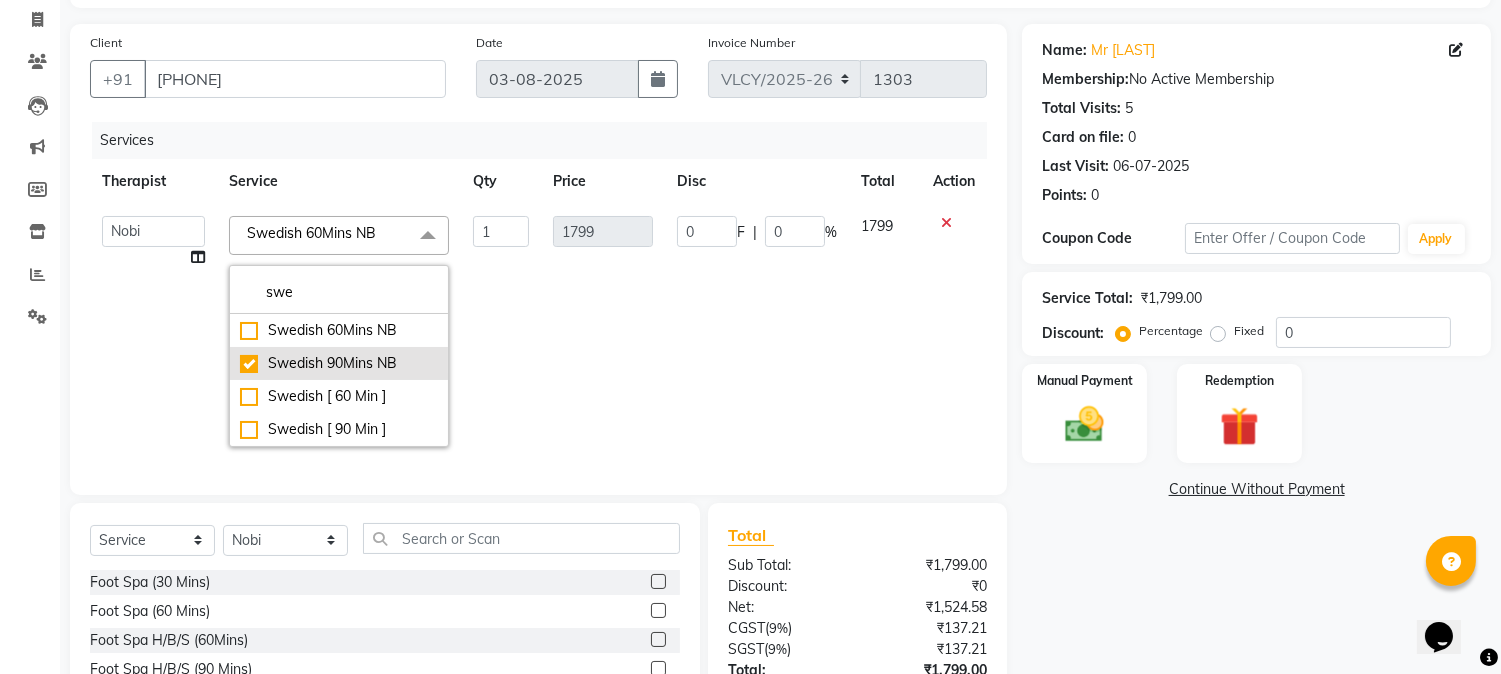checkbox on "false" 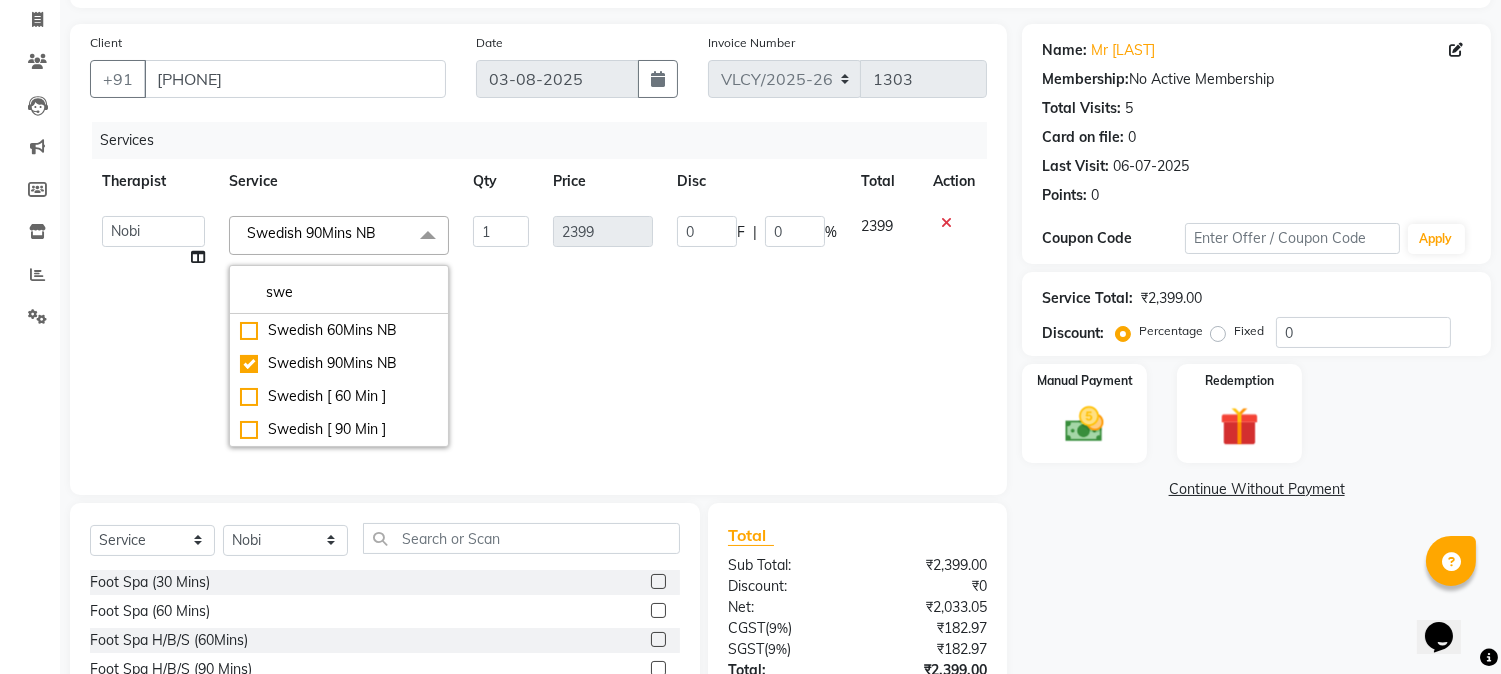 click on "Manual Payment Redemption" 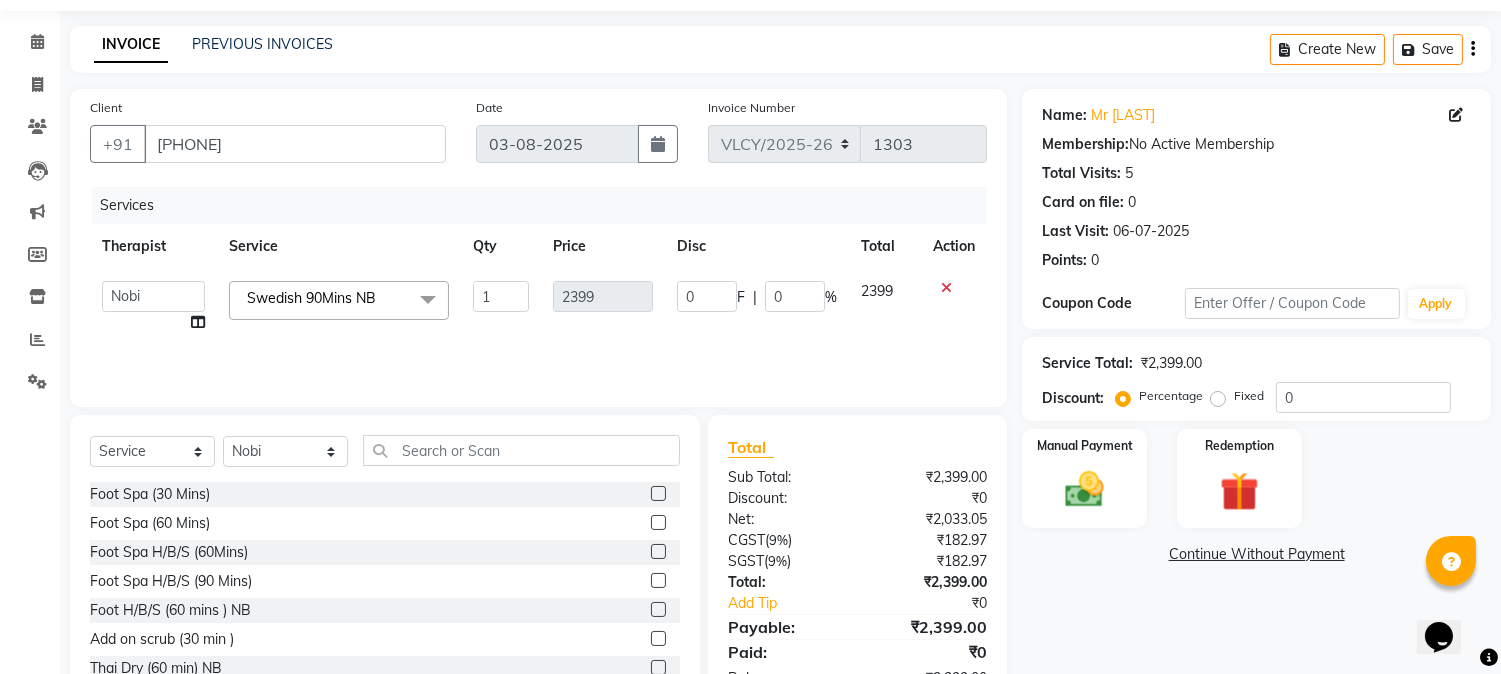 scroll, scrollTop: 0, scrollLeft: 0, axis: both 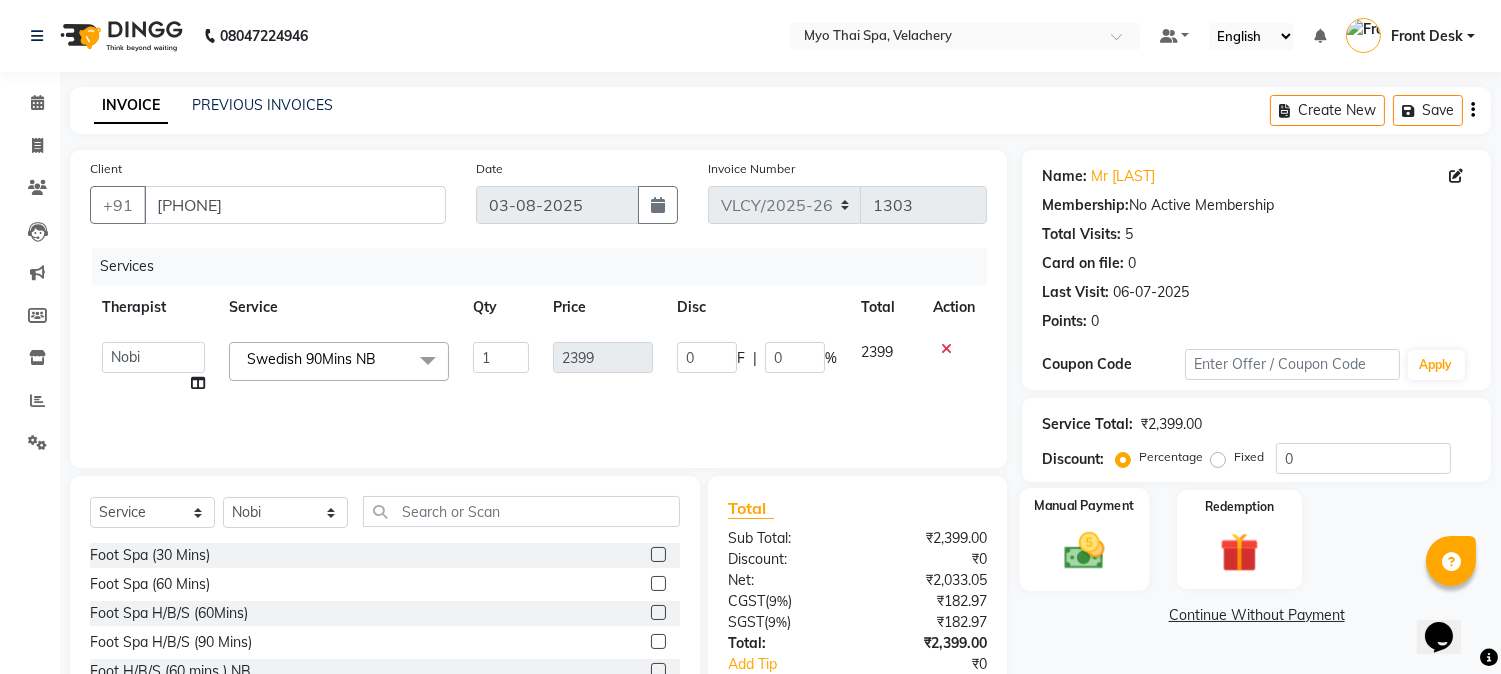 click on "Manual Payment" 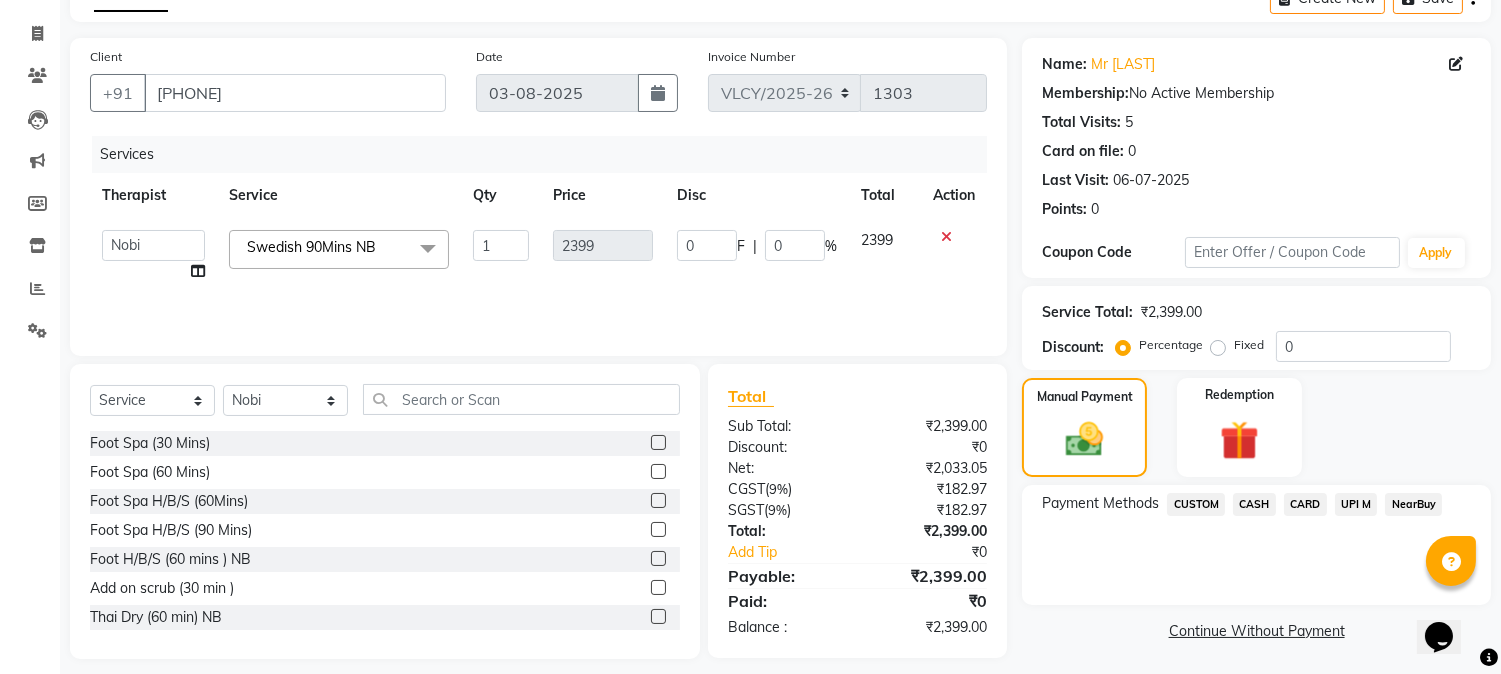scroll, scrollTop: 126, scrollLeft: 0, axis: vertical 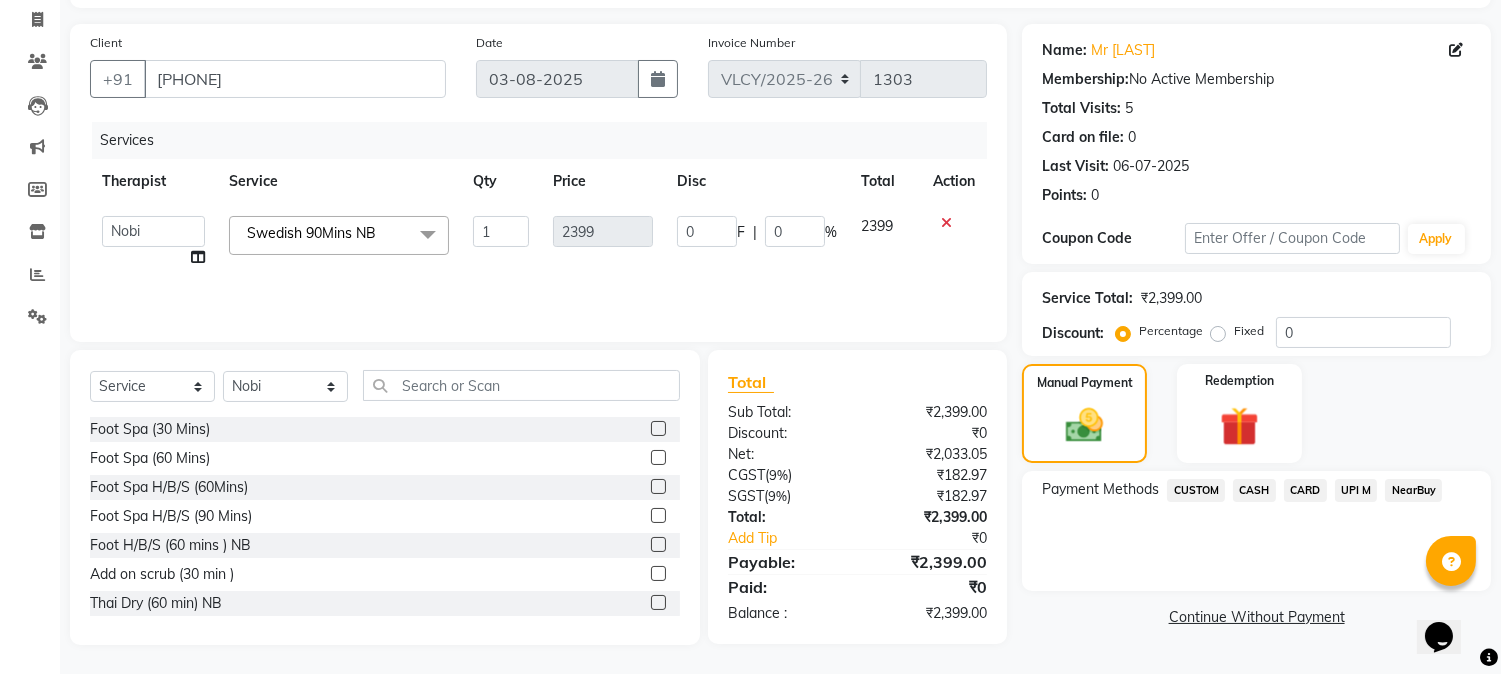 click on "NearBuy" 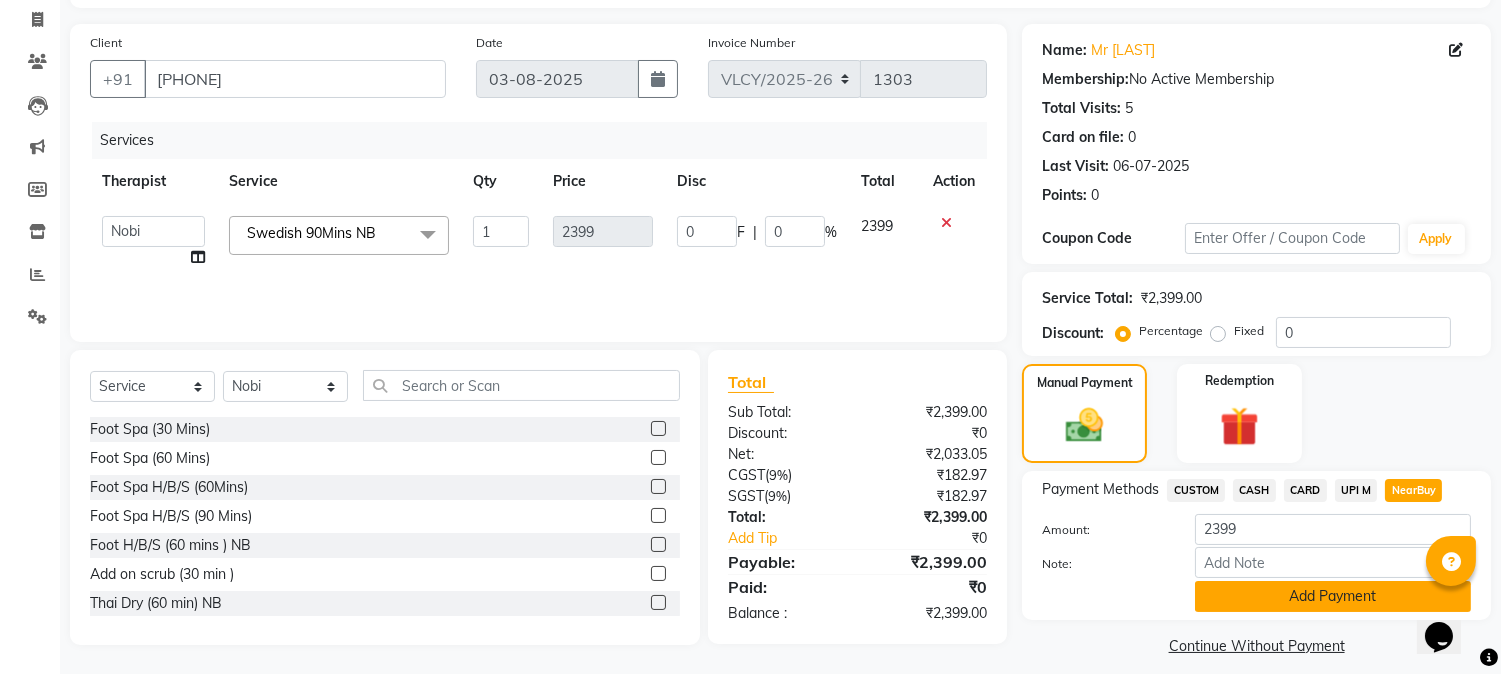 click on "Add Payment" 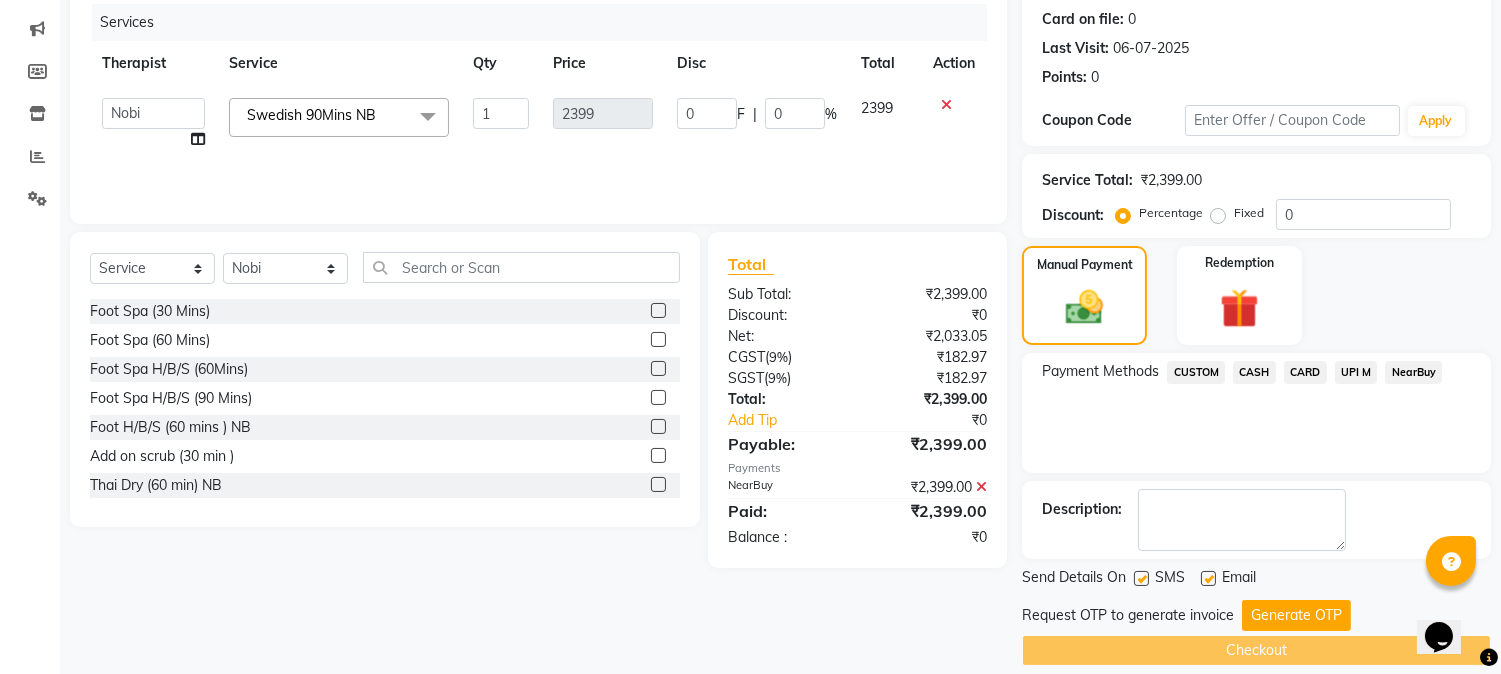 scroll, scrollTop: 265, scrollLeft: 0, axis: vertical 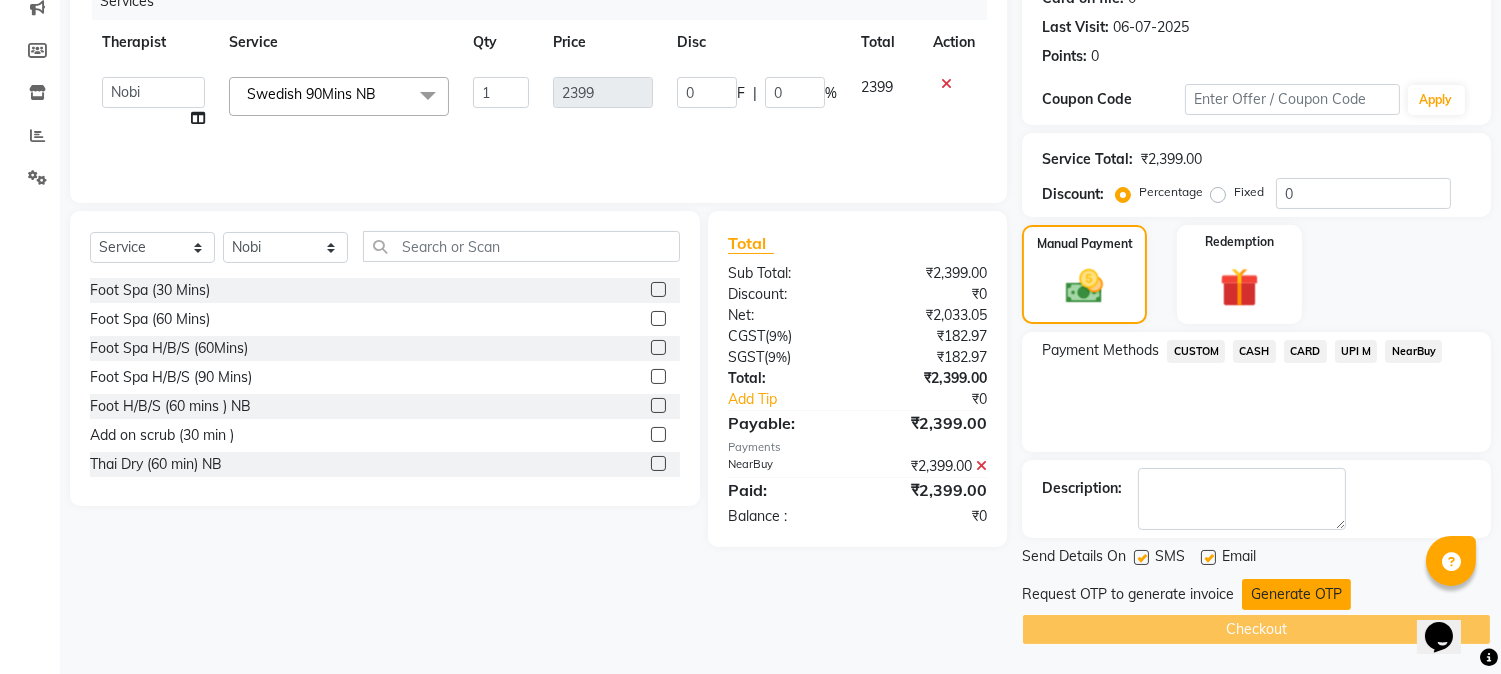 click on "Generate OTP" 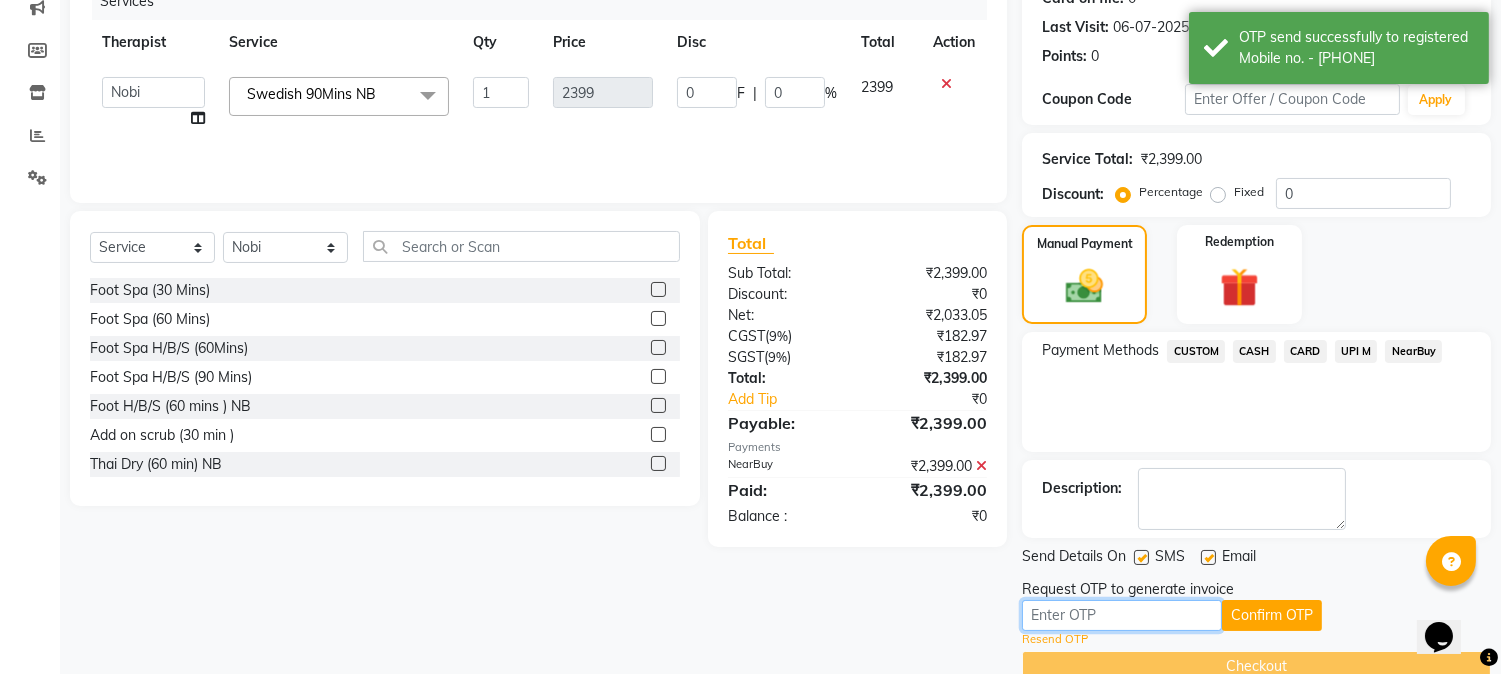 click at bounding box center [1122, 615] 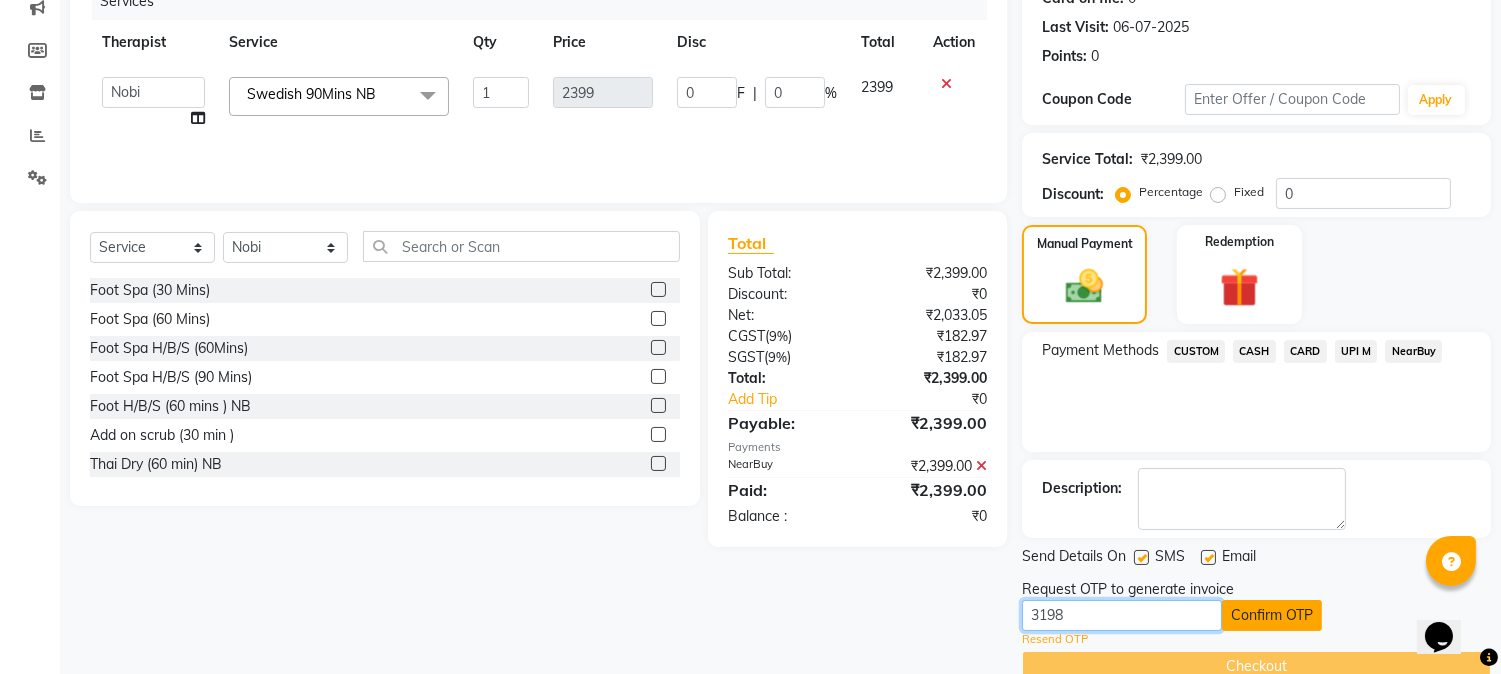 type on "3198" 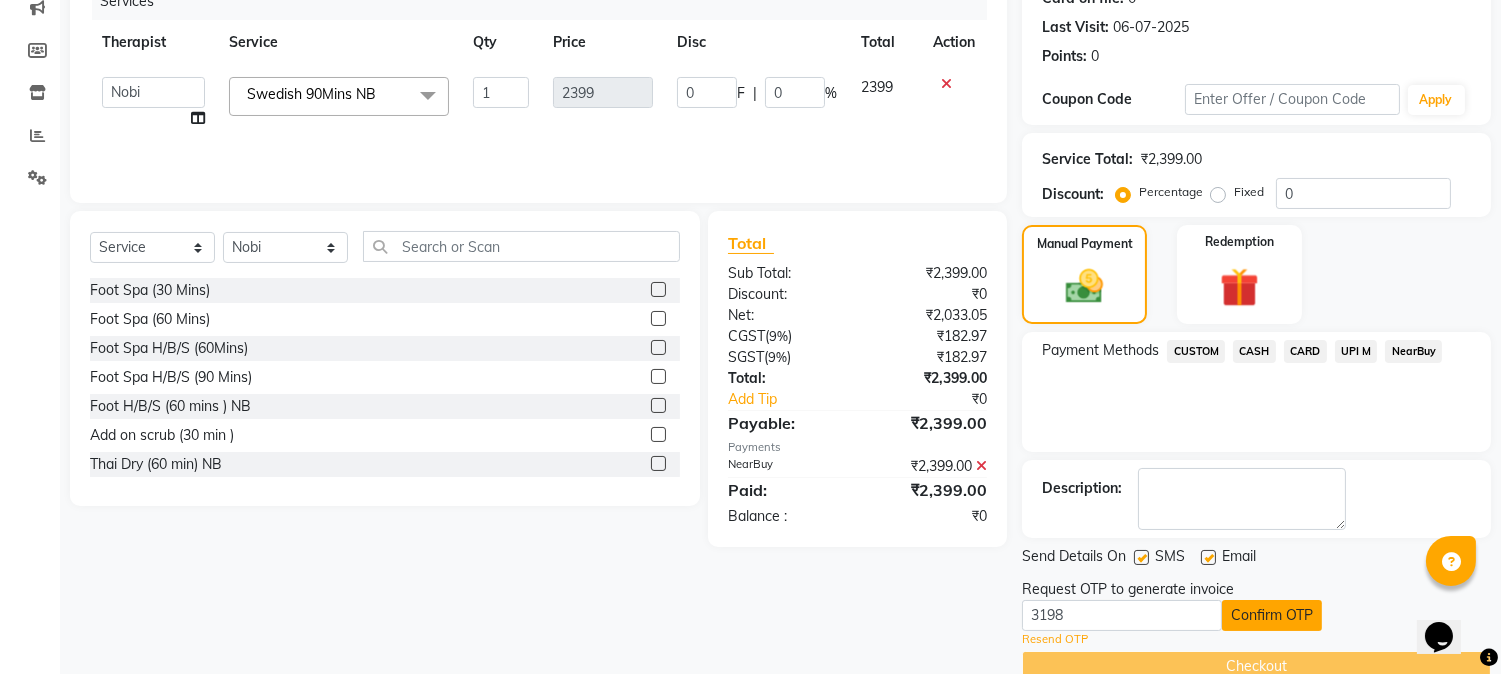 click on "Confirm OTP" 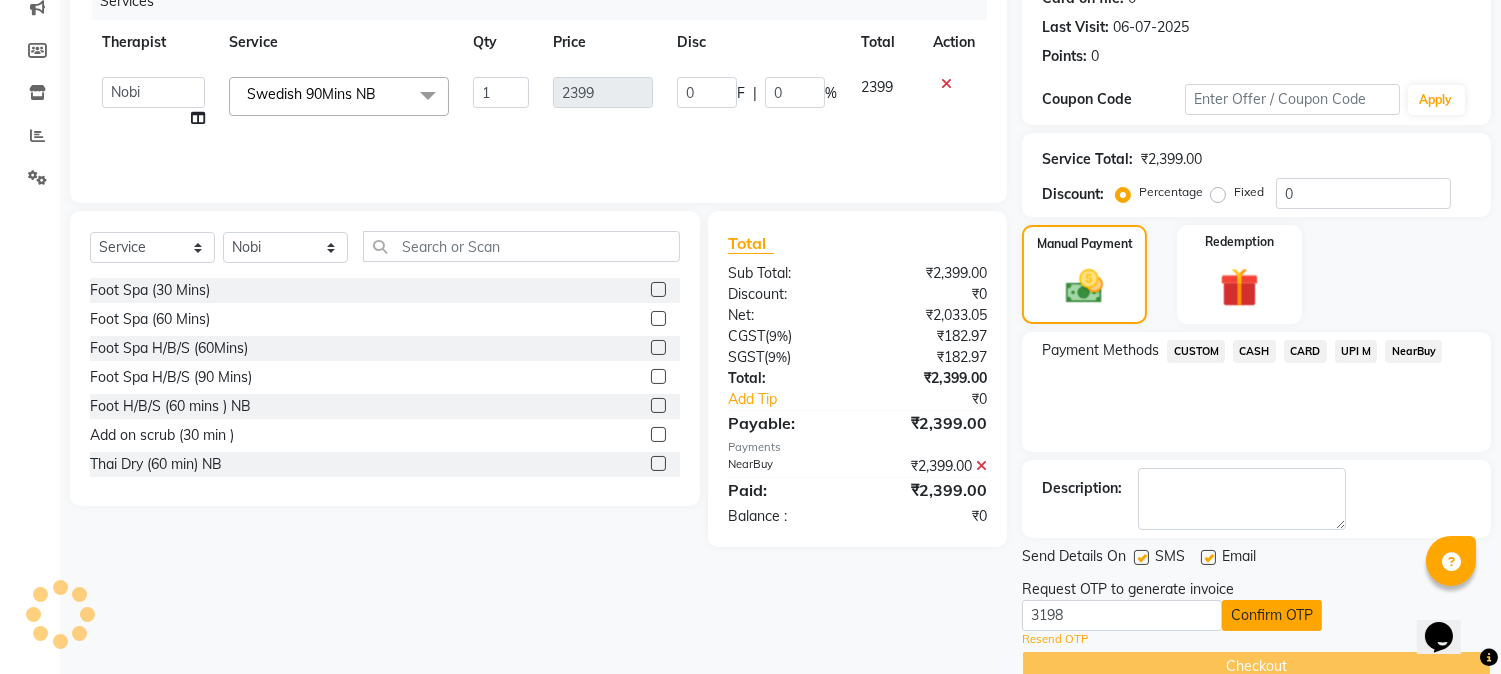 scroll, scrollTop: 225, scrollLeft: 0, axis: vertical 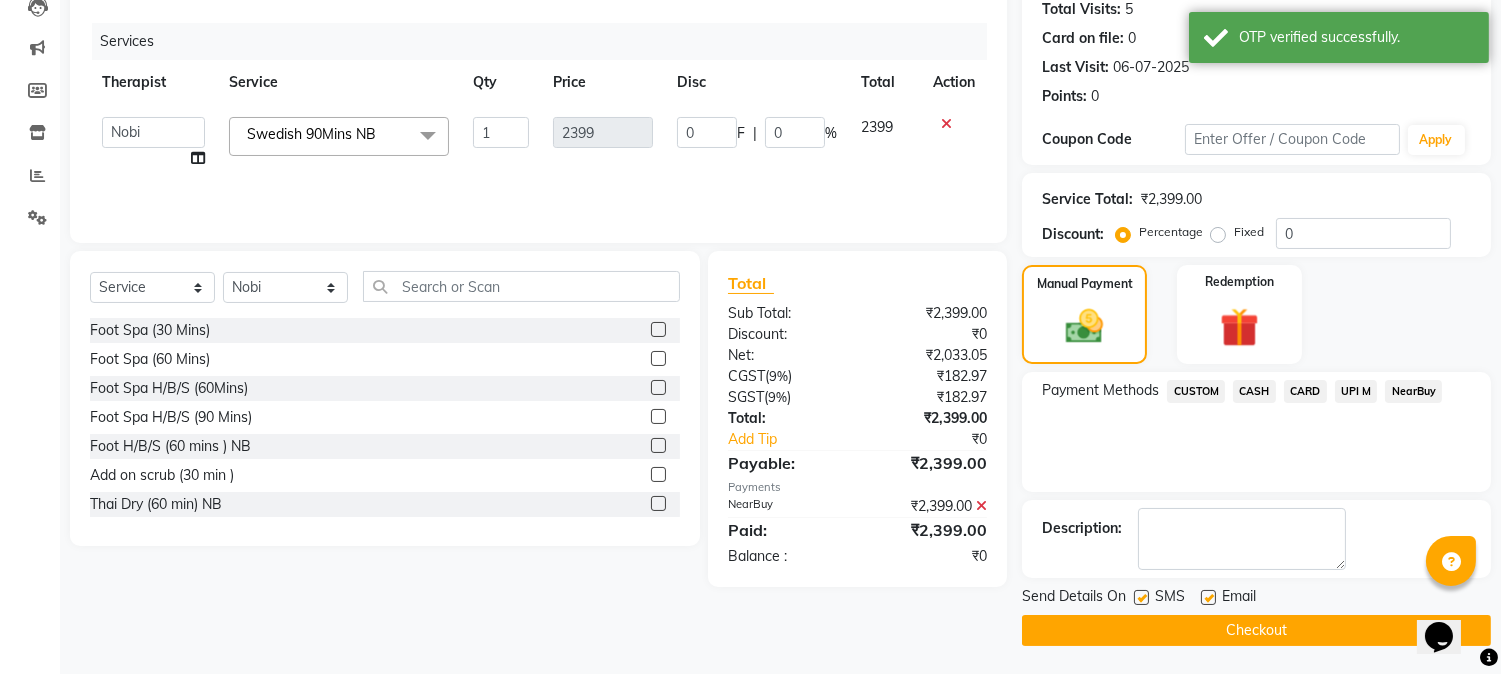click on "Checkout" 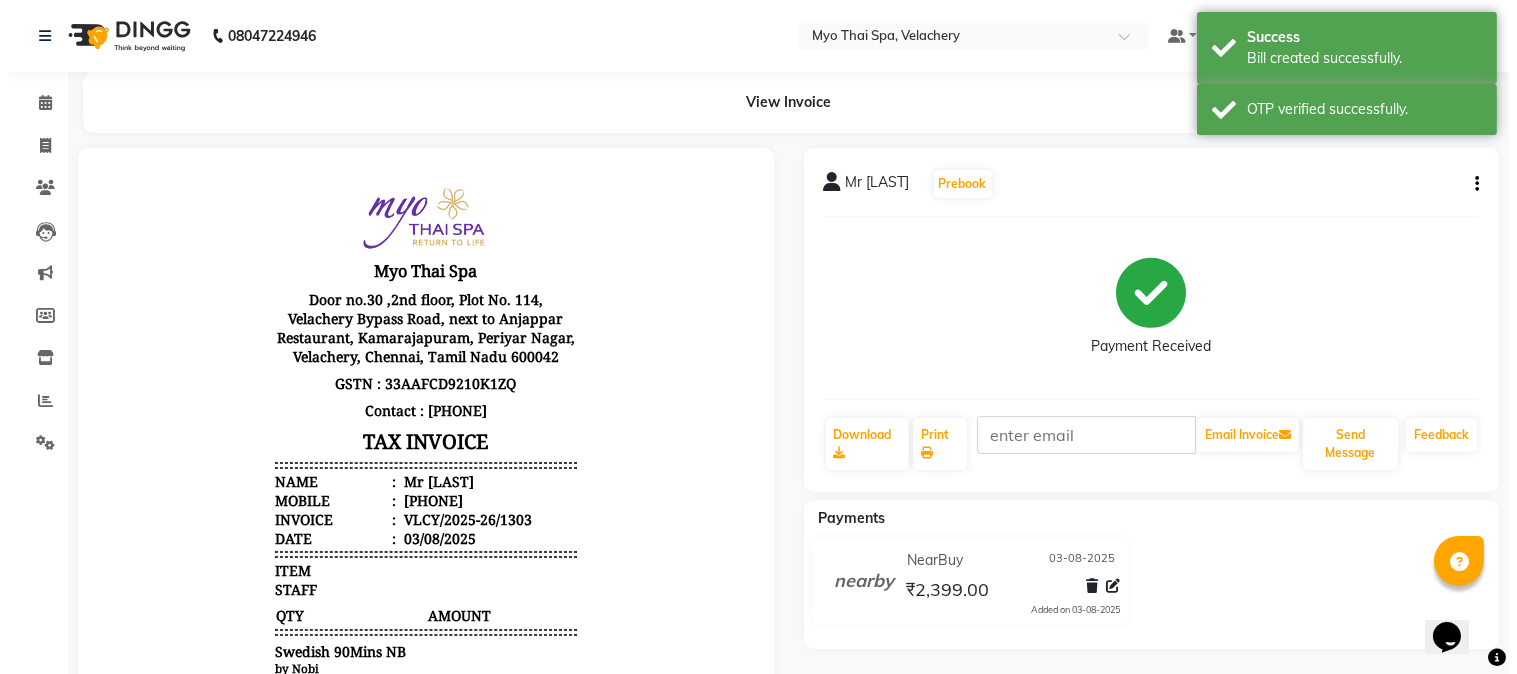 scroll, scrollTop: 0, scrollLeft: 0, axis: both 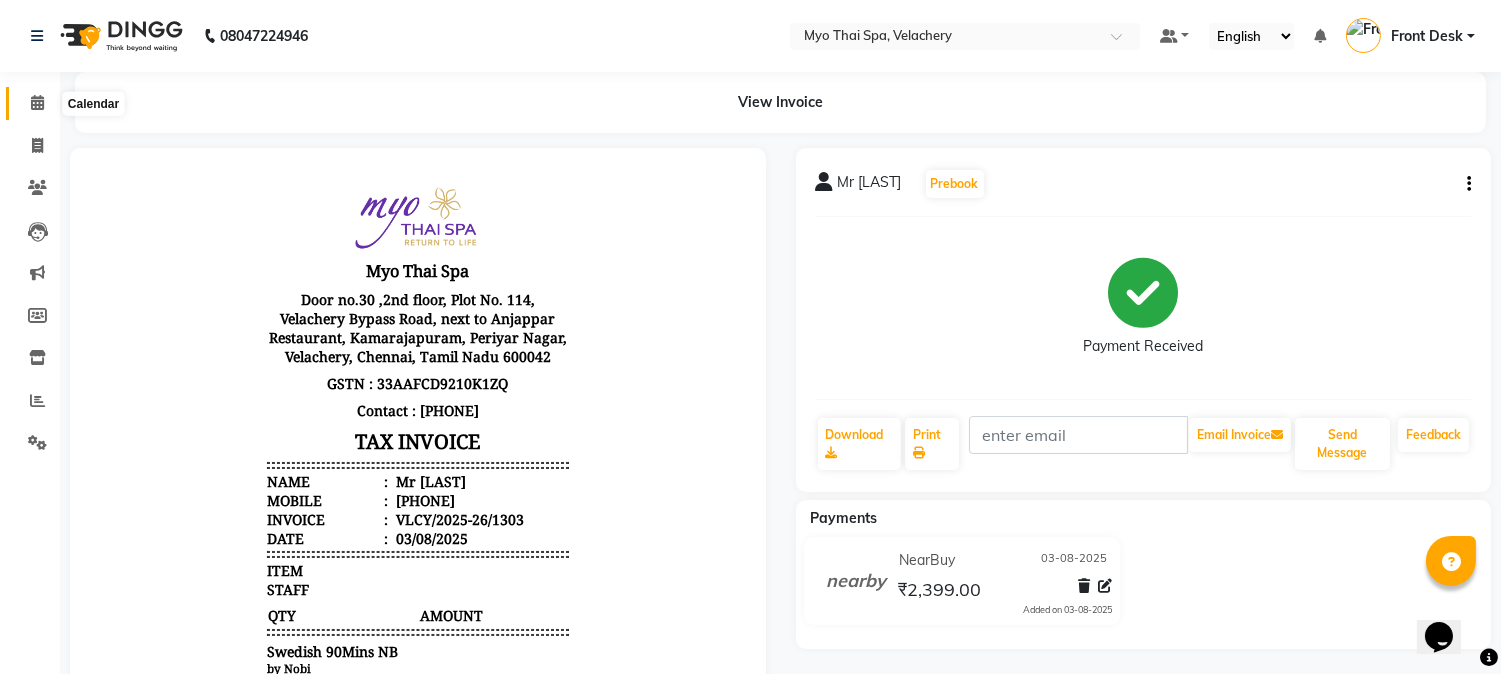 click 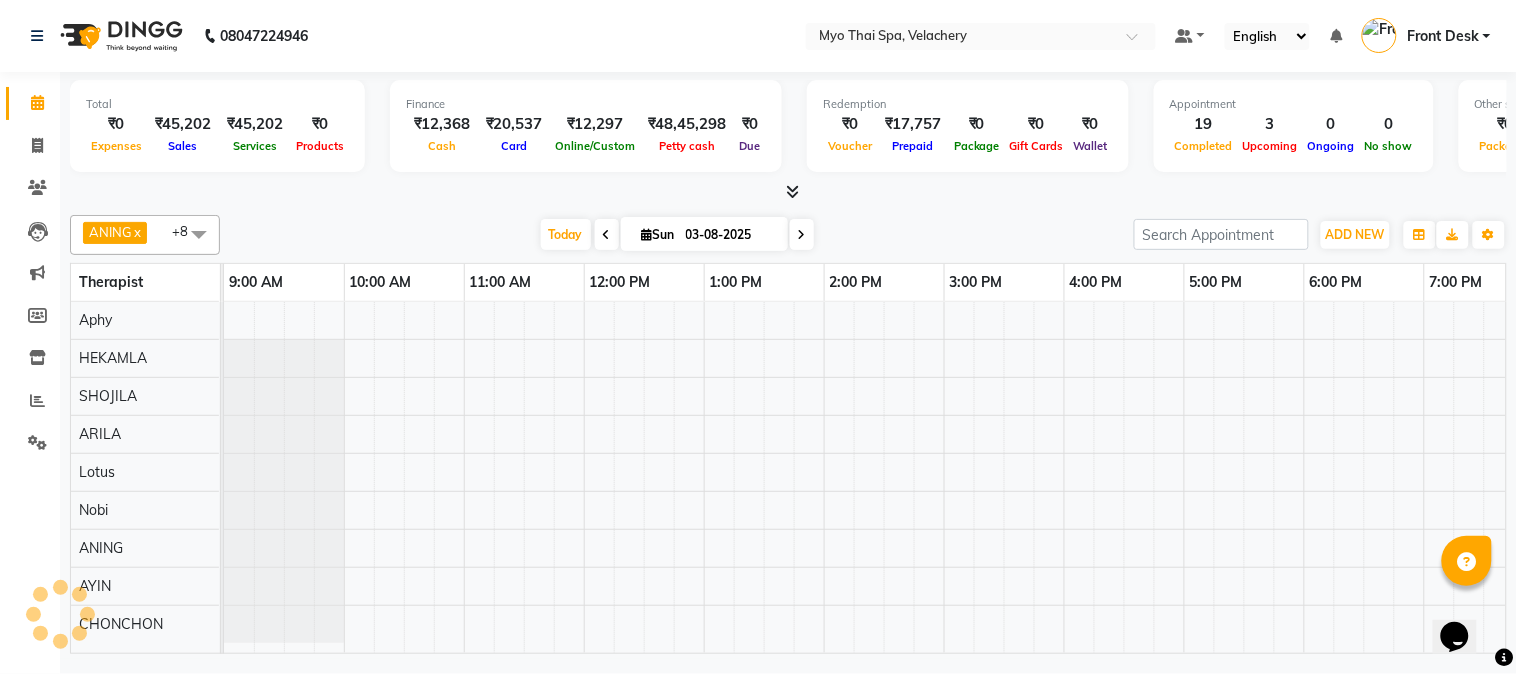 scroll, scrollTop: 0, scrollLeft: 517, axis: horizontal 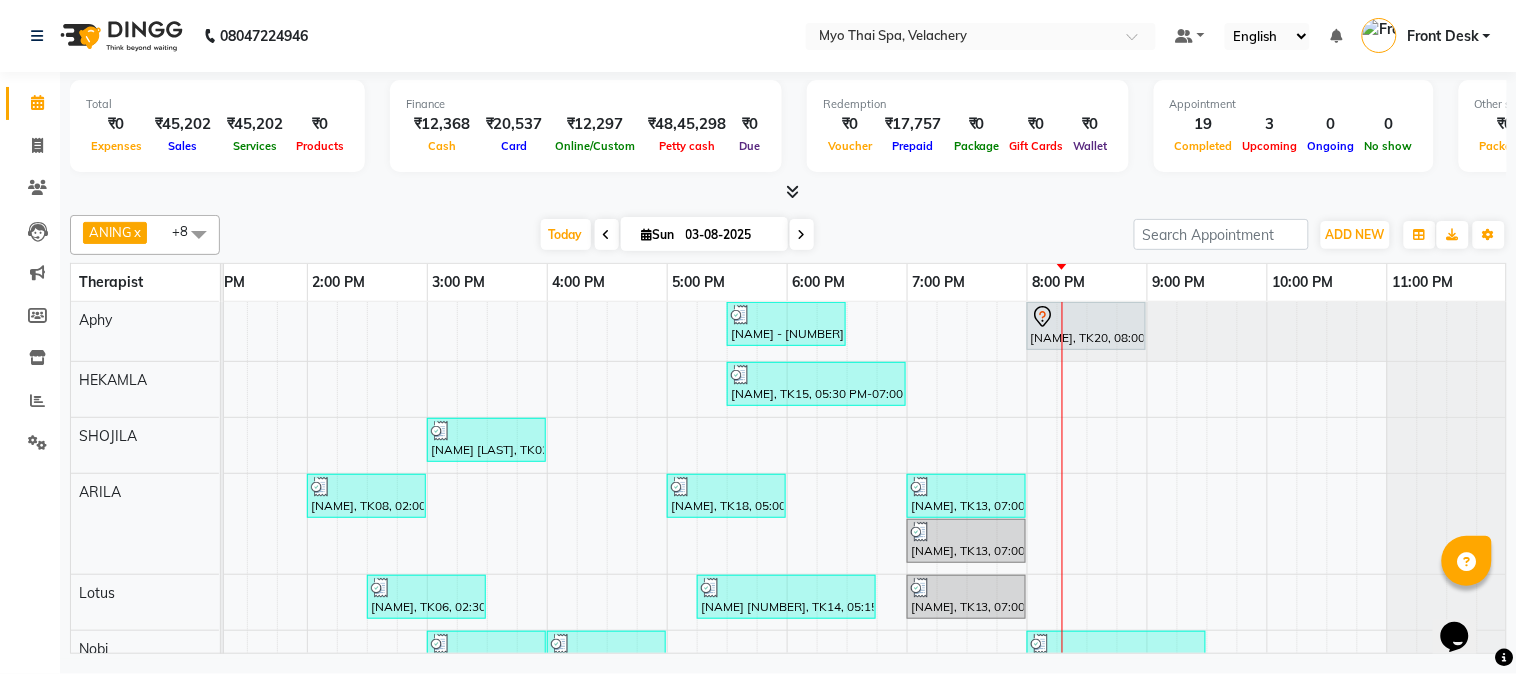 click on "mrs [LAST] [LAST] - [NUMBER], TK01, 11:00 AM-12:00 PM, Swedish [ 60 Min ]     [NAME] - [NUMBER] [DATE], TK16, 05:30 PM-06:30 PM, Aroma Thai [ 60 Min ]             [NAME], TK20, 08:00 PM-09:00 PM, Couple Spa 60 Mins     [NAME], TK15, 05:30 PM-07:00 PM, Swedish 90Mins NB     DR.[LAST]-[NUMBER], TK03, 11:30 AM-01:00 PM, Twin Body Work [ 90 Min ]     [NAME] [LAST], TK02, 03:00 PM-04:00 PM, Traditional Thai Dry Spa-60Mins     [NAME], TK08, 02:00 PM-03:00 PM, Balinese [ 60 Min ]     [NAME], TK18, 05:00 PM-06:00 PM, Balinese [ 60 Min ]     [NAME], TK13, 07:00 PM-08:00 PM, Balinese [ 60 Min ]     [NAME], TK13, 07:00 PM-08:00 PM, Foot Spa (60 Mins)     [NAME], TK06, 02:30 PM-03:30 PM, Balinese [ 60 Min ]     [NAME] [NUMBER], TK14, 05:15 PM-06:45 PM, Traditional Thai Dry Spa -90Mins     [NAME], TK13, 07:00 PM-08:00 PM, Balinese [ 60 Min ]     [NAME], TK09, 03:00 PM-04:00 PM, Swedish [ 60 Min ]     [NAME], TK11, 04:00 PM-05:00 PM, Aroma Thai [ 60 Min ]             Mr [LAST], TK05, 08:00 PM-09:30 PM, Swedish 90Mins NB" at bounding box center (607, 602) 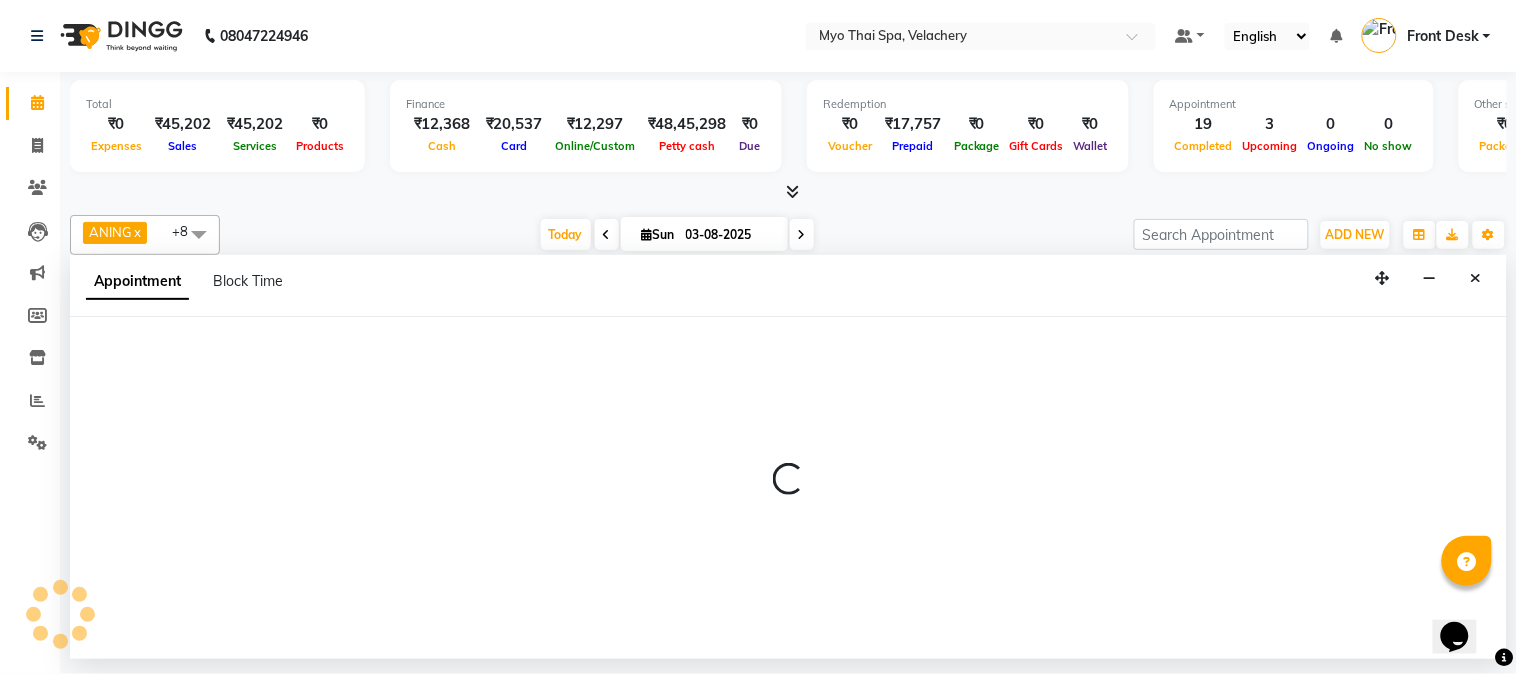 select on "37462" 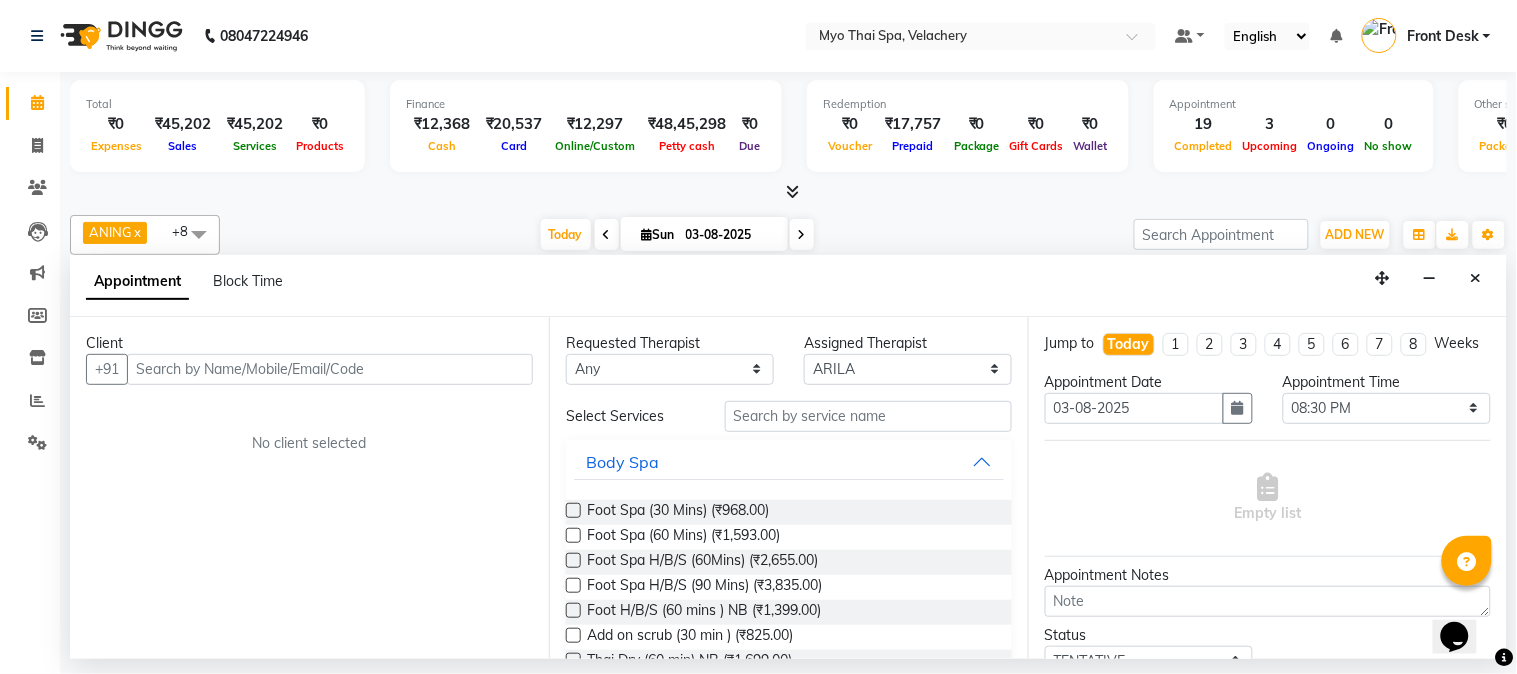 click at bounding box center (330, 369) 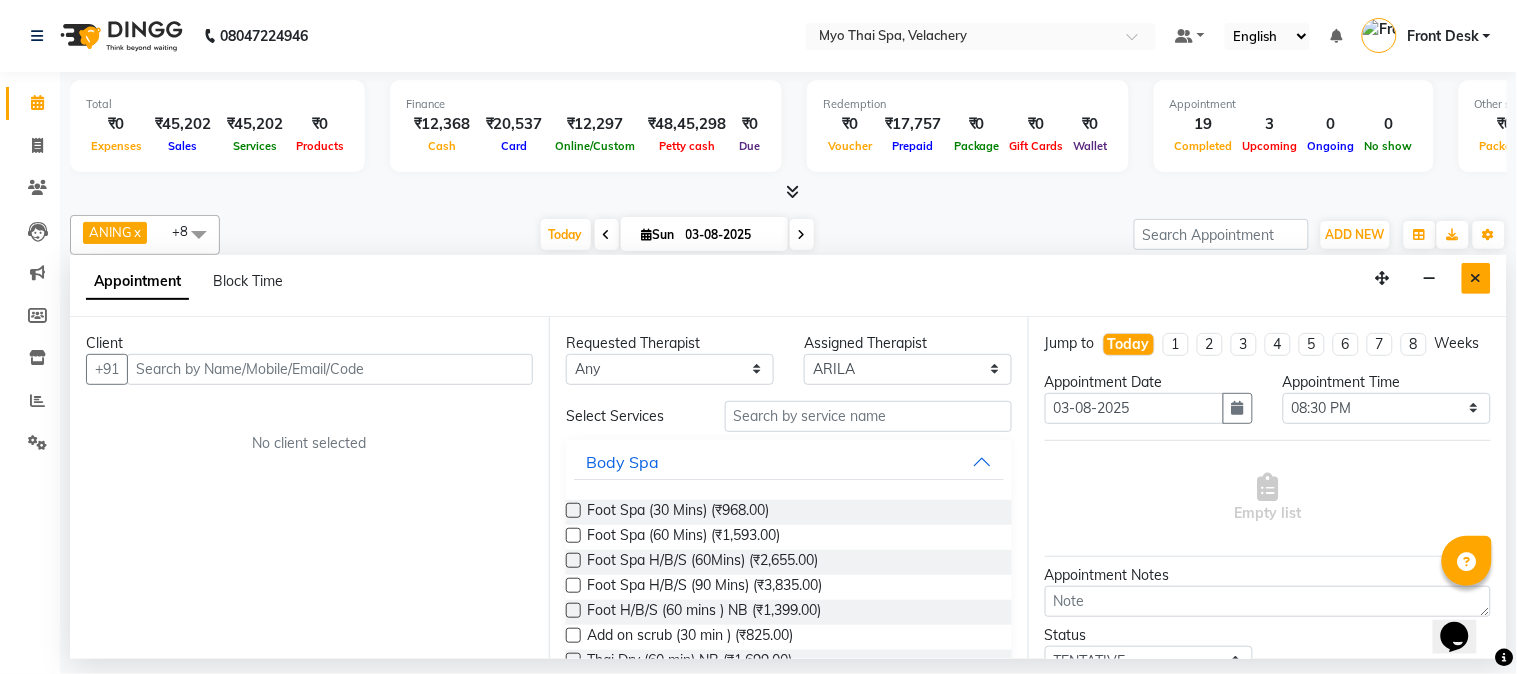 click at bounding box center (1476, 278) 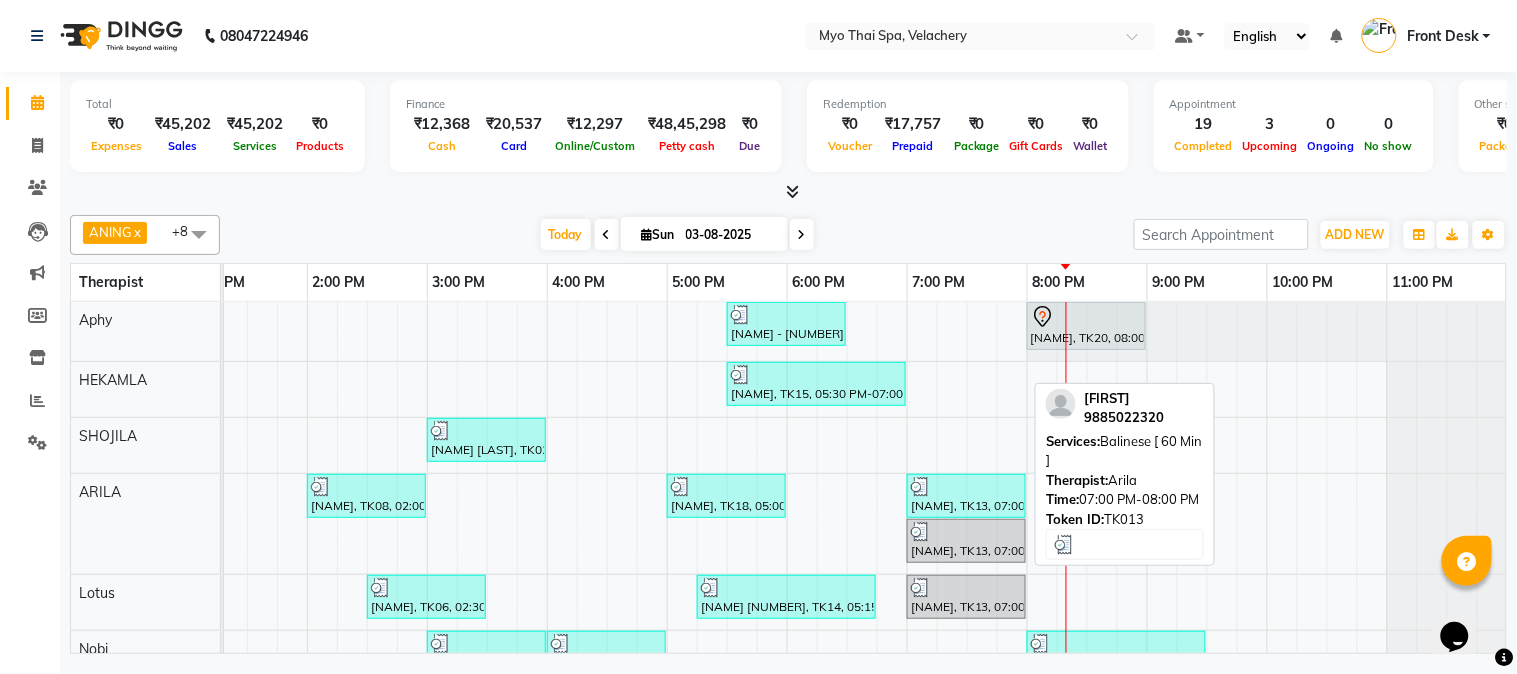 scroll, scrollTop: 108, scrollLeft: 517, axis: both 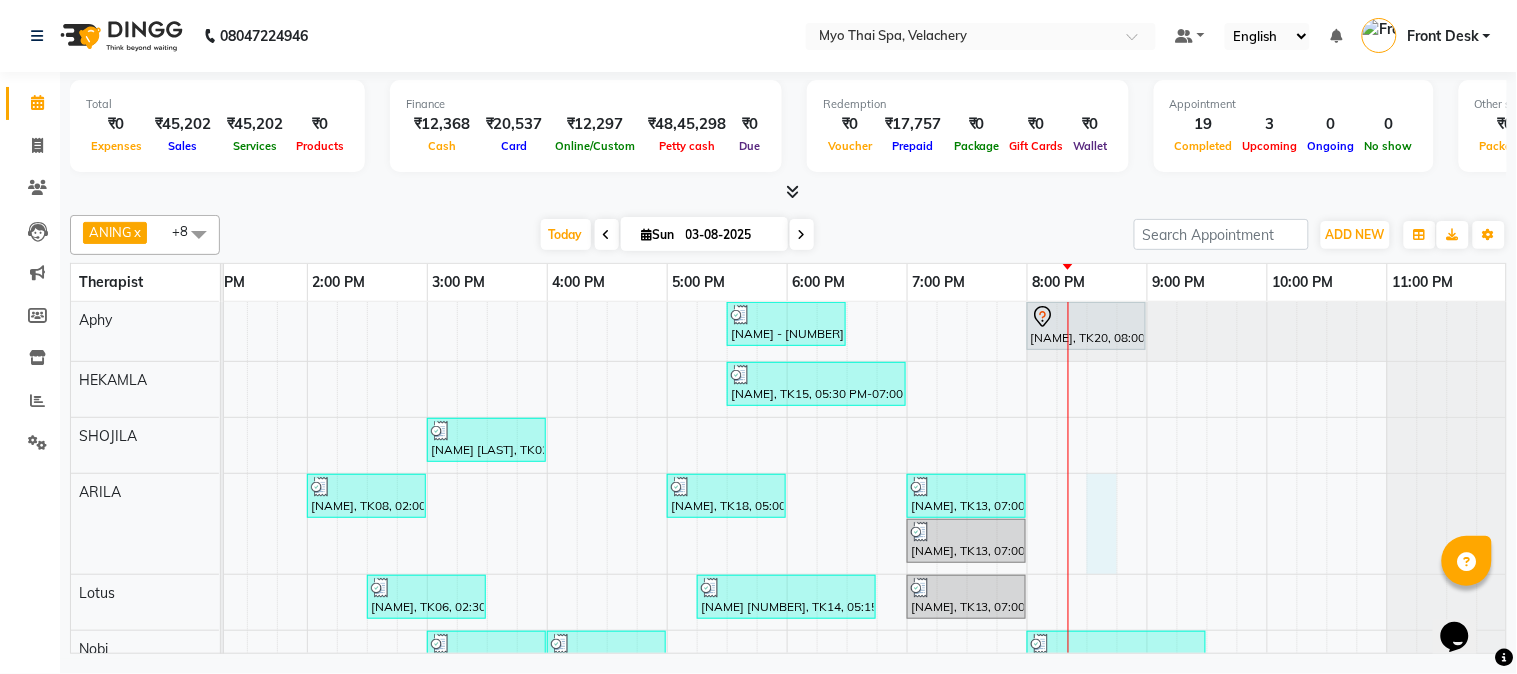 click on "mrs [LAST] [LAST] - [NUMBER], TK01, 11:00 AM-12:00 PM, Swedish [ 60 Min ]     [NAME] - [NUMBER] [DATE], TK16, 05:30 PM-06:30 PM, Aroma Thai [ 60 Min ]             [NAME], TK20, 08:00 PM-09:00 PM, Couple Spa 60 Mins     [NAME], TK15, 05:30 PM-07:00 PM, Swedish 90Mins NB     DR.[LAST]-[NUMBER], TK03, 11:30 AM-01:00 PM, Twin Body Work [ 90 Min ]     [NAME] [LAST], TK02, 03:00 PM-04:00 PM, Traditional Thai Dry Spa-60Mins     [NAME], TK08, 02:00 PM-03:00 PM, Balinese [ 60 Min ]     [NAME], TK18, 05:00 PM-06:00 PM, Balinese [ 60 Min ]     [NAME], TK13, 07:00 PM-08:00 PM, Balinese [ 60 Min ]     [NAME], TK13, 07:00 PM-08:00 PM, Foot Spa (60 Mins)     [NAME], TK06, 02:30 PM-03:30 PM, Balinese [ 60 Min ]     [NAME] [NUMBER], TK14, 05:15 PM-06:45 PM, Traditional Thai Dry Spa -90Mins     [NAME], TK13, 07:00 PM-08:00 PM, Balinese [ 60 Min ]     [NAME], TK09, 03:00 PM-04:00 PM, Swedish [ 60 Min ]     [NAME], TK11, 04:00 PM-05:00 PM, Aroma Thai [ 60 Min ]             Mr [LAST], TK05, 08:00 PM-09:30 PM, Swedish 90Mins NB" at bounding box center (607, 602) 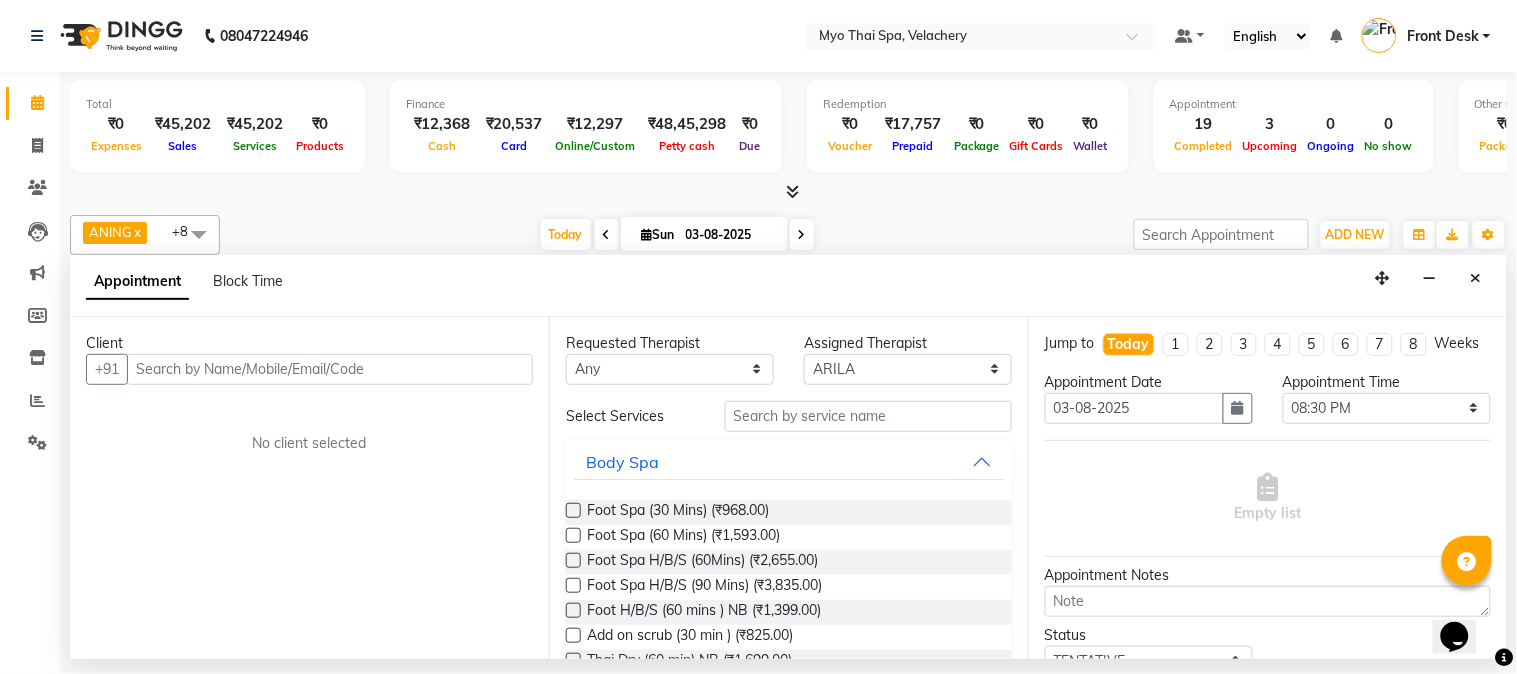 click at bounding box center (330, 369) 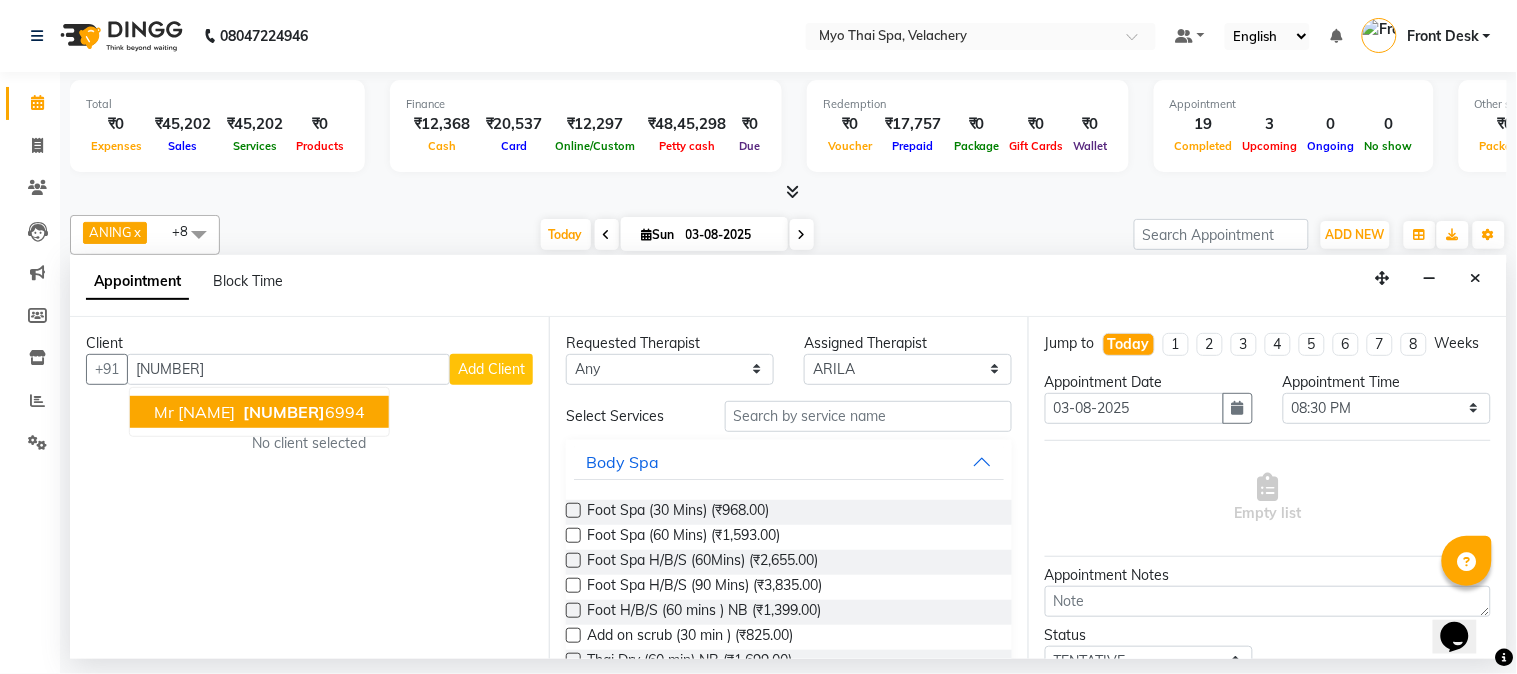 click on "[NUMBER]" at bounding box center [284, 412] 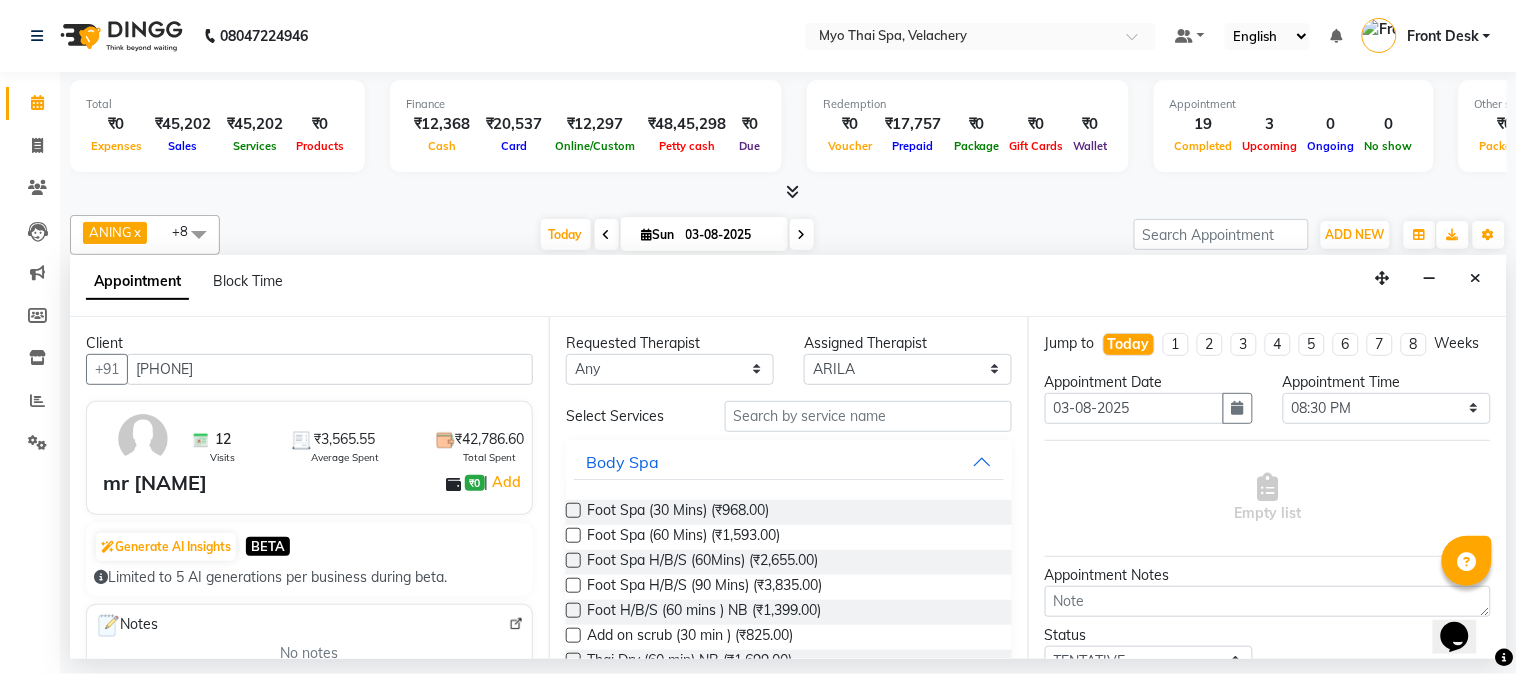 type on "[PHONE]" 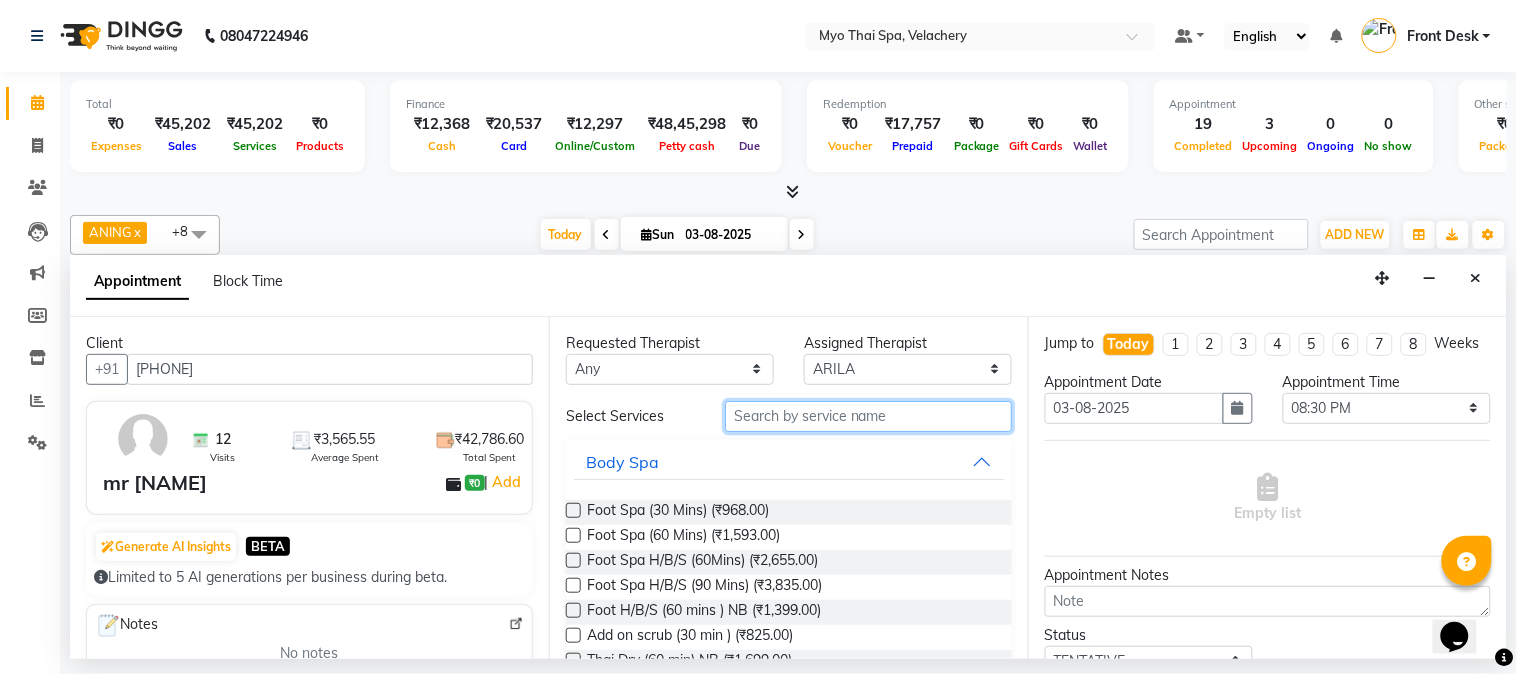 click at bounding box center [868, 416] 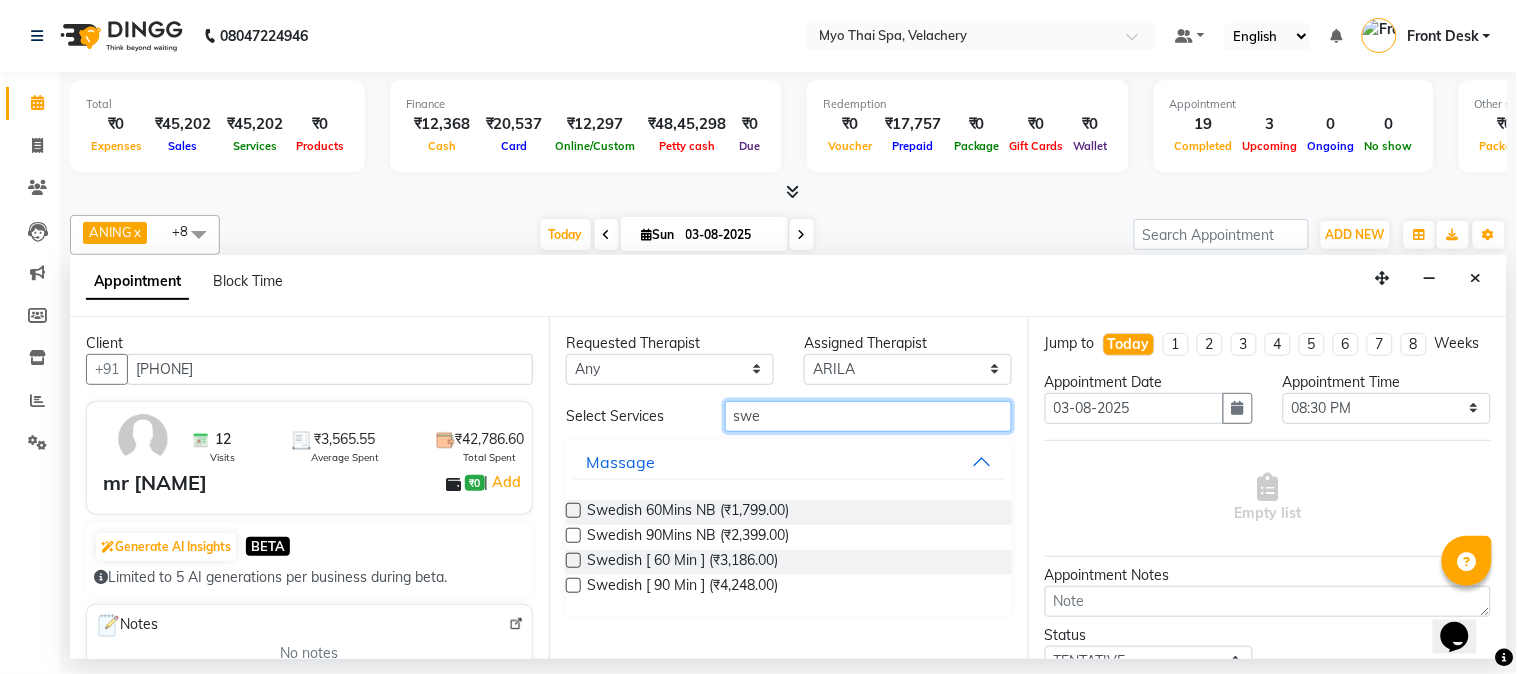 type on "swe" 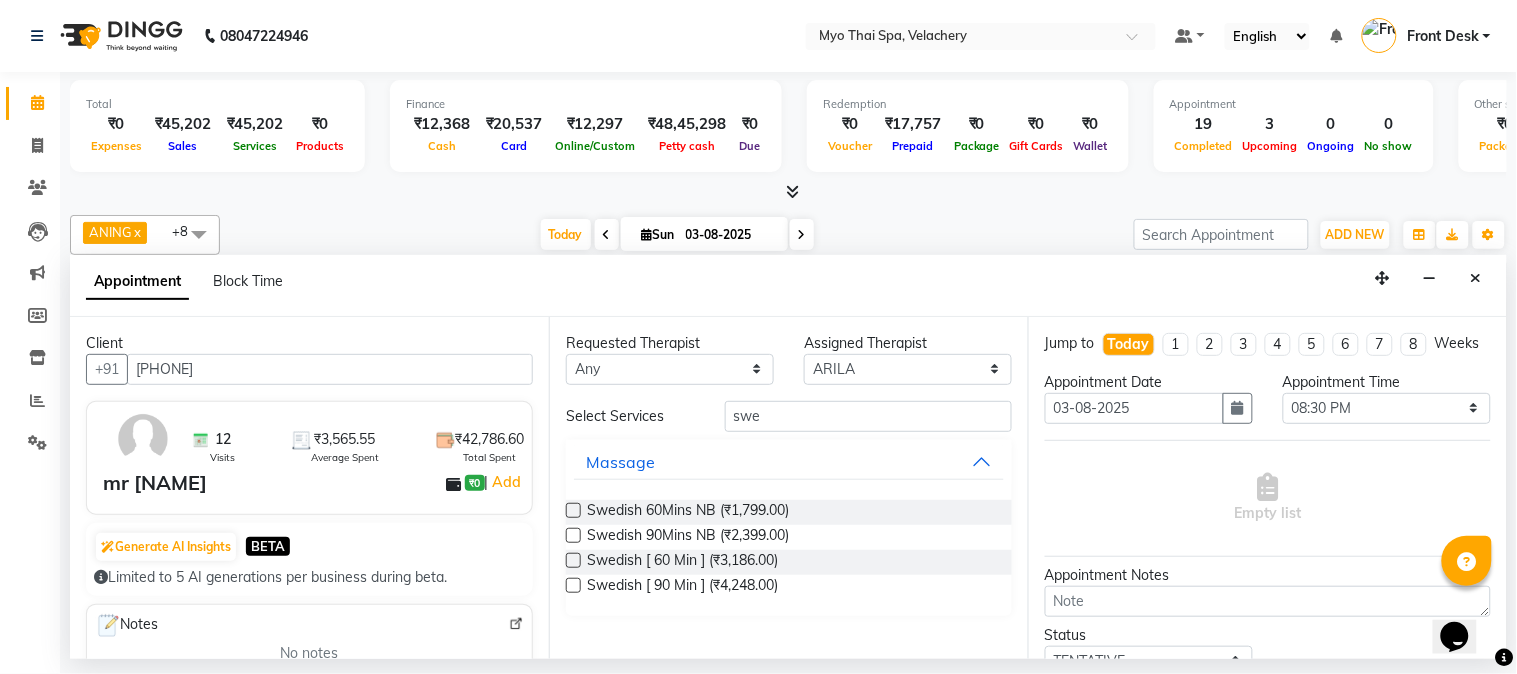 click at bounding box center [573, 560] 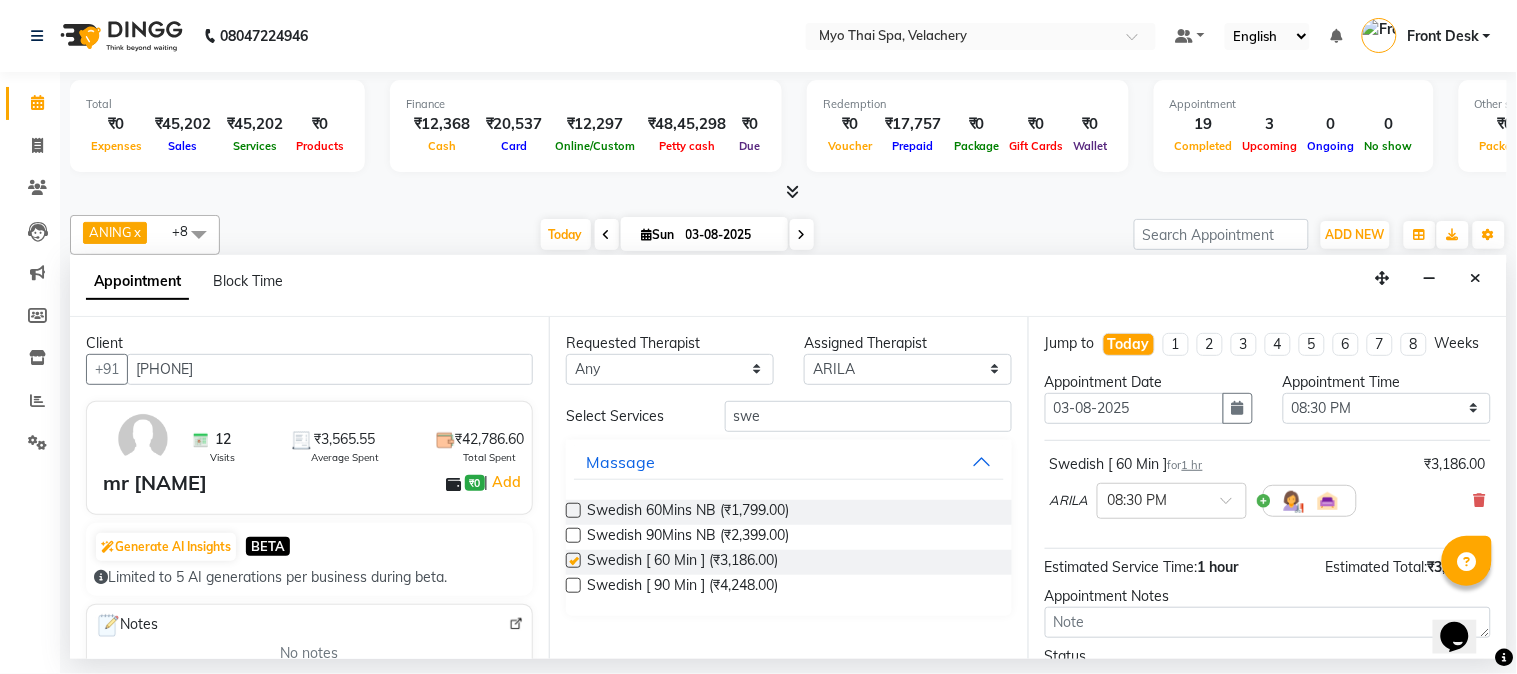 checkbox on "false" 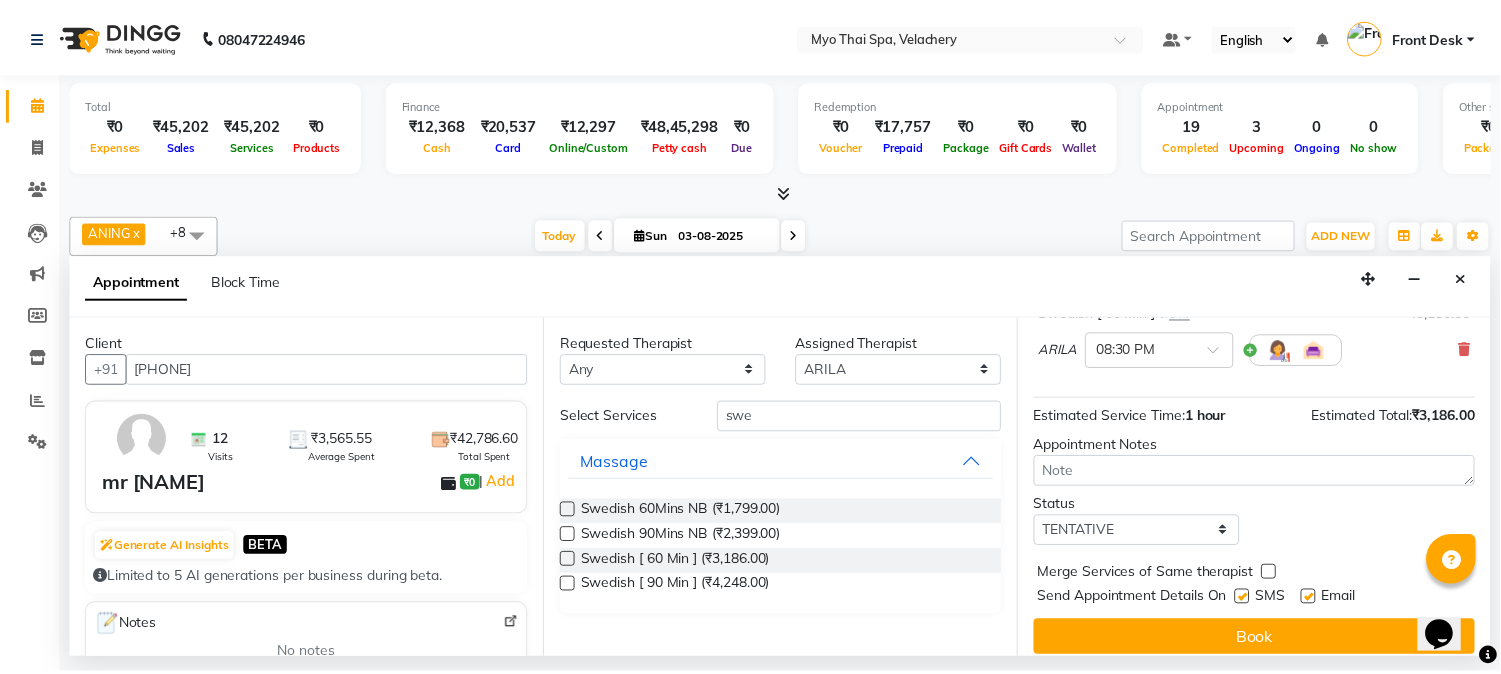 scroll, scrollTop: 183, scrollLeft: 0, axis: vertical 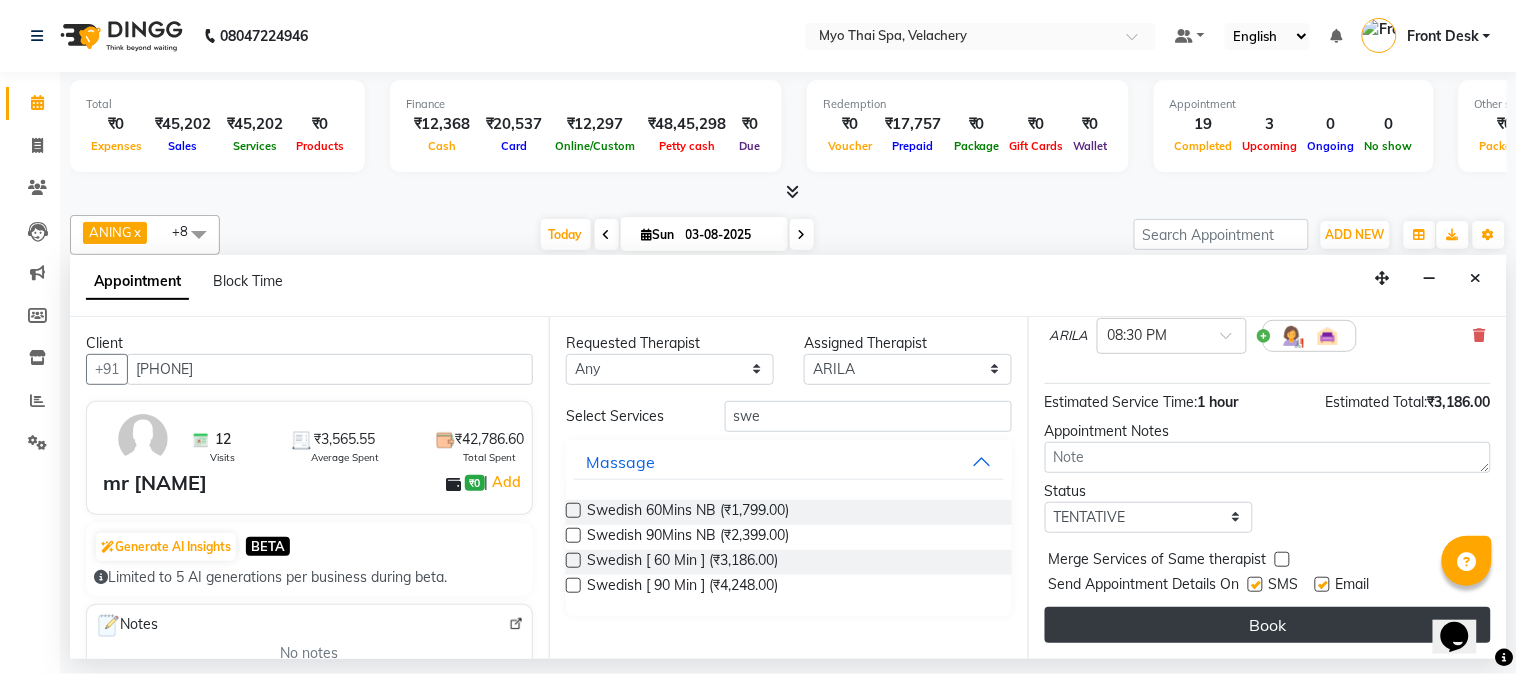 click on "Book" at bounding box center (1268, 625) 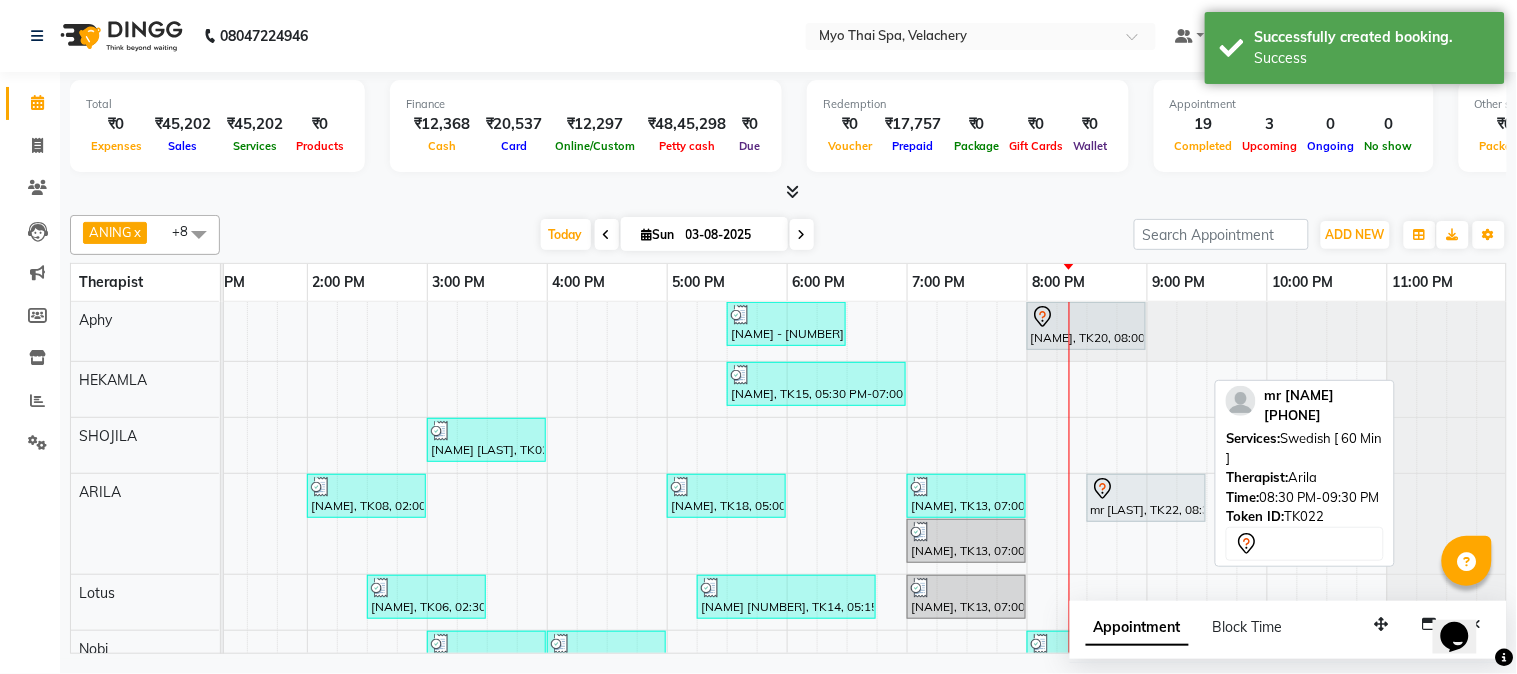 click on "mr [LAST], TK22, 08:30 PM-09:30 PM, Swedish [ 60 Min ]" at bounding box center (1146, 498) 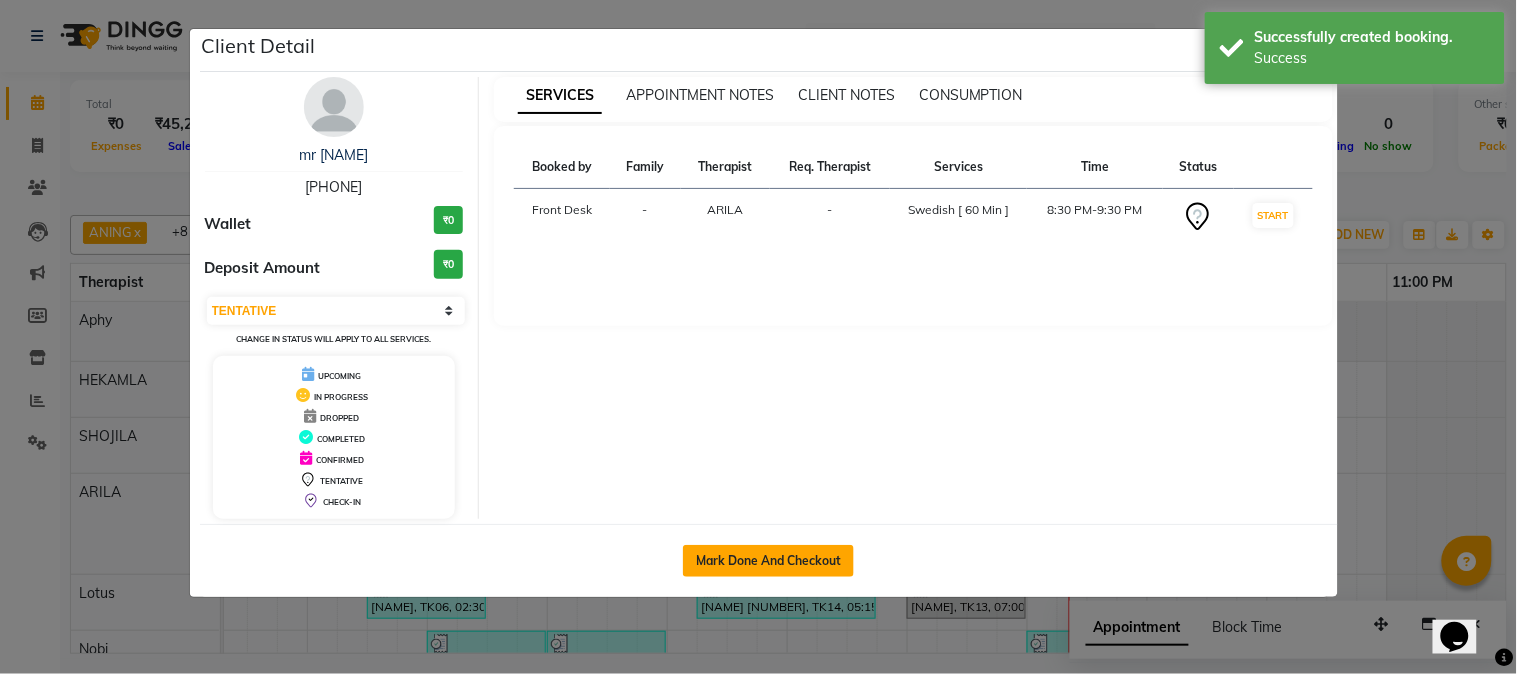 click on "Mark Done And Checkout" 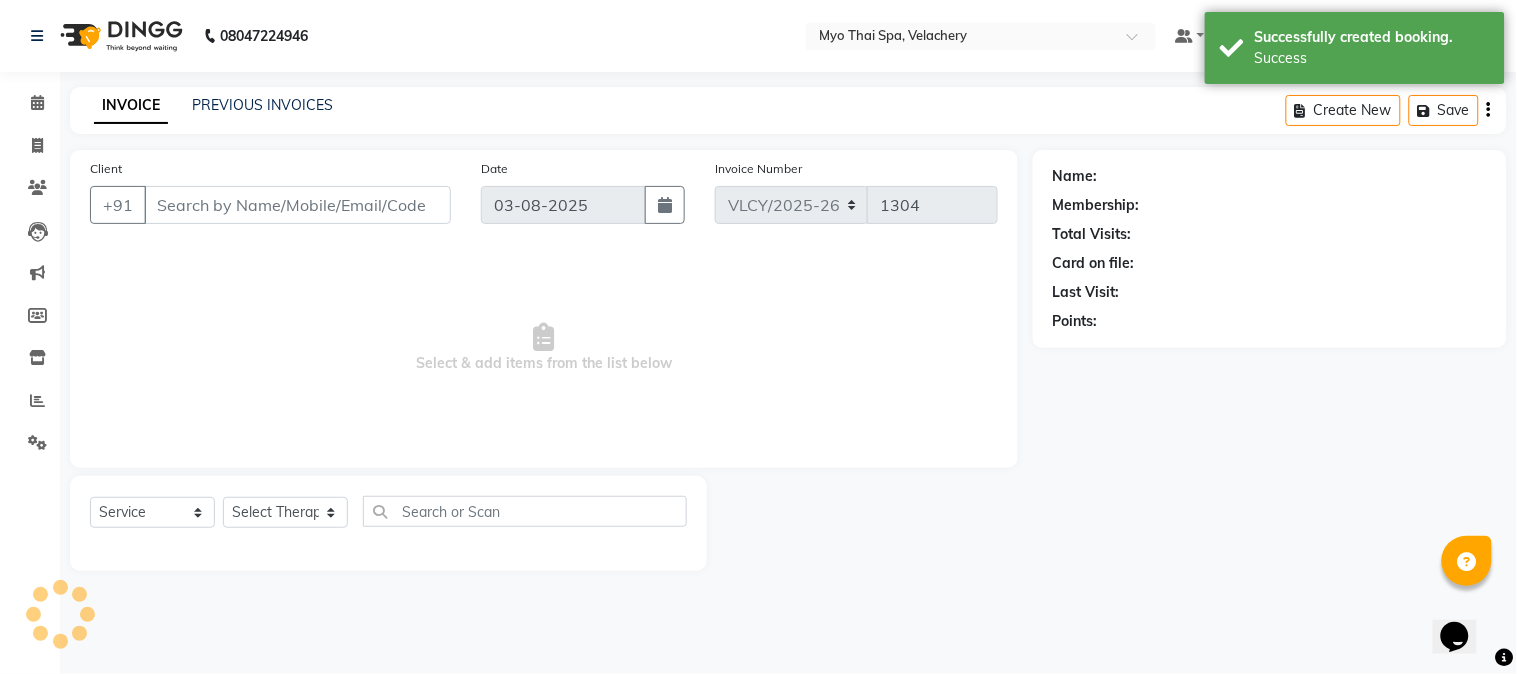 select on "3" 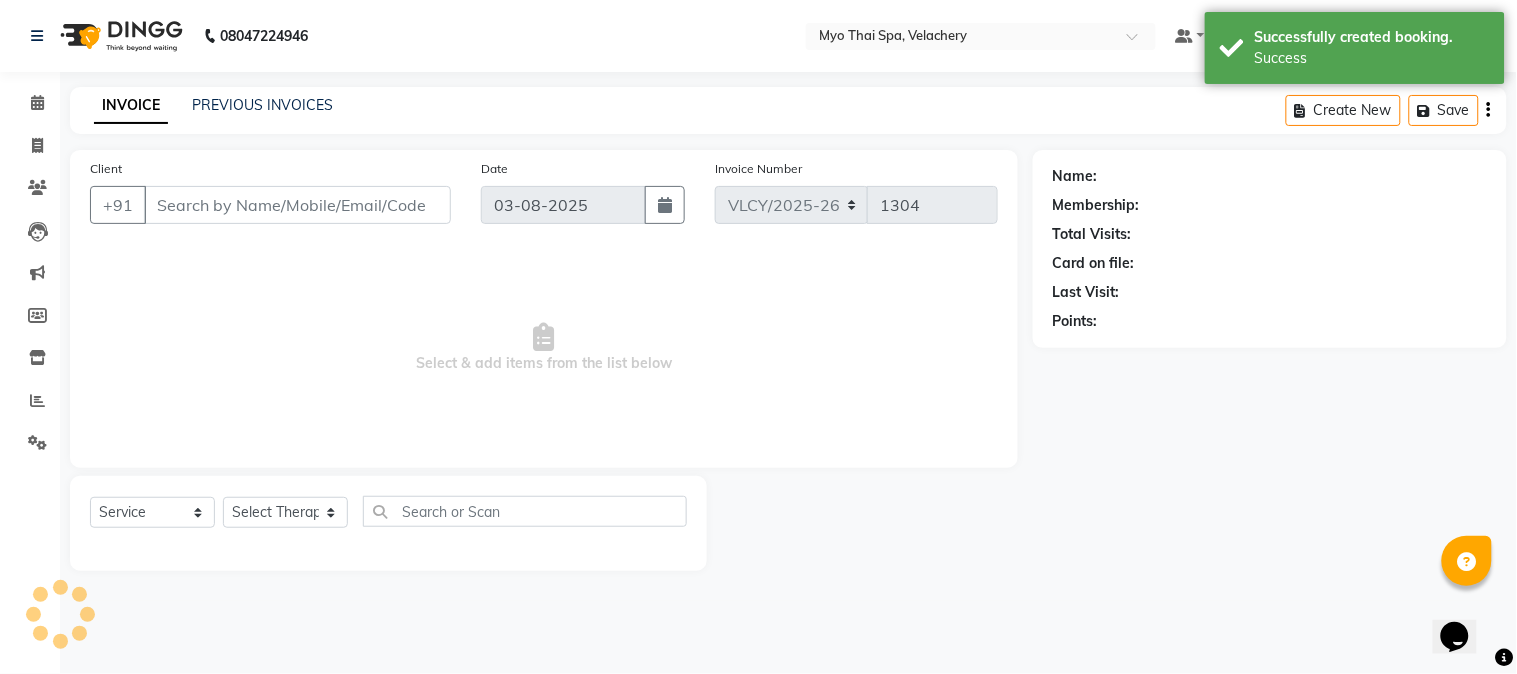 type on "[PHONE]" 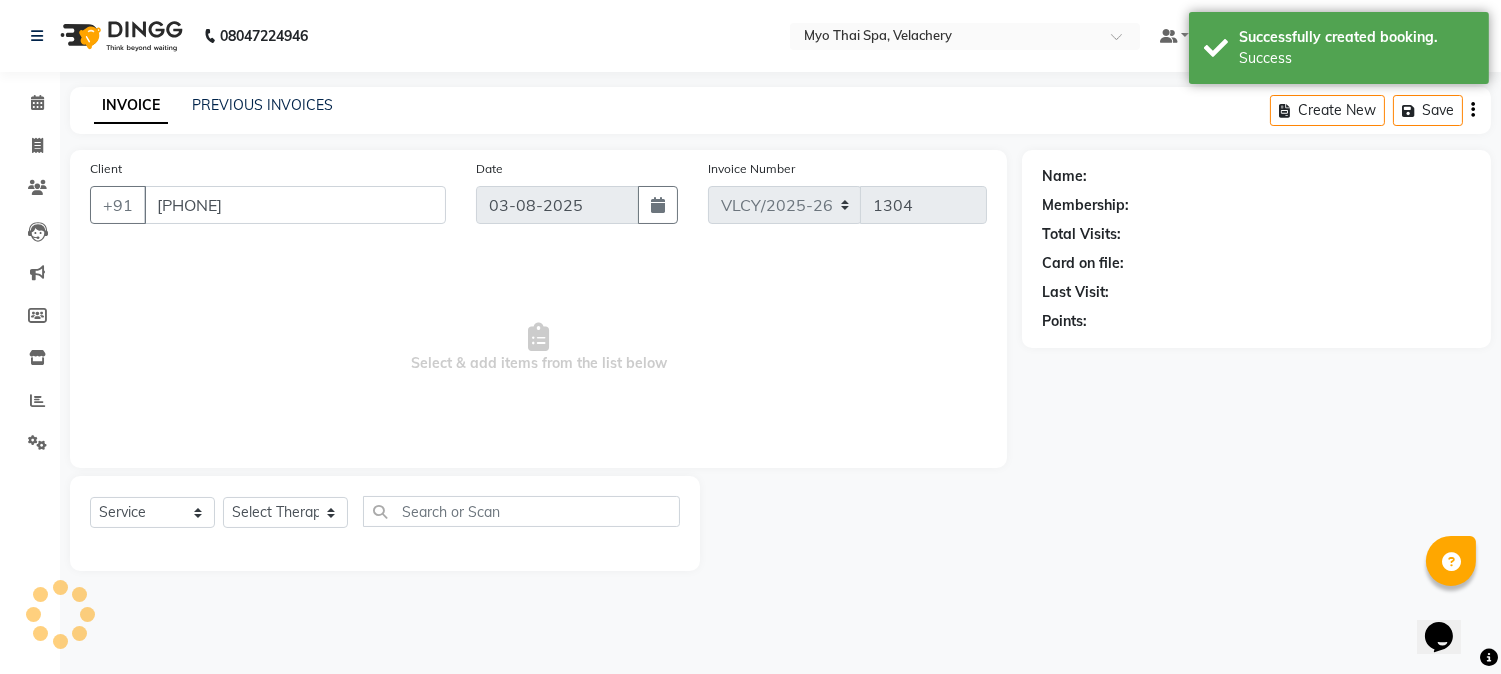 select on "37462" 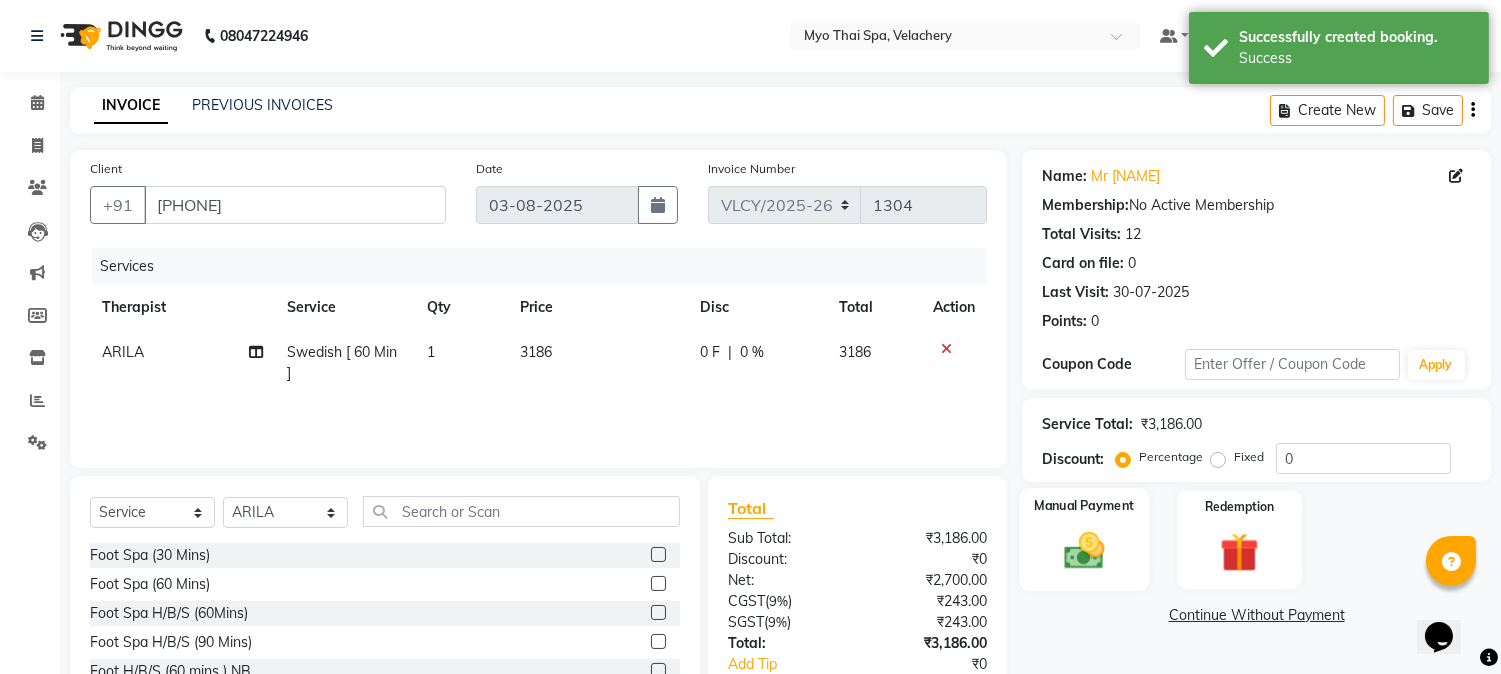 click on "Manual Payment" 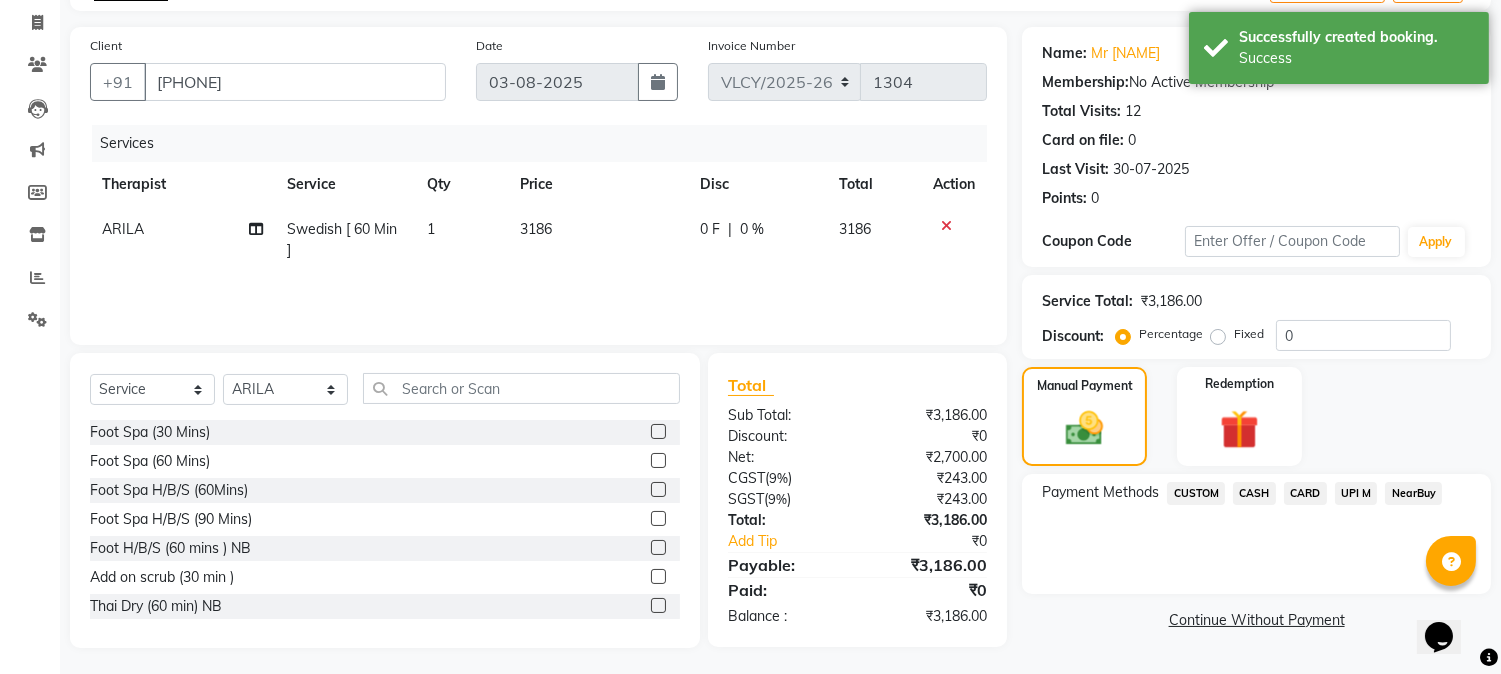 scroll, scrollTop: 126, scrollLeft: 0, axis: vertical 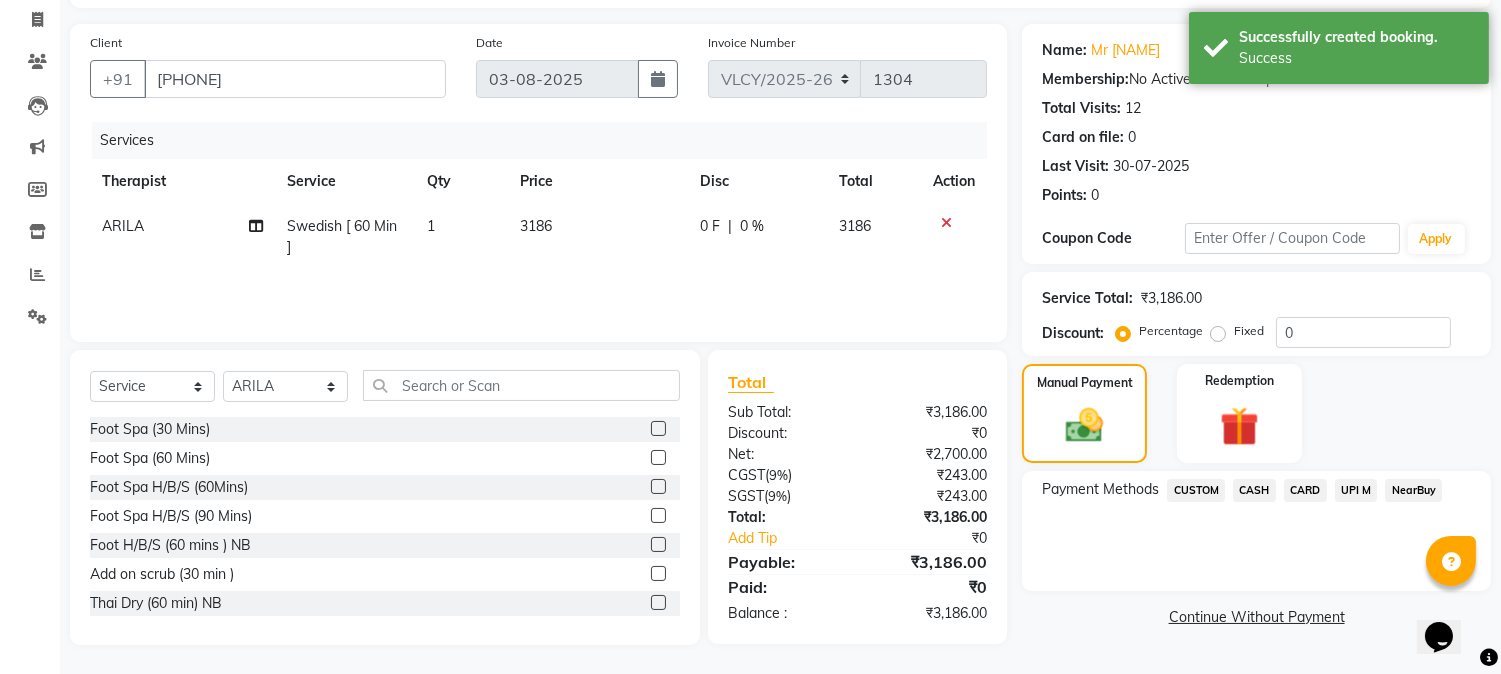 click on "UPI M" 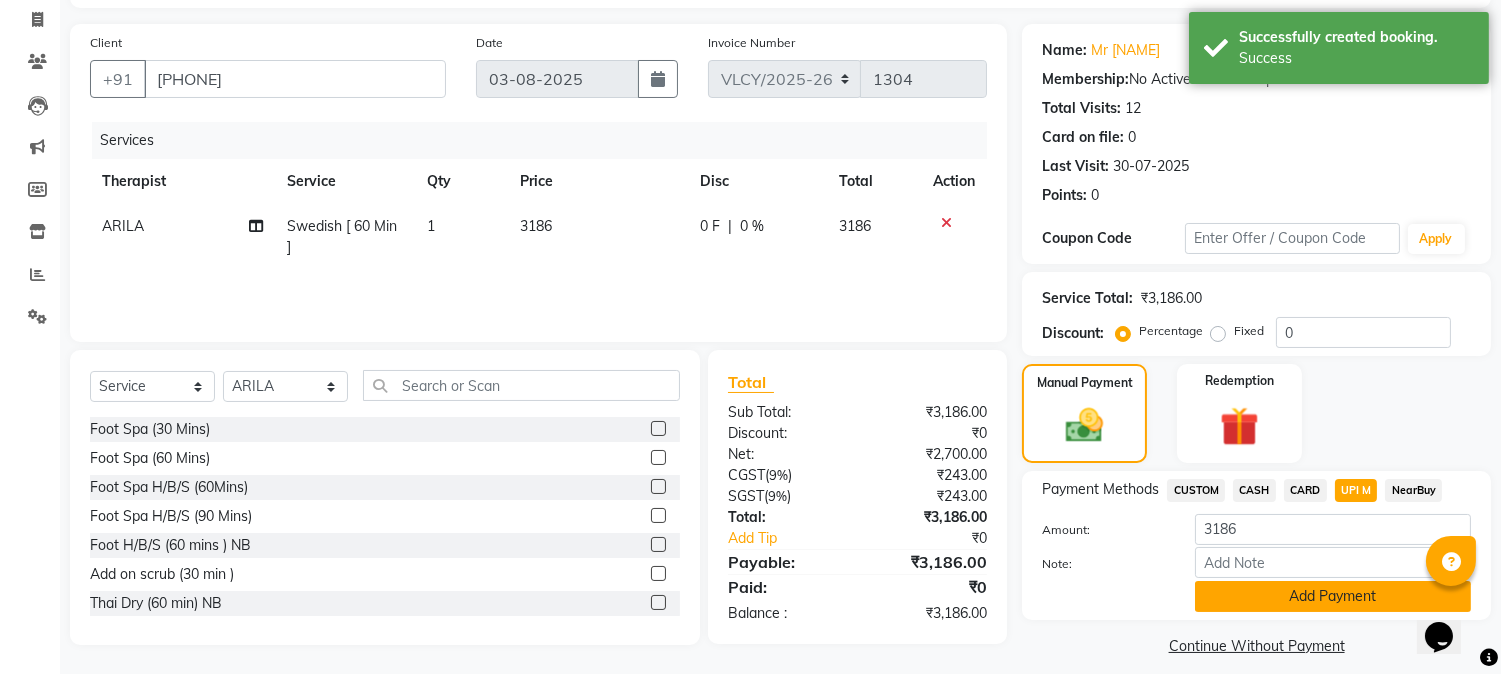 click on "Add Payment" 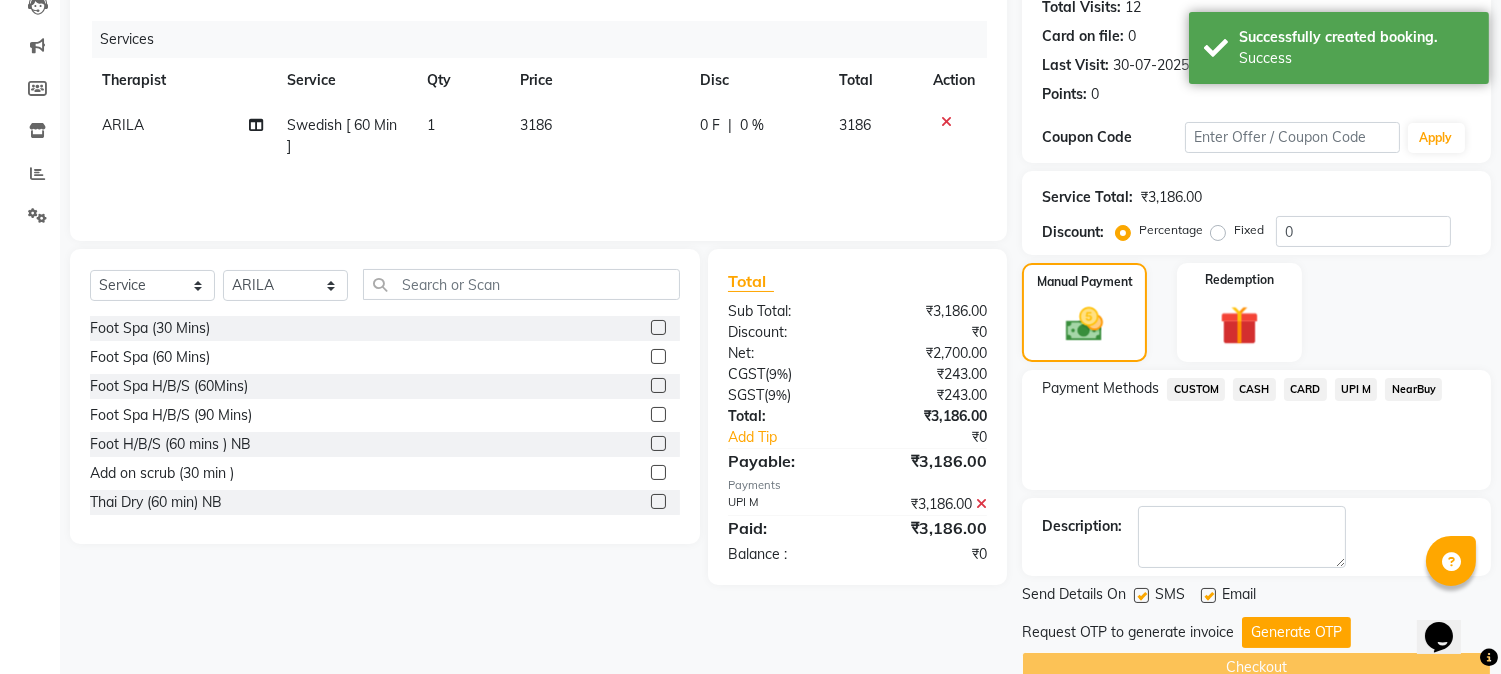 scroll, scrollTop: 265, scrollLeft: 0, axis: vertical 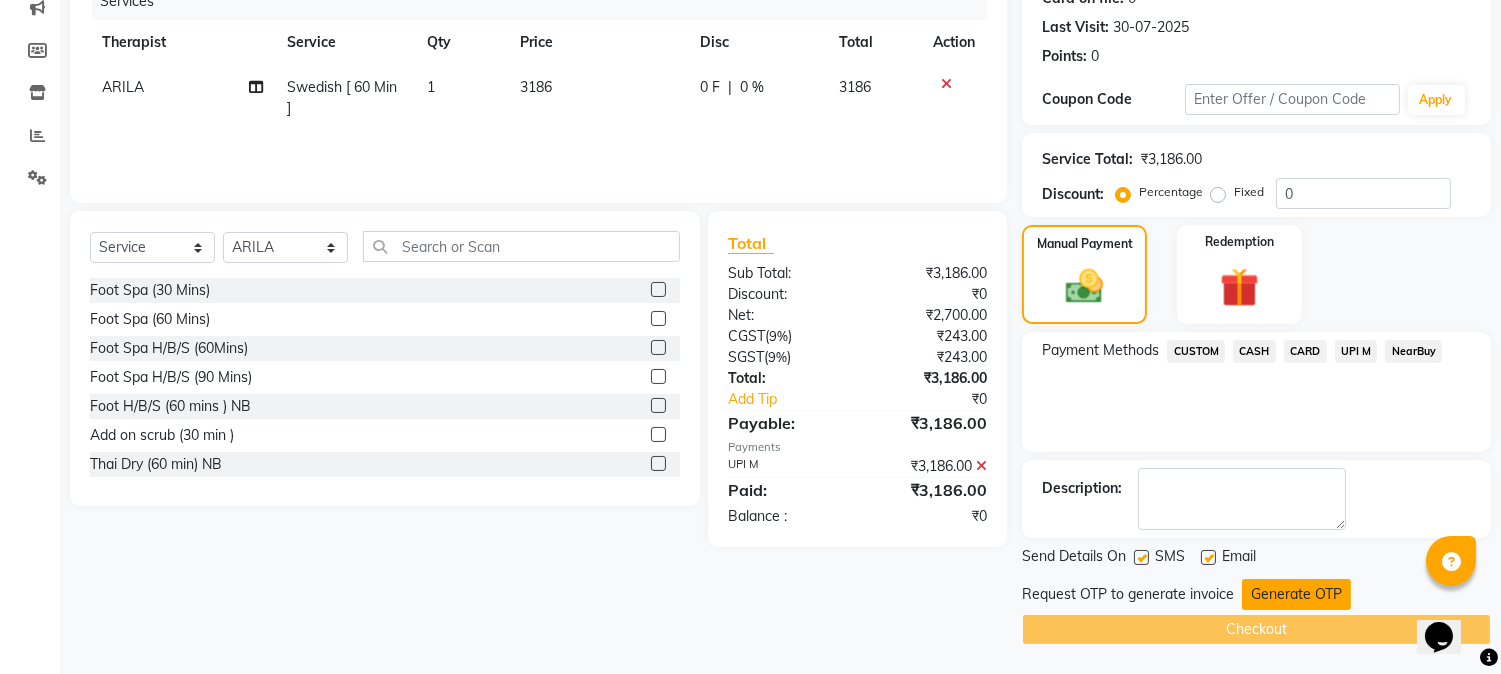 click on "Generate OTP" 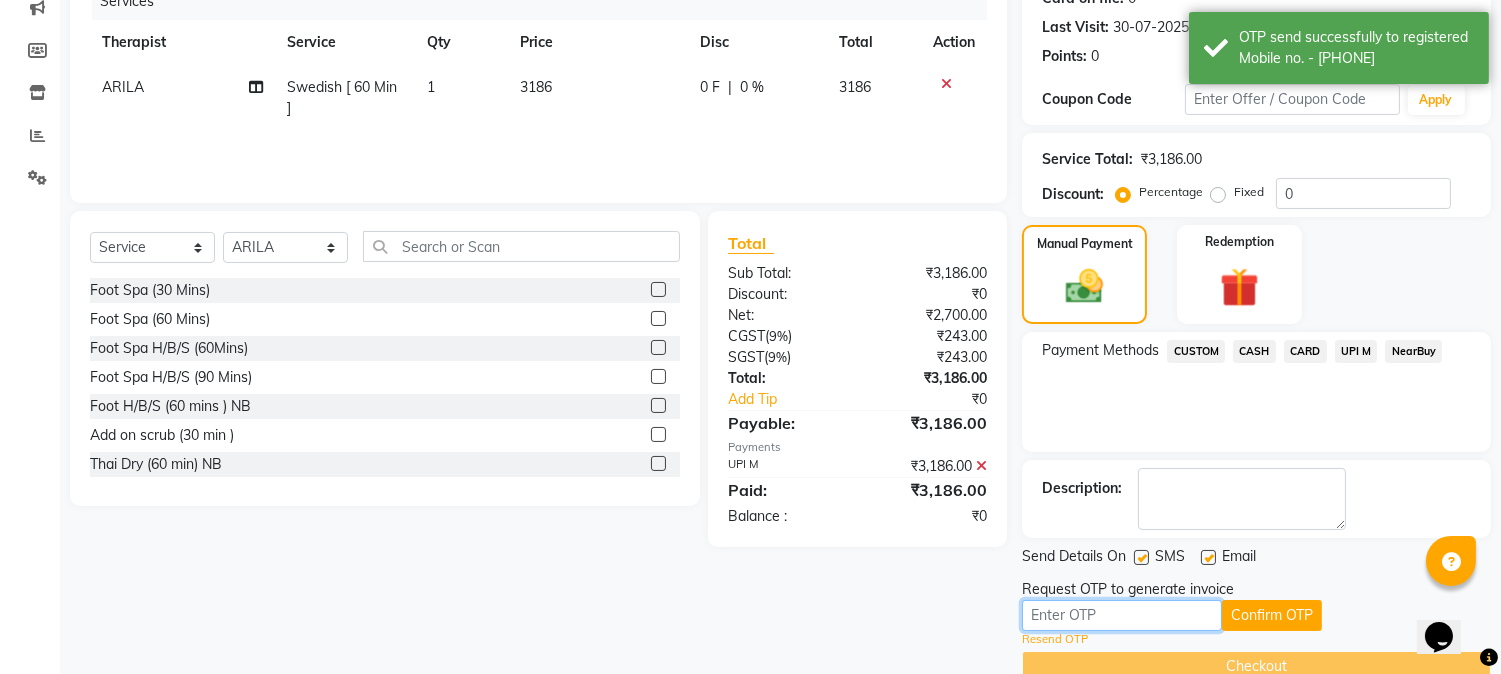 click at bounding box center (1122, 615) 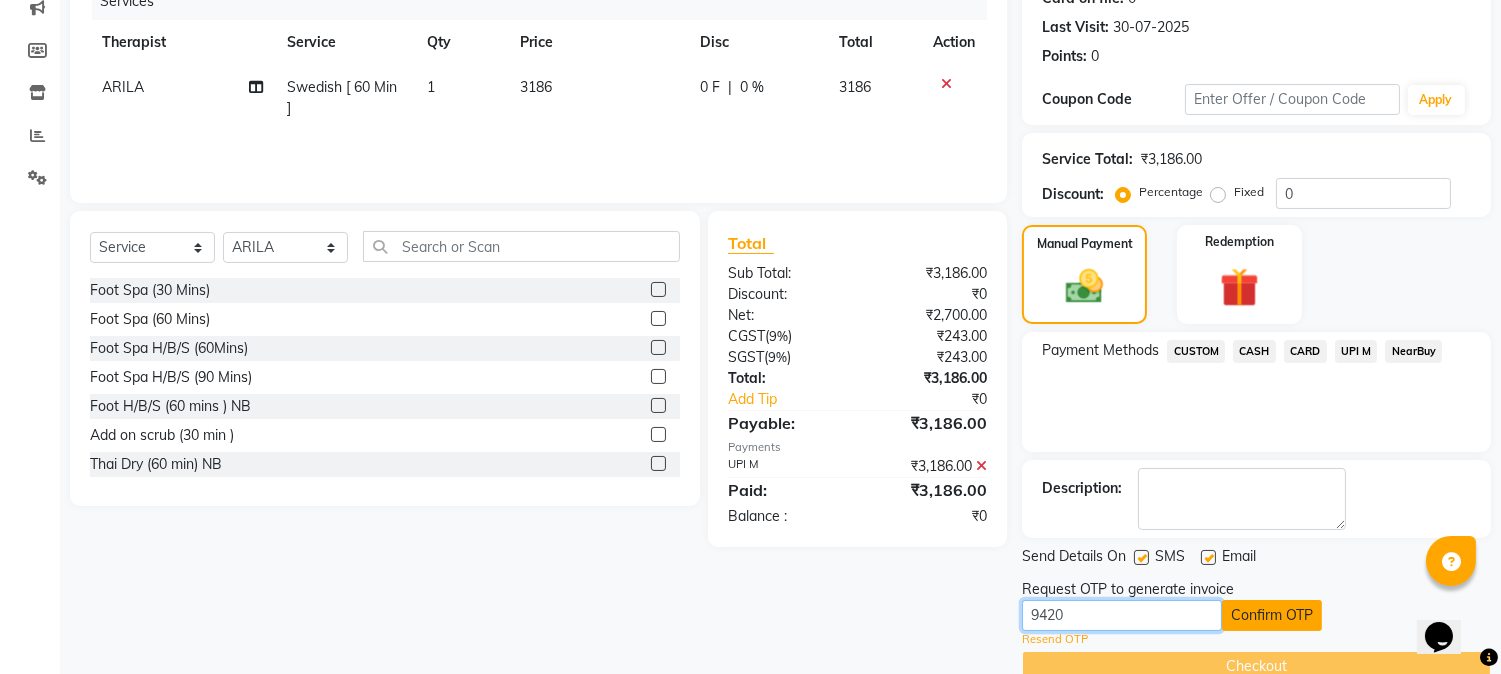 type on "9420" 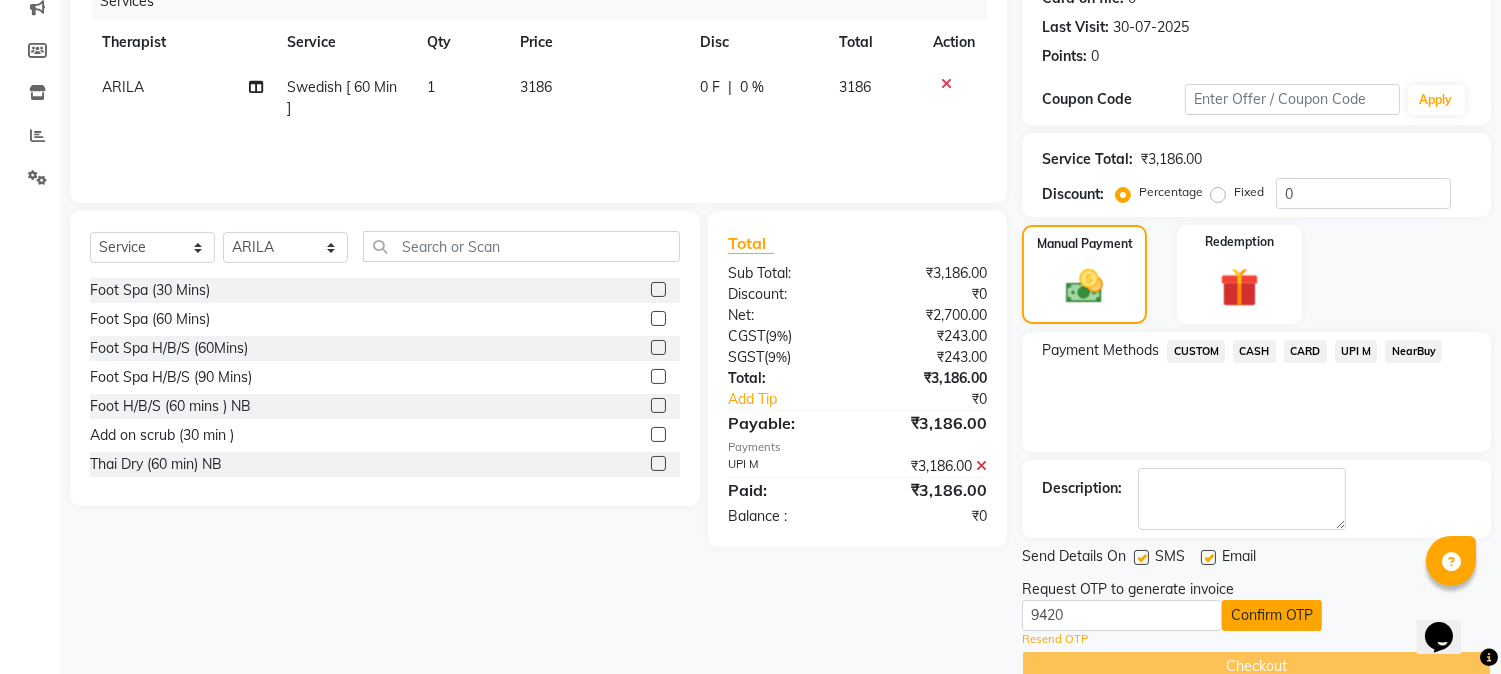 click on "Confirm OTP" 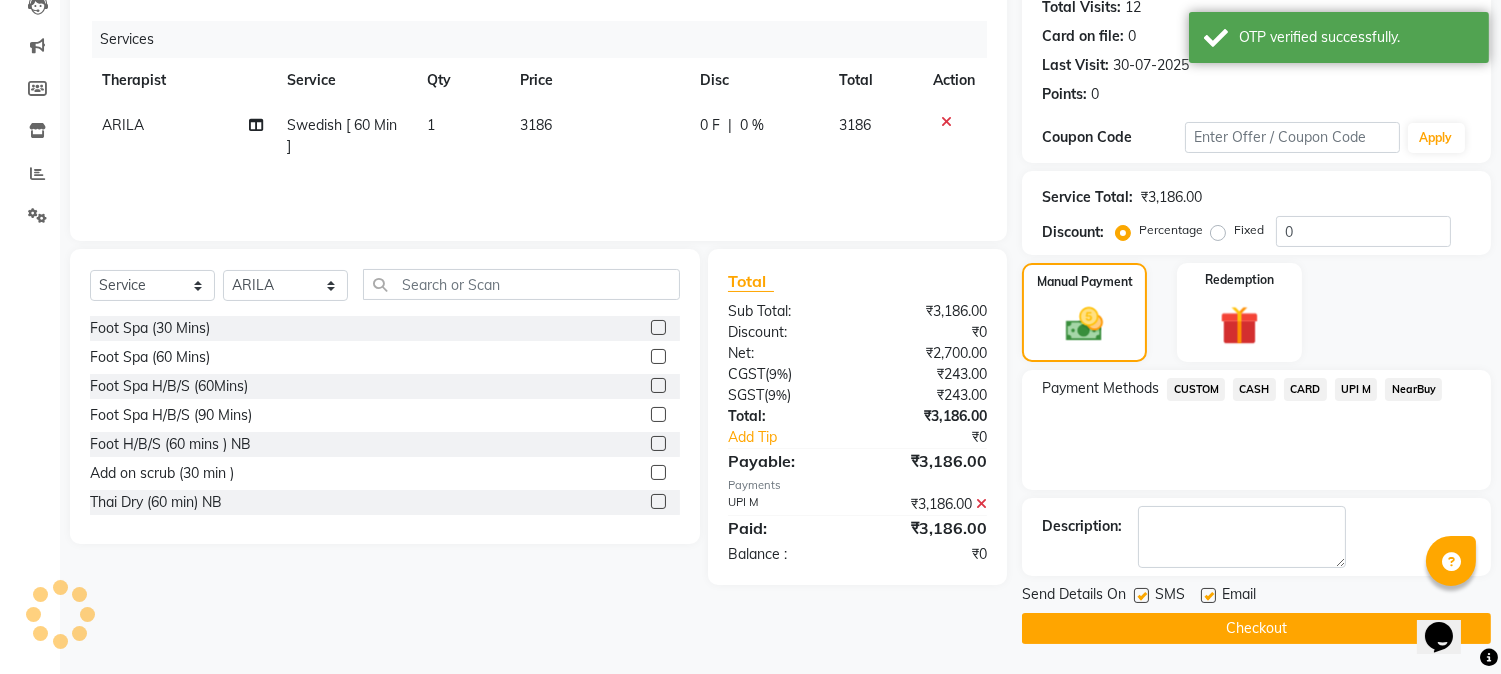 scroll, scrollTop: 225, scrollLeft: 0, axis: vertical 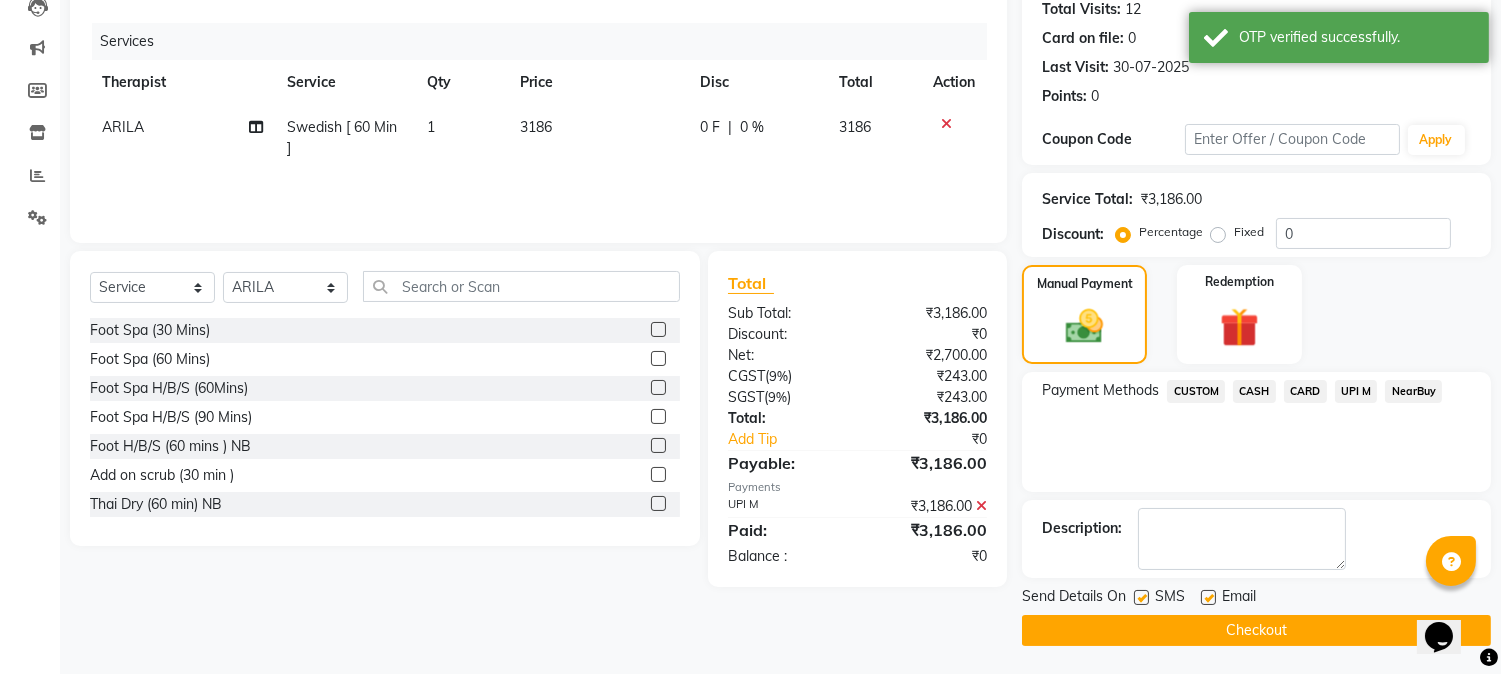 click on "Checkout" 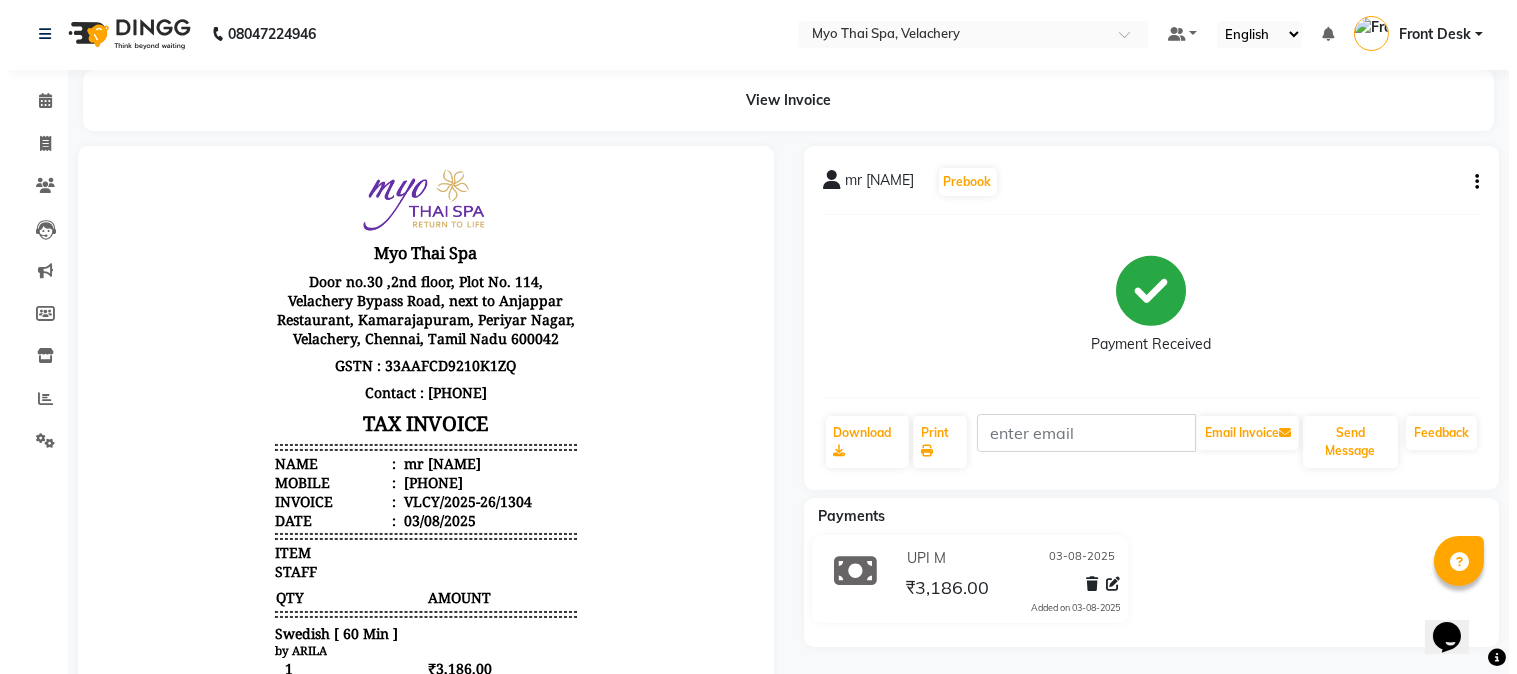 scroll, scrollTop: 0, scrollLeft: 0, axis: both 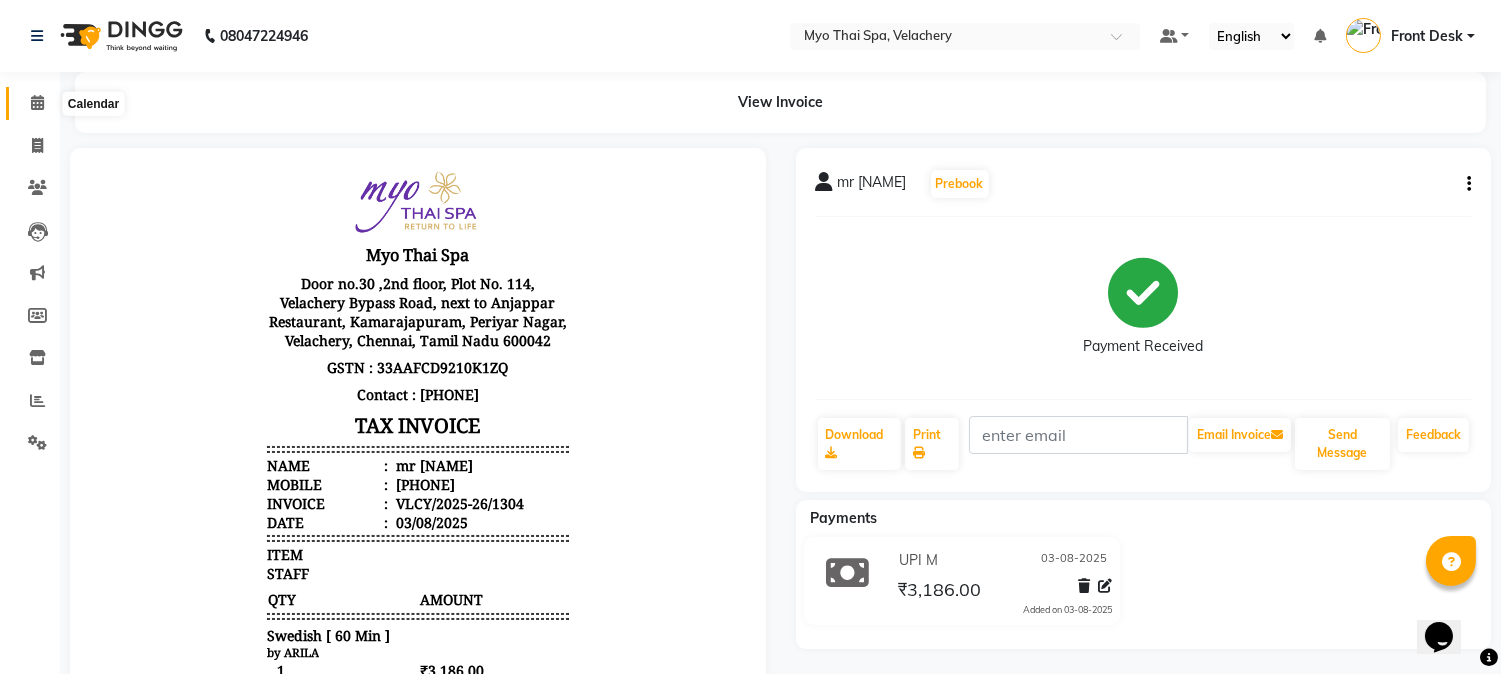 click 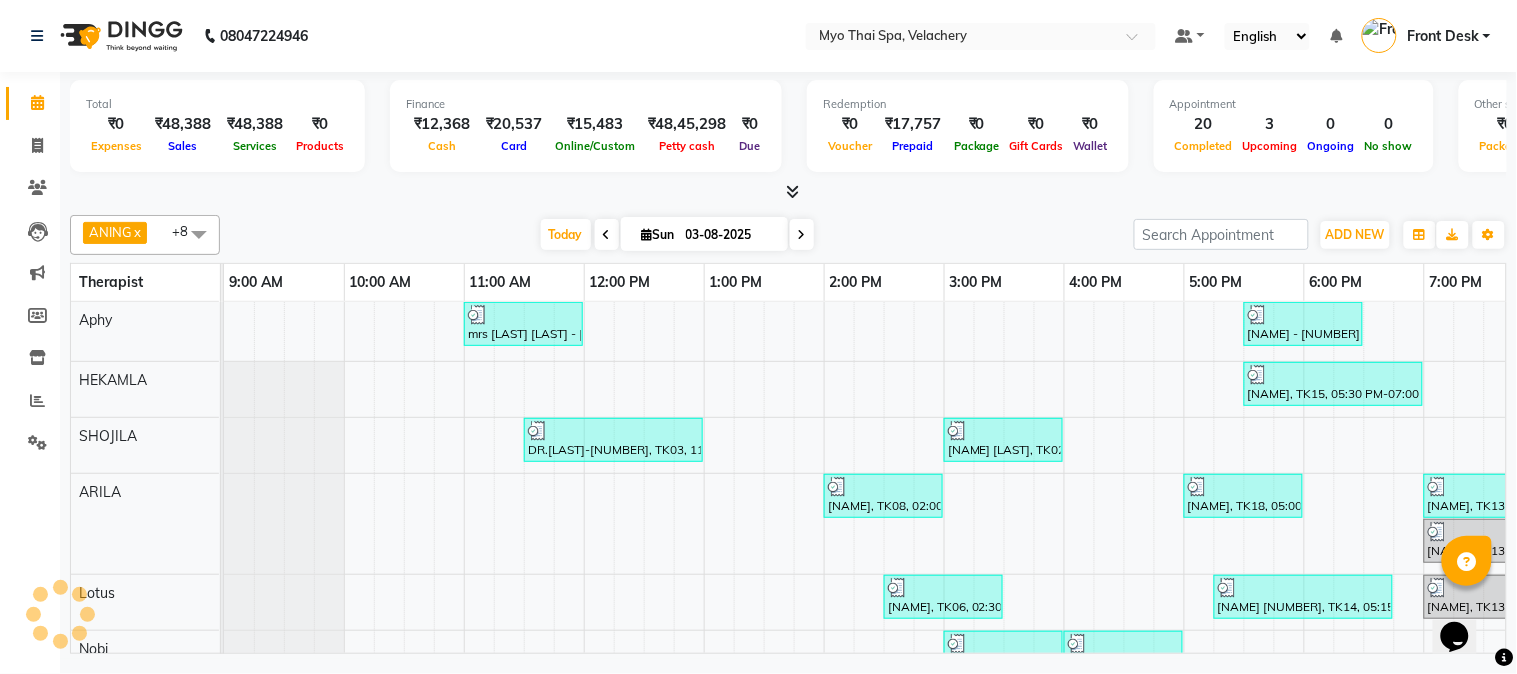 scroll, scrollTop: 7, scrollLeft: 0, axis: vertical 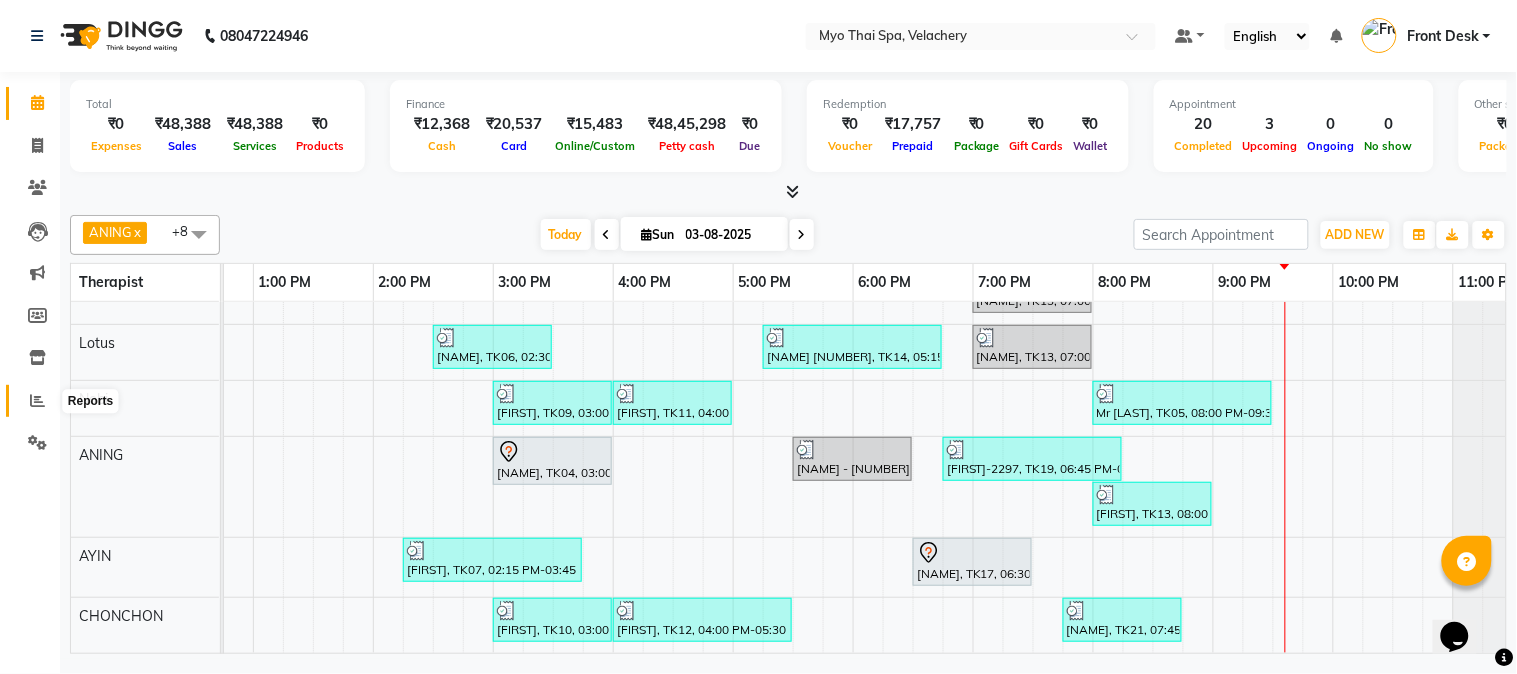 click 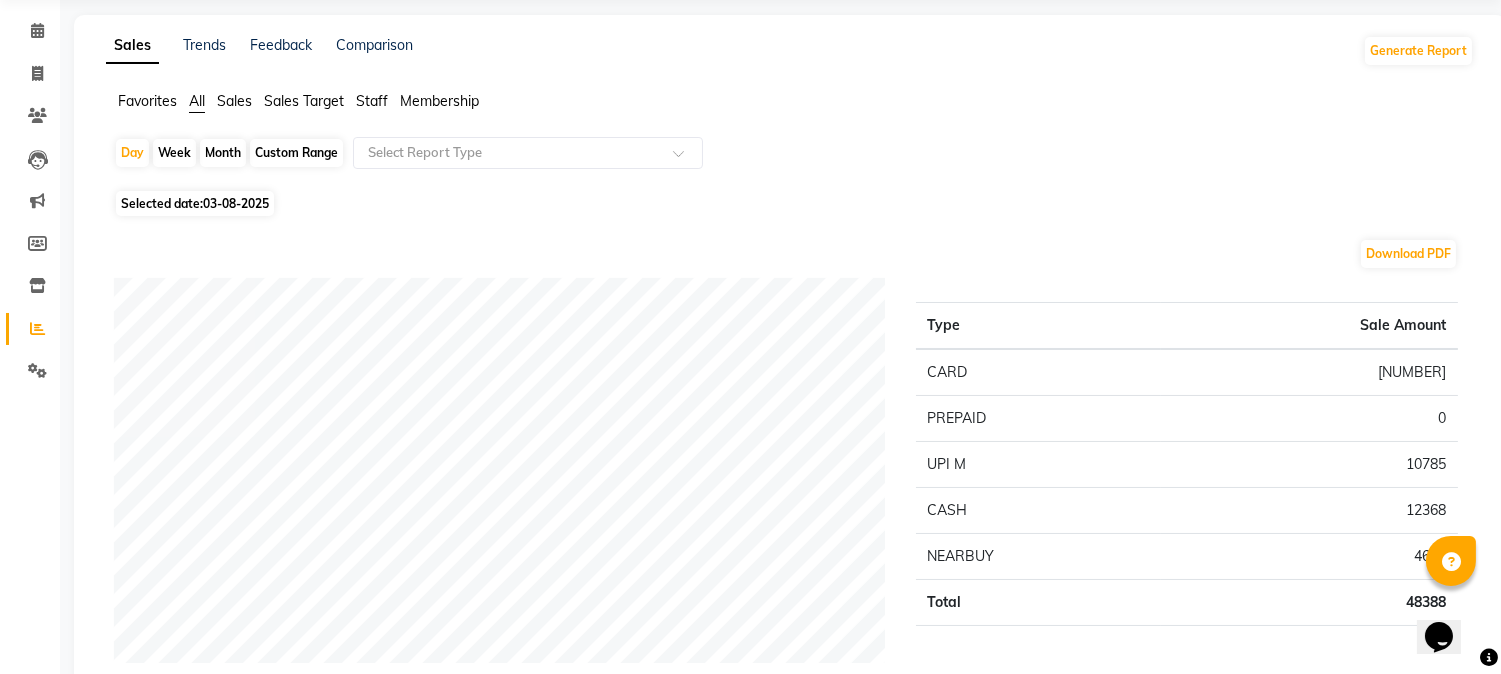 scroll, scrollTop: 111, scrollLeft: 0, axis: vertical 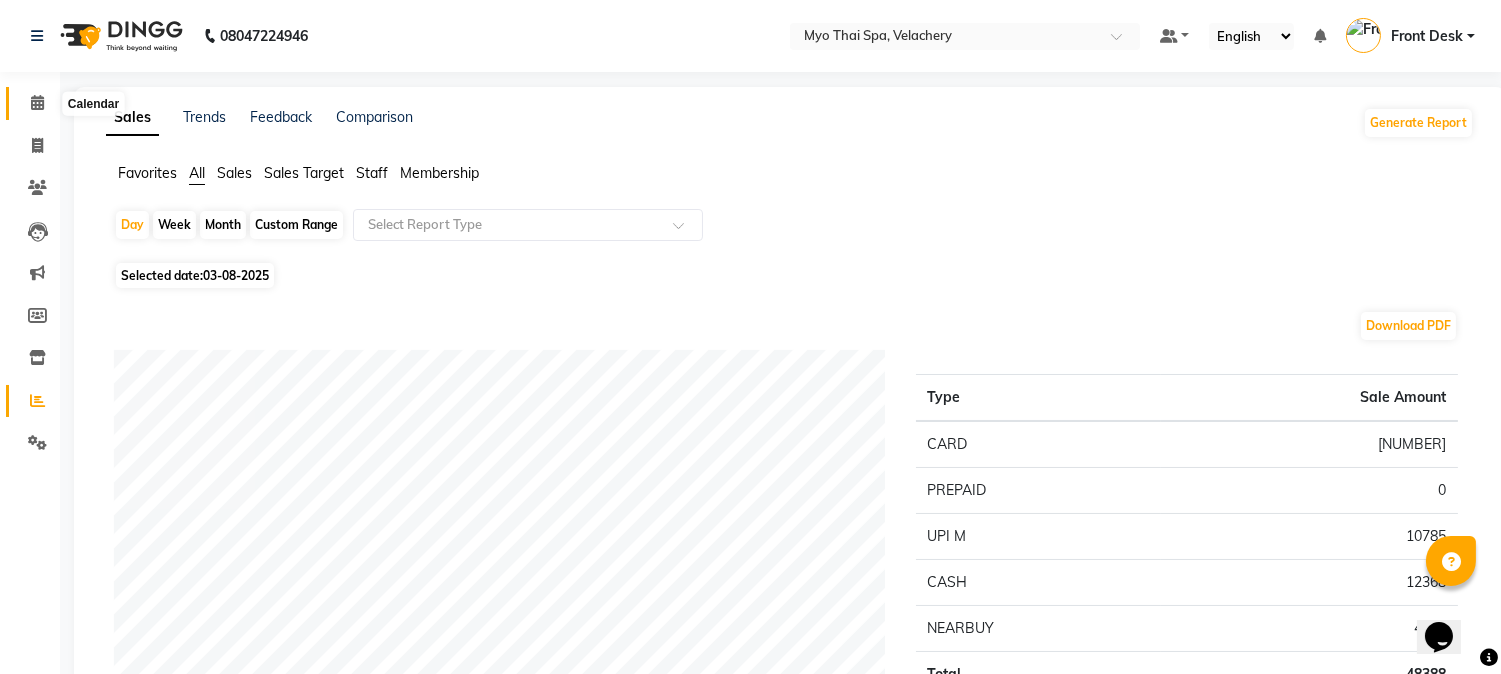 click 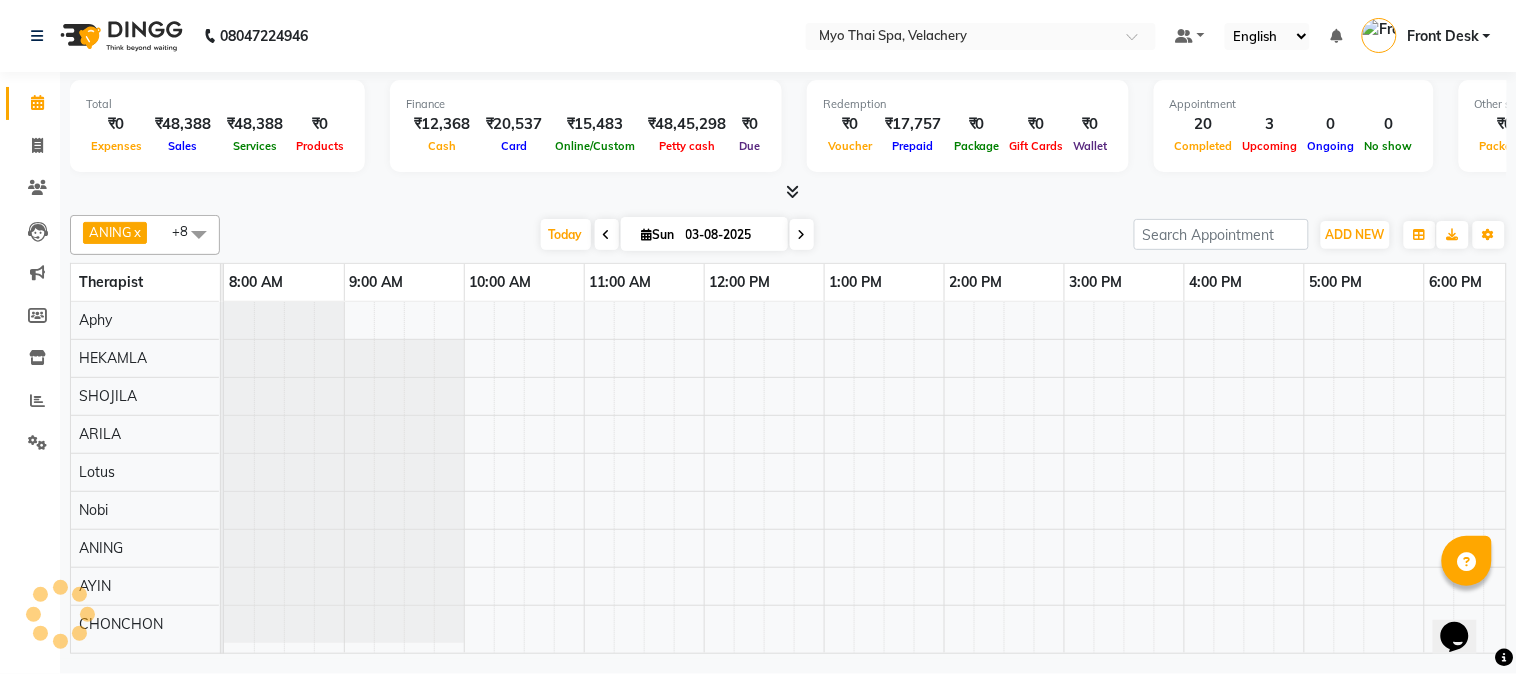 scroll, scrollTop: 0, scrollLeft: 0, axis: both 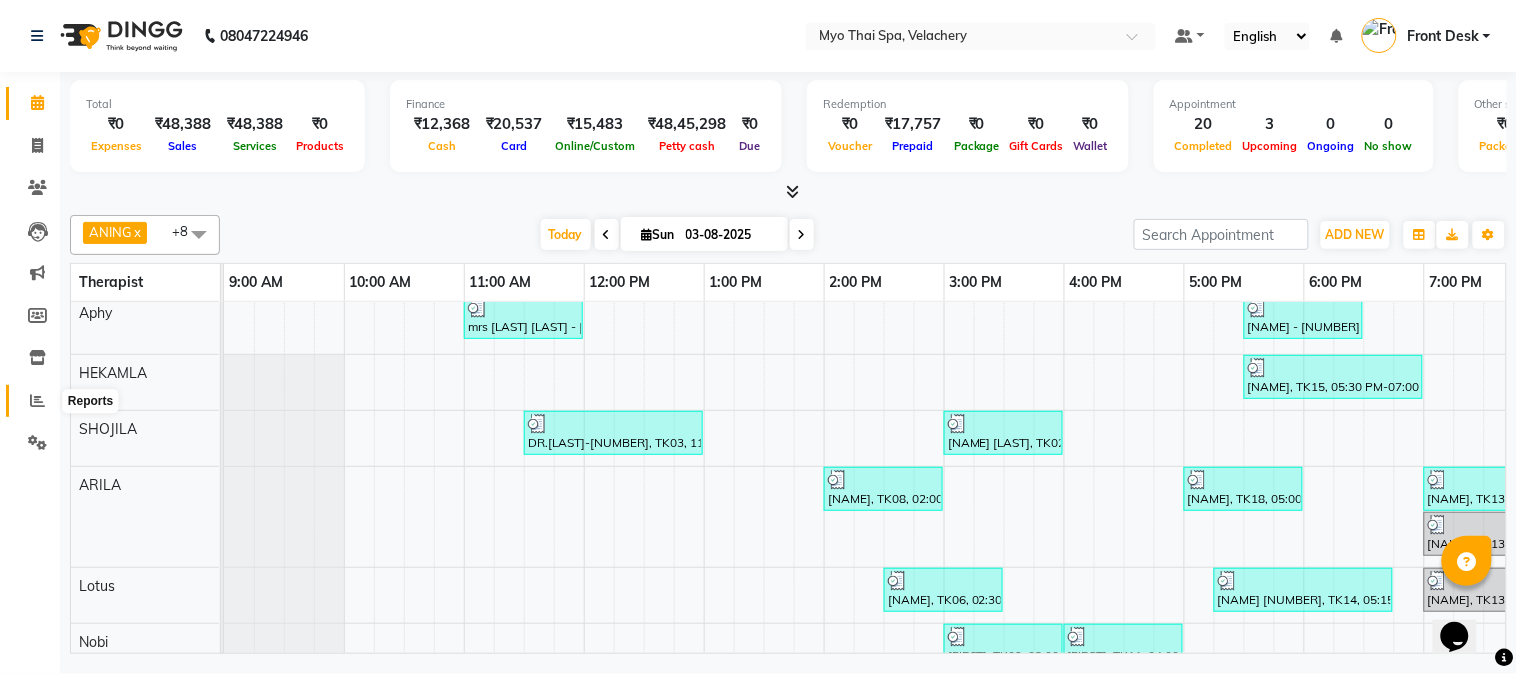 click 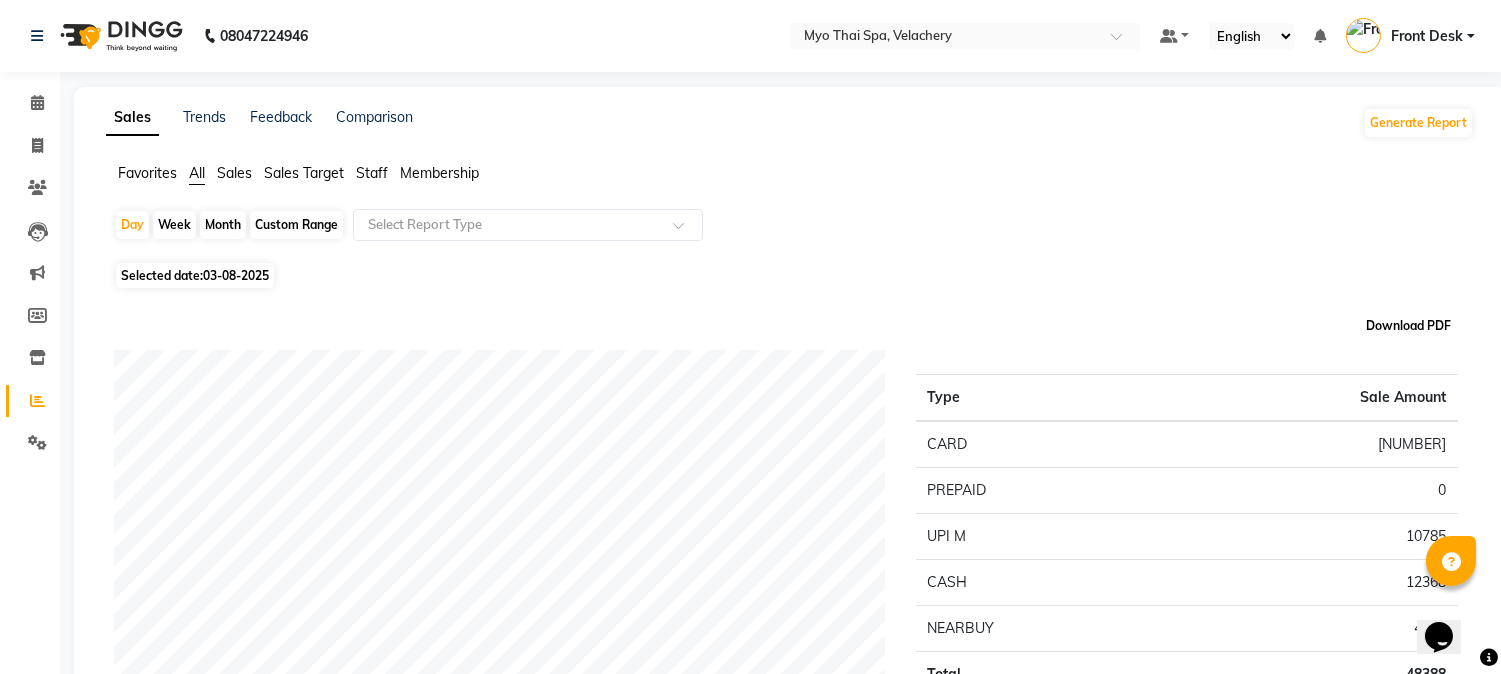 click on "Download PDF" 